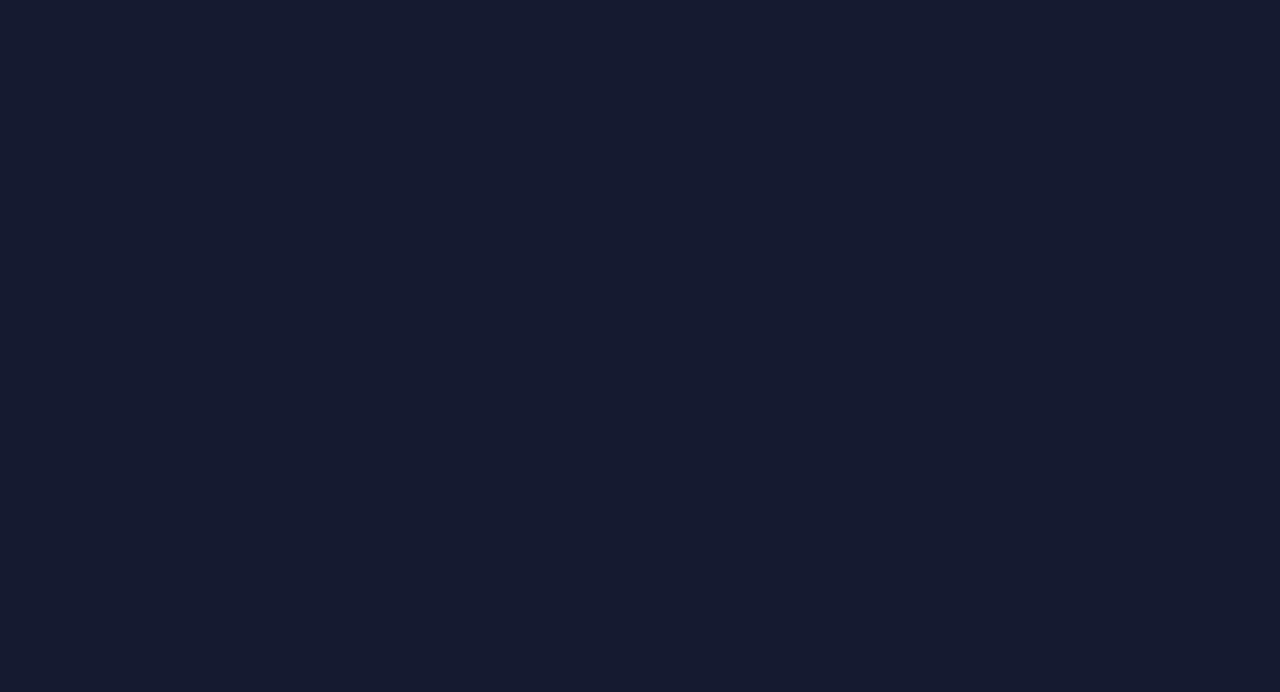 scroll, scrollTop: 0, scrollLeft: 0, axis: both 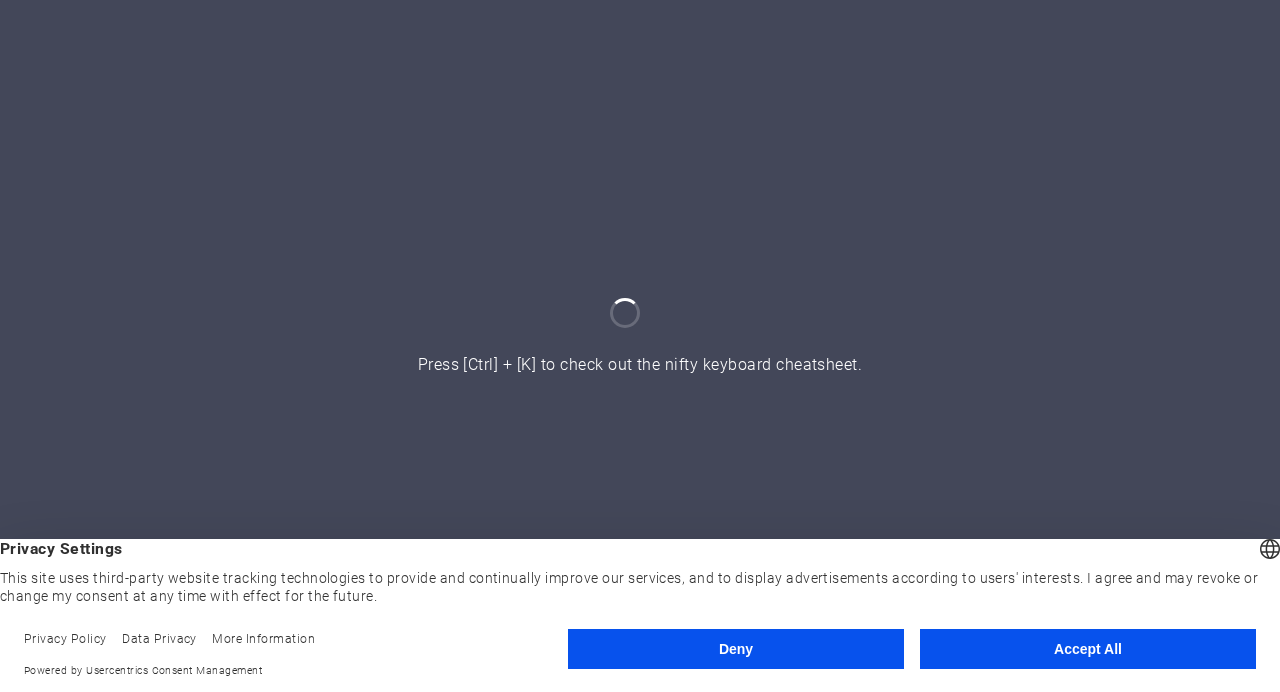 click on "Accept All" at bounding box center [1088, 649] 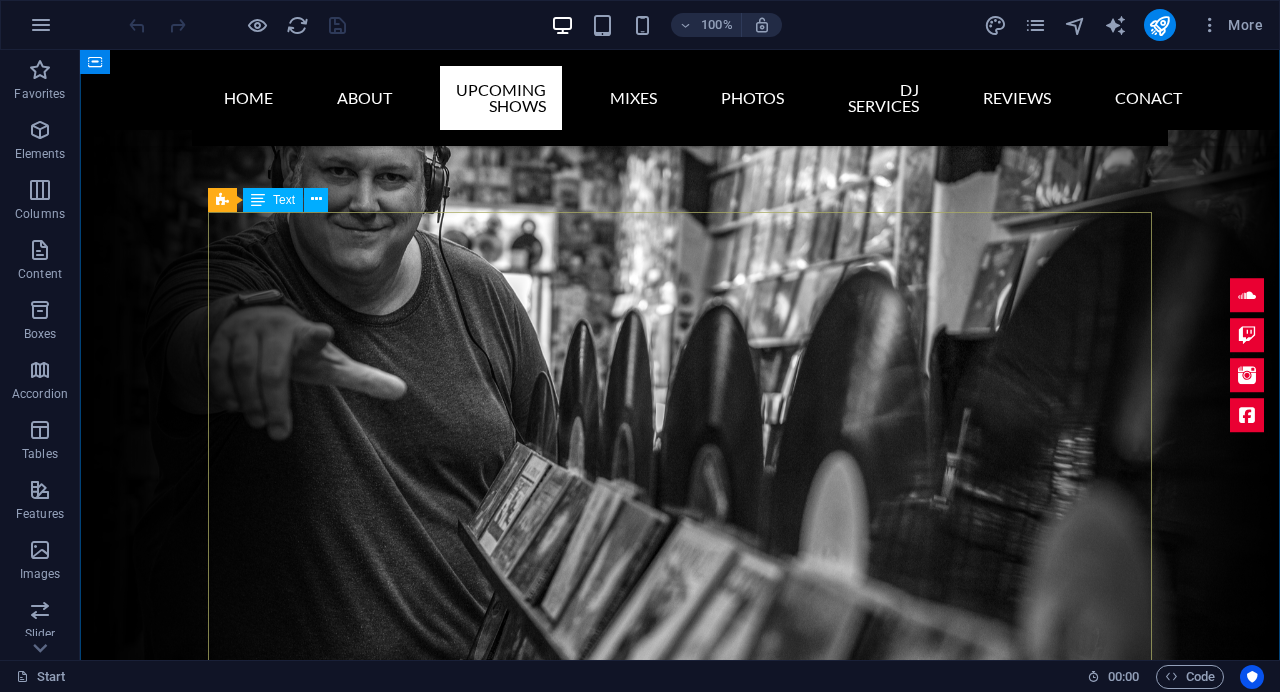 scroll, scrollTop: 1540, scrollLeft: 0, axis: vertical 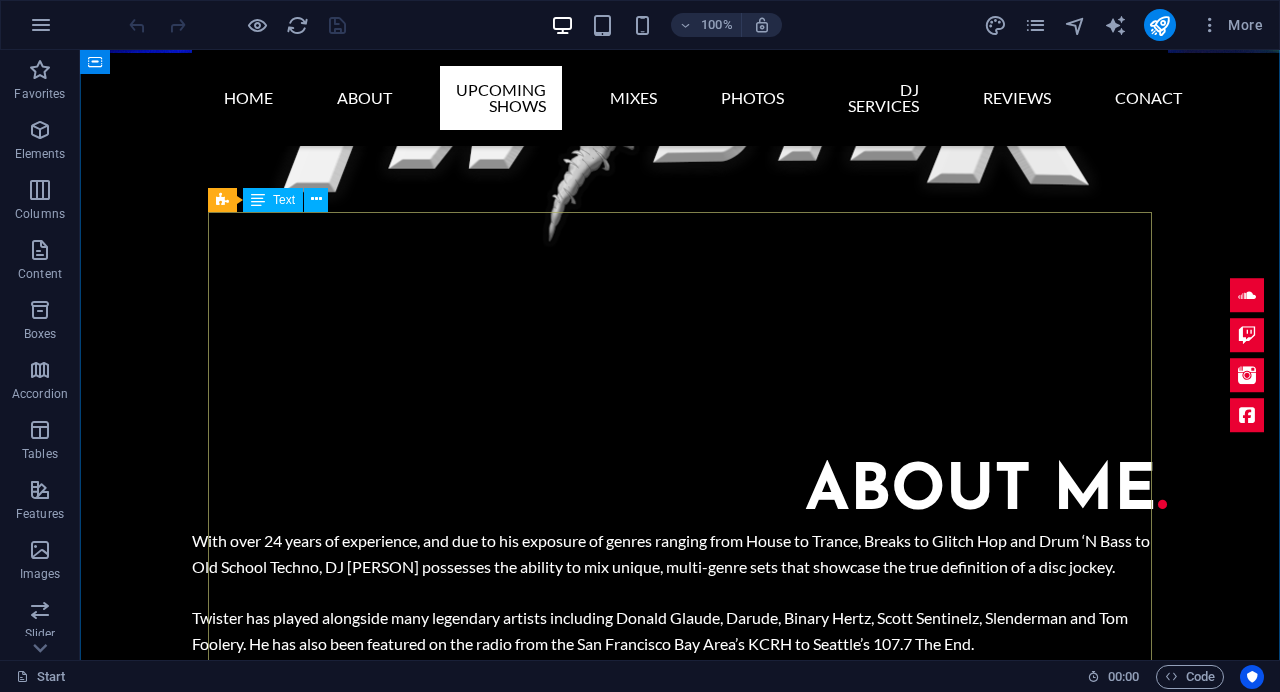 click on "[DAY], [MONTH] [ORDINAL] The Drop: A Weekly Joint [TIME] - [TIME] MST LISTEN LIVE [DAY], [MONTH] [ORDINAL] [EVENT NAME] [TIME] - [TIME] MST LISTEN LIVE [DAY], [MONTH] [ORDINAL] [EVENT NAME] [TIME] - [TIME] MST LISTEN LIVE [DAY], [MONTH] [ORDINAL] [EVENT NAME]: [EVENT NAME] [TIME] - [TIME] MST LISTEN LIVE [DAY], [MONTH] [ORDINAL] [EVENT NAME] [TIME] - [TIME] MST LISTEN LIVE [DAY], [MONTH] [ORDINAL] [EVENT NAME] [TIME] - [TIME] MST LISTEN LIVE" at bounding box center (680, 2503) 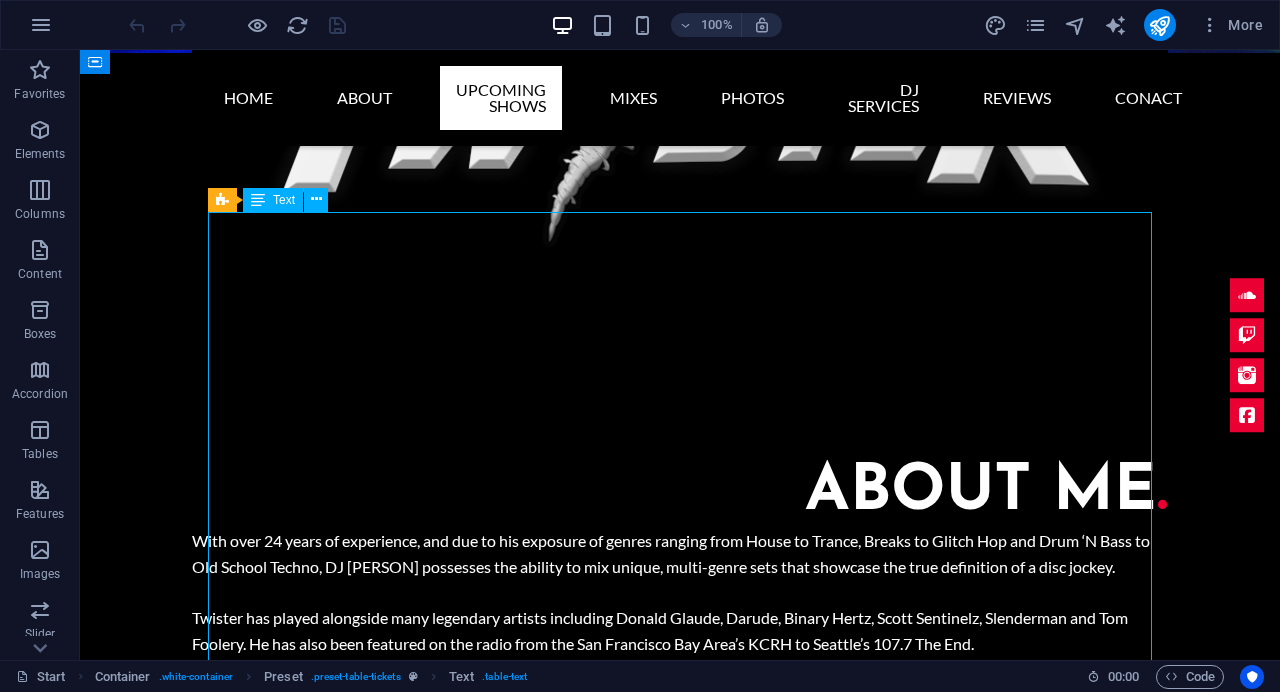 click on "[DAY], [MONTH] [ORDINAL] The Drop: A Weekly Joint [TIME] - [TIME] MST LISTEN LIVE [DAY], [MONTH] [ORDINAL] [EVENT NAME] [TIME] - [TIME] MST LISTEN LIVE [DAY], [MONTH] [ORDINAL] [EVENT NAME] [TIME] - [TIME] MST LISTEN LIVE [DAY], [MONTH] [ORDINAL] [EVENT NAME]: [EVENT NAME] [TIME] - [TIME] MST LISTEN LIVE [DAY], [MONTH] [ORDINAL] [EVENT NAME] [TIME] - [TIME] MST LISTEN LIVE [DAY], [MONTH] [ORDINAL] [EVENT NAME] [TIME] - [TIME] MST LISTEN LIVE" at bounding box center (680, 2503) 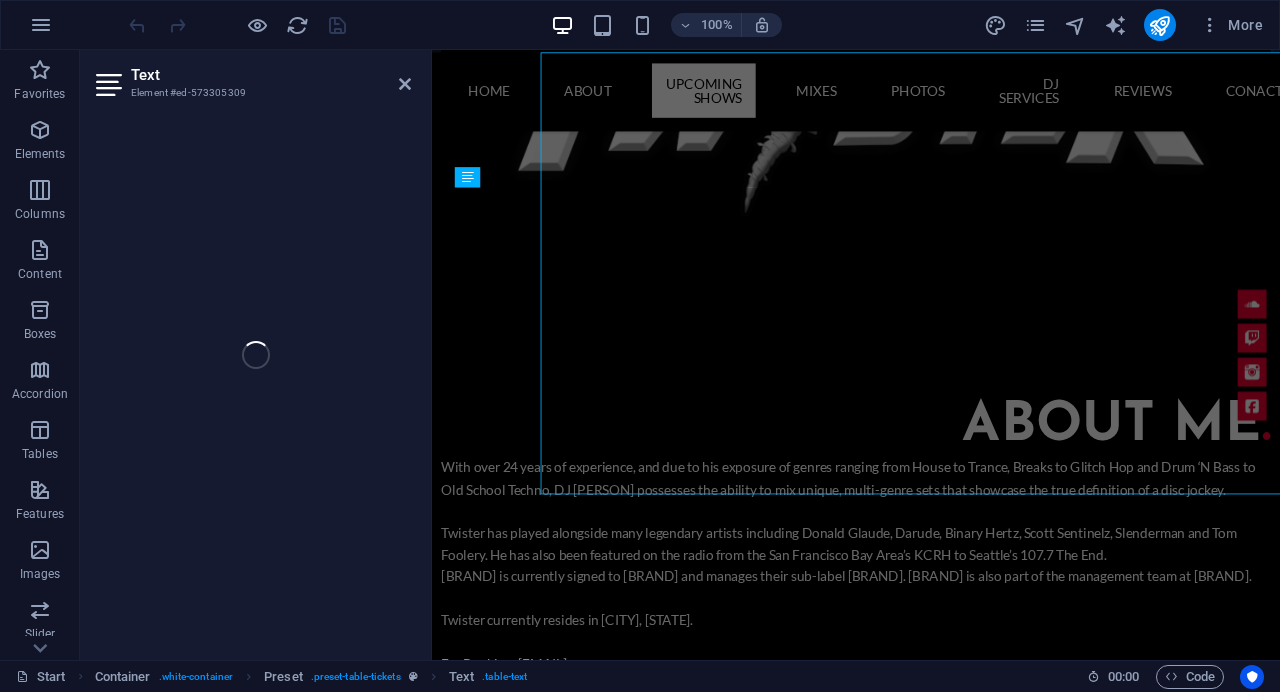 click on "Text Element #ed-573305309
H2   Wide image with text   Wide image with text   Container   Text   Spacer   Button   Container   H2   Preset   Text   Preset" at bounding box center (680, 355) 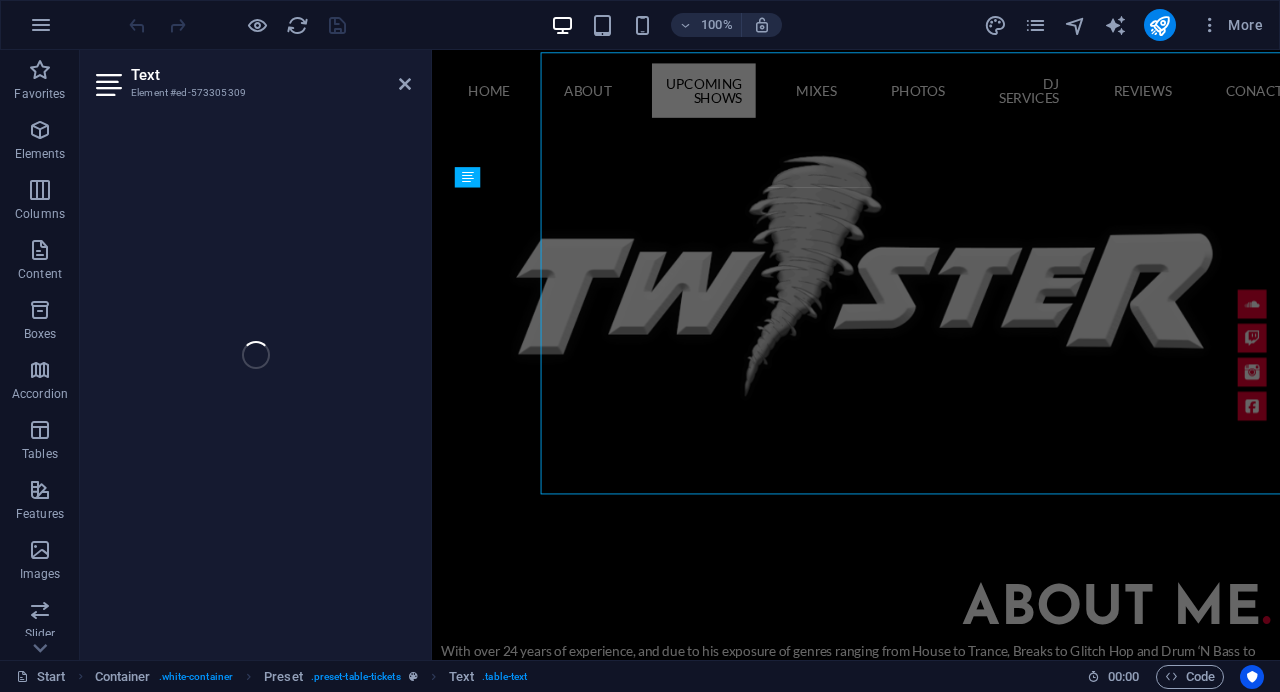 scroll, scrollTop: 1699, scrollLeft: 0, axis: vertical 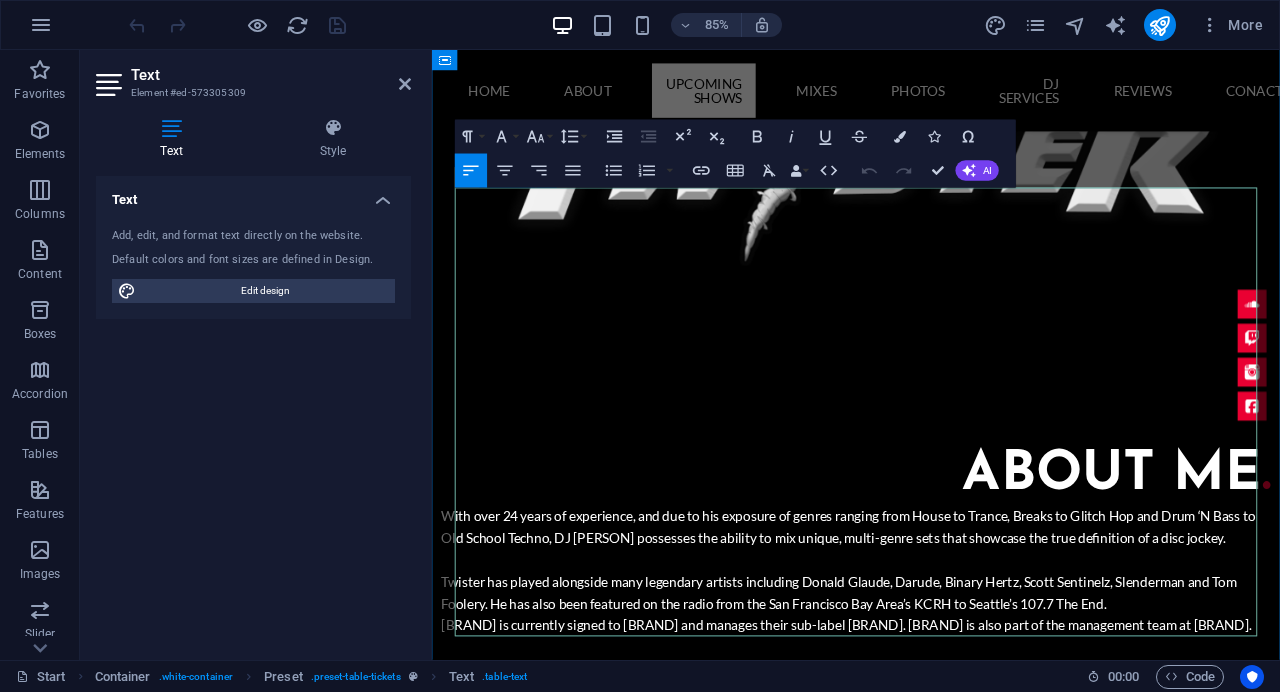 drag, startPoint x: 621, startPoint y: 250, endPoint x: 481, endPoint y: 250, distance: 140 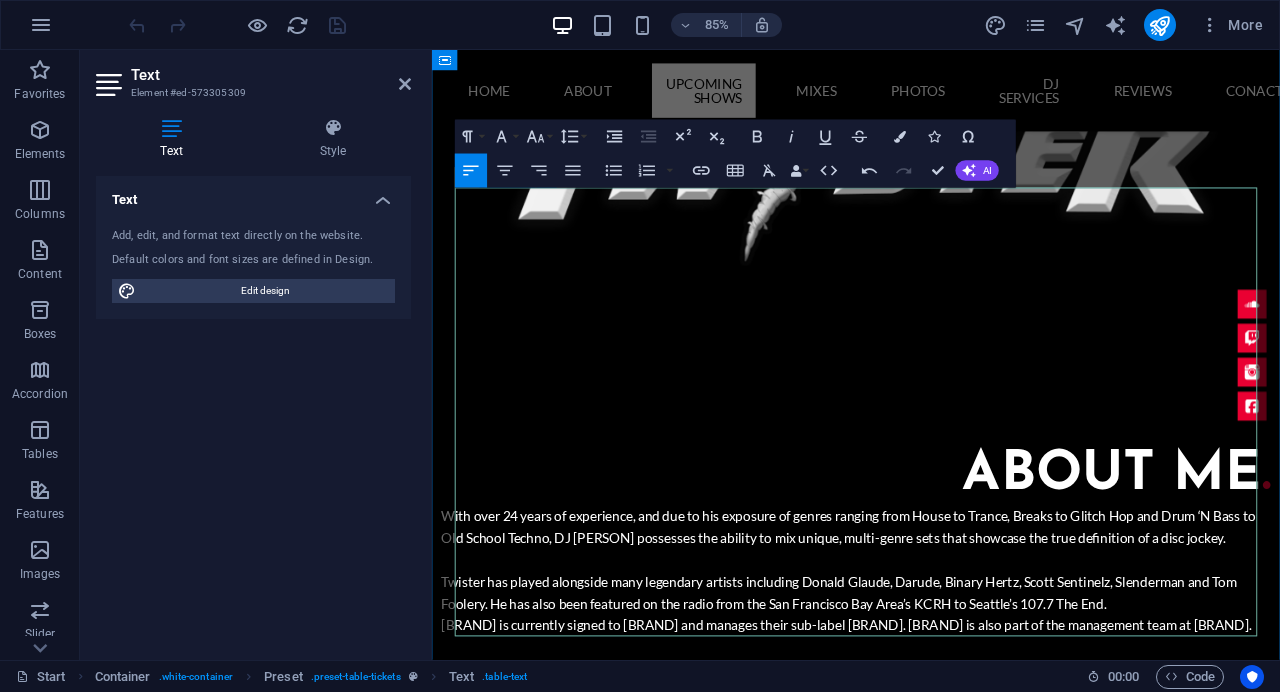 click on "The Drop: A Weekly Joint" at bounding box center (859, 2389) 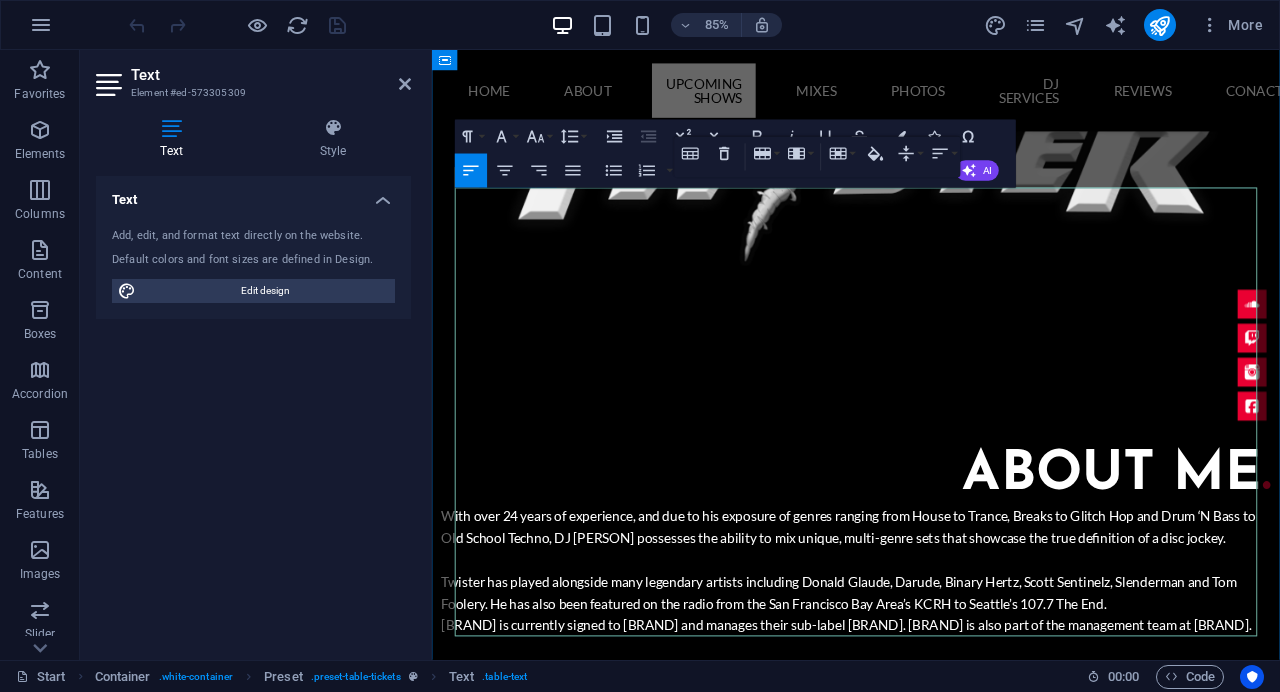 click on "The Drop: A Weekly Joint" at bounding box center (859, 2389) 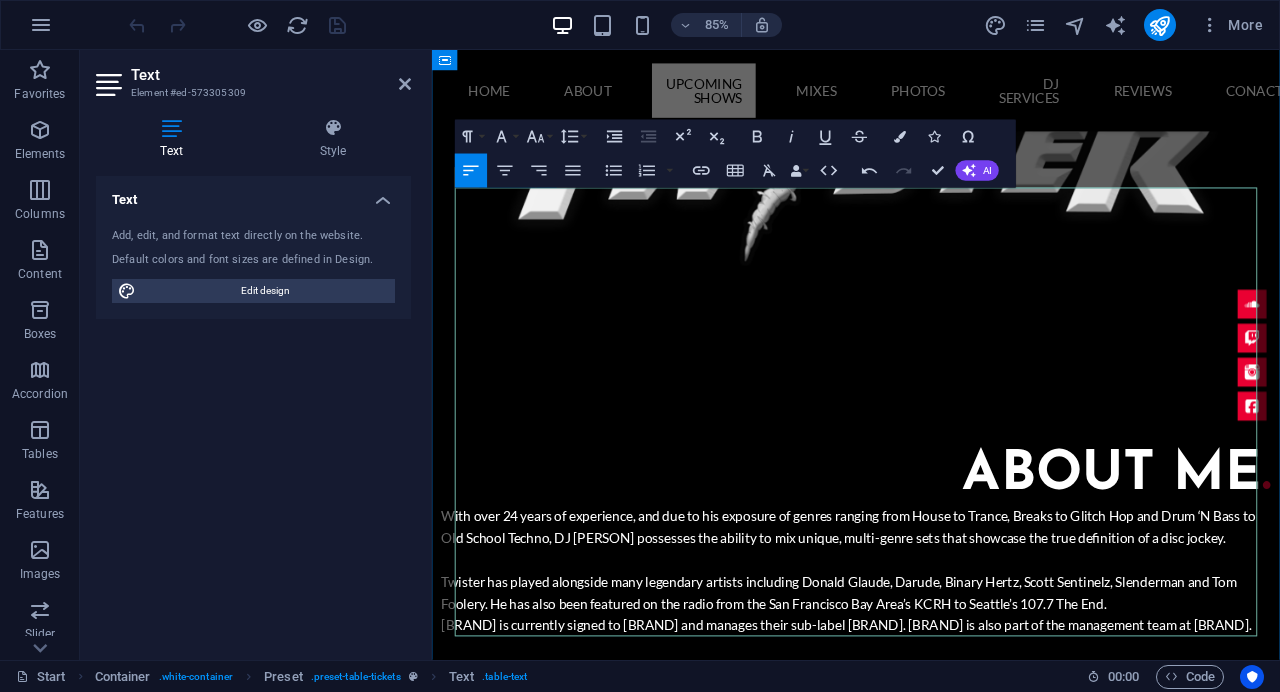 click on "The Drop: A Weekly Joint" at bounding box center (859, 2389) 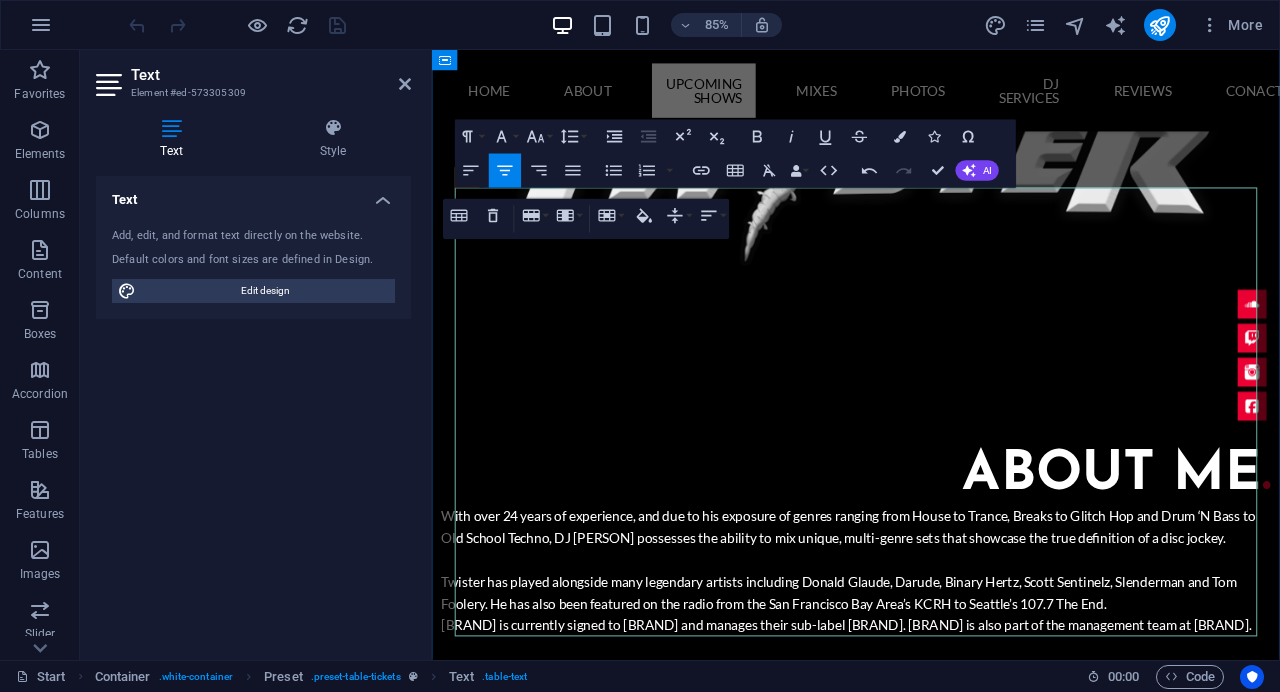 click on "[DAY], [MONTH] [ORDINAL]" at bounding box center [588, 2462] 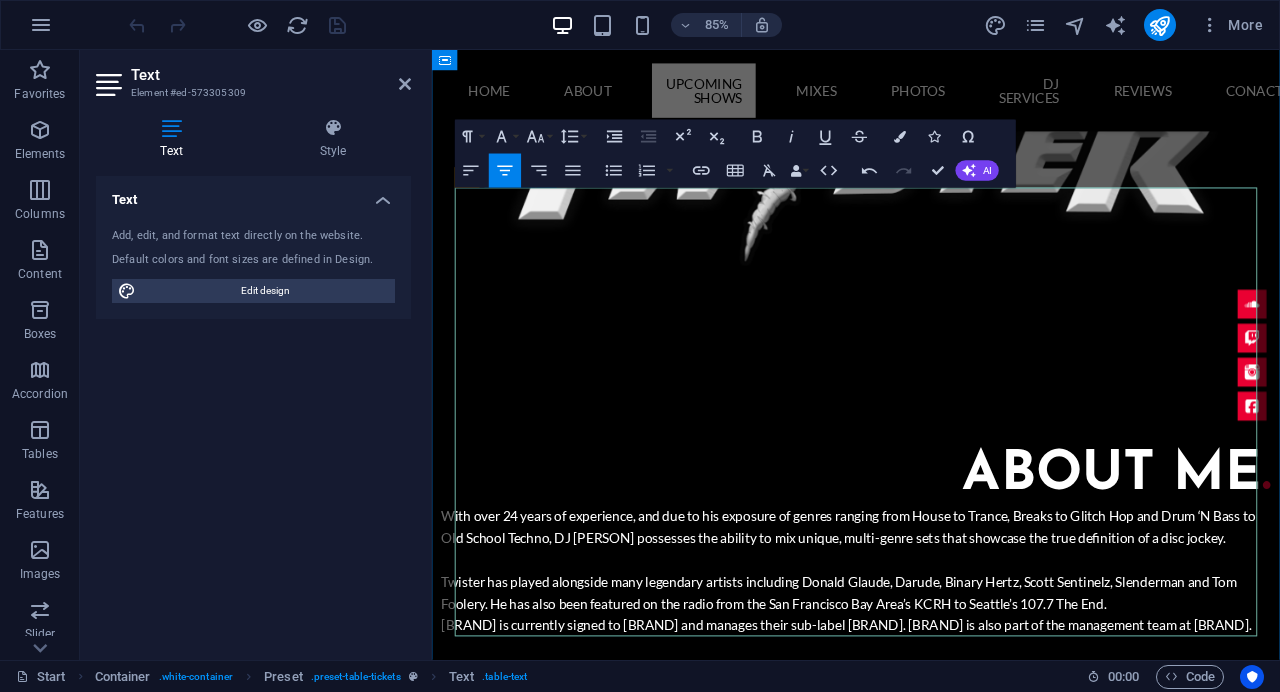 click on "[DAY], [MONTH] [ORDINAL]" at bounding box center (588, 2462) 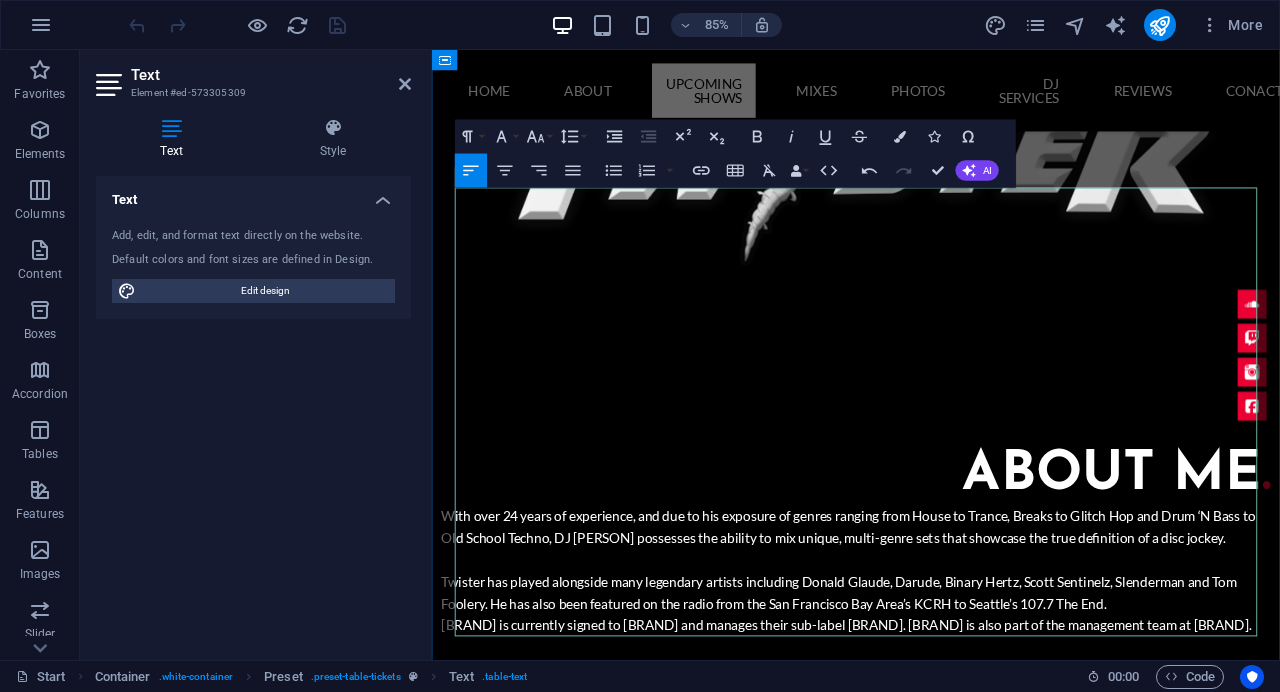 click at bounding box center [588, 2462] 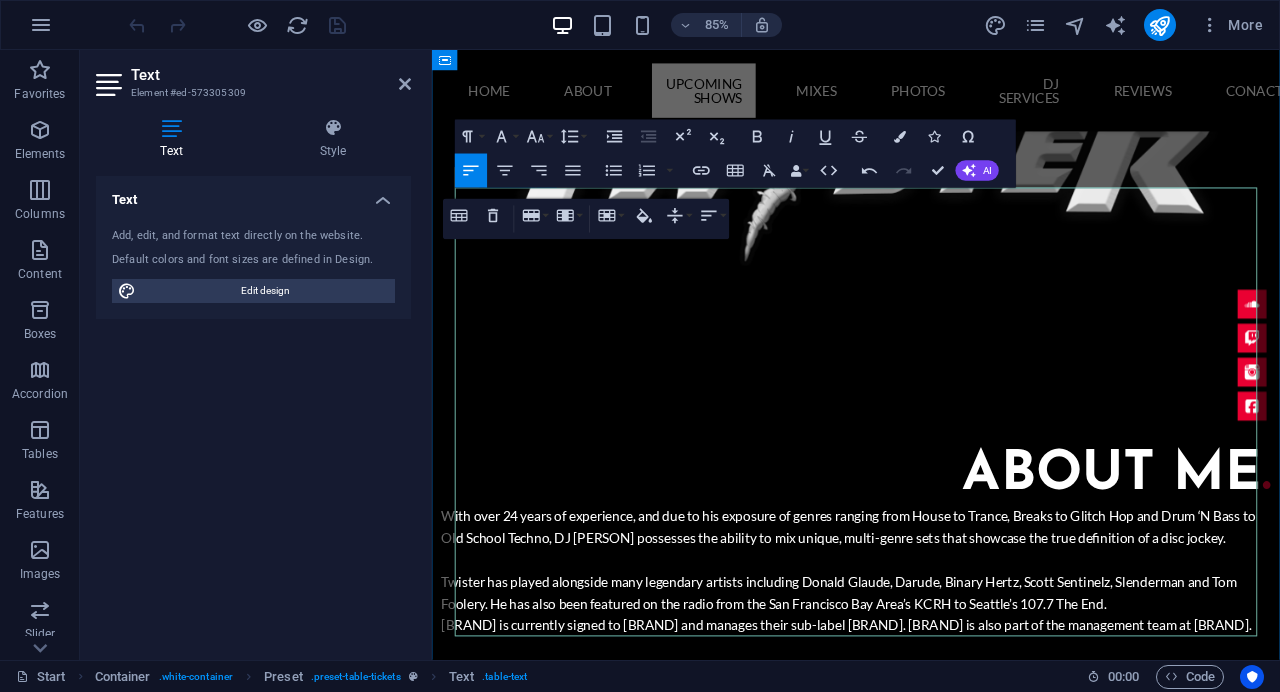 click at bounding box center (588, 2462) 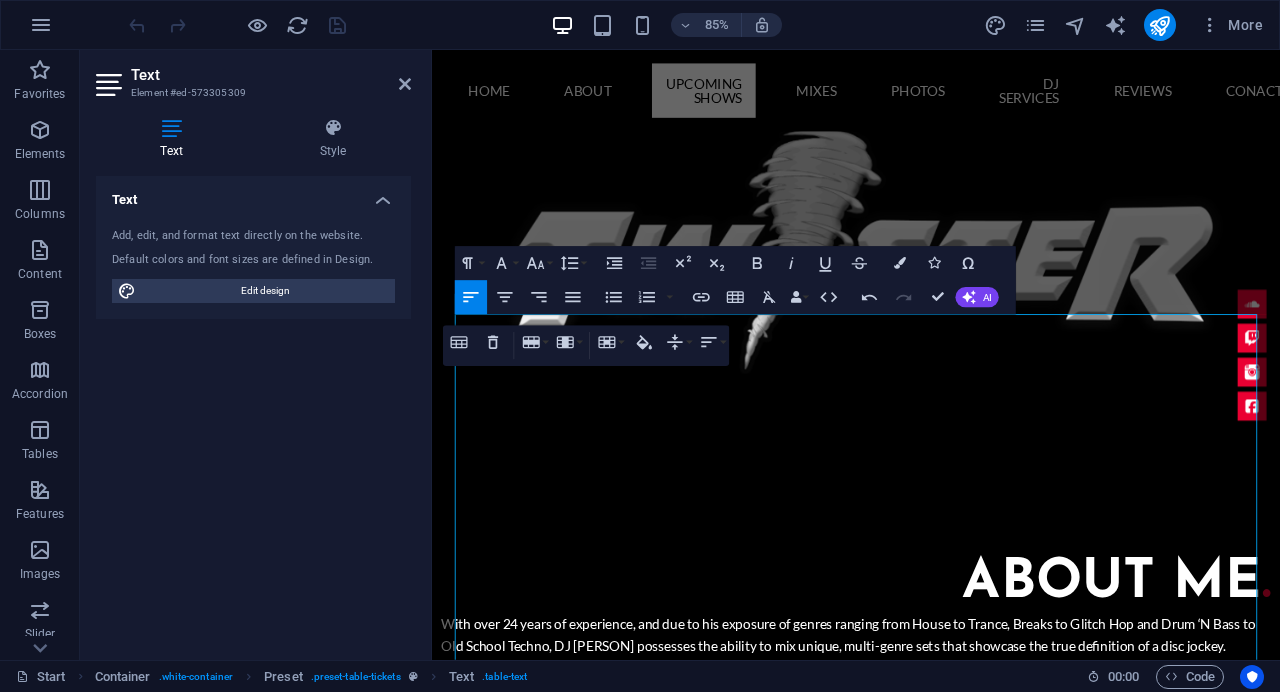scroll, scrollTop: 1548, scrollLeft: 0, axis: vertical 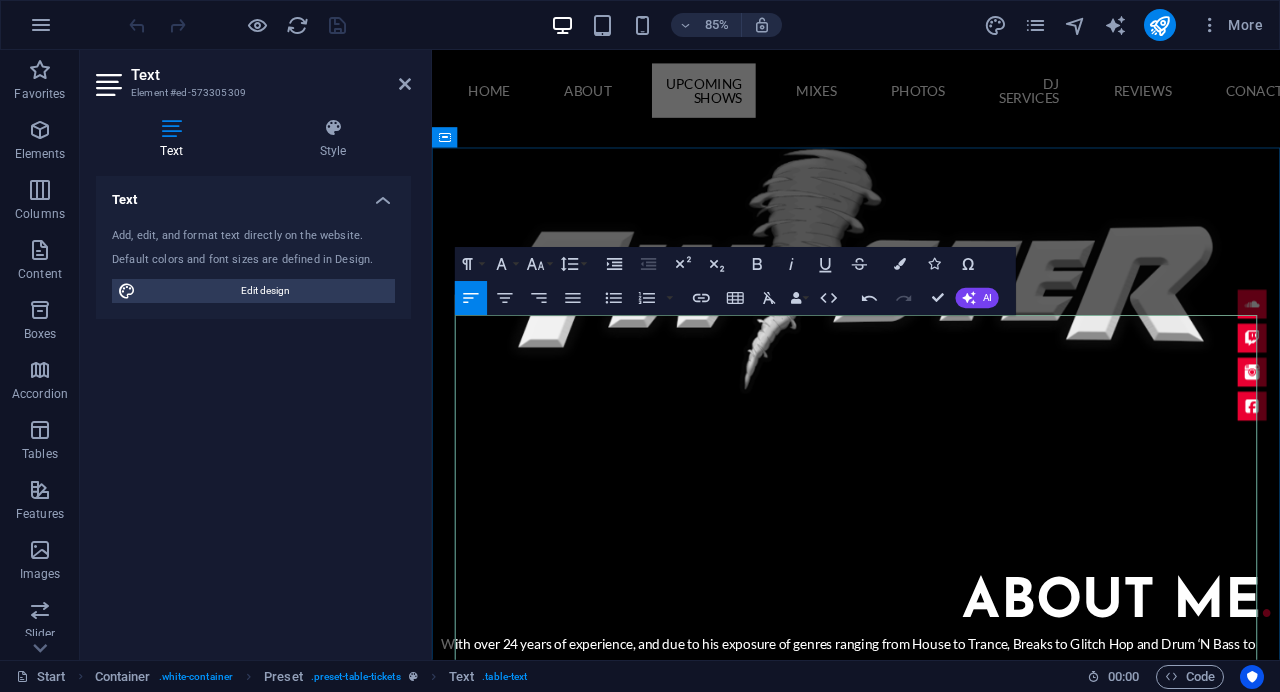 drag, startPoint x: 593, startPoint y: 478, endPoint x: 476, endPoint y: 479, distance: 117.00427 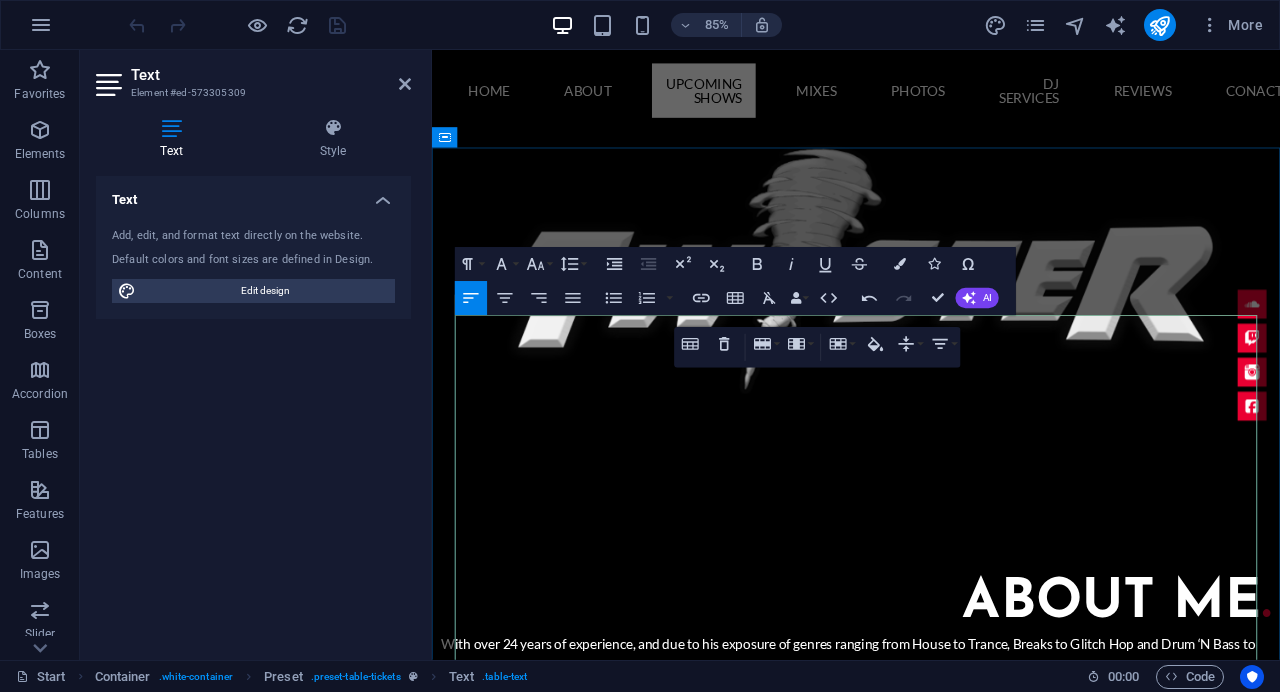 click on "[EVENT NAME]" at bounding box center [859, 2613] 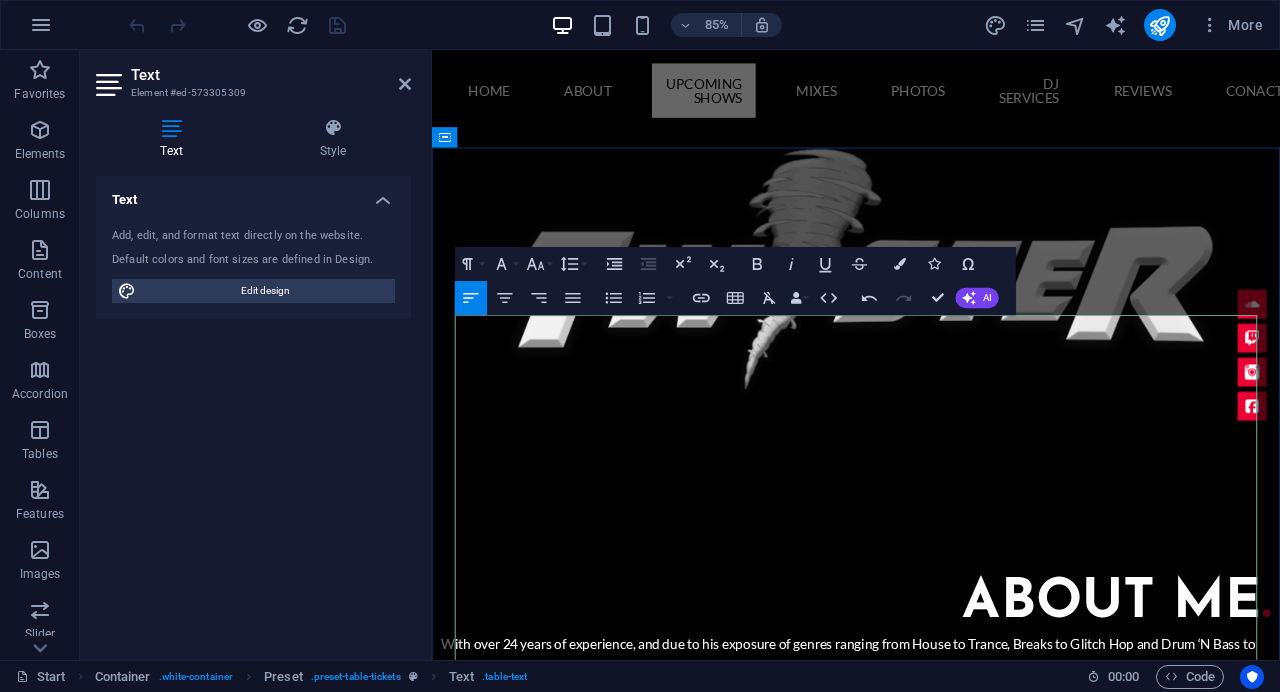click on "[EVENT NAME]" at bounding box center (859, 2613) 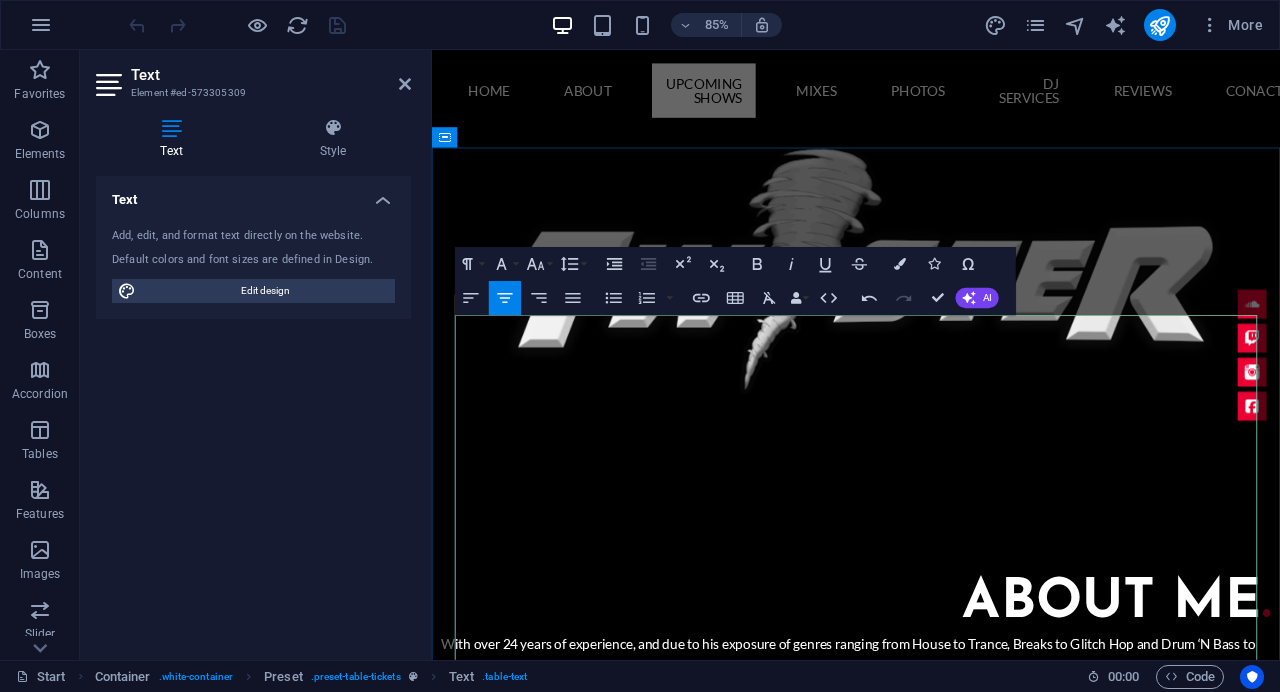 click on "[PERSON]" at bounding box center (859, 2613) 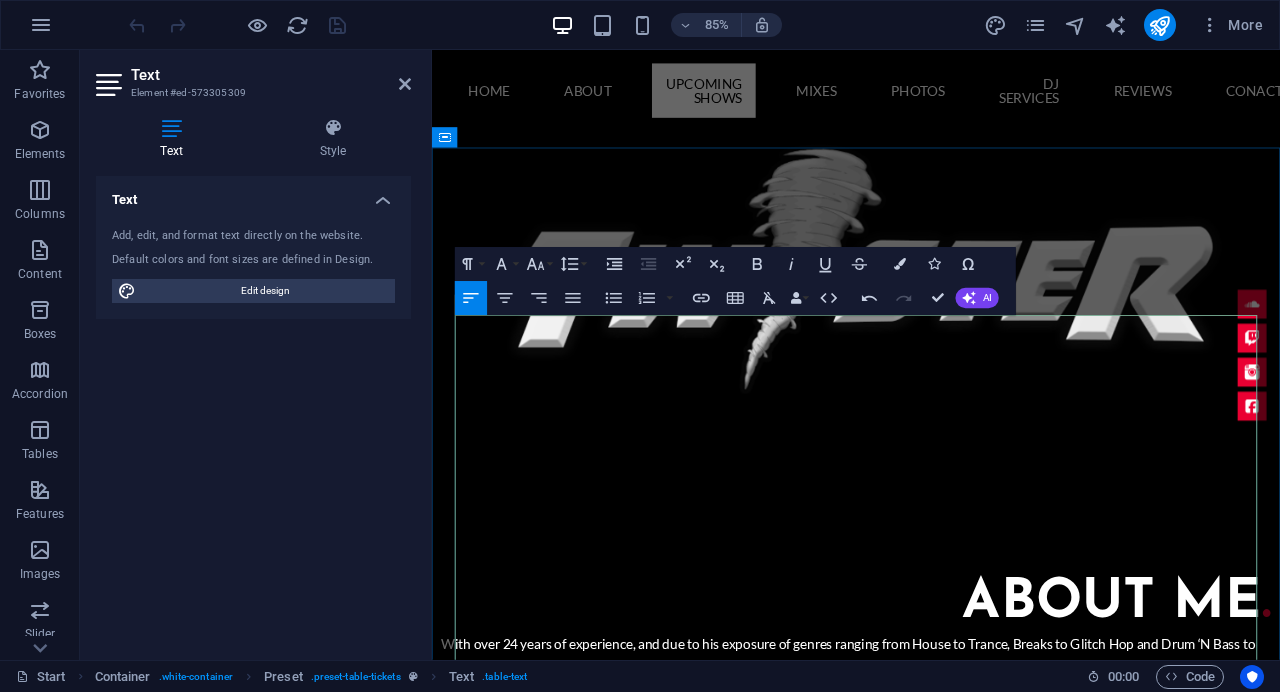 click on "[PERSON]" at bounding box center [588, 2613] 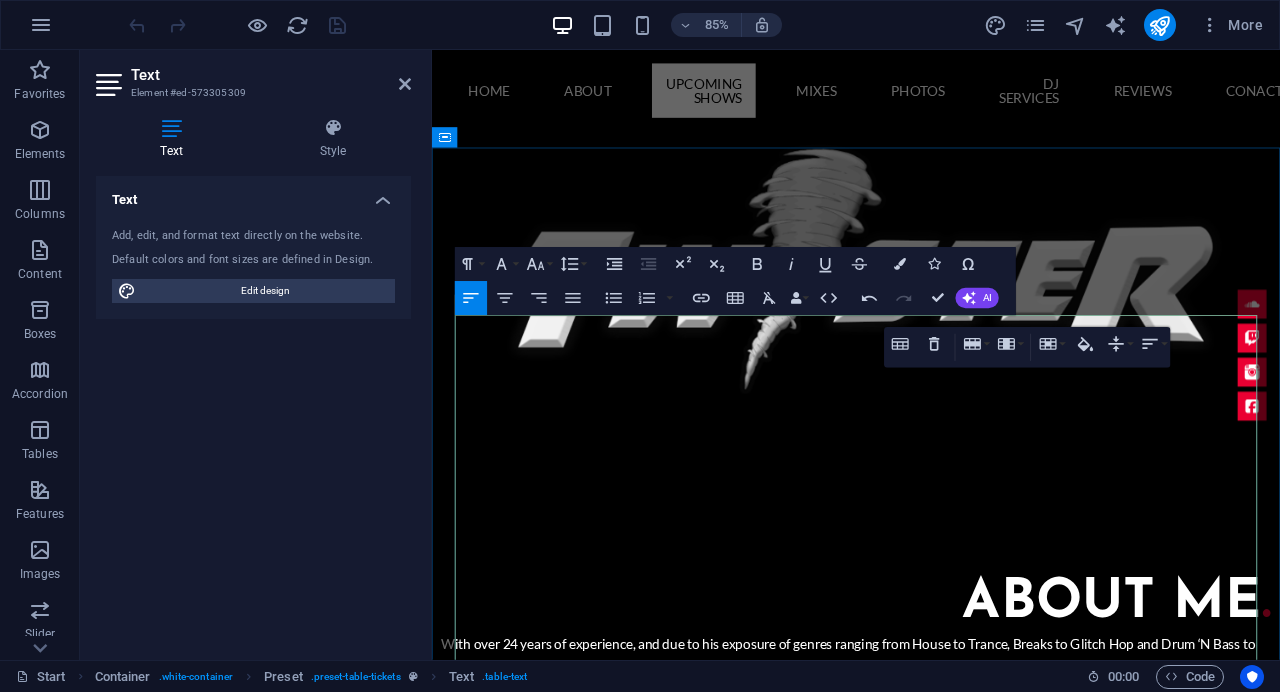 click on "[TIME] MST" at bounding box center (1107, 2759) 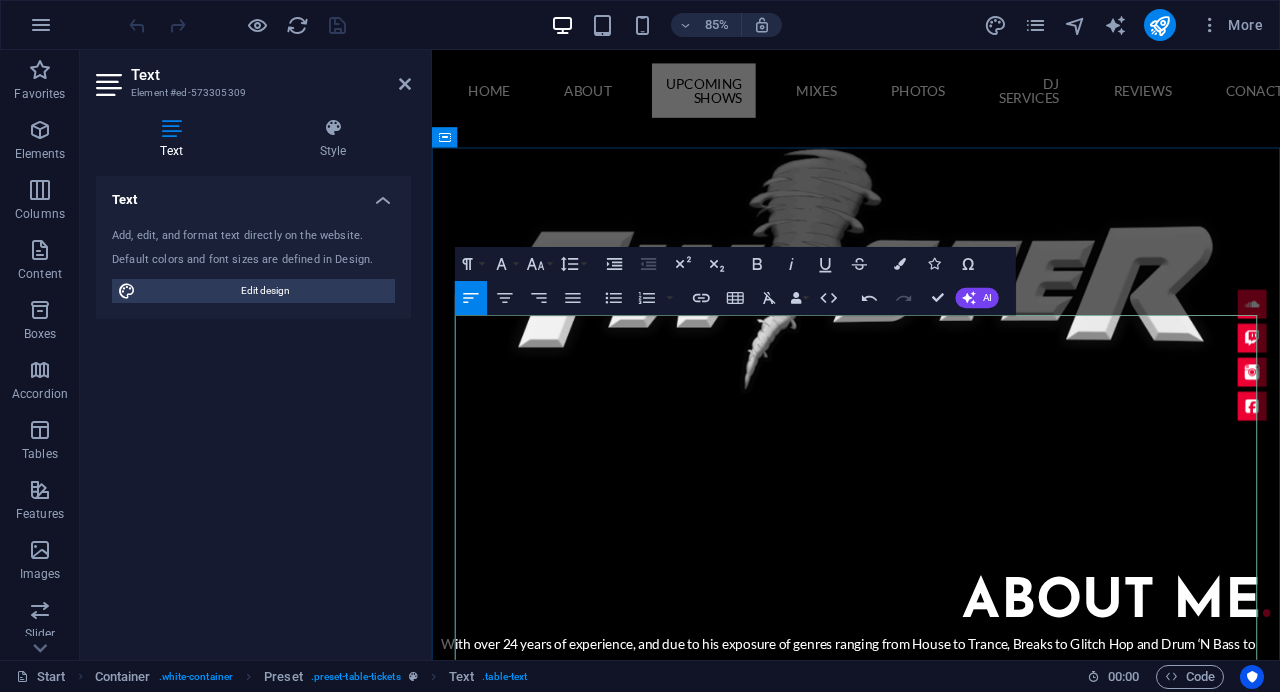 click on "[TIME] MST" at bounding box center (1107, 2759) 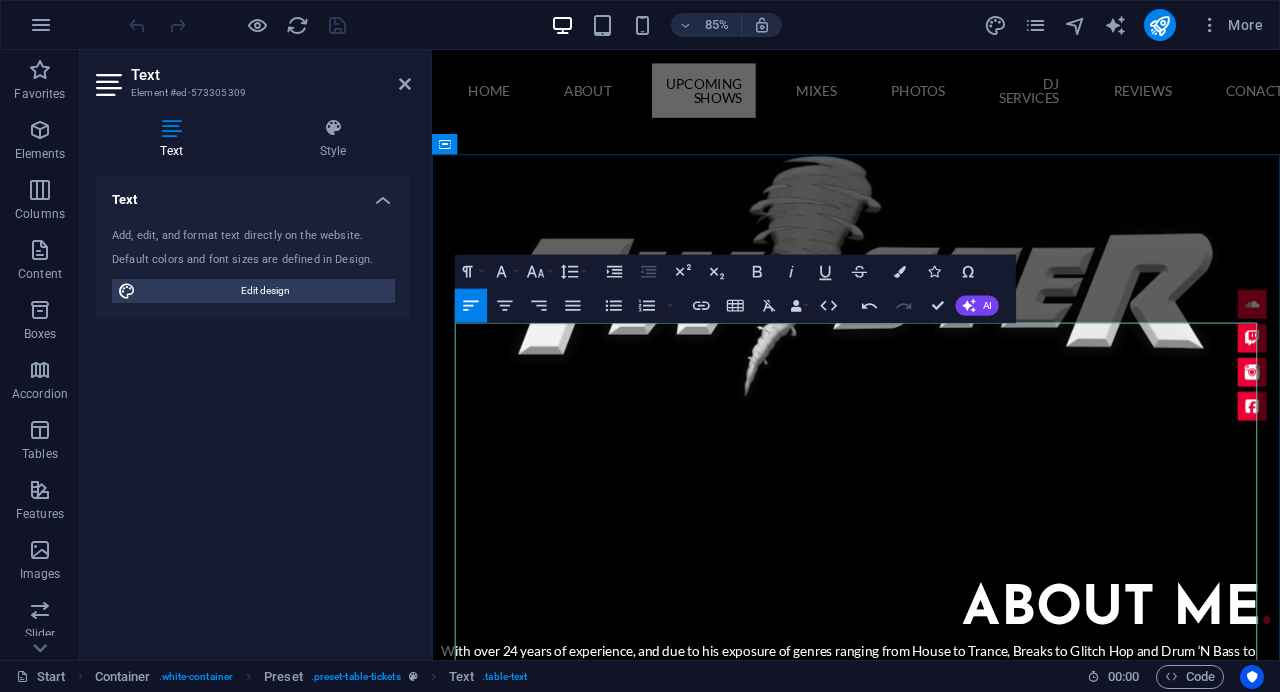 scroll, scrollTop: 1542, scrollLeft: 0, axis: vertical 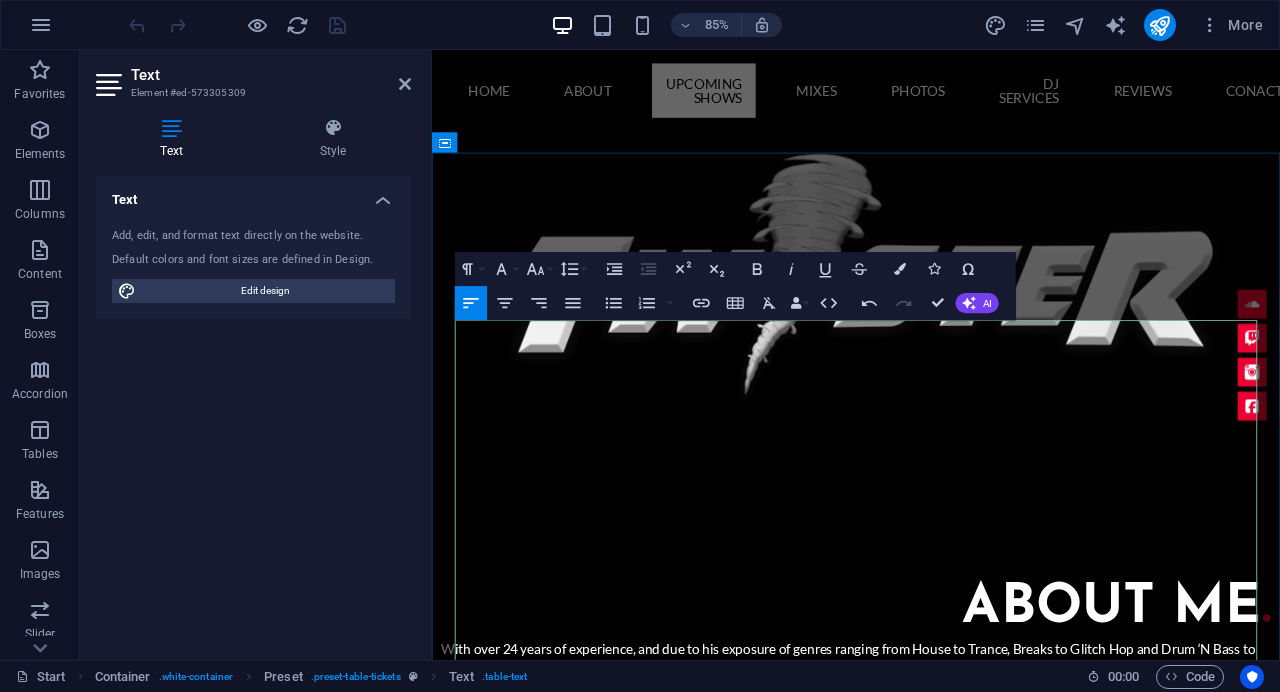click on "[TIME] - [TIME] MST" at bounding box center (1107, 2619) 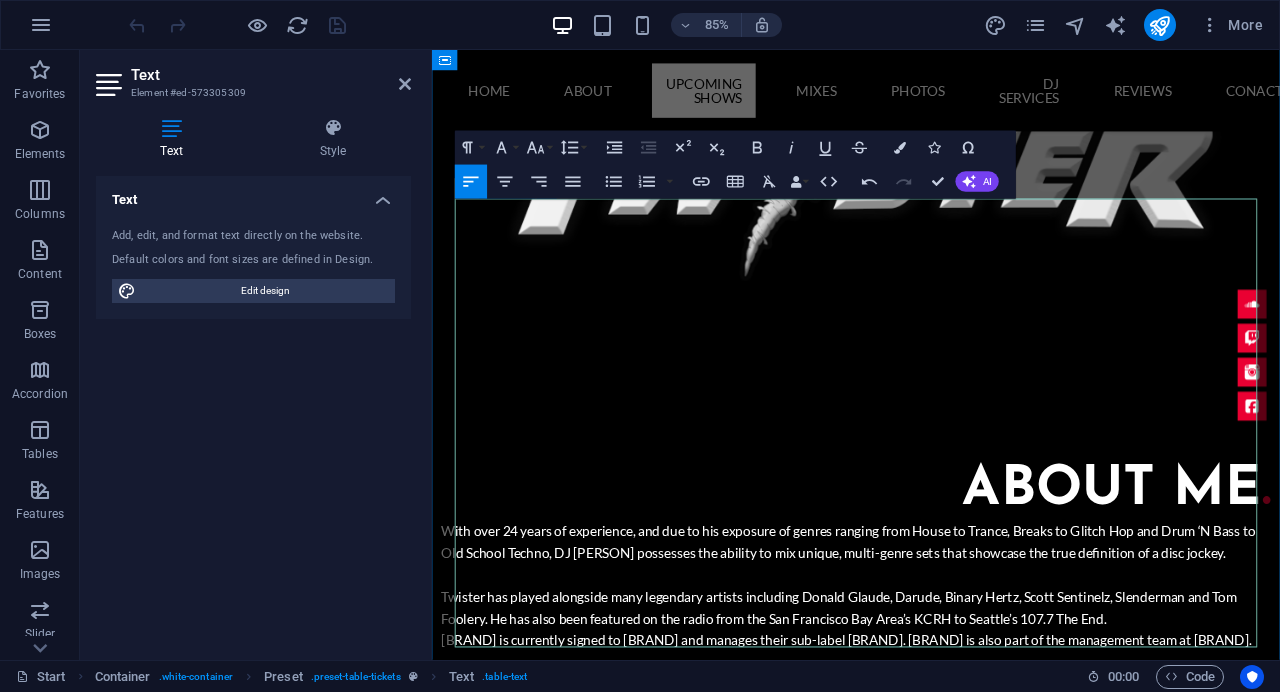 scroll, scrollTop: 1698, scrollLeft: 0, axis: vertical 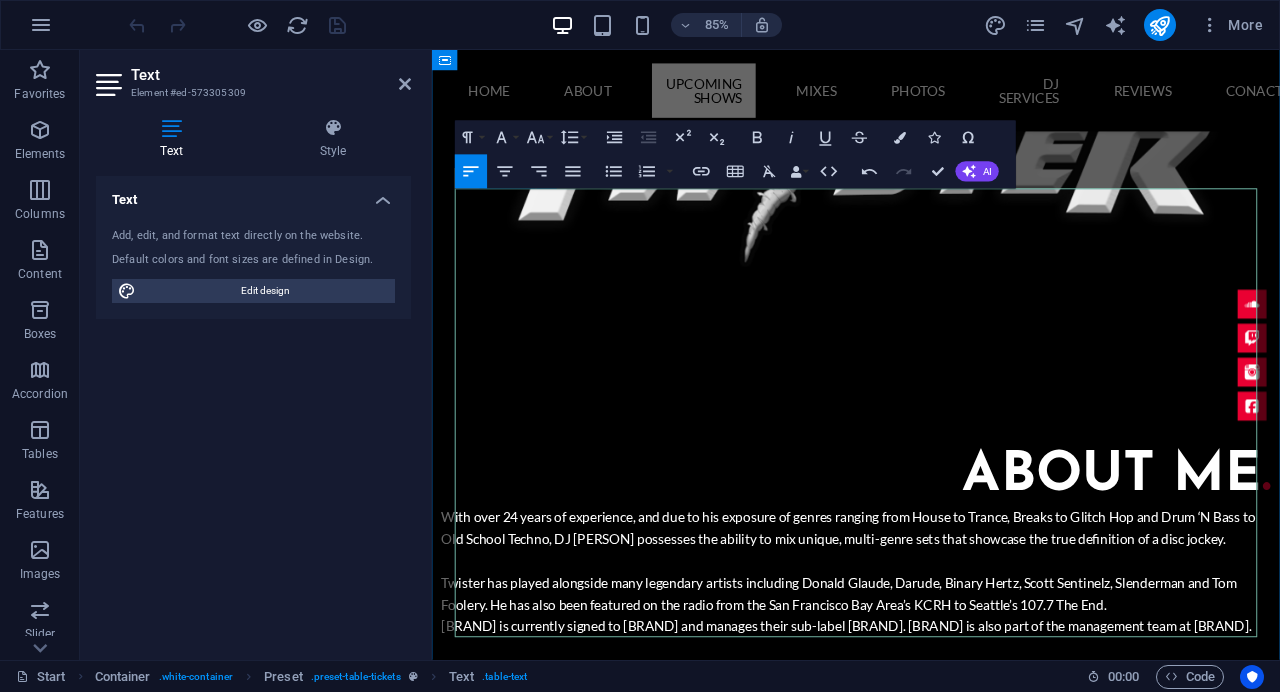 click on "LISTEN LIVE" at bounding box center [1307, 2609] 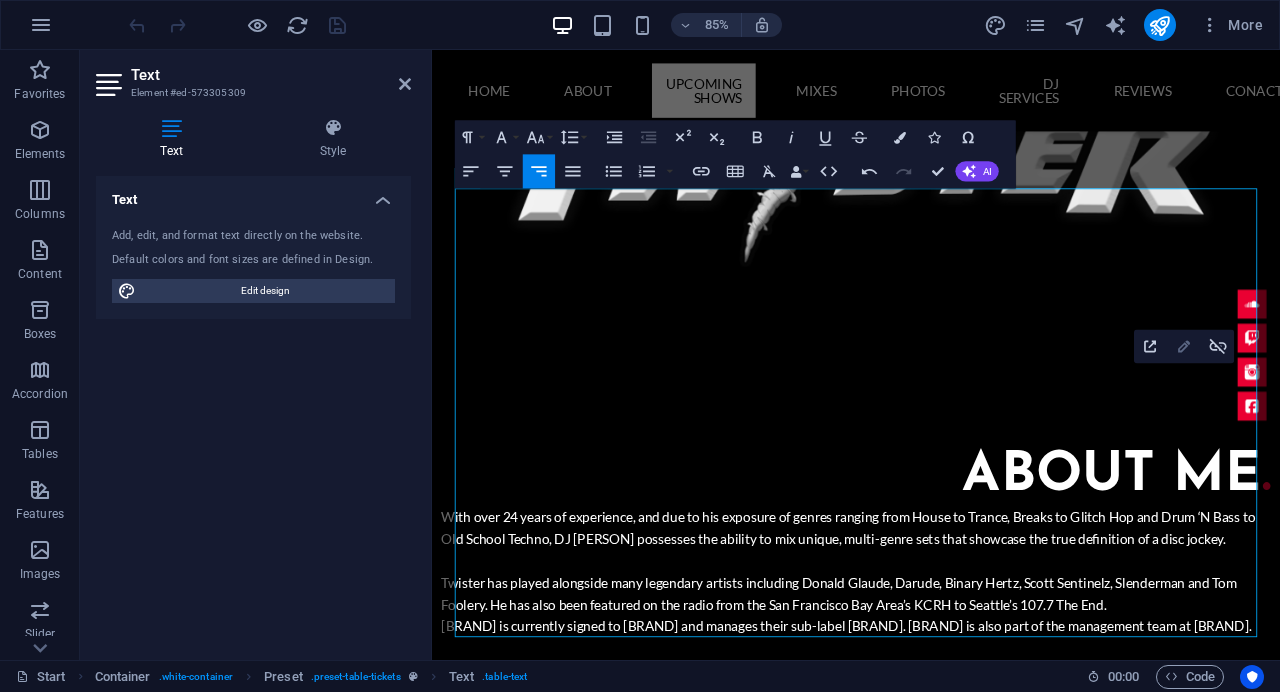 click 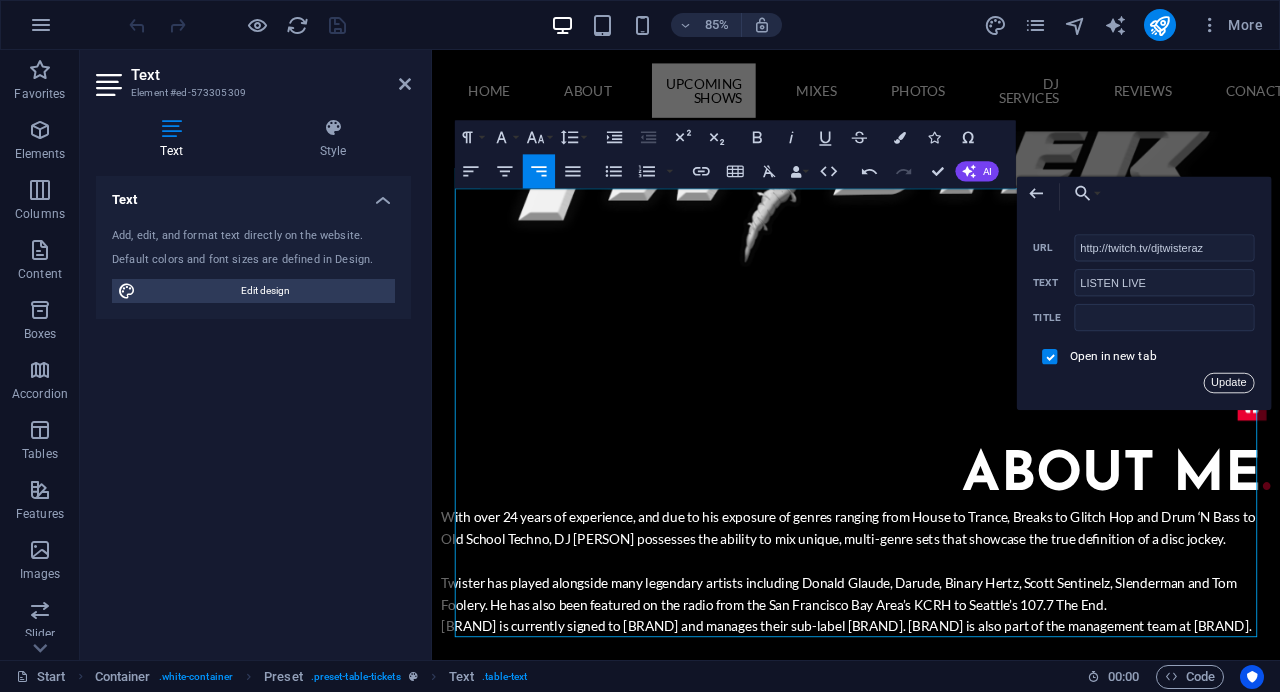 click on "Update" at bounding box center [1229, 383] 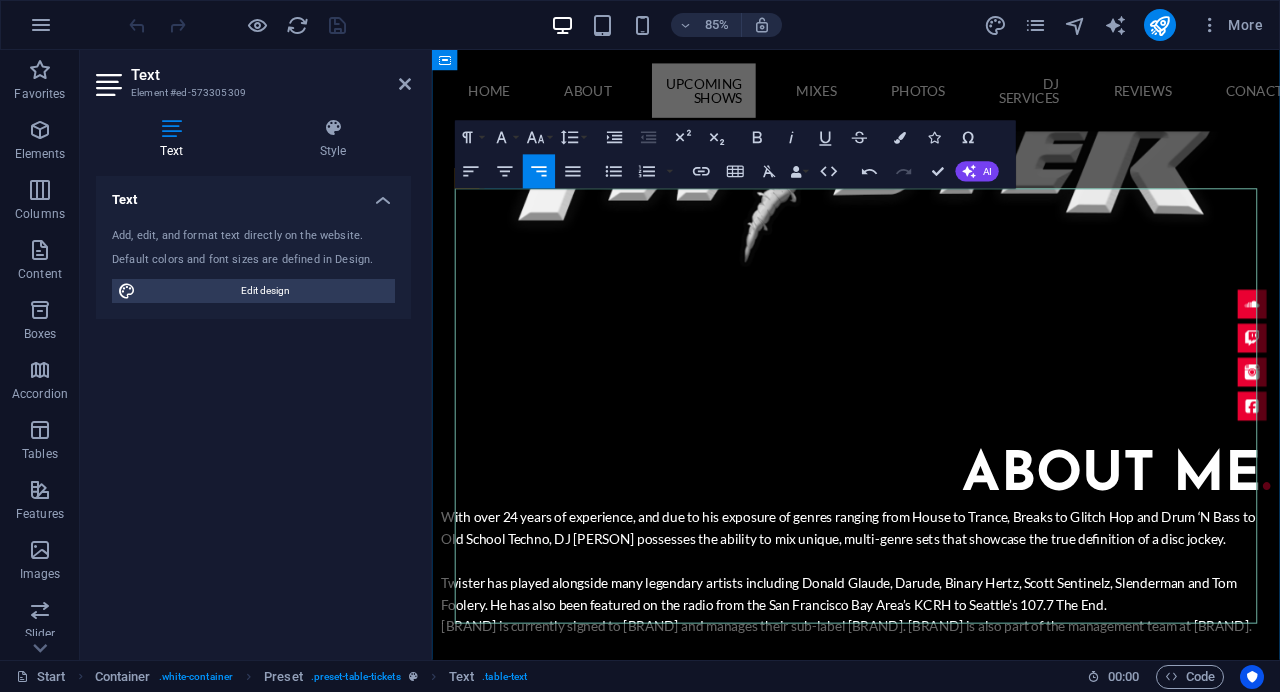 drag, startPoint x: 623, startPoint y: 464, endPoint x: 472, endPoint y: 458, distance: 151.11916 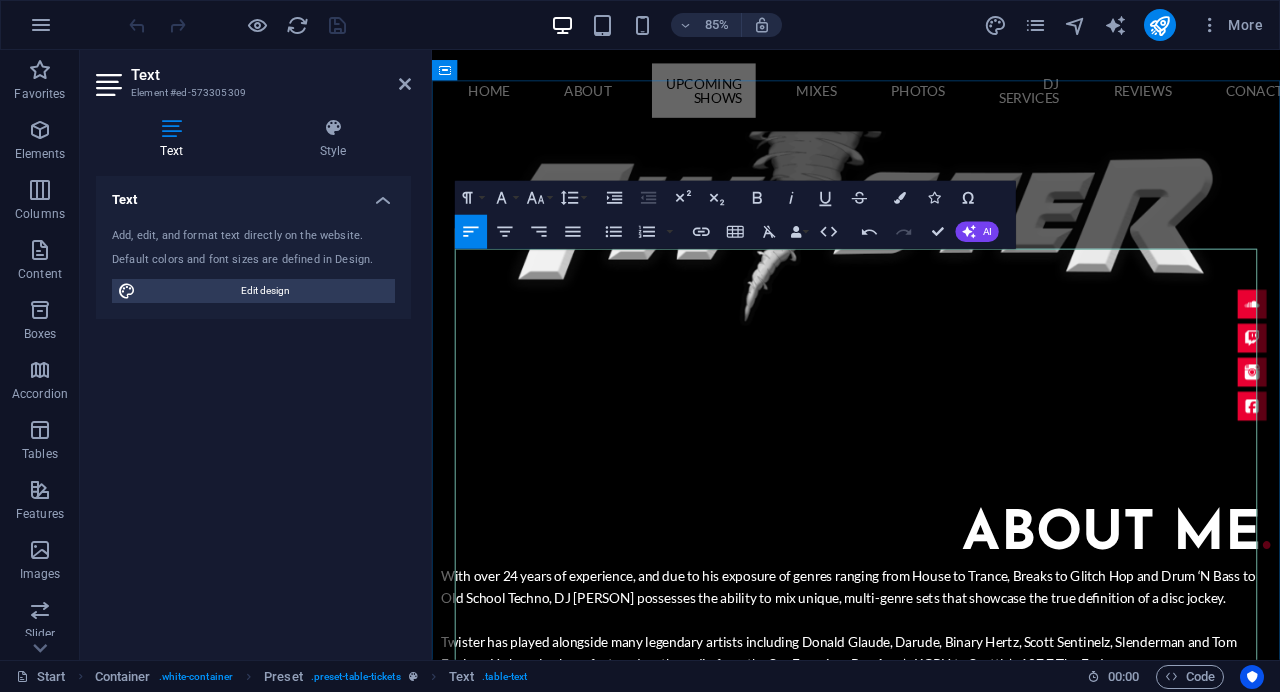 scroll, scrollTop: 1627, scrollLeft: 0, axis: vertical 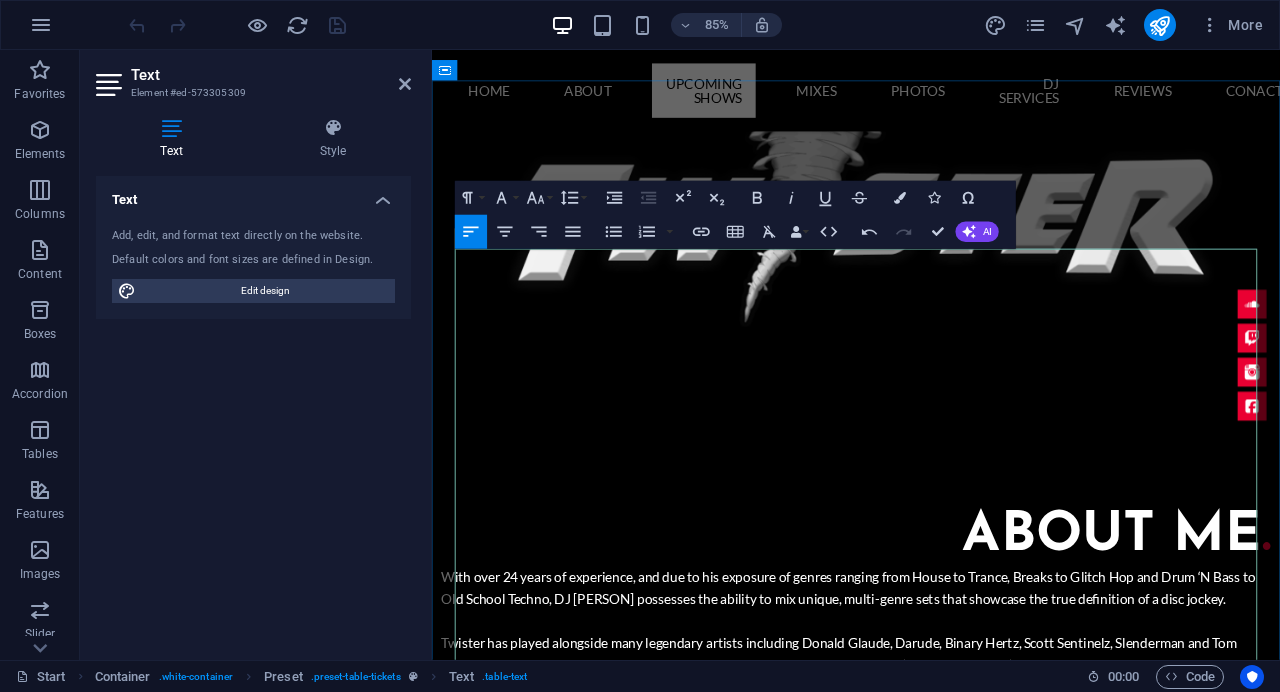 click on "LISTEN LIVE" at bounding box center (1328, 2461) 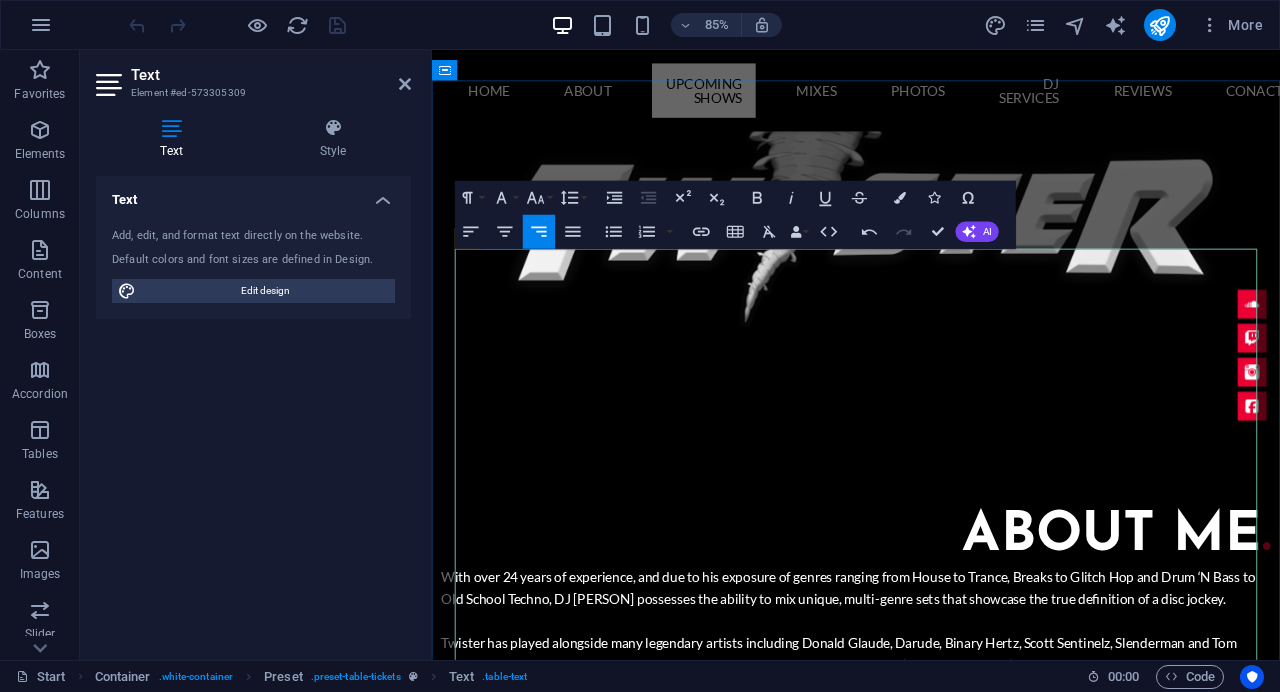 click on "LSTEN LIVE" at bounding box center (1331, 2461) 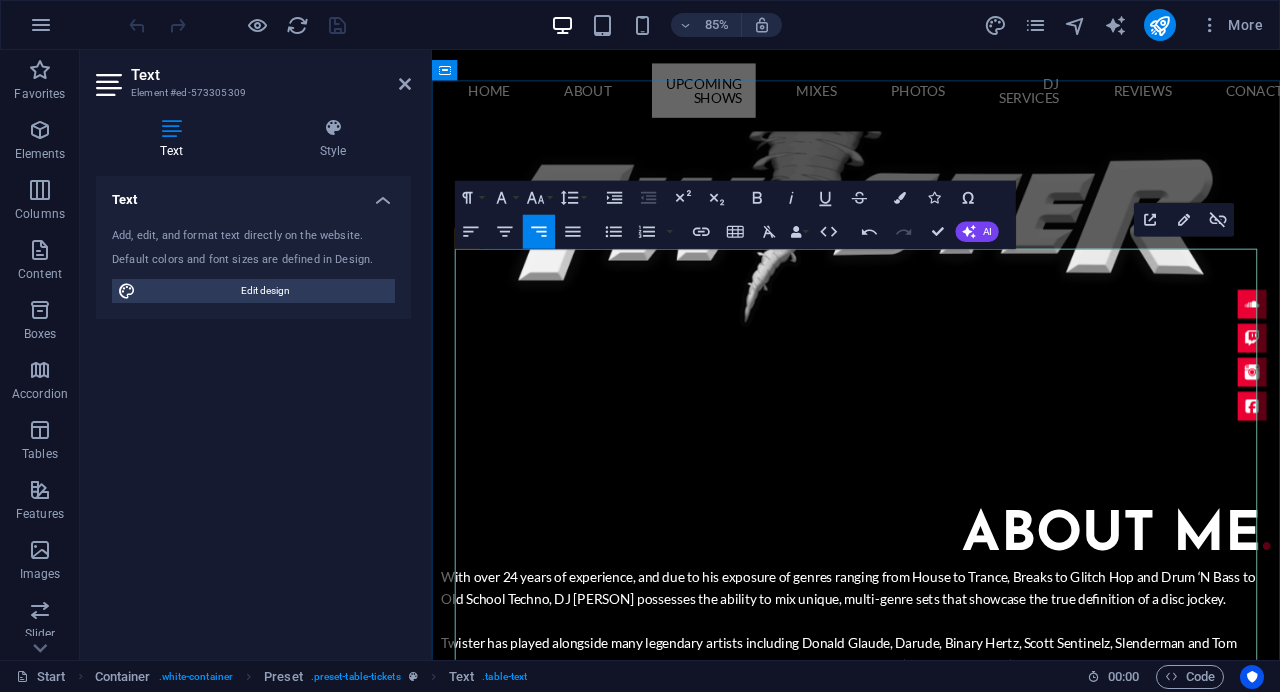 click on "IVE" at bounding box center (1307, 2461) 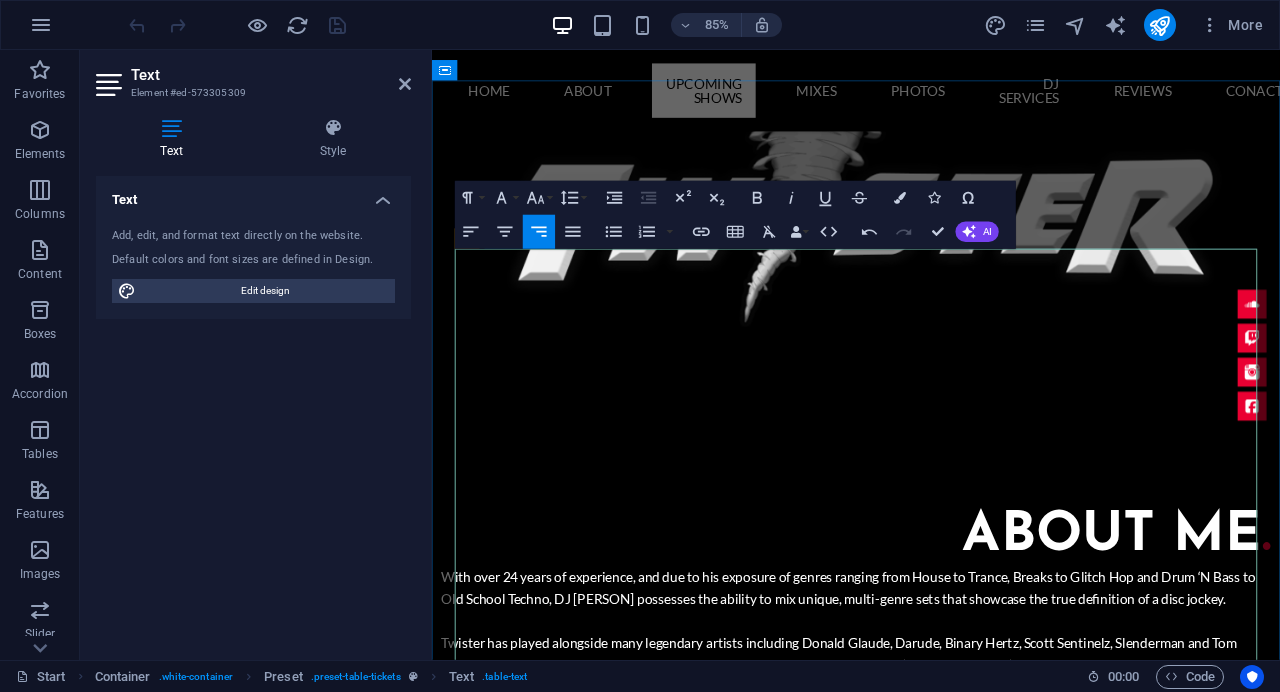 click on "IV" at bounding box center (1307, 2461) 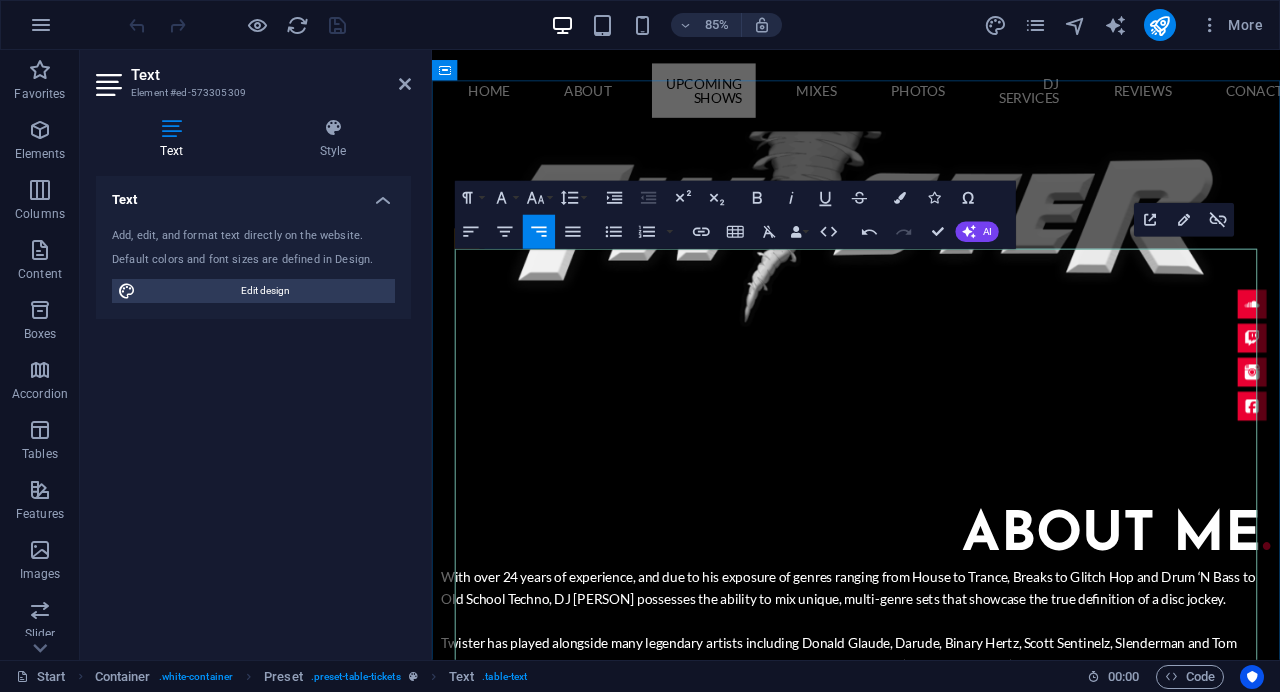 drag, startPoint x: 1381, startPoint y: 316, endPoint x: 1328, endPoint y: 324, distance: 53.600372 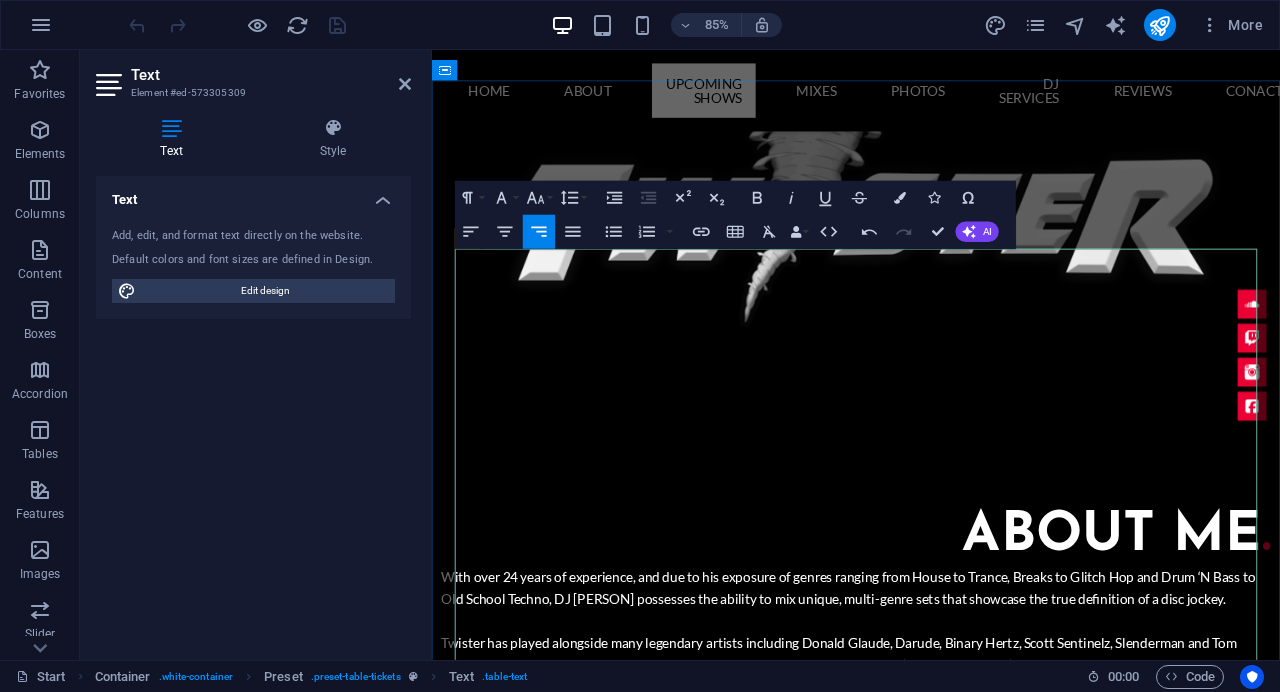 click at bounding box center [1307, 2453] 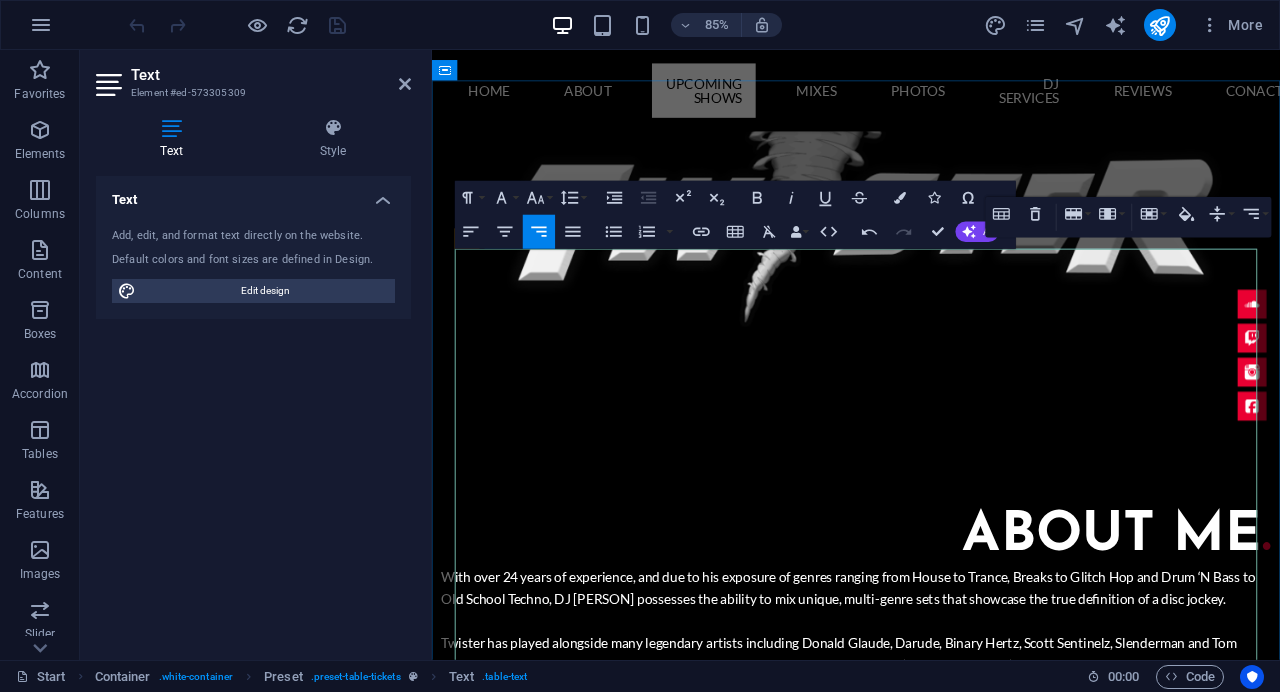 click on "[TIME] - [TIME]" at bounding box center (1107, 2518) 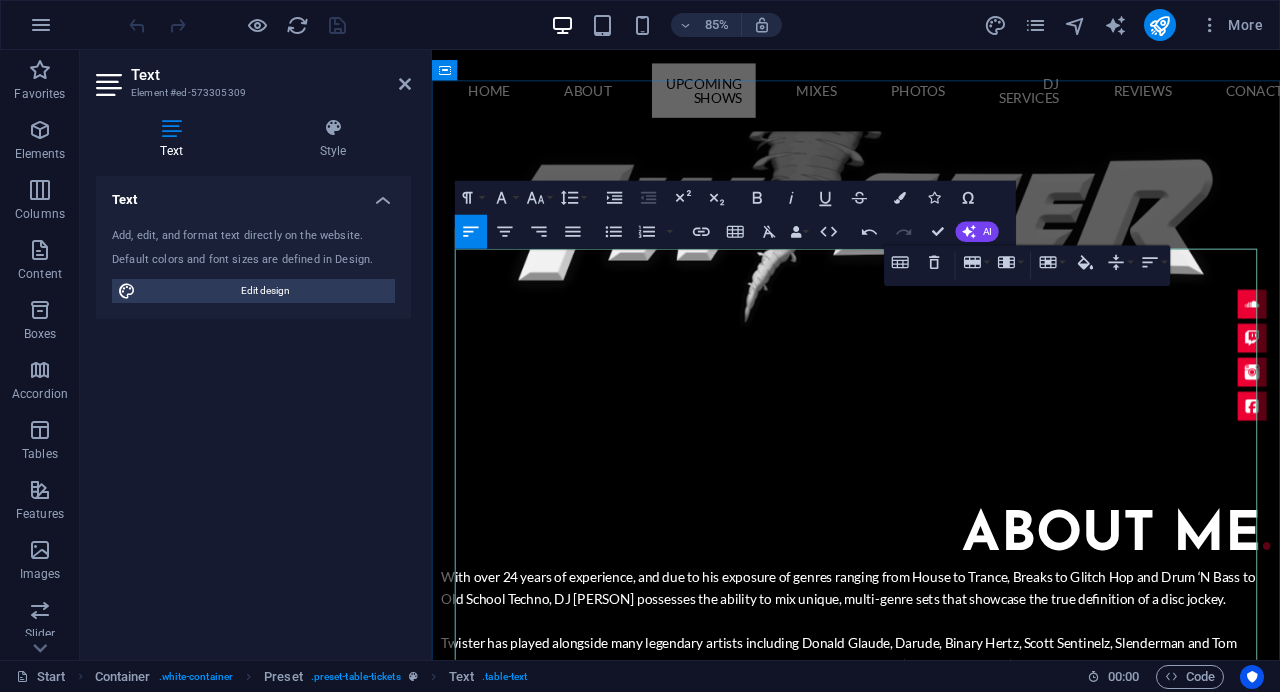 click at bounding box center (1307, 2453) 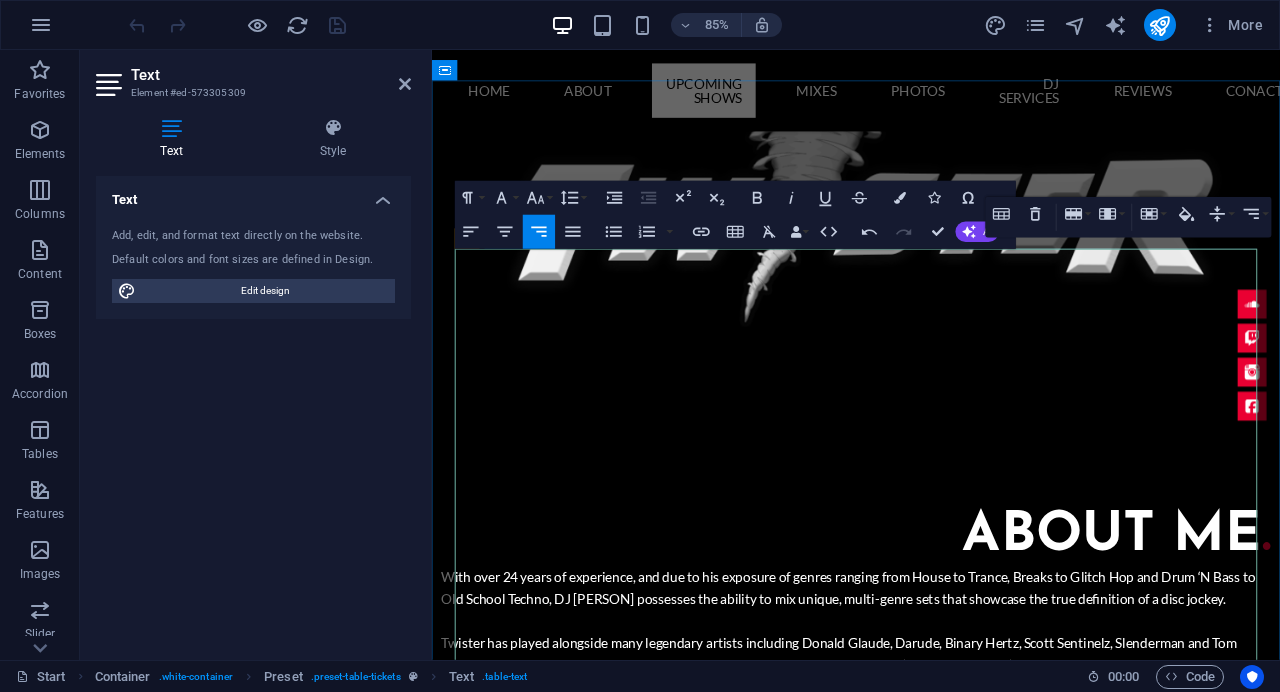 click at bounding box center (1307, 2453) 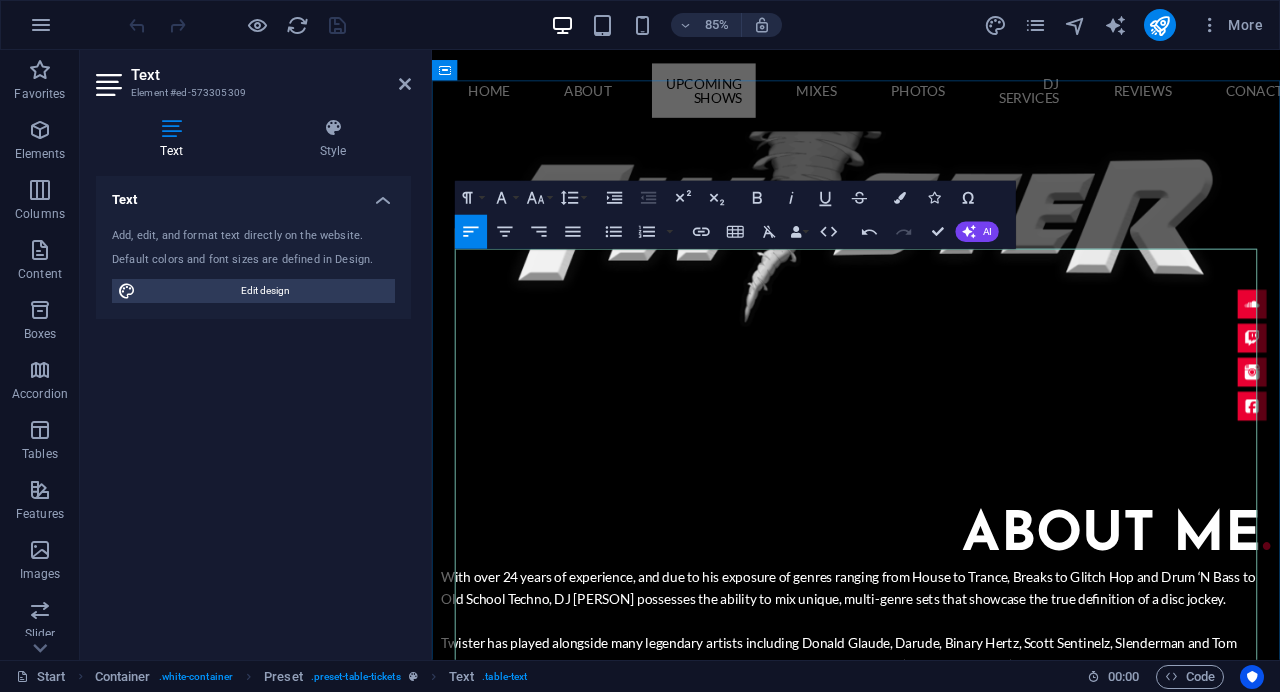 drag, startPoint x: 631, startPoint y: 311, endPoint x: 476, endPoint y: 308, distance: 155.02902 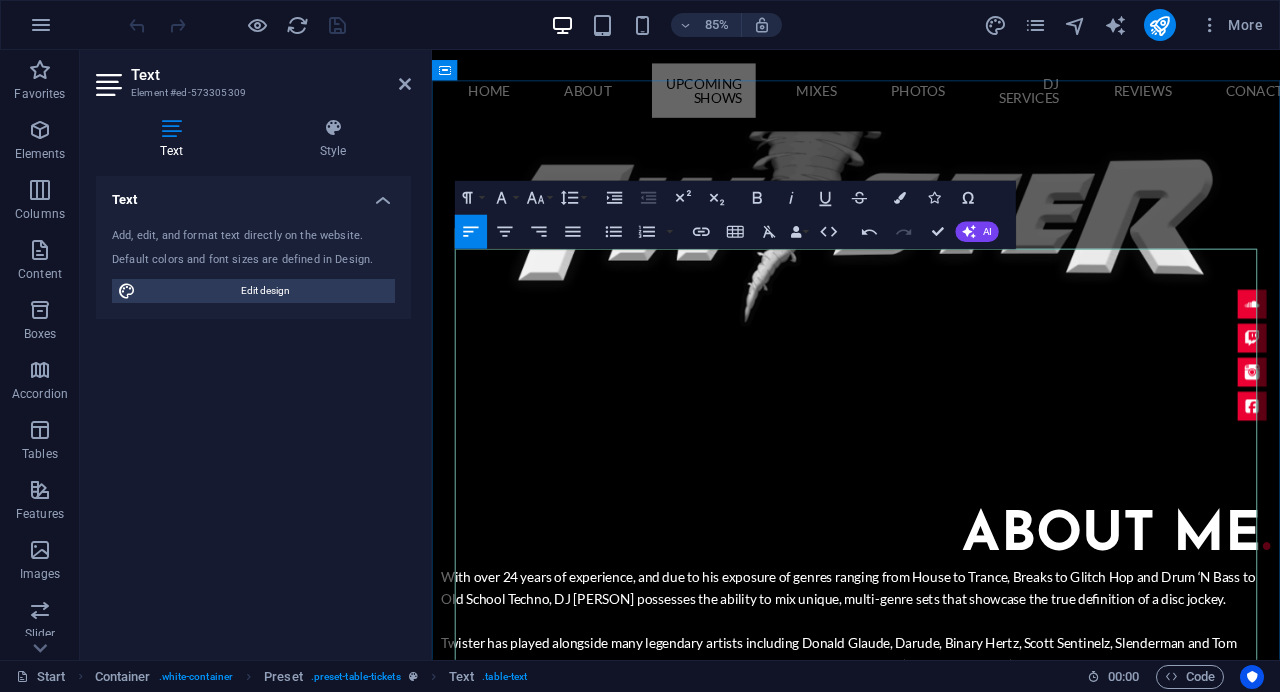 drag, startPoint x: 644, startPoint y: 378, endPoint x: 457, endPoint y: 385, distance: 187.13097 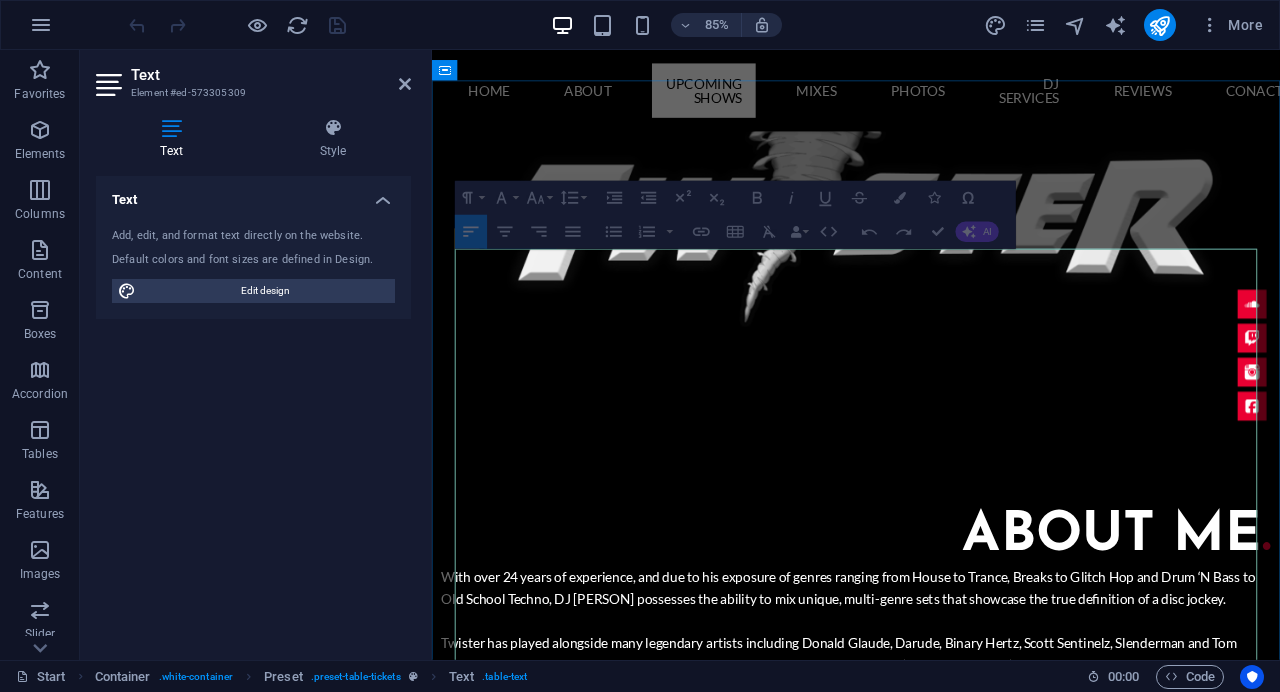 drag, startPoint x: 890, startPoint y: 317, endPoint x: 740, endPoint y: 311, distance: 150.11995 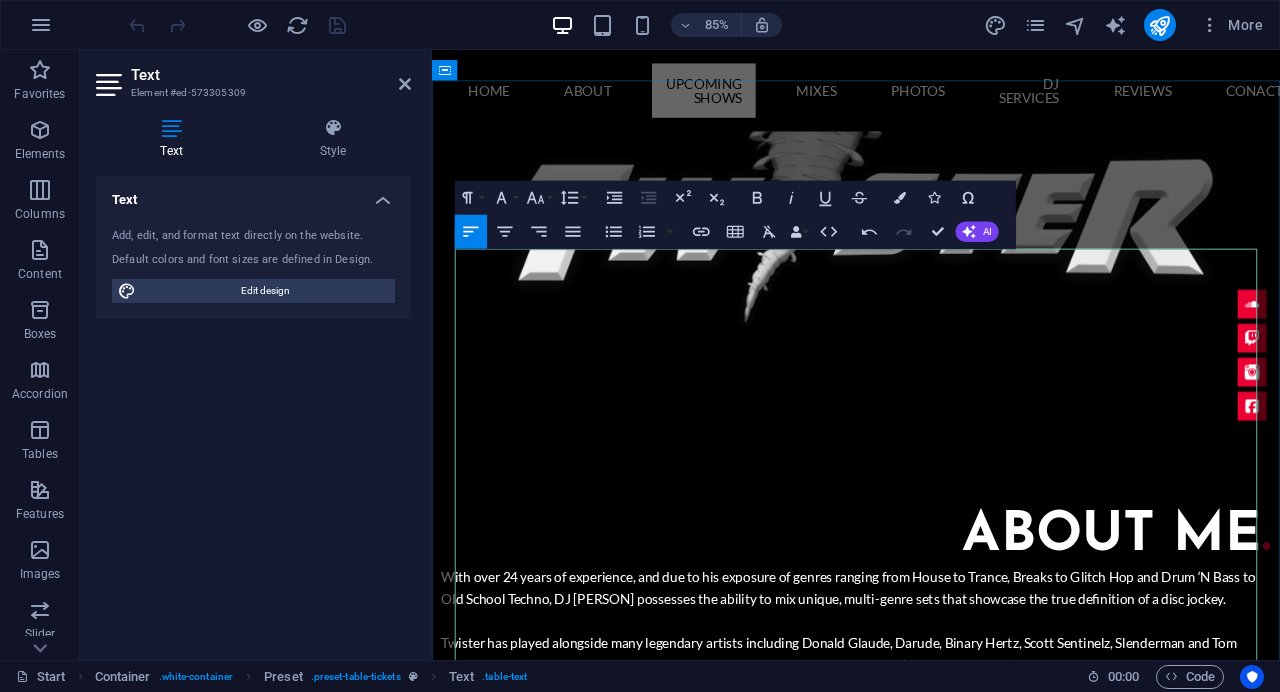 drag, startPoint x: 740, startPoint y: 311, endPoint x: 906, endPoint y: 315, distance: 166.04819 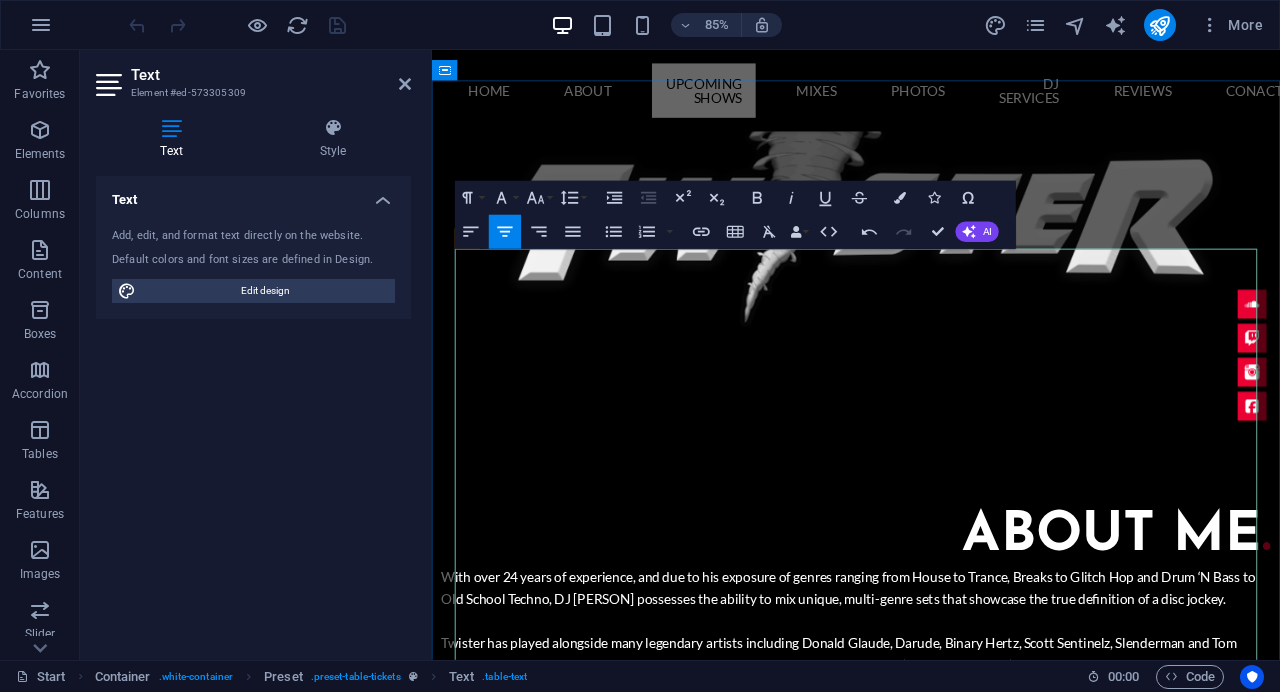 drag, startPoint x: 917, startPoint y: 379, endPoint x: 768, endPoint y: 379, distance: 149 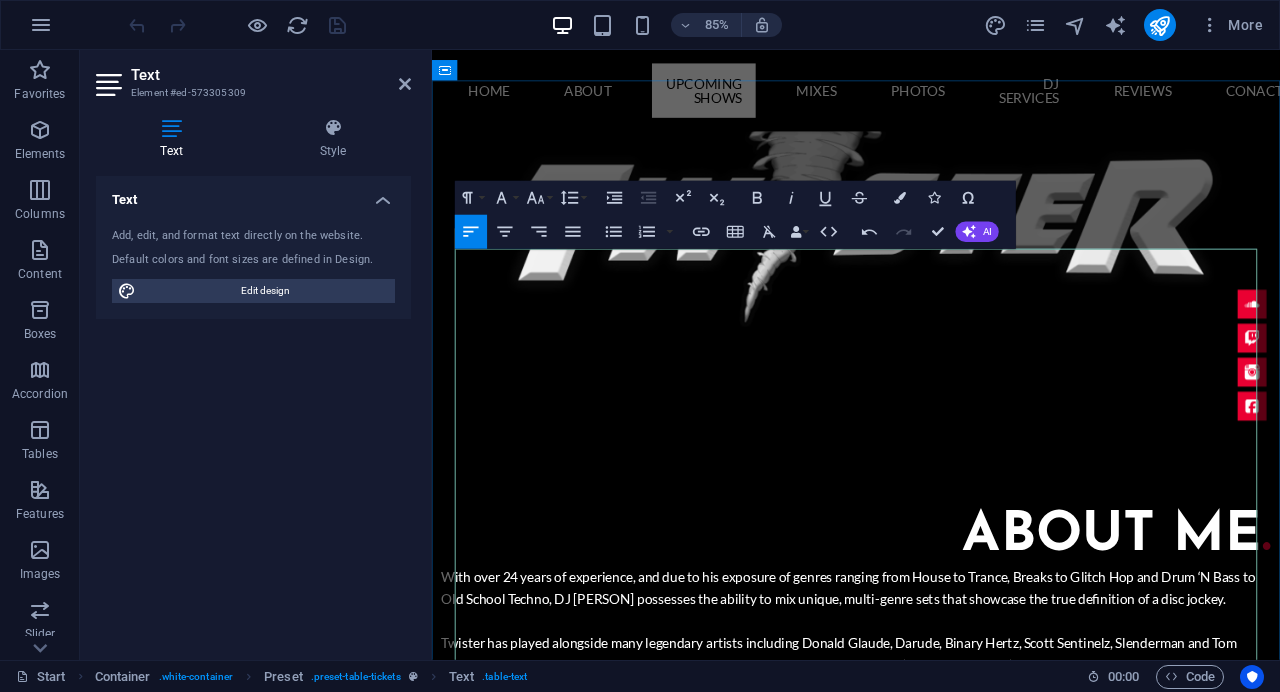 copy on "12 PM - 2 PM" 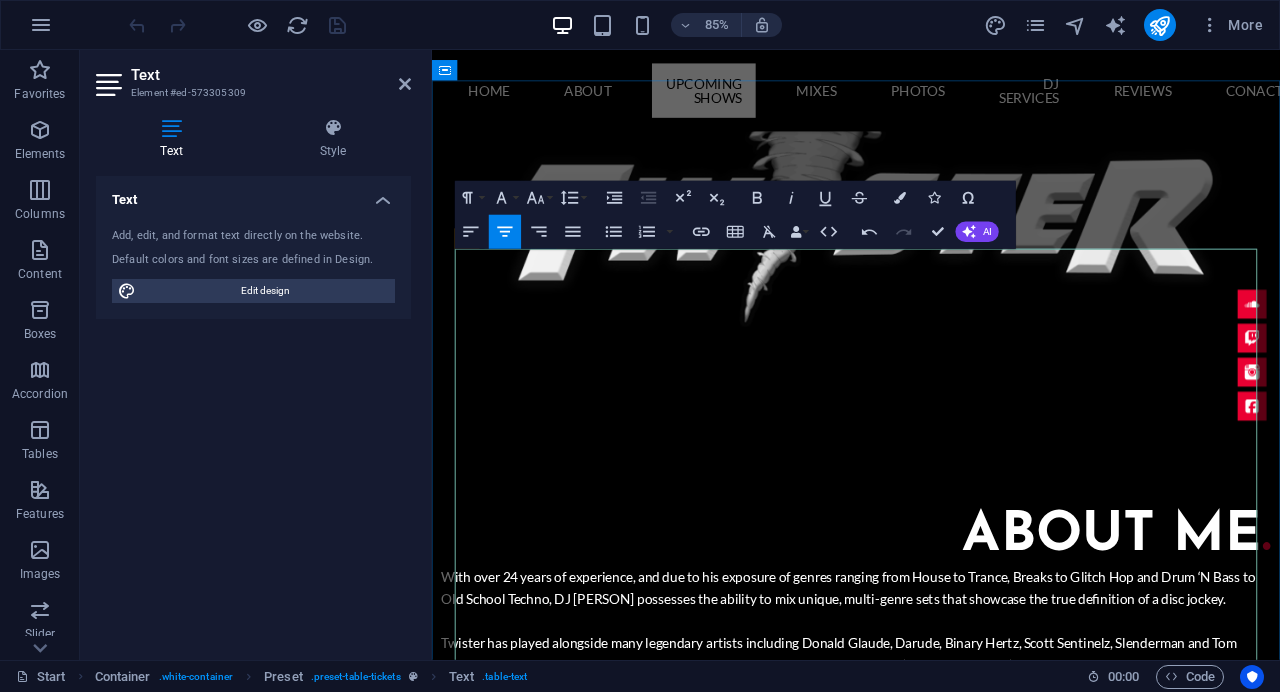 drag, startPoint x: 479, startPoint y: 442, endPoint x: 683, endPoint y: 444, distance: 204.0098 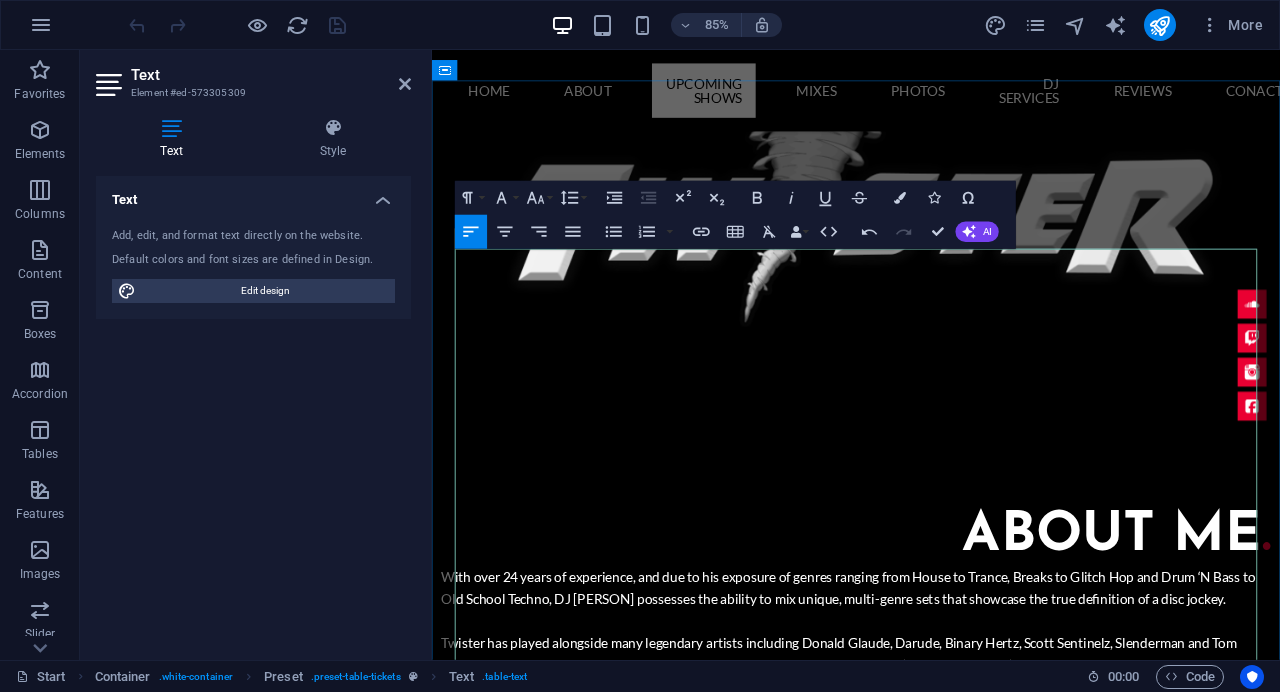 drag, startPoint x: 630, startPoint y: 316, endPoint x: 480, endPoint y: 311, distance: 150.08331 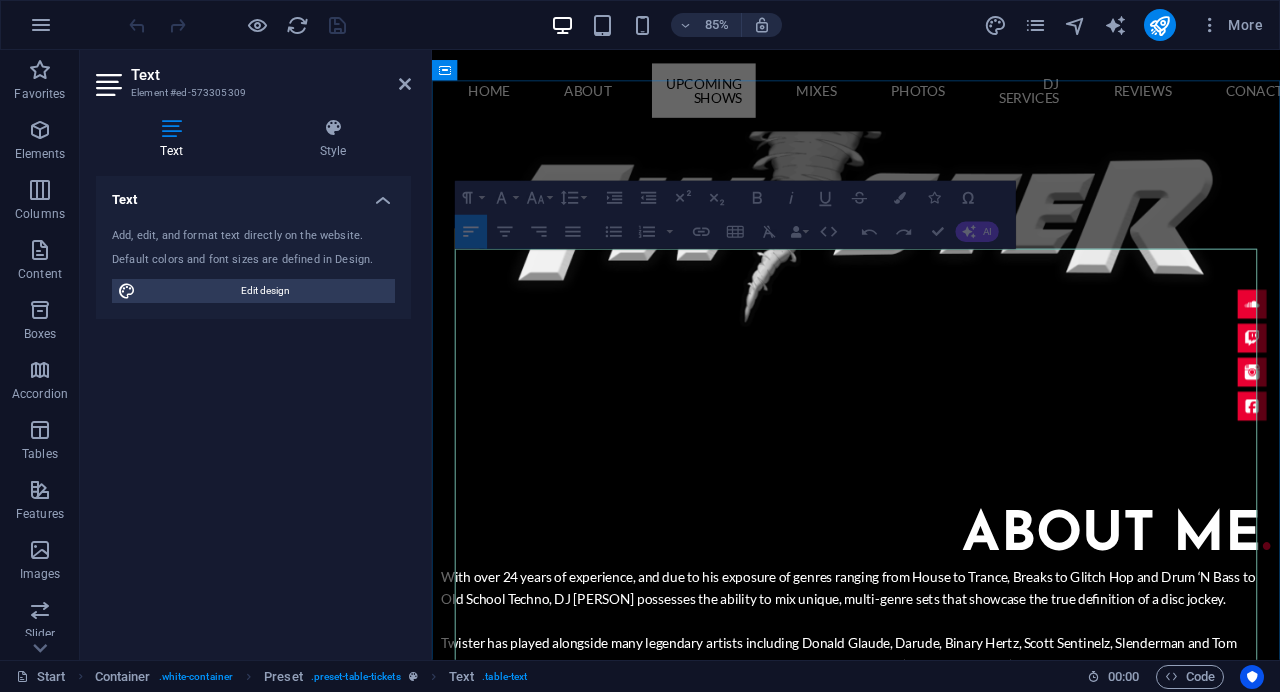 drag, startPoint x: 481, startPoint y: 517, endPoint x: 1083, endPoint y: 509, distance: 602.05316 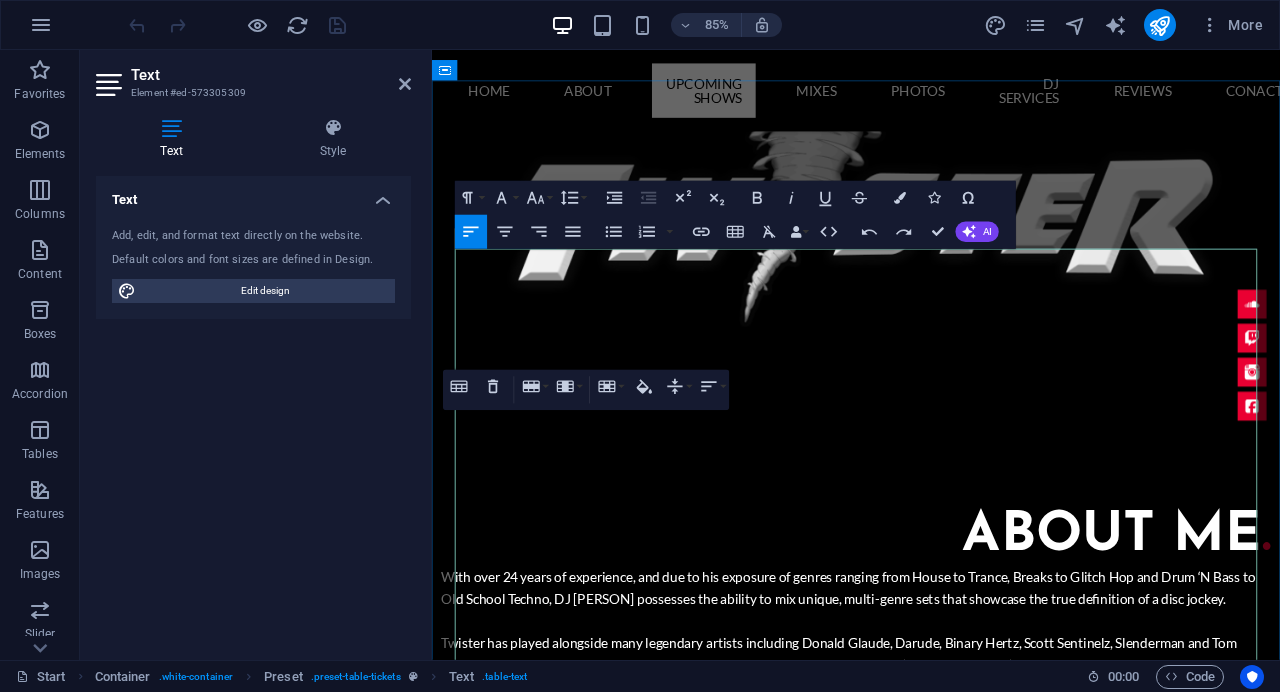 click on "Saturday, [DATE]" at bounding box center (588, 2656) 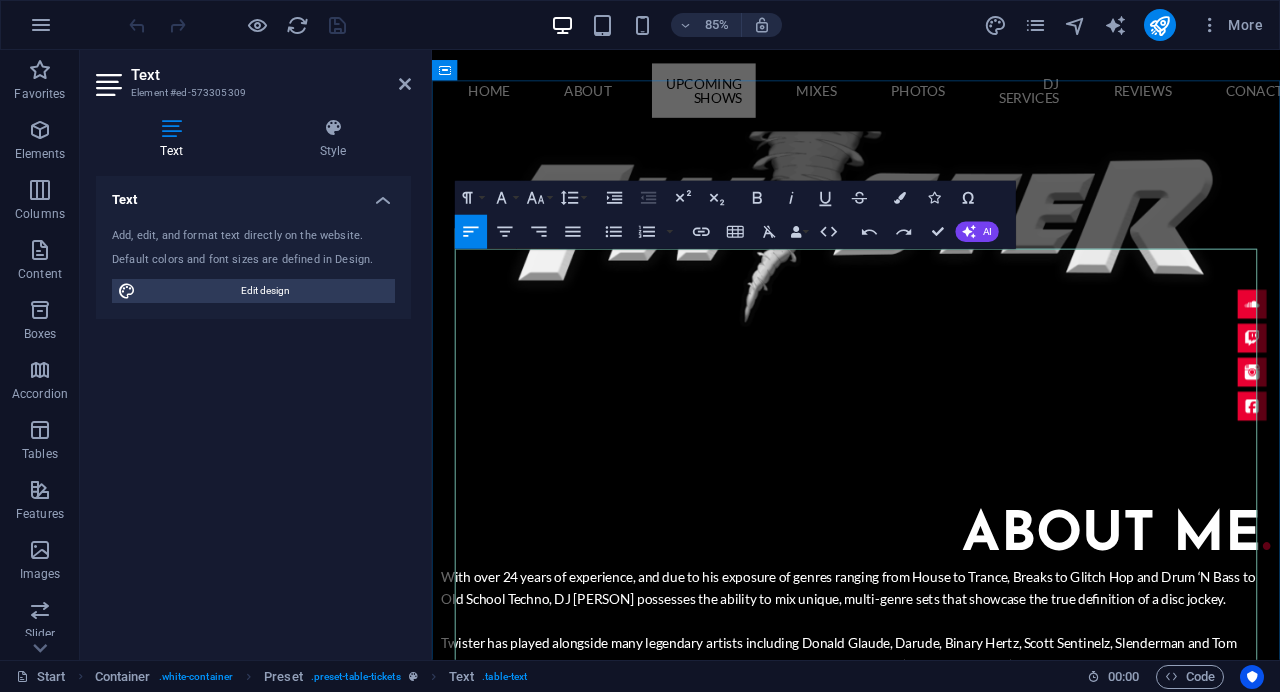 drag, startPoint x: 598, startPoint y: 519, endPoint x: 450, endPoint y: 519, distance: 148 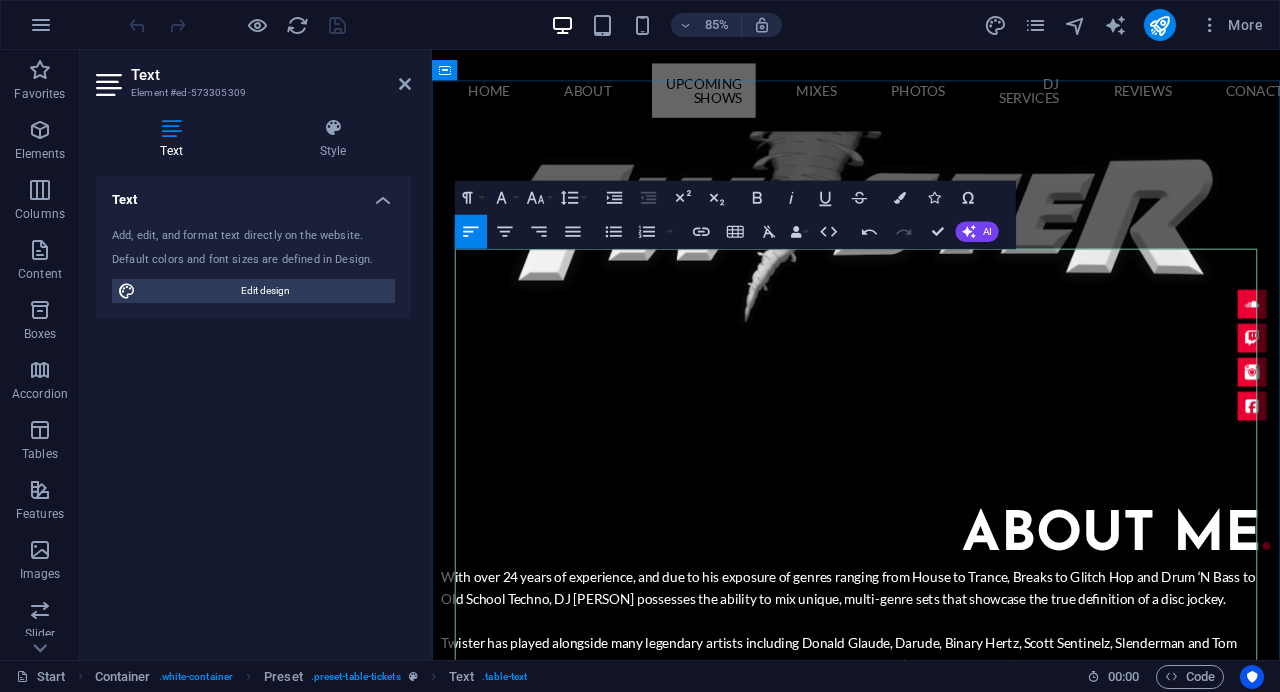 click on "Team No Chill: Tsunami Saturday" at bounding box center [859, 2656] 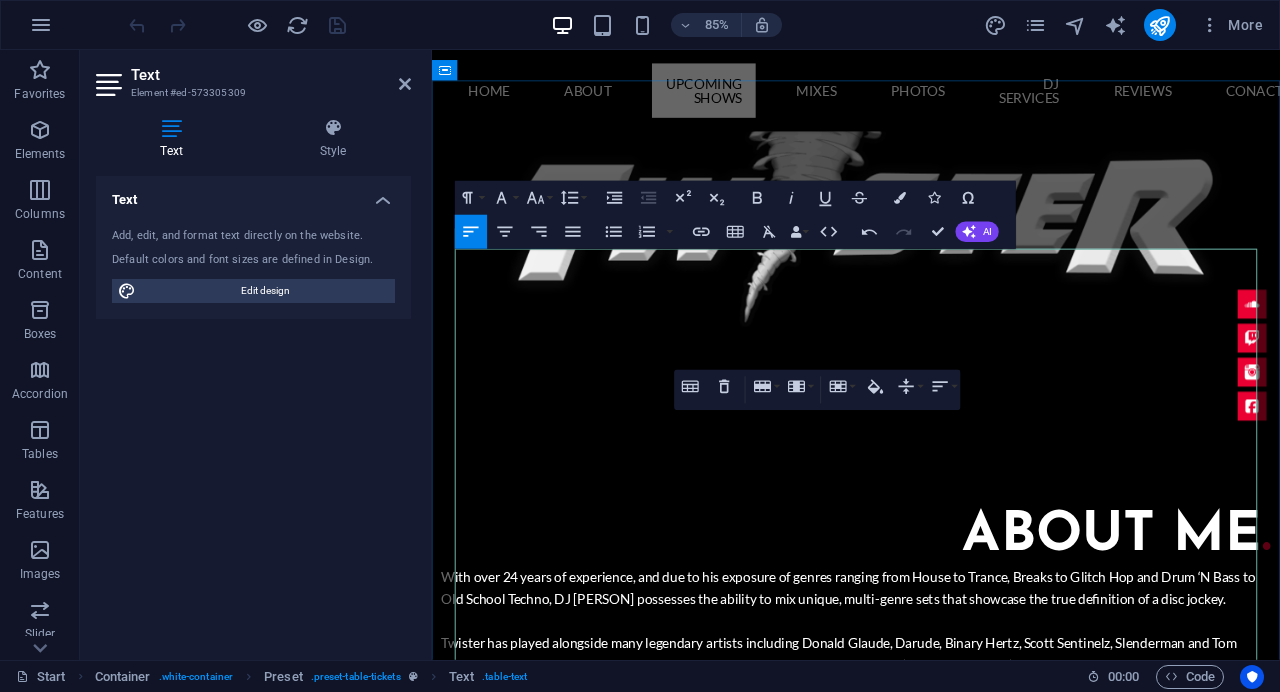 click on "Team No Chill: Tsunami Saturday" at bounding box center (859, 2656) 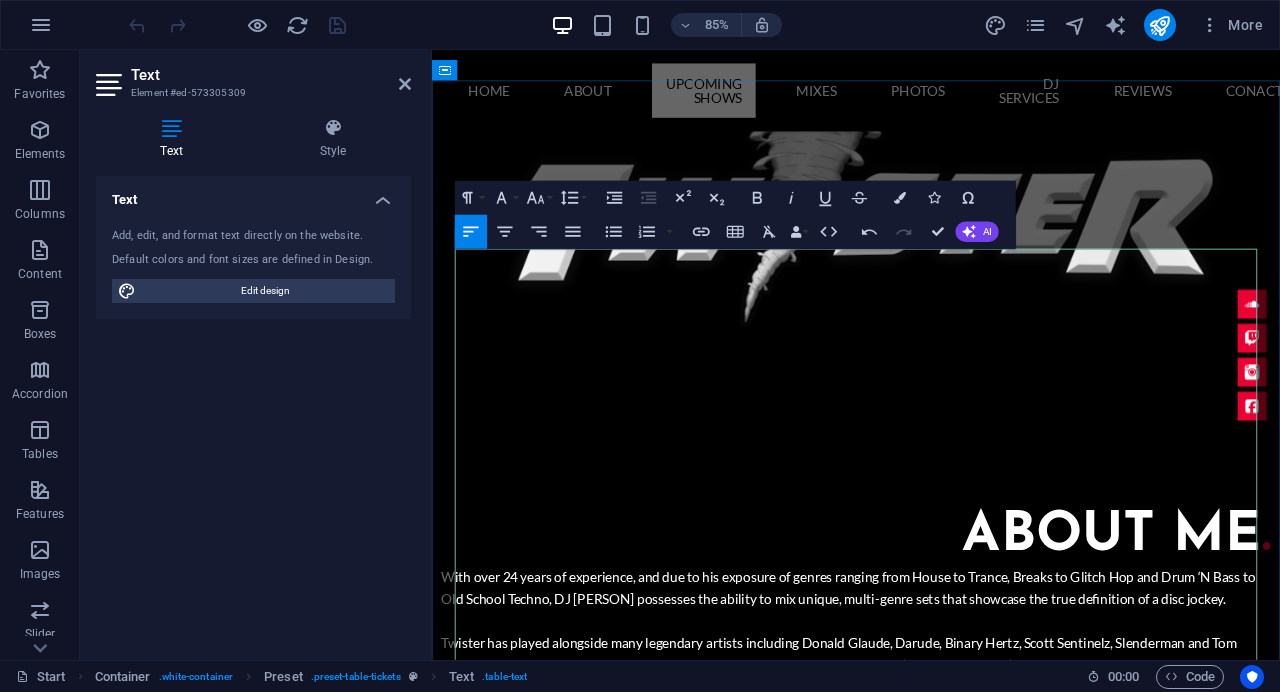 click on "[TIME] MST" at bounding box center [1107, 2656] 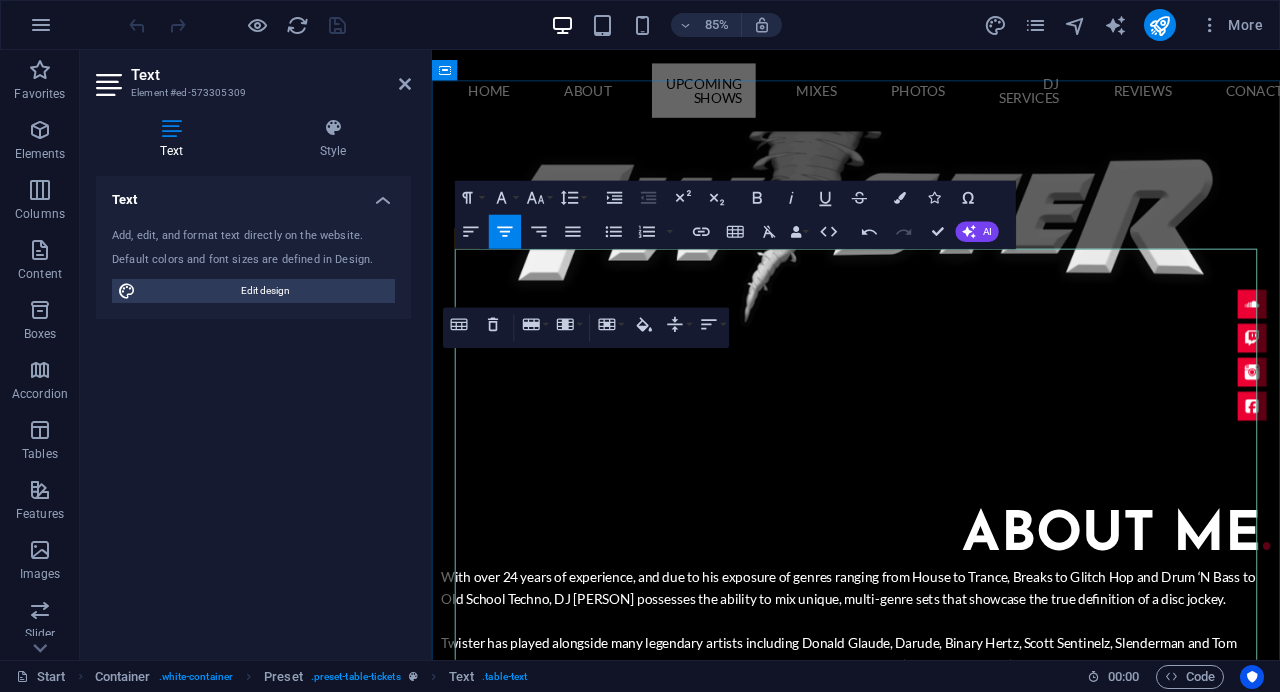 click on "Wednesday, [DATE]" at bounding box center (588, 2583) 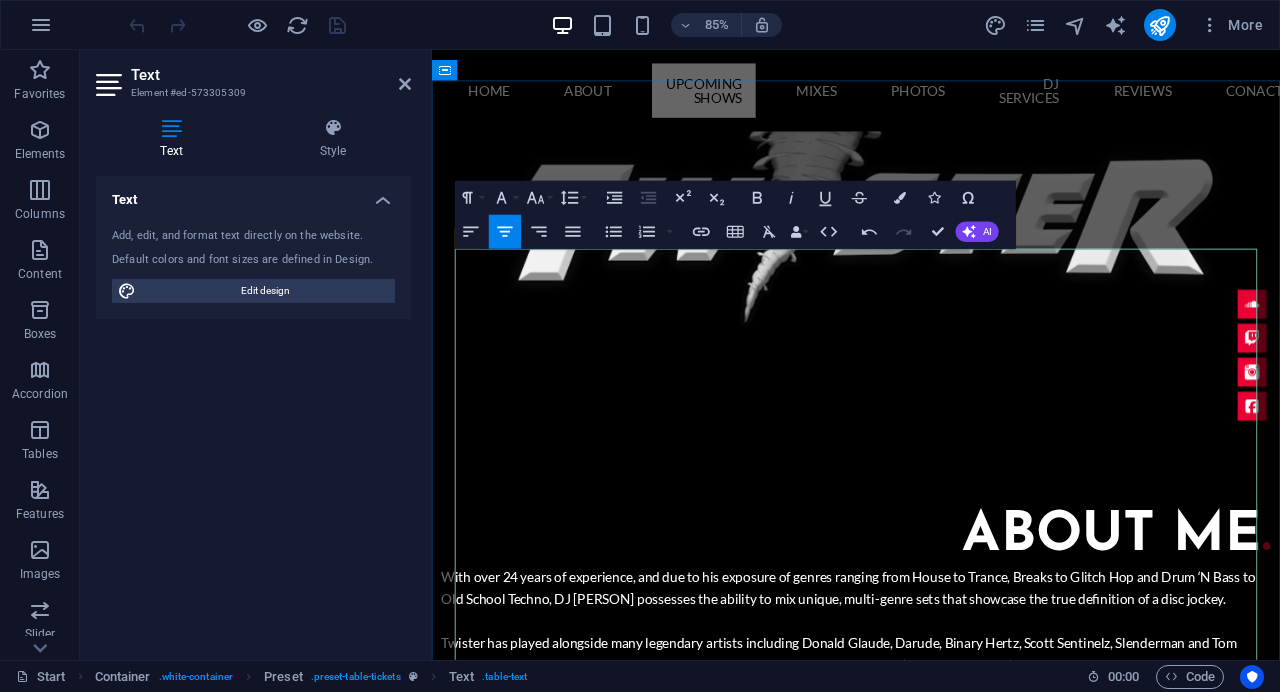 click on "Wednesday, [DATE]" at bounding box center (588, 2583) 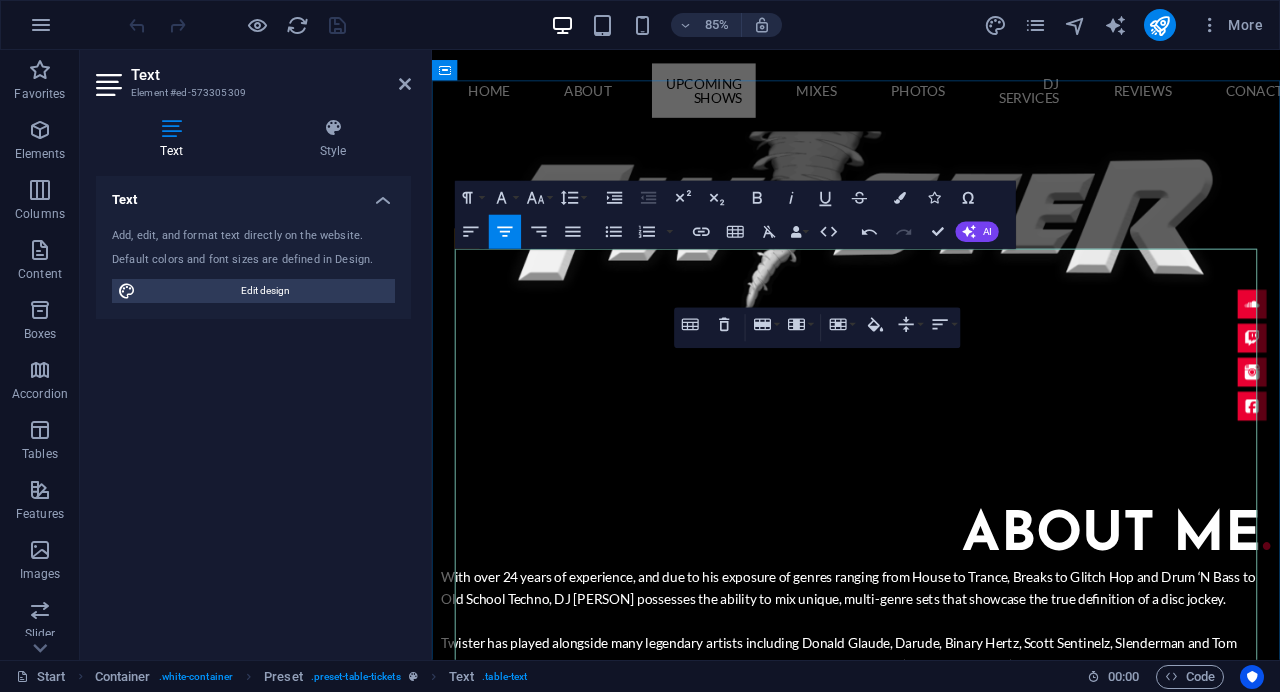 click on "Zero Gravity 15" at bounding box center (859, 2591) 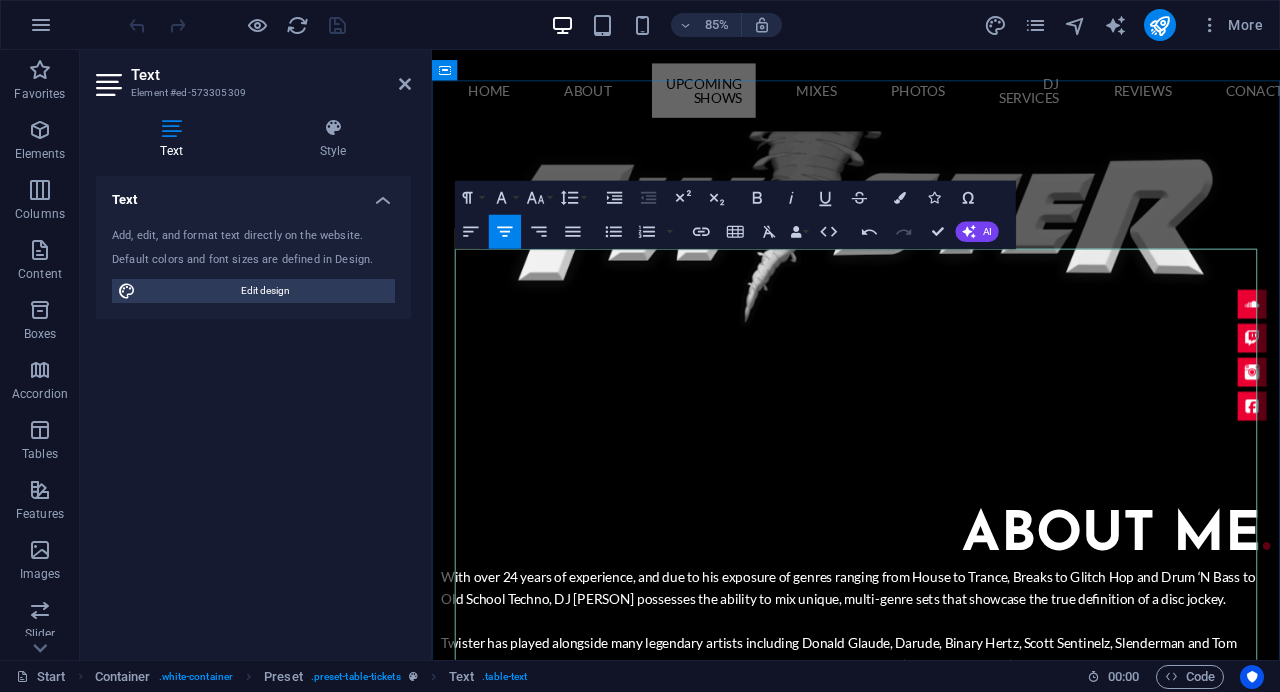 click on "Zero Gravity 15" at bounding box center (859, 2591) 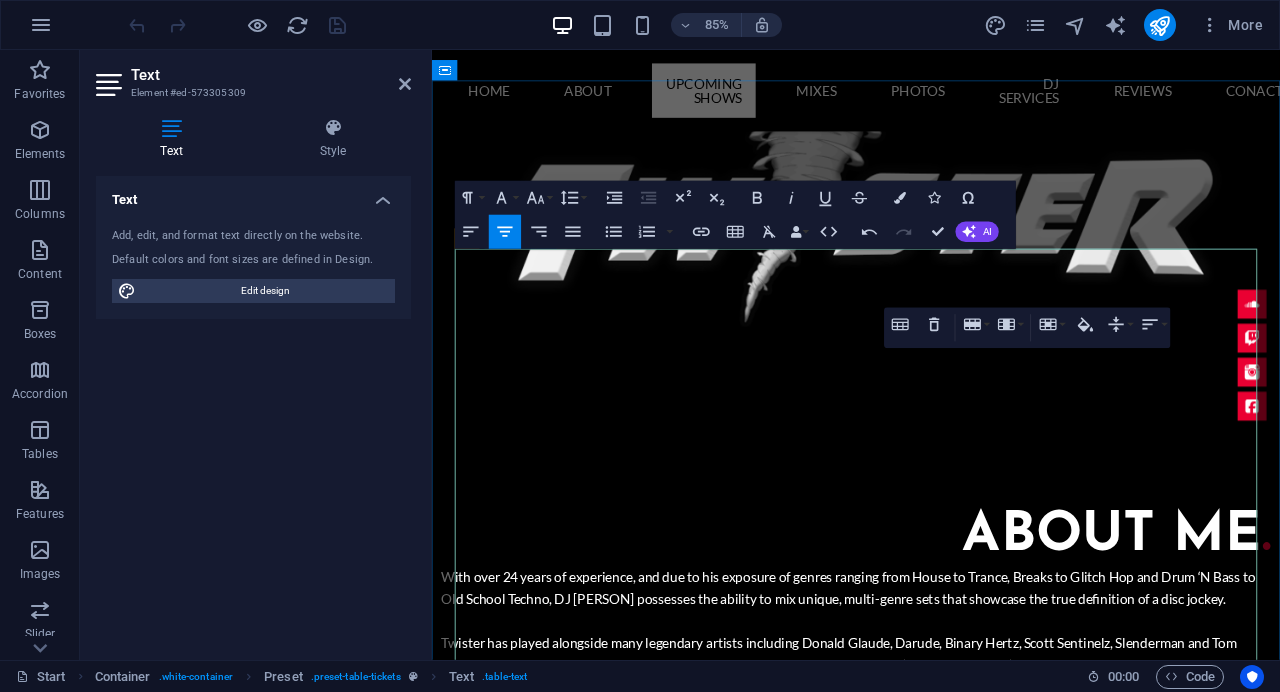 click on "[TIME] MST" at bounding box center [1107, 2591] 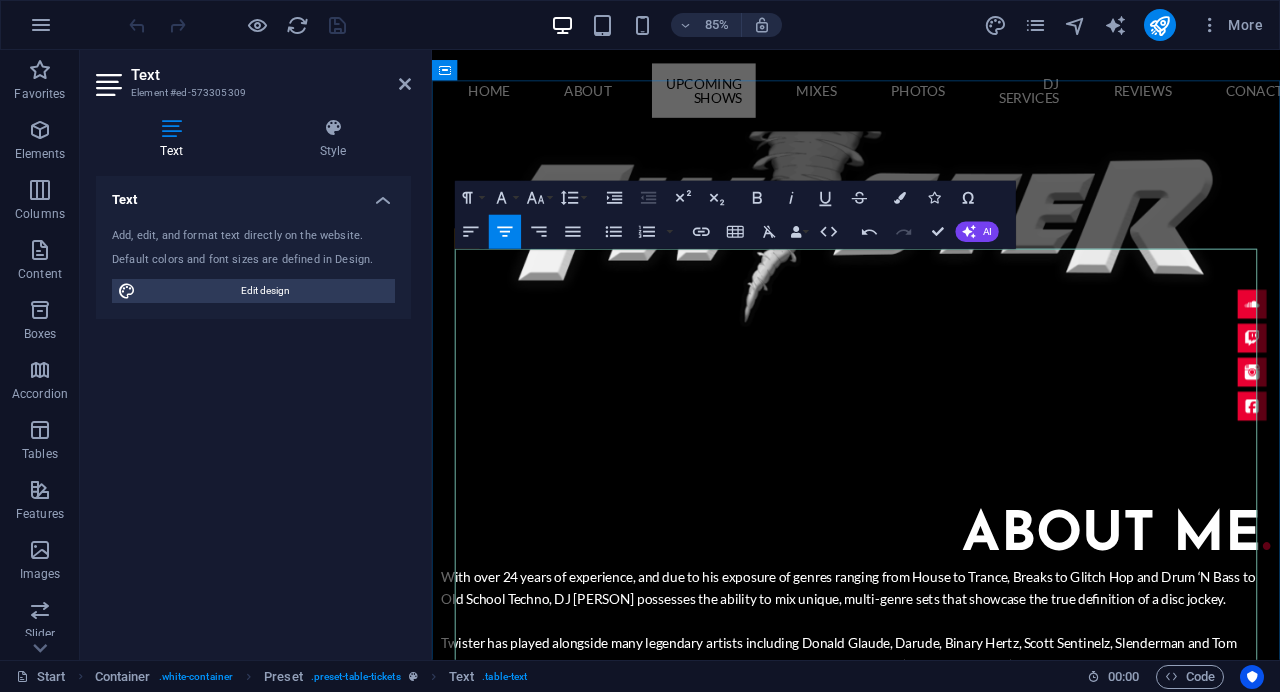 click at bounding box center [588, 2453] 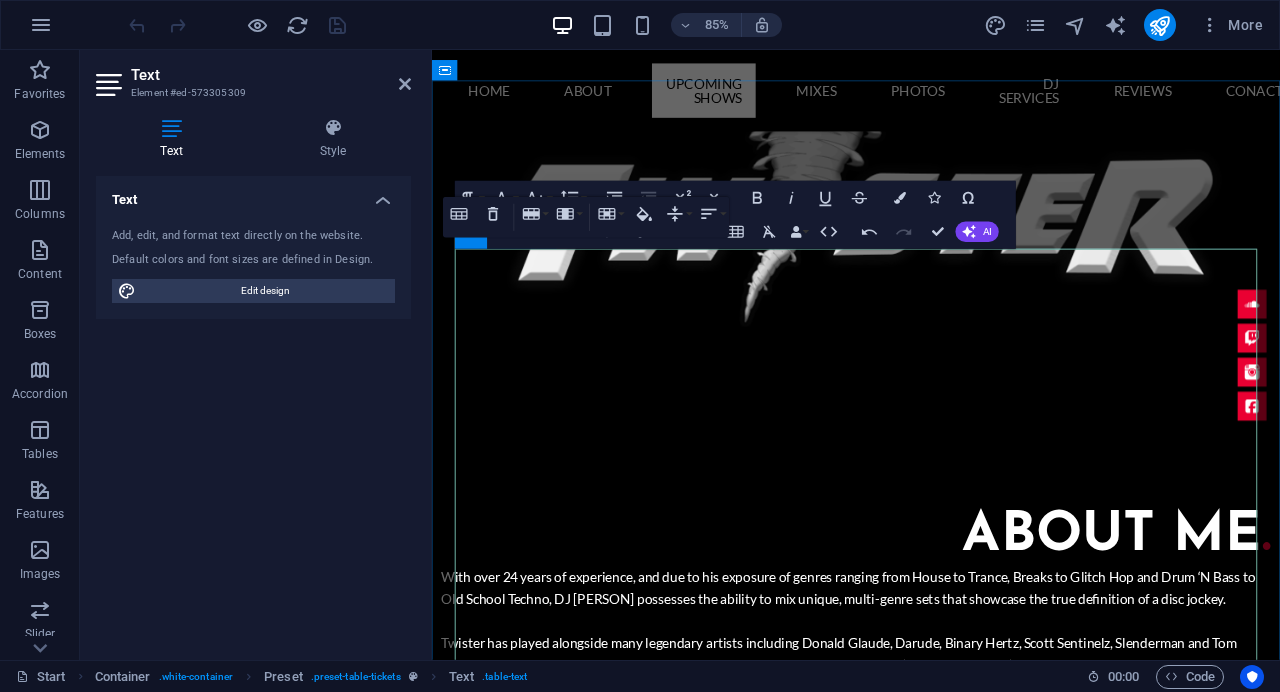 click at bounding box center [588, 2453] 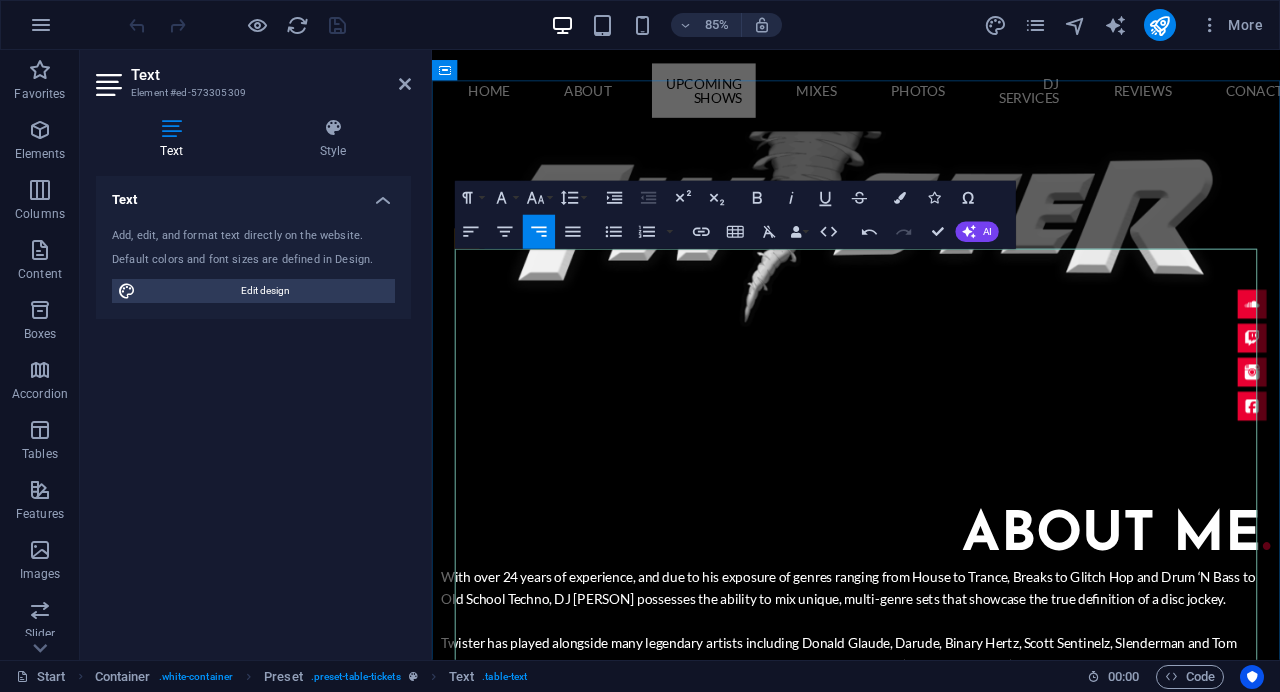 click at bounding box center [1185, -1322] 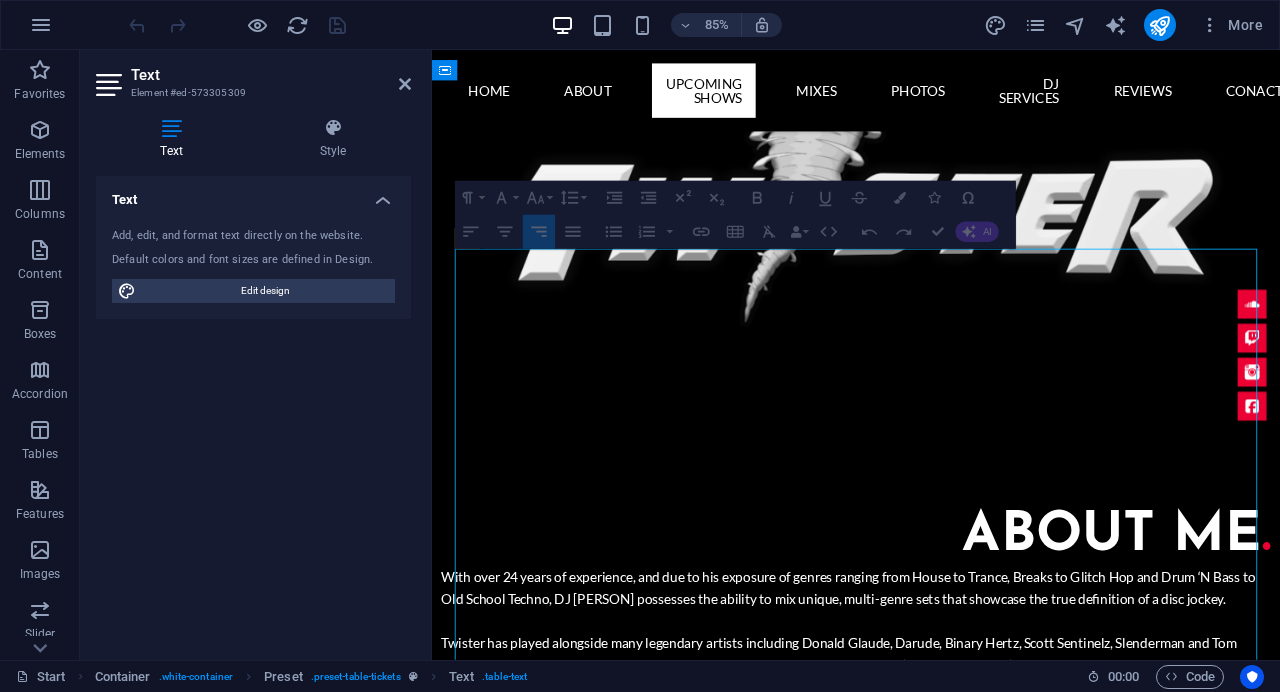drag, startPoint x: 1213, startPoint y: 318, endPoint x: 1172, endPoint y: 317, distance: 41.01219 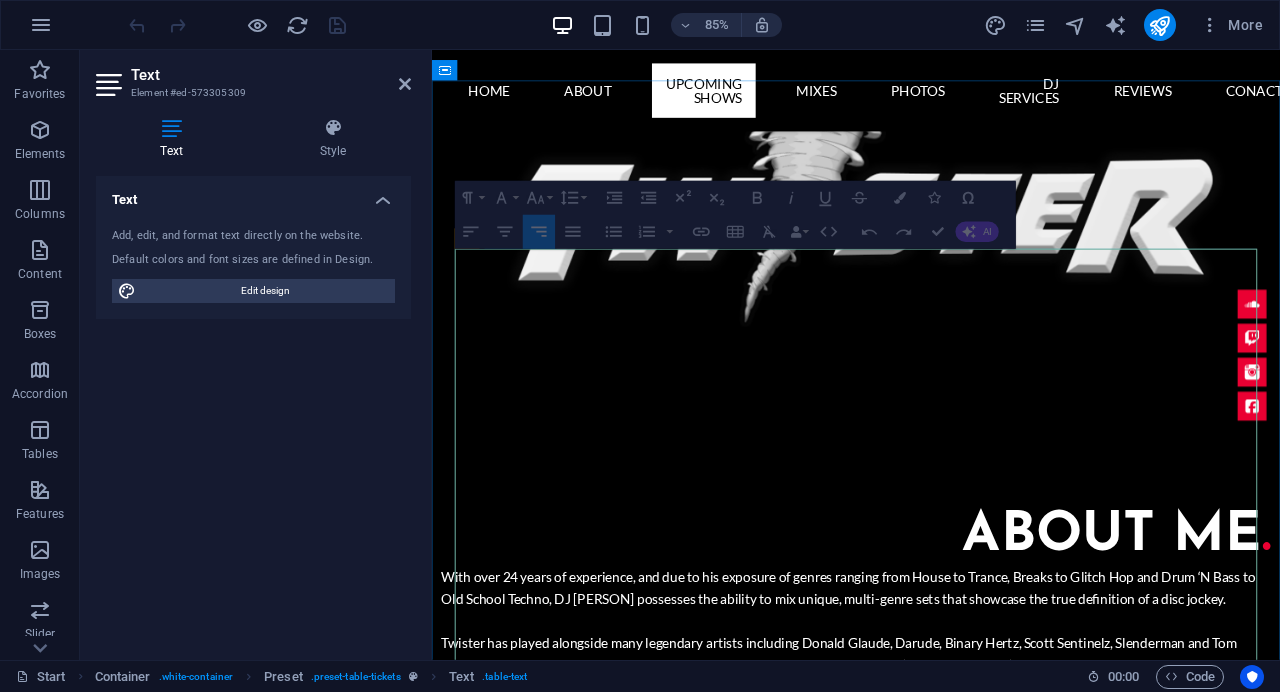 drag, startPoint x: 474, startPoint y: 316, endPoint x: 986, endPoint y: 326, distance: 512.09766 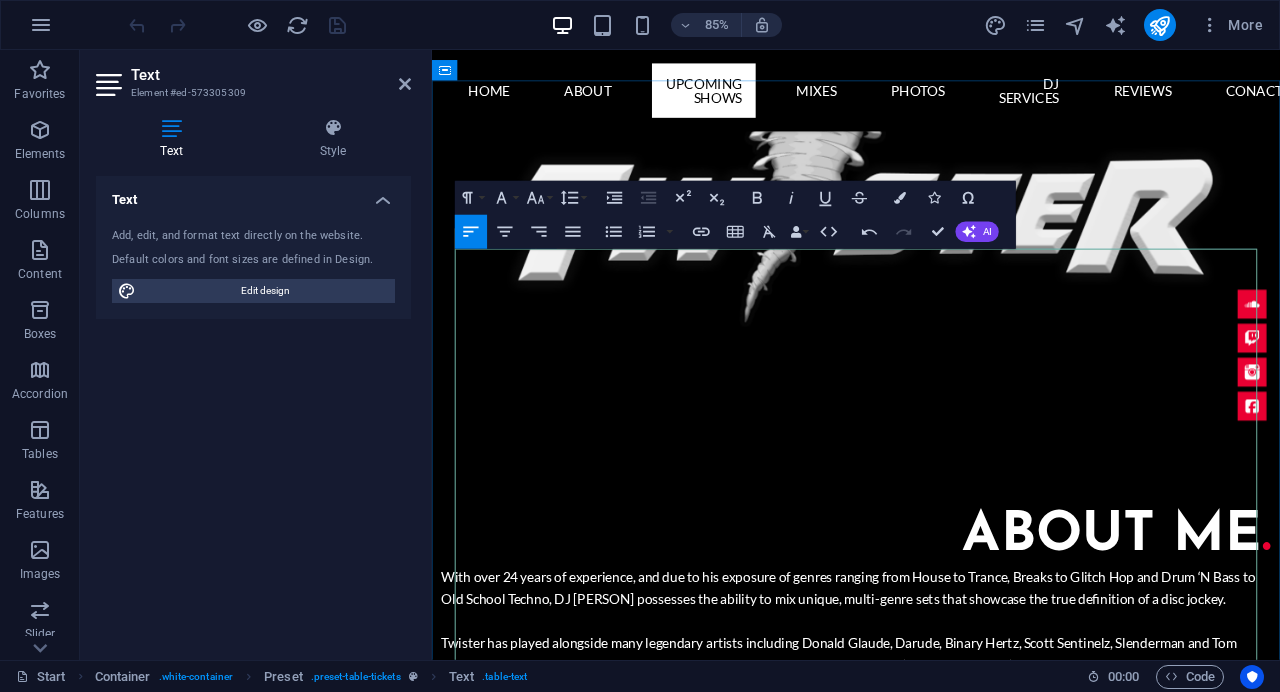 click on "[DAY], [MONTH] [ORDINAL]" at bounding box center [588, 2518] 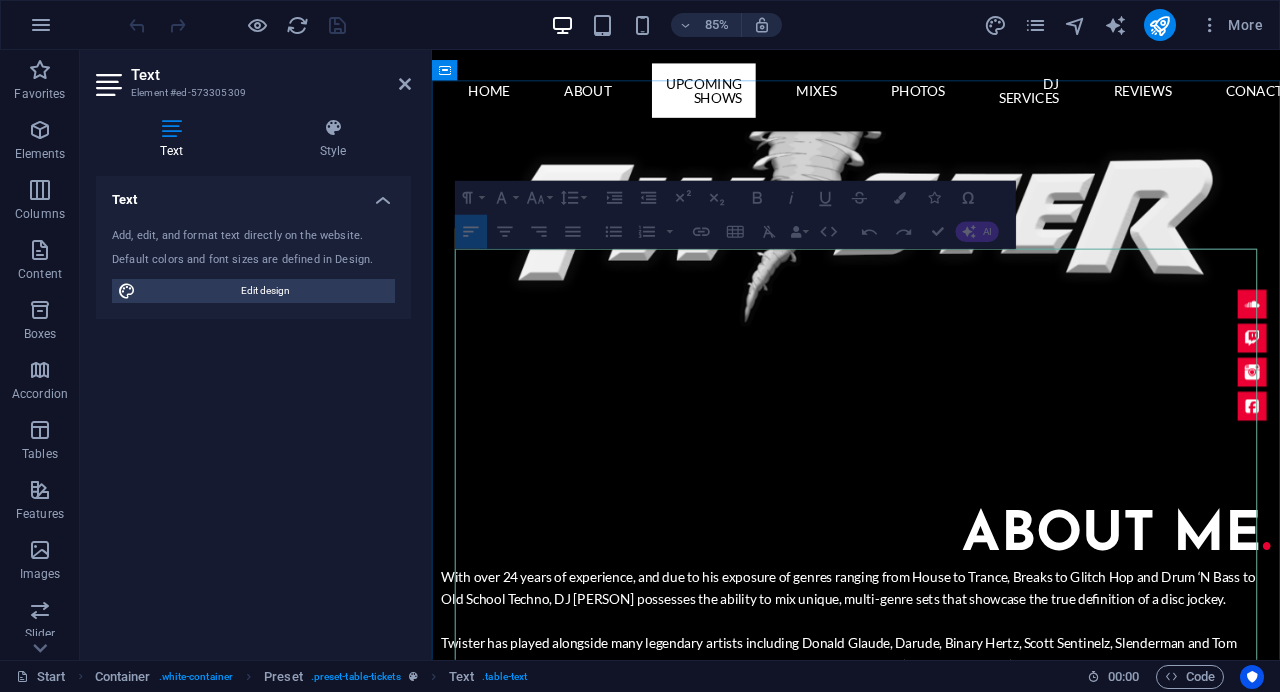drag, startPoint x: 465, startPoint y: 365, endPoint x: 954, endPoint y: 385, distance: 489.4088 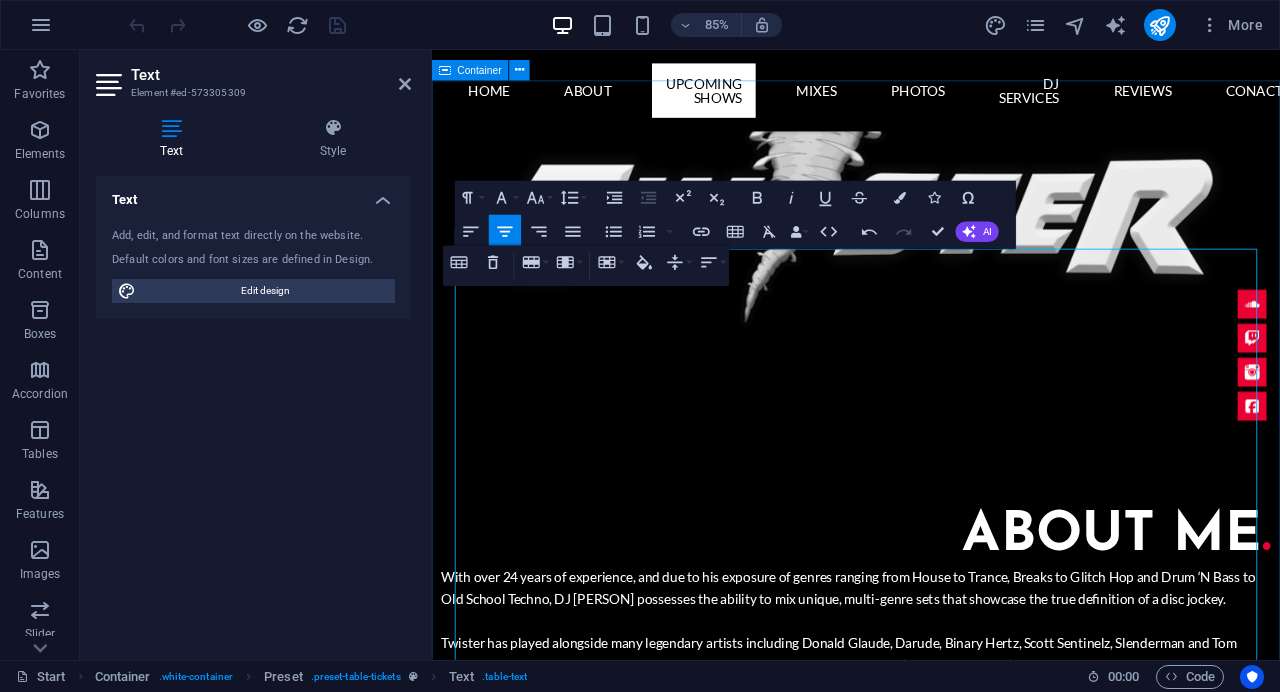 click on "UPCOMING SHOWS . [DAY], [MONTH] [ORDINAL] After12: After Hours [TIME] - [TIME] AFTER12: [CITY], [STATE] [DAY], [MONTH] [ORDINAL] Sounds Of The Future [TIME] - [TIME] [TIME] - [TIME] LISTEN LIVE LISTEN LIVE [DAY], [MONTH] [ORDINAL] For The Love Of House [TIME] - [TIME] [LOCATION] [CITY] [STATE] [DAY], [MONTH] [ORDINAL] Sounds Of The Future [TIME] - [TIME] LISTEN LIVE [DAY], [MONTH] [ORDINAL] Prototype [NUMBER] [TIME] - [TIME] LISTEN LIVE" at bounding box center [931, 2629] 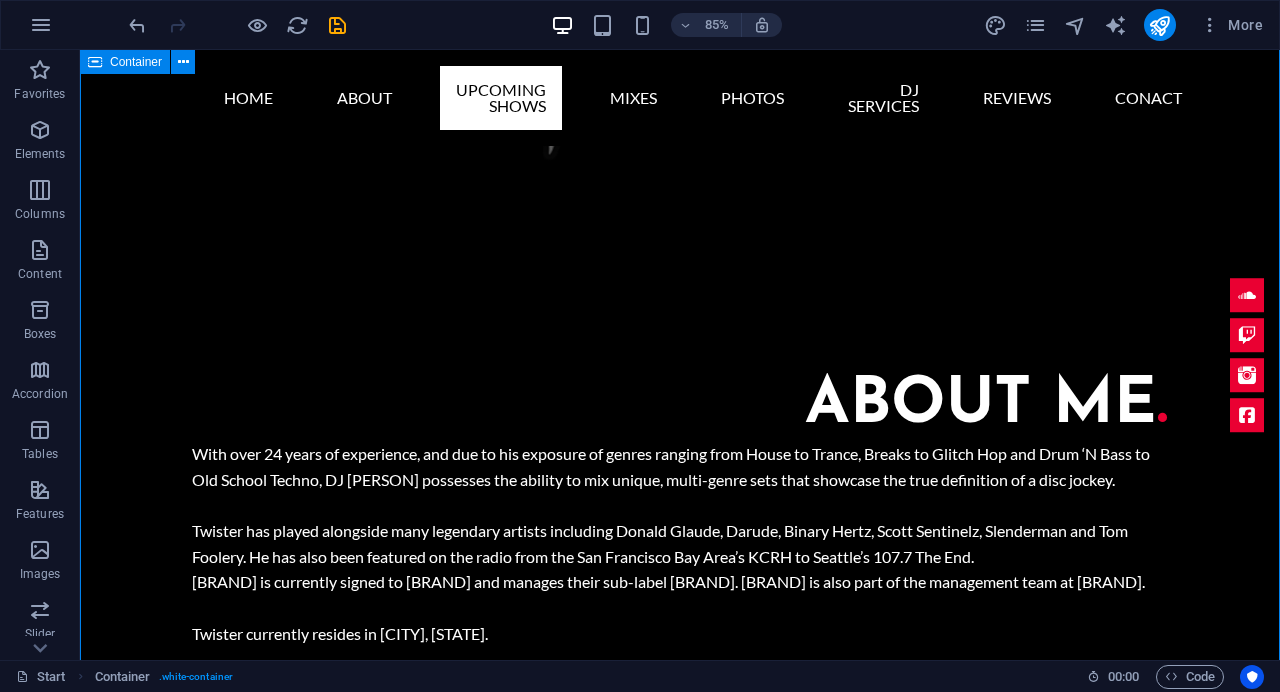 scroll, scrollTop: 1519, scrollLeft: 0, axis: vertical 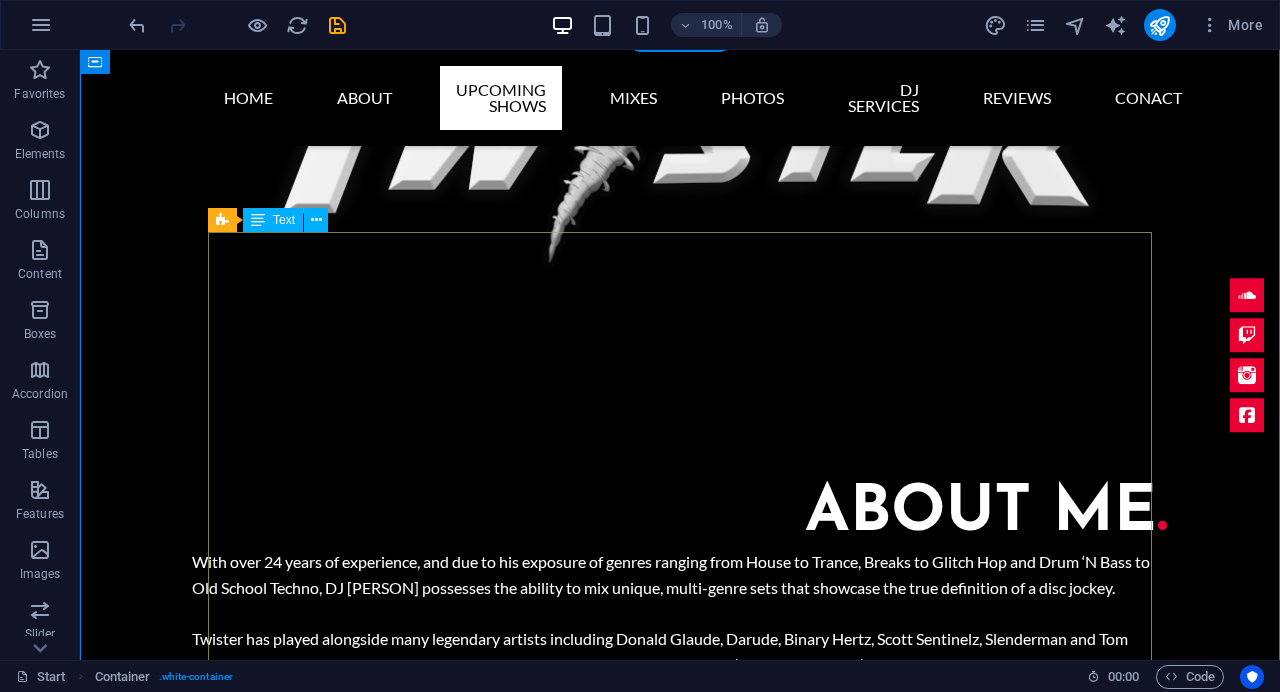 click on "[DAY], [MONTH] [ORDINAL] After12: After Hours [TIME] - [TIME] AFTER12: [CITY], [STATE] [DAY], [MONTH] [ORDINAL] Sounds Of The Future [TIME] - [TIME] [TIME] - [TIME] LISTEN LIVE LISTEN LIVE [DAY], [MONTH] [ORDINAL] For The Love Of House [TIME] - [TIME] [LOCATION] [CITY] [STATE] [DAY], [MONTH] [ORDINAL] Sounds Of The Future [TIME] - [TIME] LISTEN LIVE [DAY], [MONTH] [ORDINAL] Prototype [NUMBER] [TIME] - [TIME] LISTEN LIVE" at bounding box center [680, 2508] 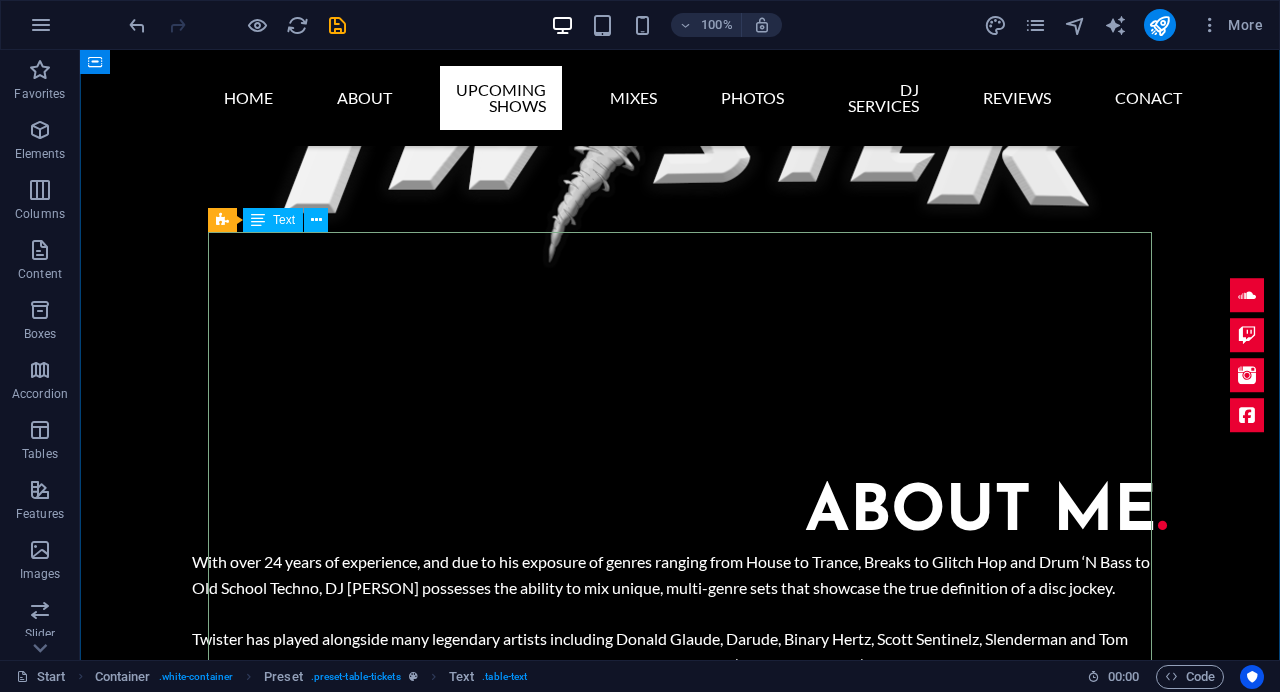 click on "Text" at bounding box center (284, 220) 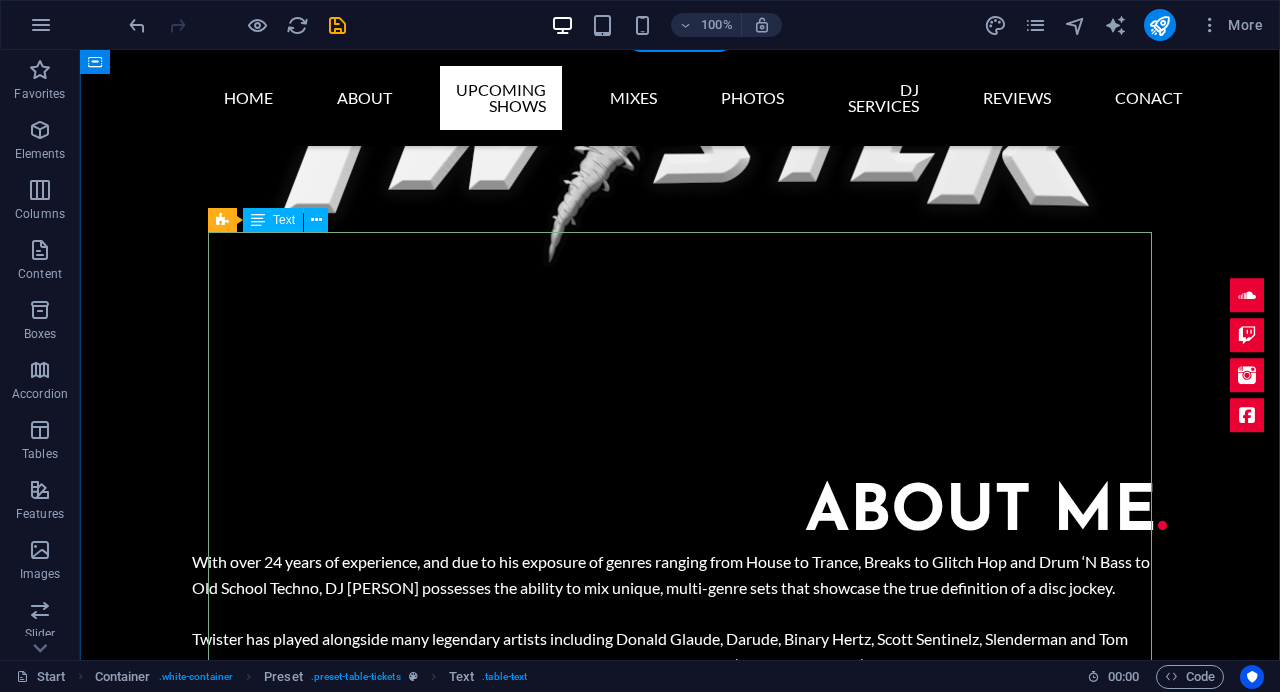click on "[DAY], [MONTH] [ORDINAL] After12: After Hours [TIME] - [TIME] AFTER12: [CITY], [STATE] [DAY], [MONTH] [ORDINAL] Sounds Of The Future [TIME] - [TIME] [TIME] - [TIME] LISTEN LIVE LISTEN LIVE [DAY], [MONTH] [ORDINAL] For The Love Of House [TIME] - [TIME] [LOCATION] [CITY] [STATE] [DAY], [MONTH] [ORDINAL] Sounds Of The Future [TIME] - [TIME] LISTEN LIVE [DAY], [MONTH] [ORDINAL] Prototype [NUMBER] [TIME] - [TIME] LISTEN LIVE" at bounding box center (680, 2508) 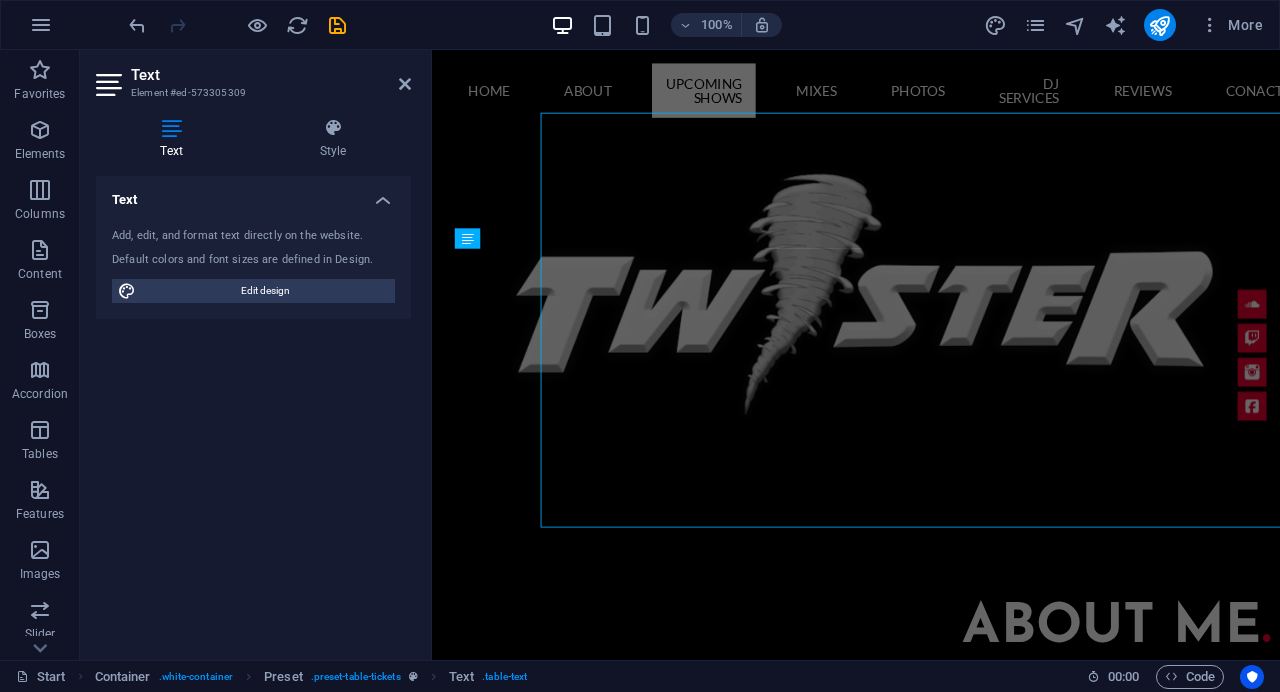 scroll, scrollTop: 1627, scrollLeft: 0, axis: vertical 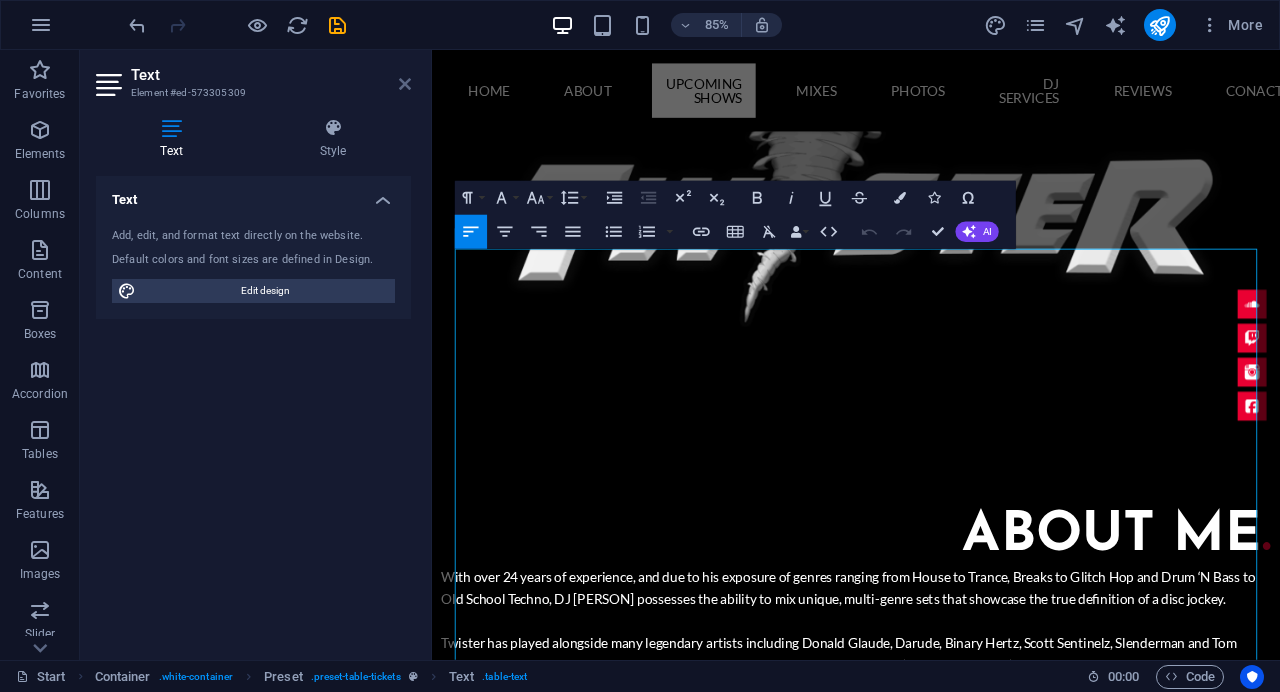 click at bounding box center [405, 84] 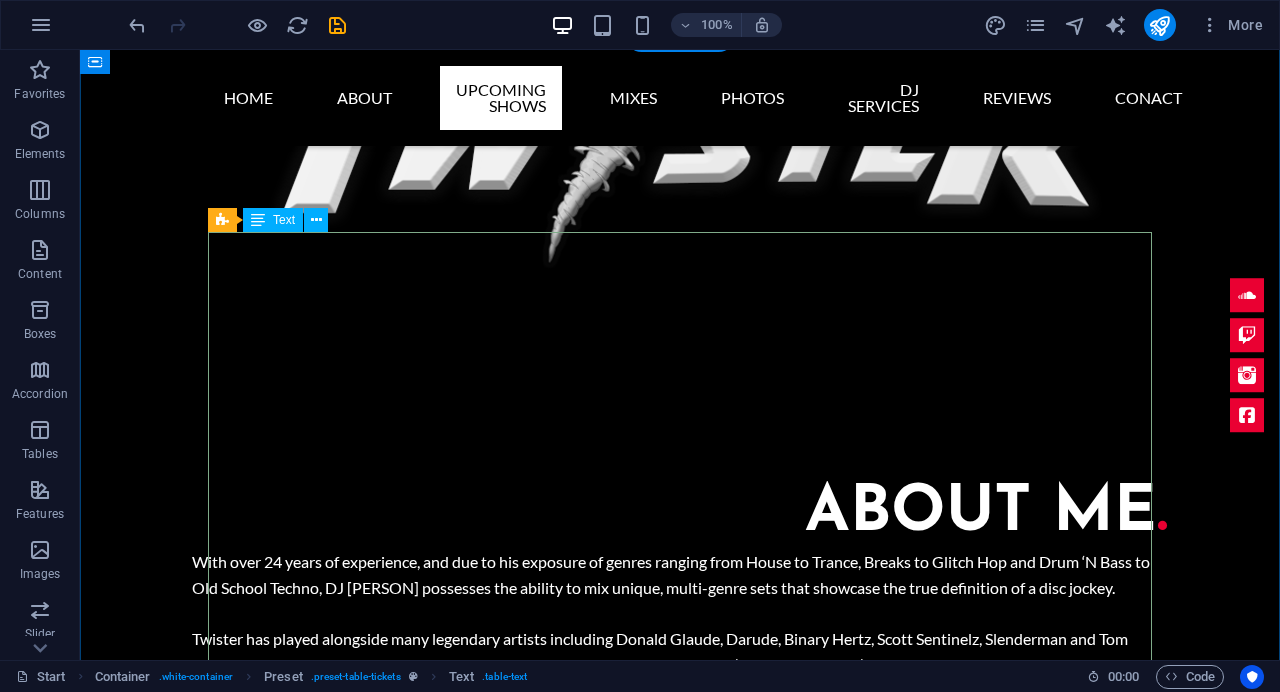 click on "[DAY], [MONTH] [ORDINAL] After12: After Hours [TIME] - [TIME] AFTER12: [CITY], [STATE] [DAY], [MONTH] [ORDINAL] Sounds Of The Future [TIME] - [TIME] [TIME] - [TIME] LISTEN LIVE LISTEN LIVE [DAY], [MONTH] [ORDINAL] For The Love Of House [TIME] - [TIME] [LOCATION] [CITY] [STATE] [DAY], [MONTH] [ORDINAL] Sounds Of The Future [TIME] - [TIME] LISTEN LIVE [DAY], [MONTH] [ORDINAL] Prototype [NUMBER] [TIME] - [TIME] LISTEN LIVE" at bounding box center [680, 2508] 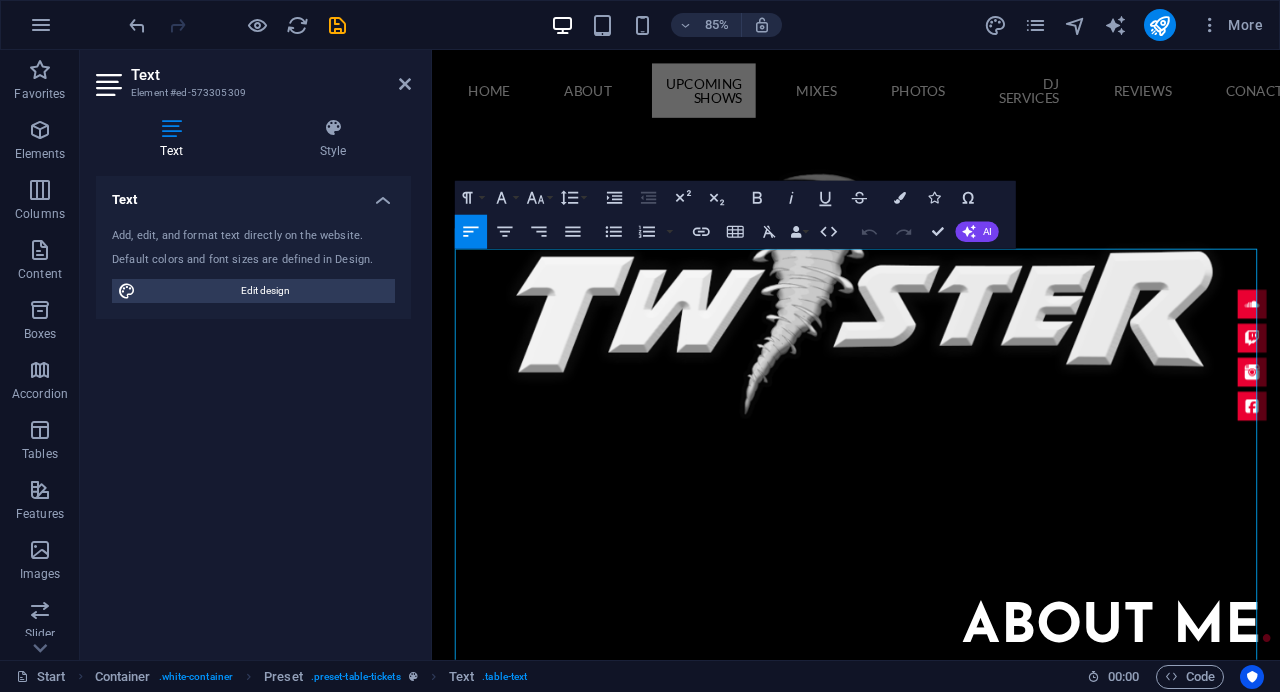 scroll, scrollTop: 1627, scrollLeft: 0, axis: vertical 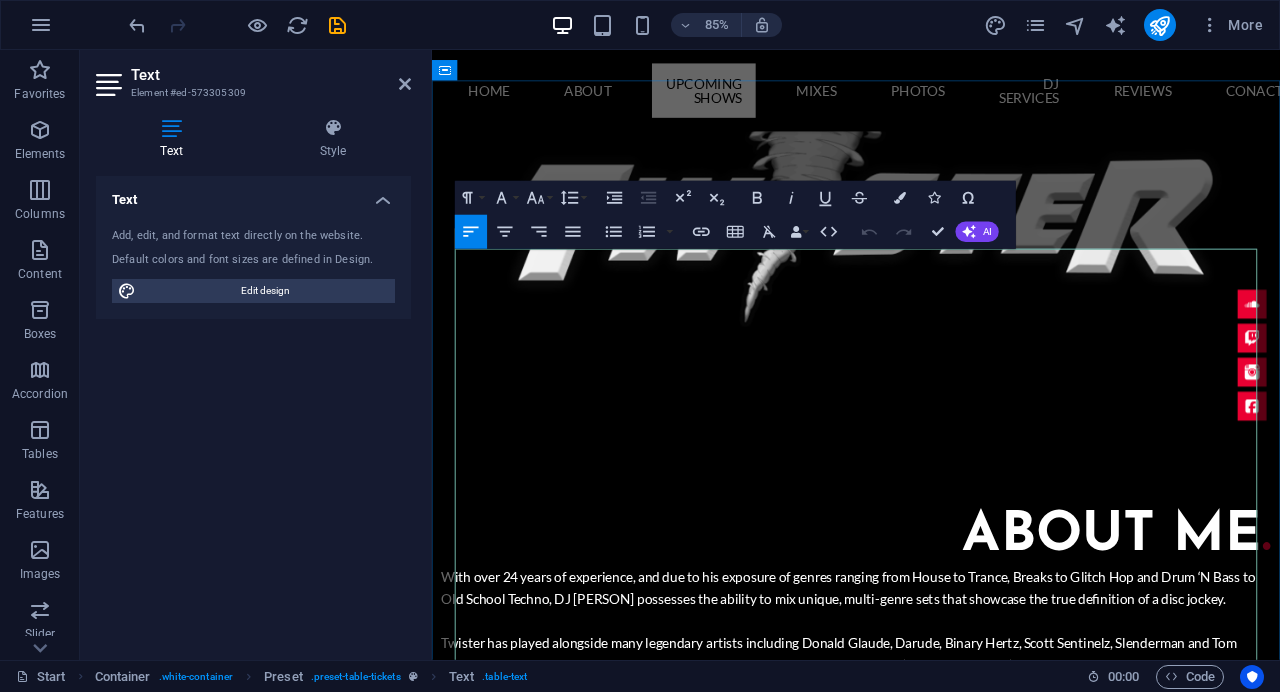 drag, startPoint x: 781, startPoint y: 371, endPoint x: 921, endPoint y: 390, distance: 141.2834 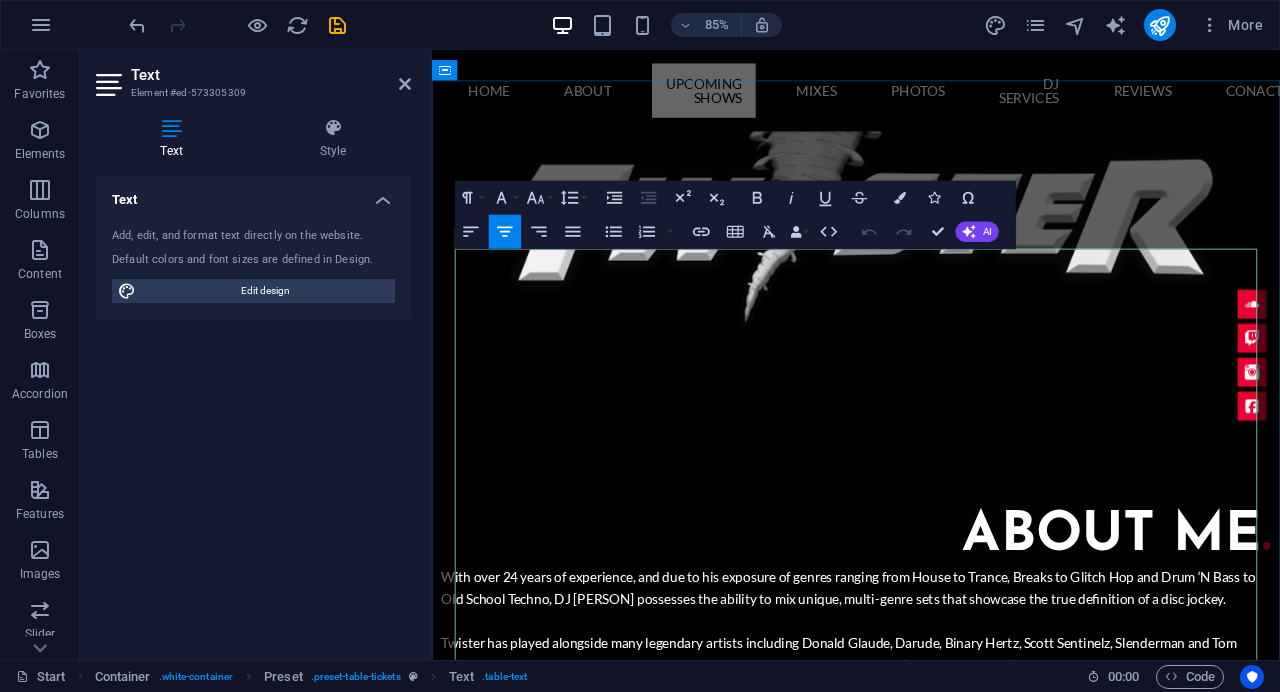 click on "Sounds Of The Future [TIME] - [TIME]" at bounding box center [859, 2518] 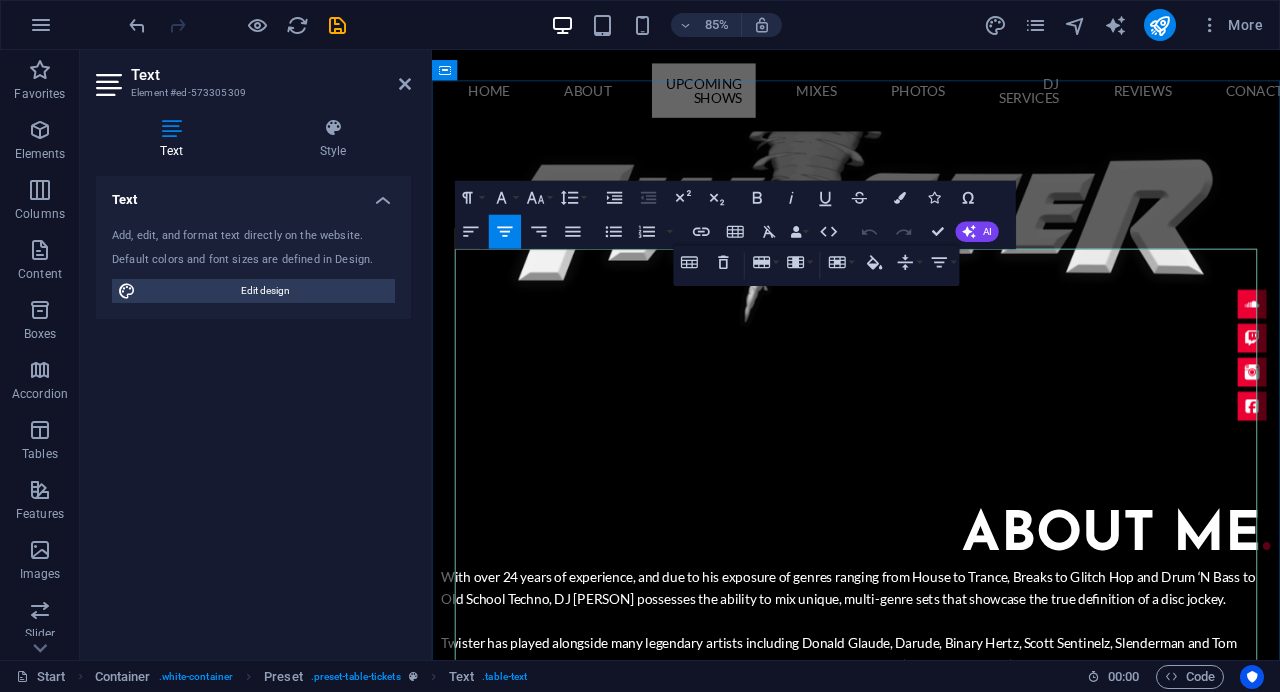 click on "Saturday, [DATE]" at bounding box center (588, 2453) 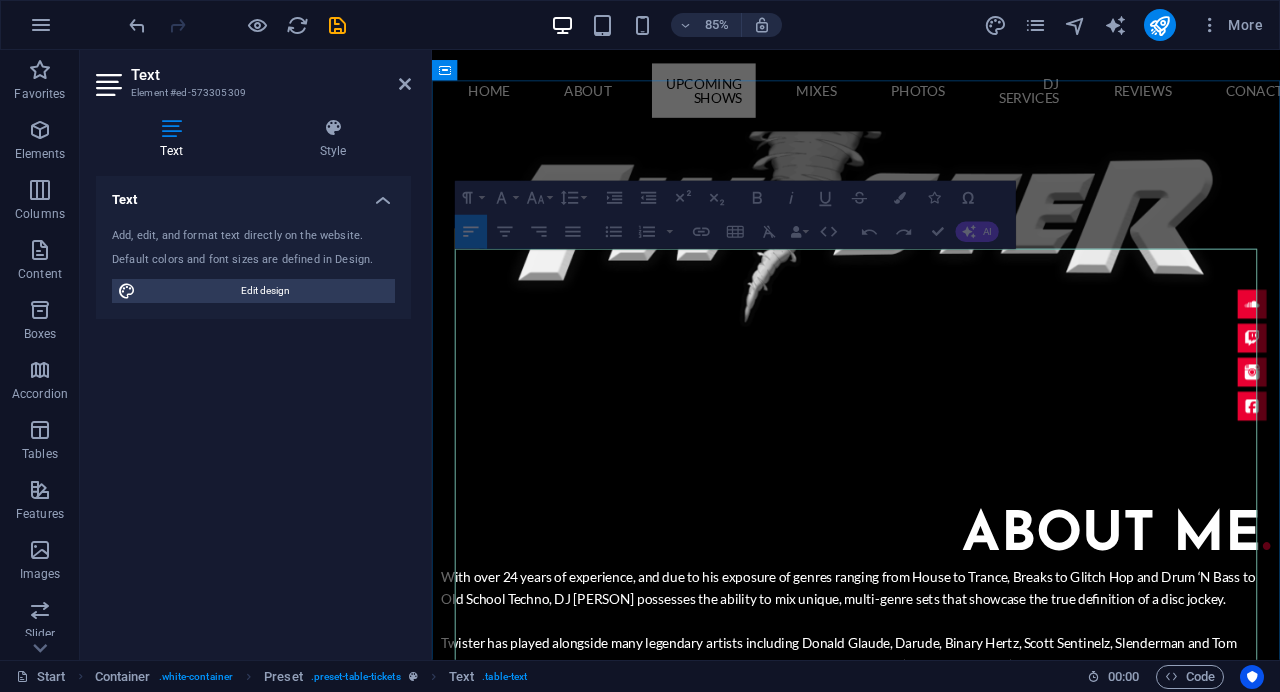 drag, startPoint x: 472, startPoint y: 312, endPoint x: 988, endPoint y: 330, distance: 516.31384 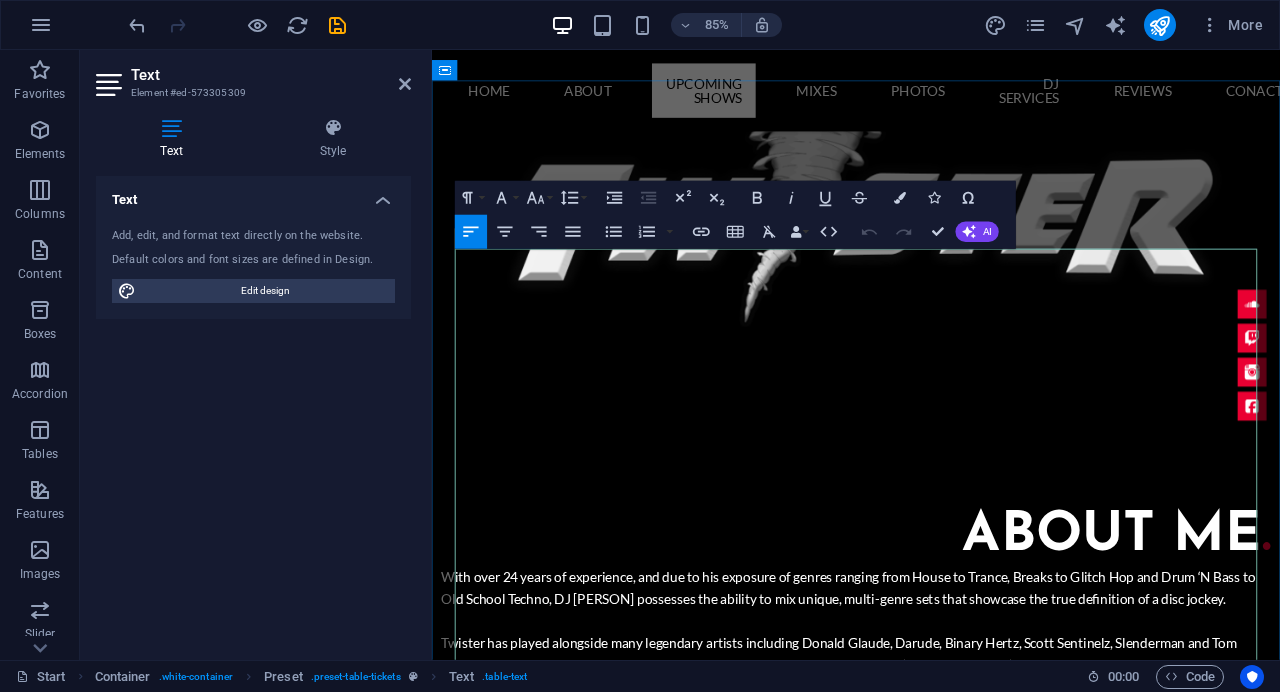 click on "[DAY], [MONTH] [ORDINAL]" at bounding box center [588, 2518] 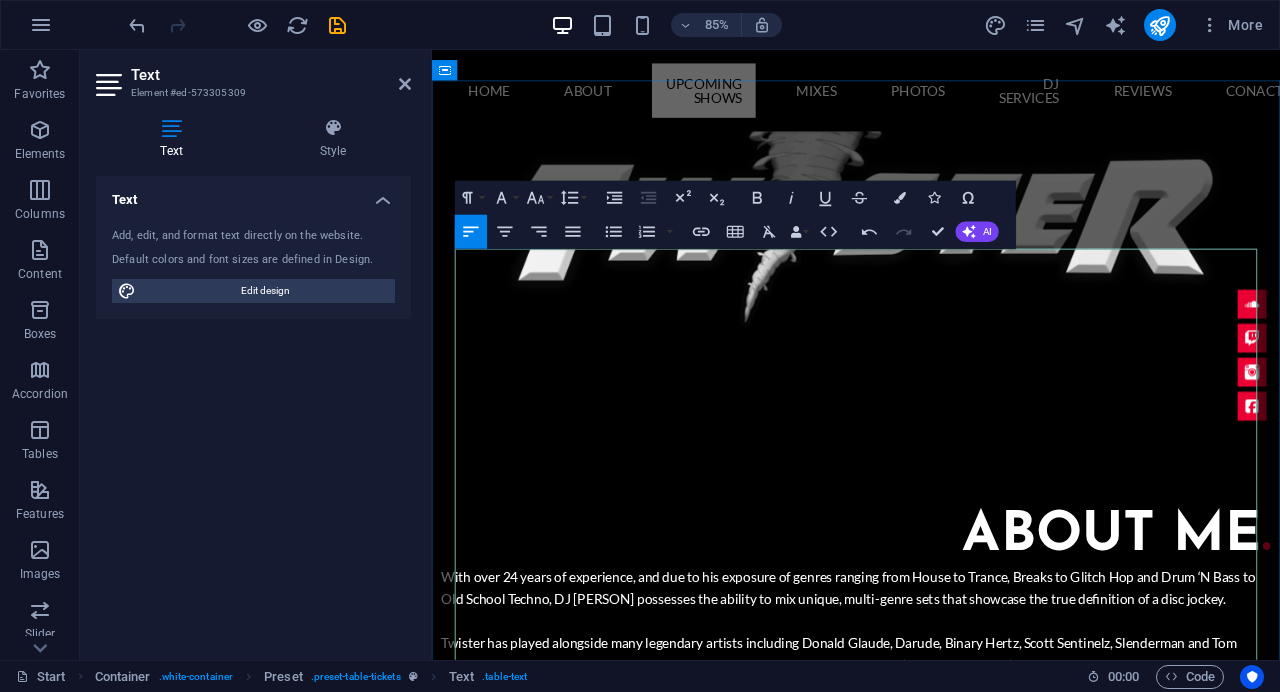 drag, startPoint x: 480, startPoint y: 370, endPoint x: 566, endPoint y: 364, distance: 86.209045 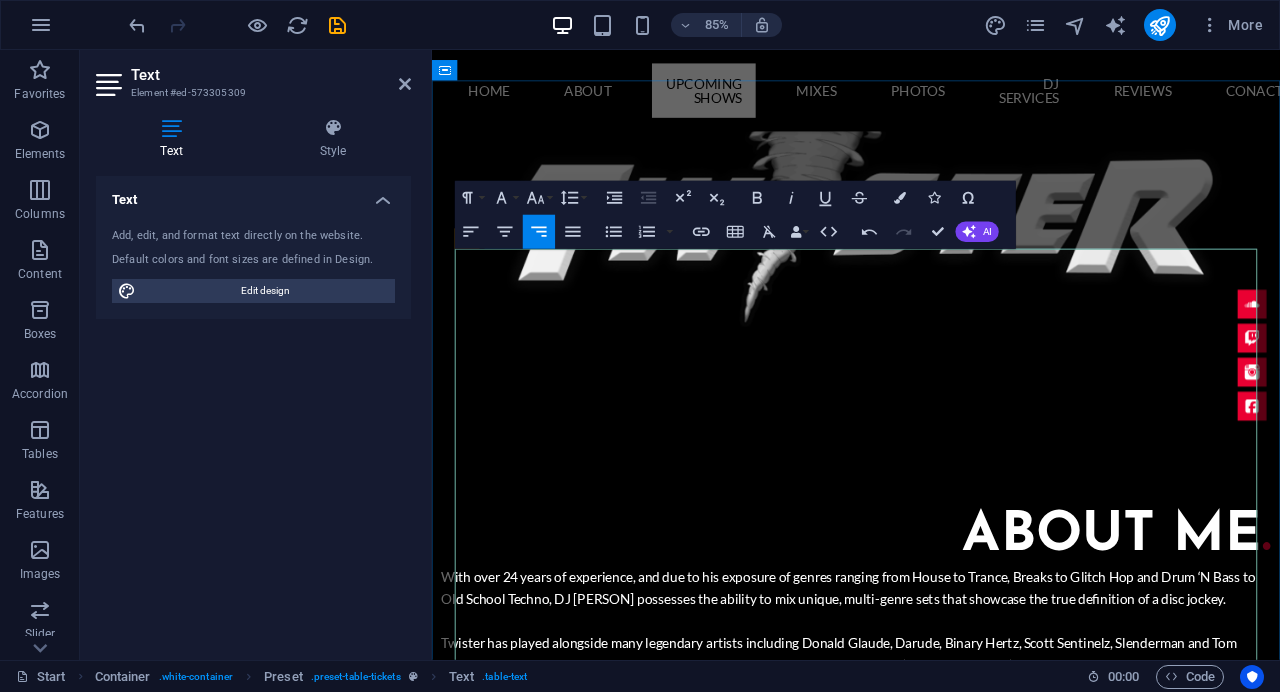 click at bounding box center (1287, 2656) 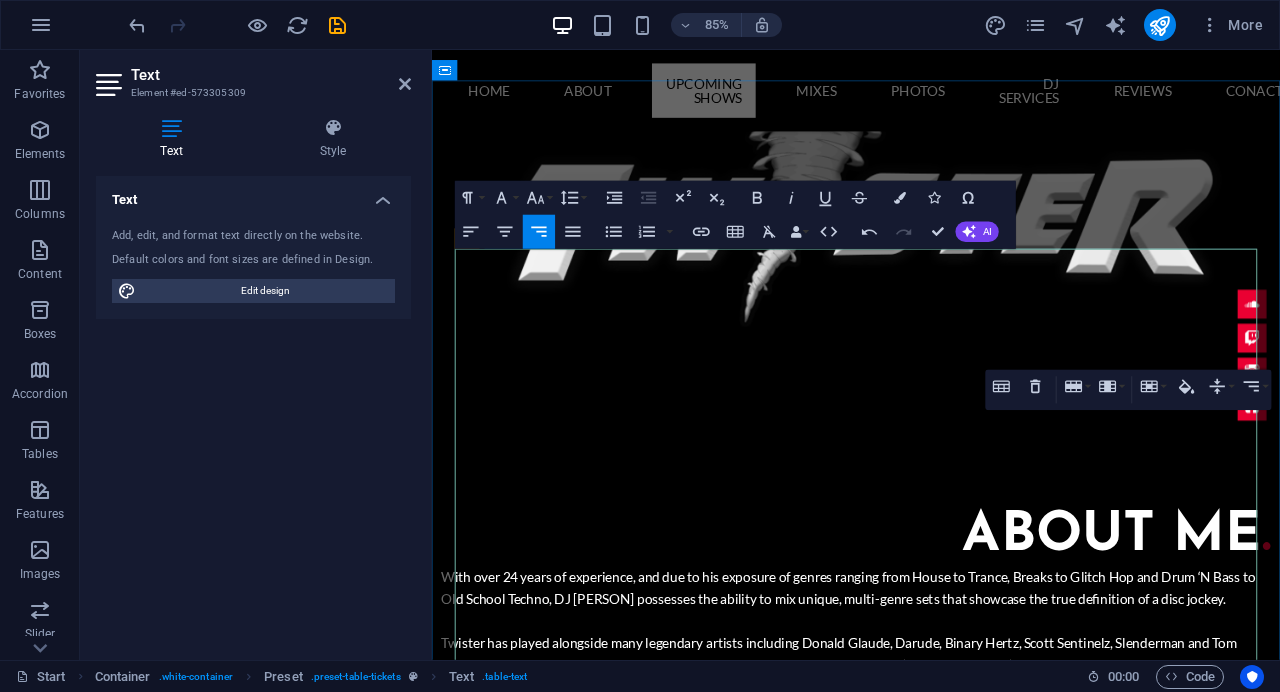 click at bounding box center (588, 2583) 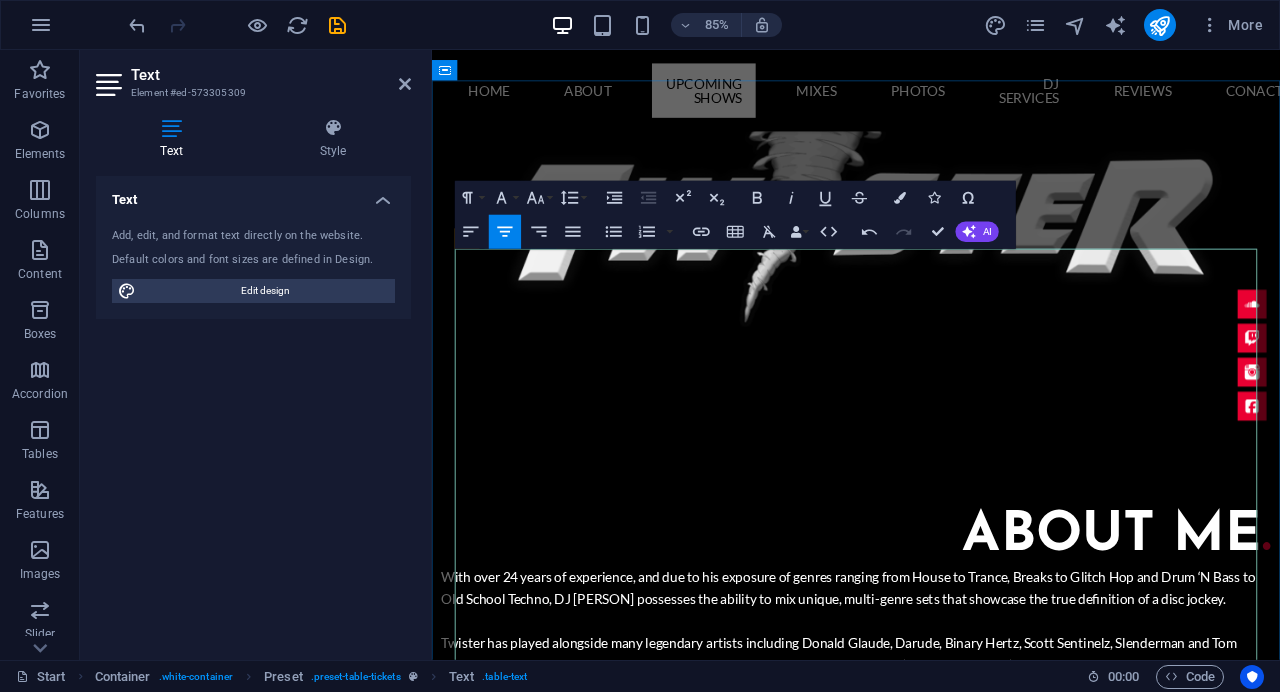 click at bounding box center [588, 2583] 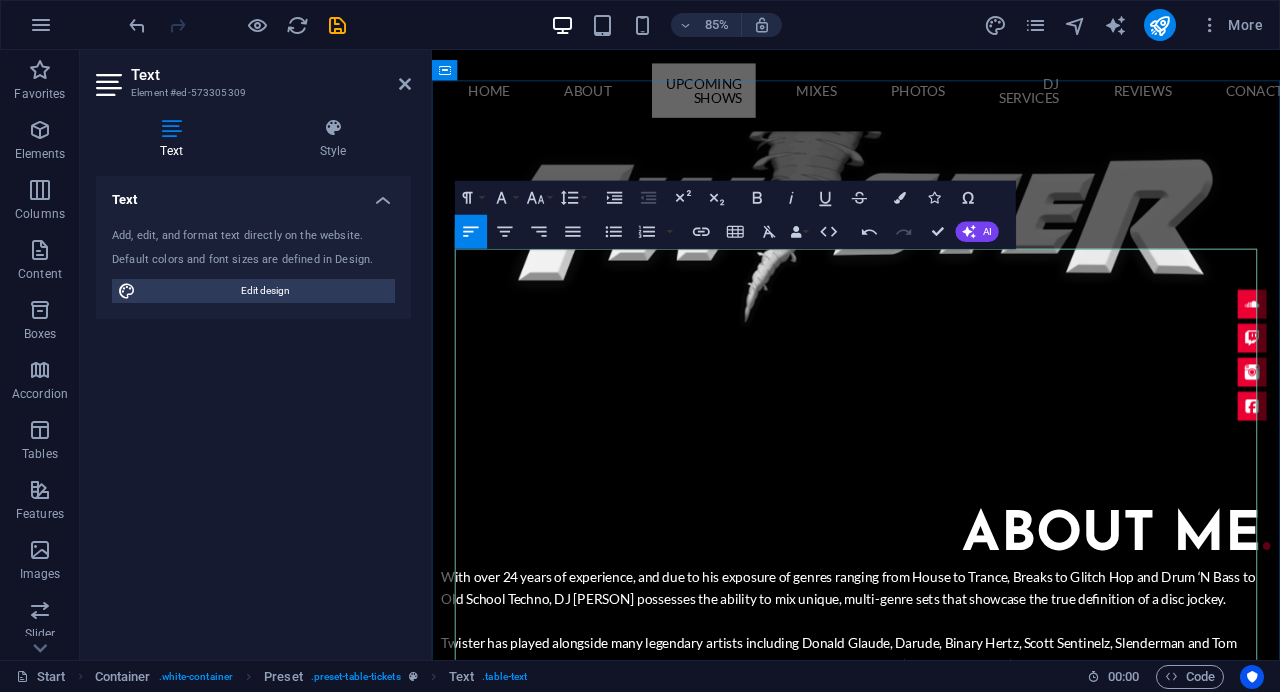 click at bounding box center [588, 2656] 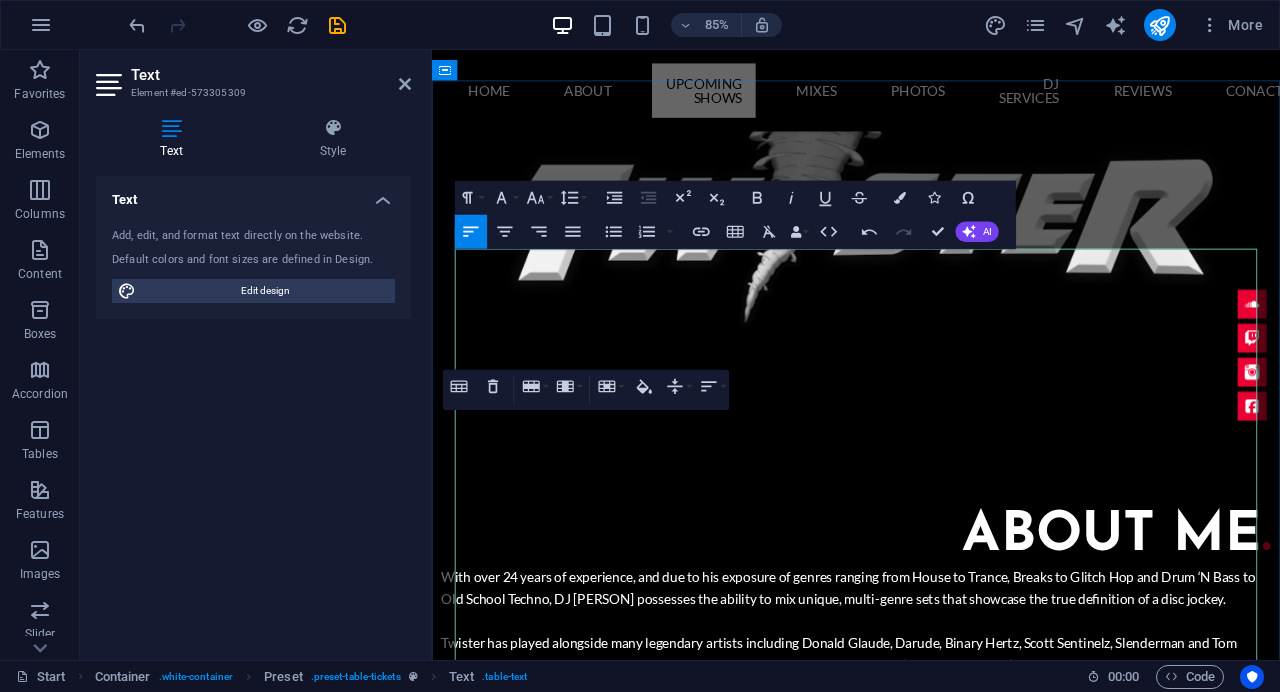click at bounding box center [859, 2591] 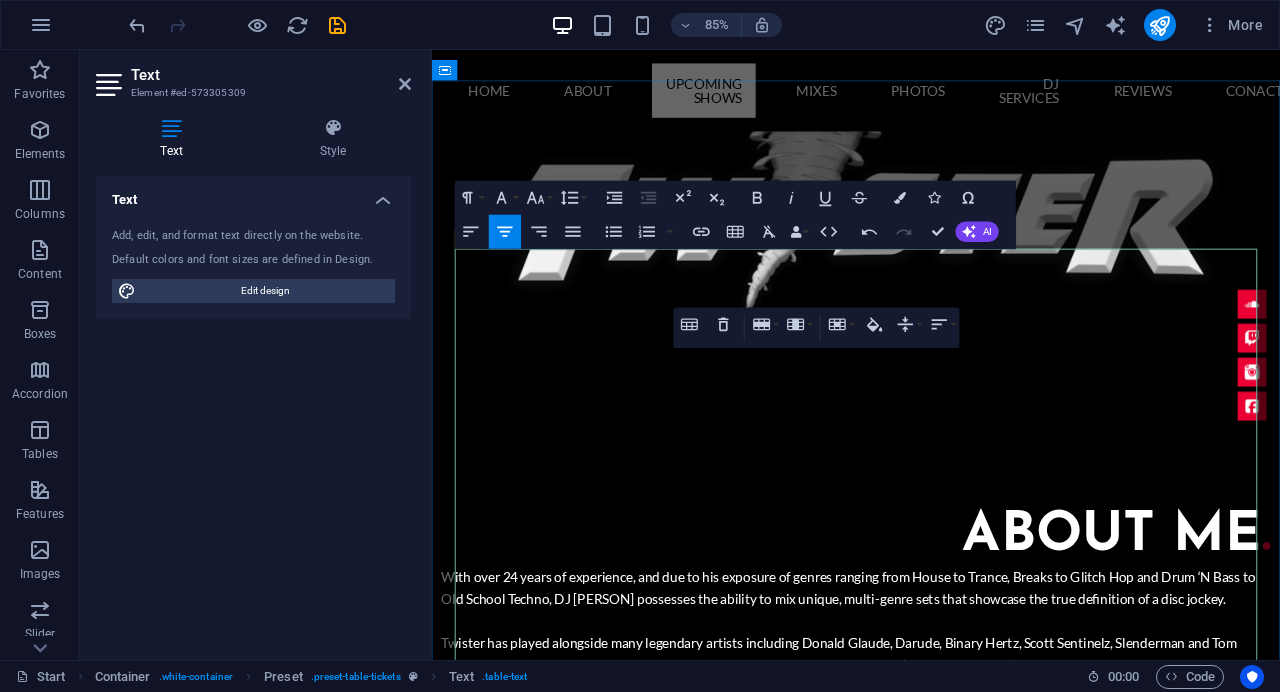 click at bounding box center [588, 2591] 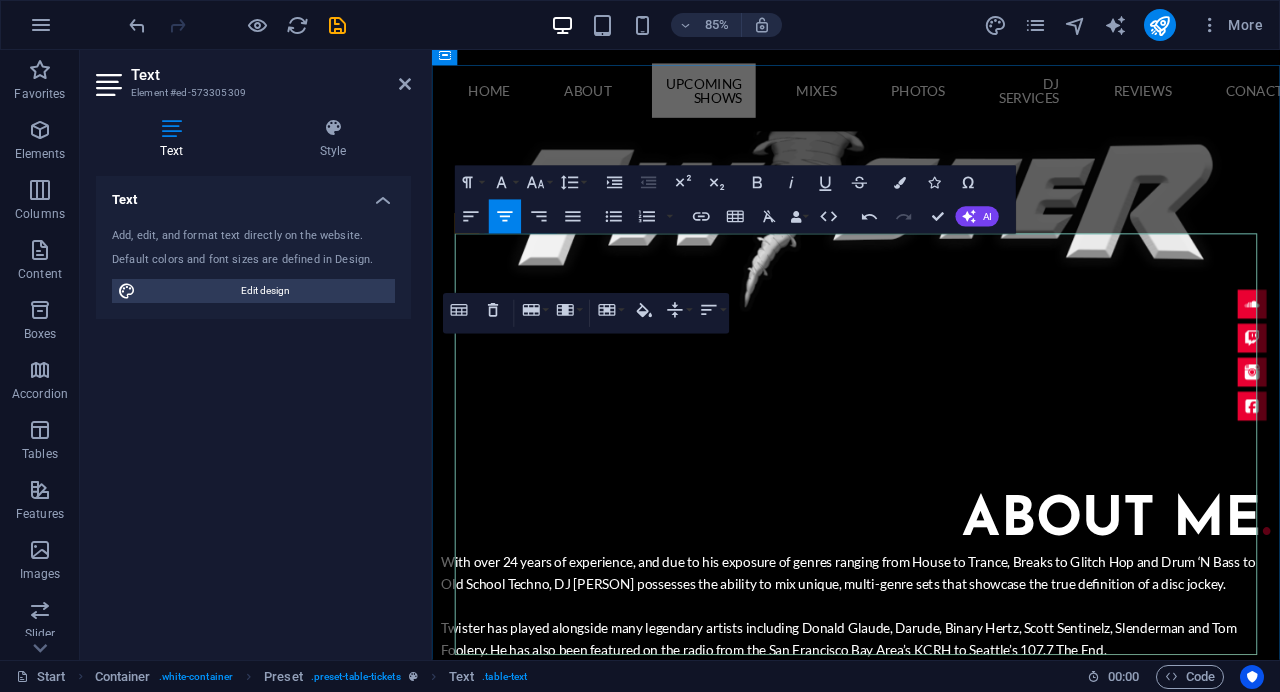 scroll, scrollTop: 1643, scrollLeft: 0, axis: vertical 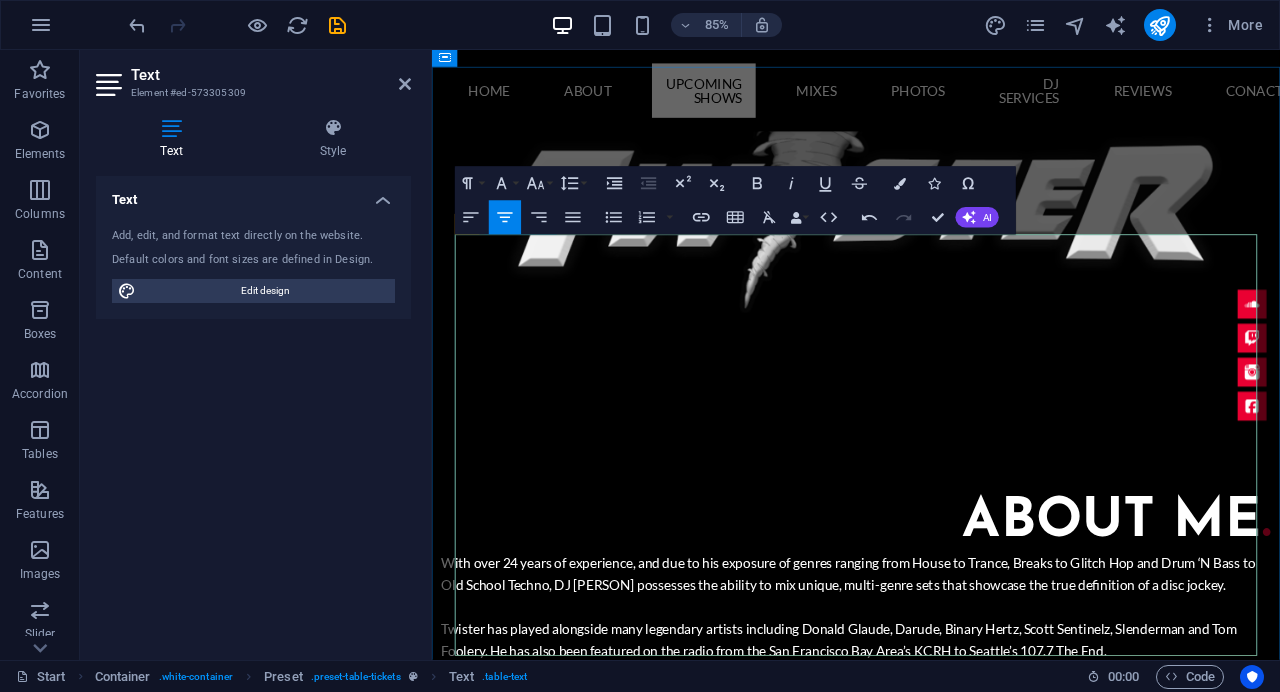 click at bounding box center [588, 2567] 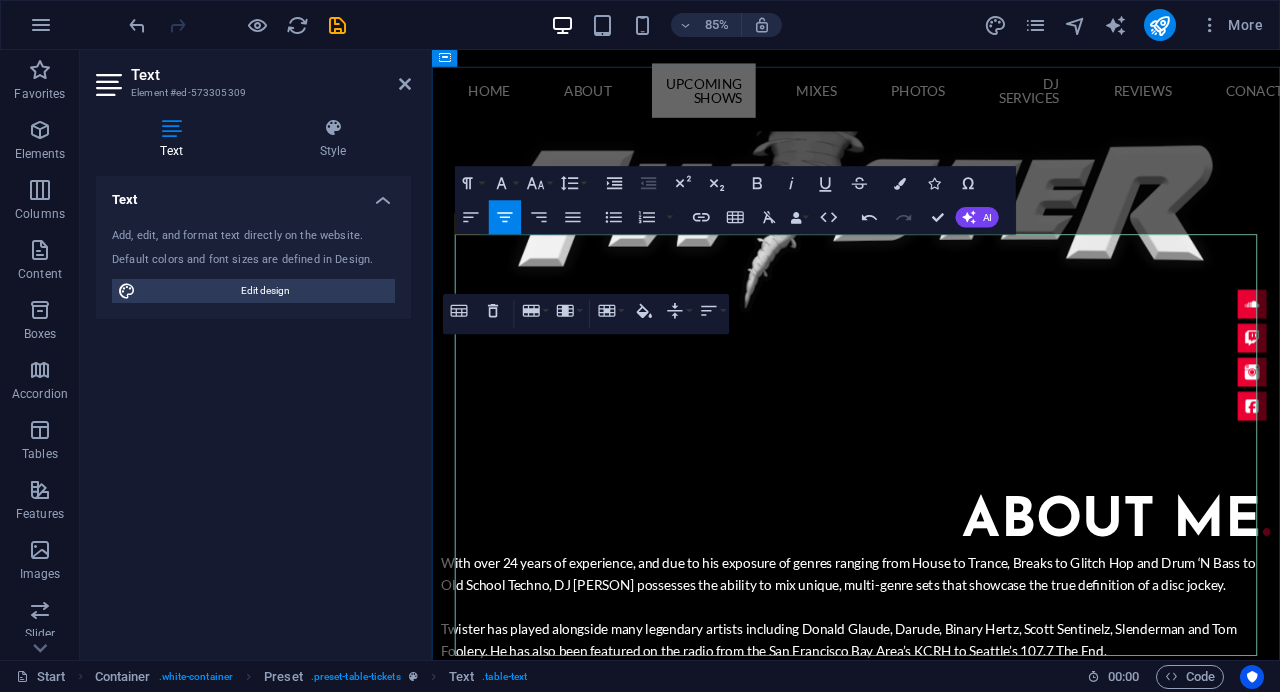 click at bounding box center [588, 2567] 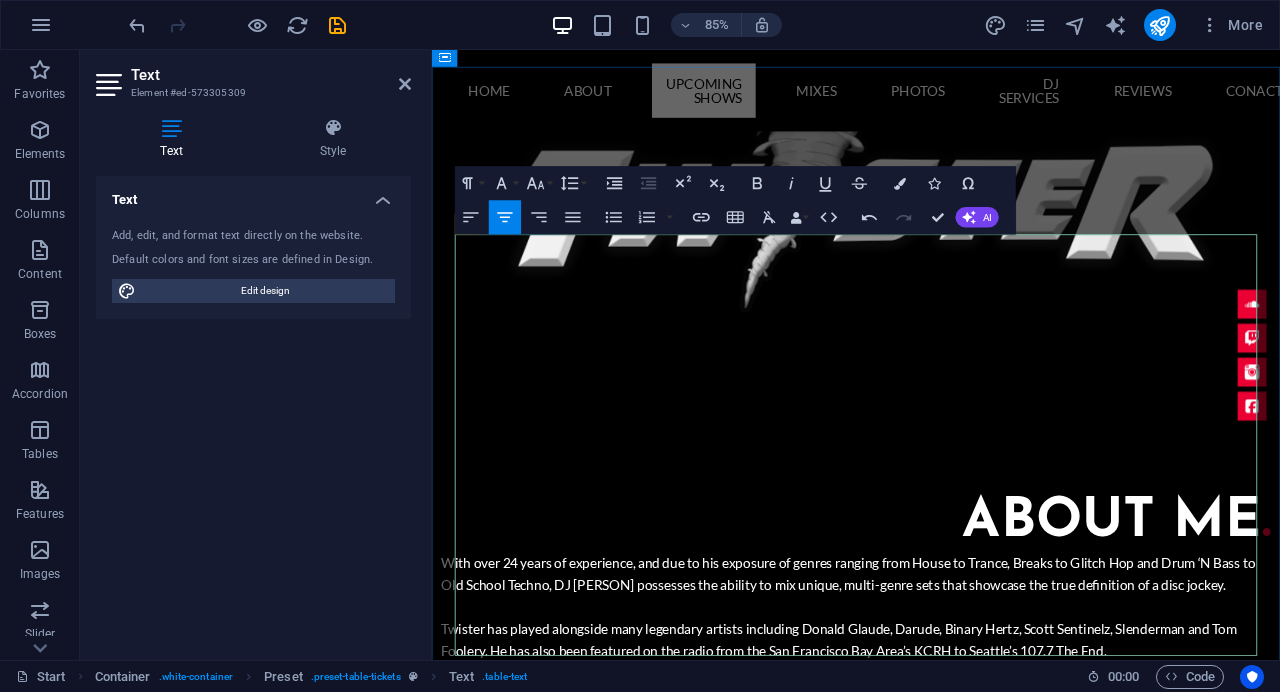 click at bounding box center [588, 2567] 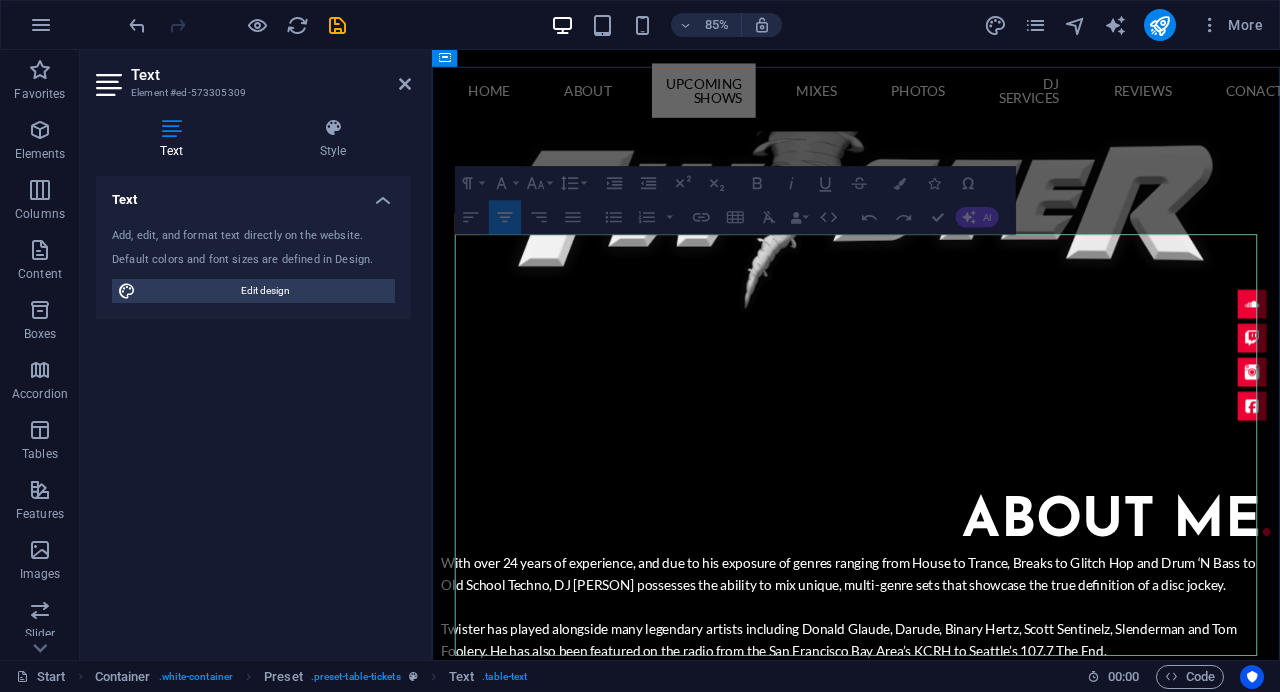 drag, startPoint x: 484, startPoint y: 449, endPoint x: 1288, endPoint y: 514, distance: 806.6232 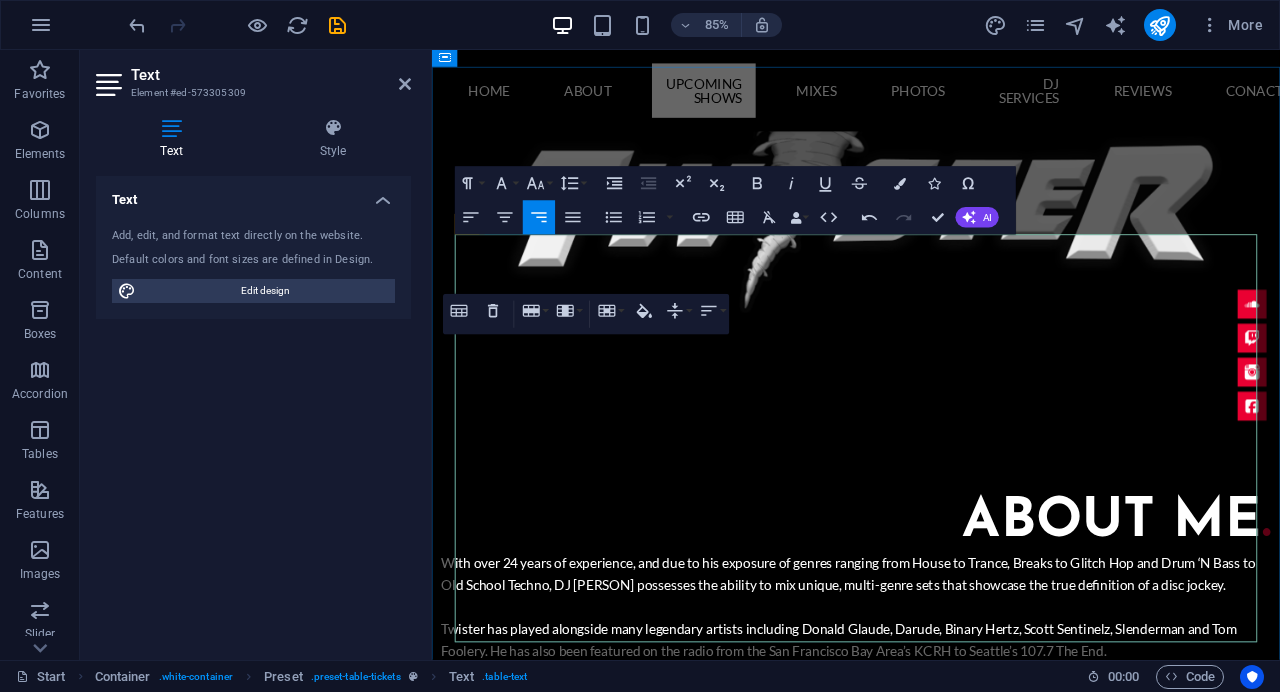 click at bounding box center [859, 2624] 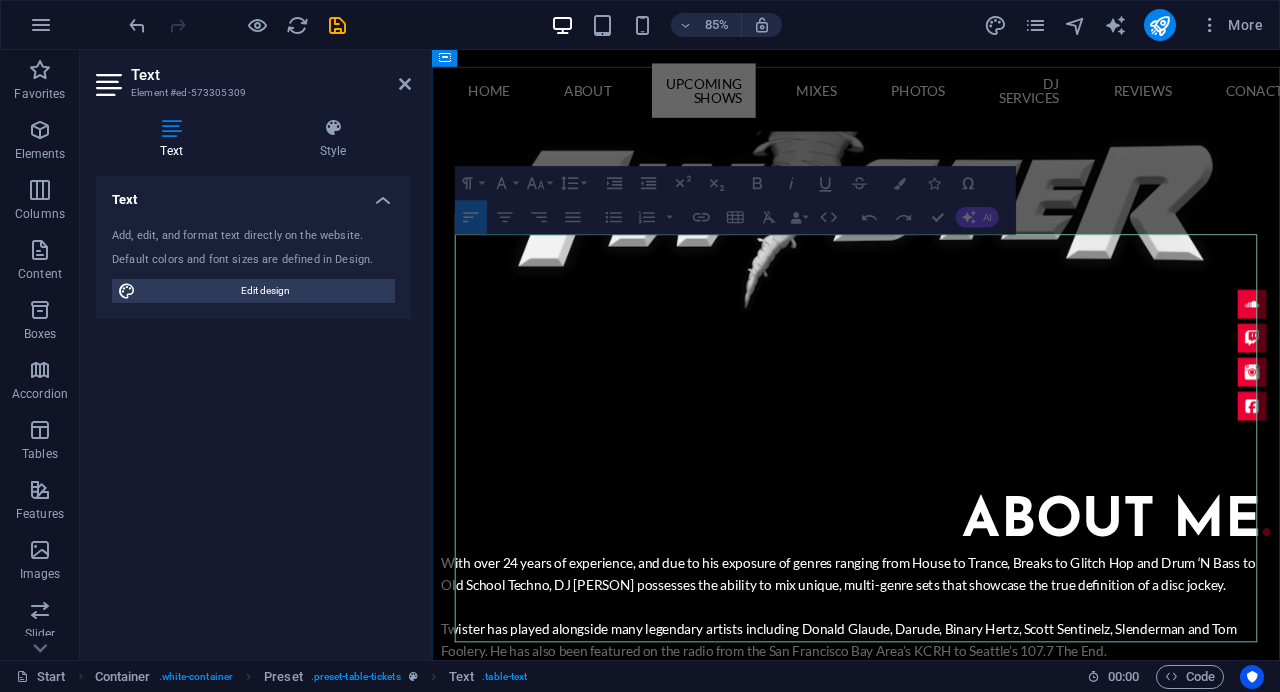 drag, startPoint x: 524, startPoint y: 426, endPoint x: 597, endPoint y: 495, distance: 100.44899 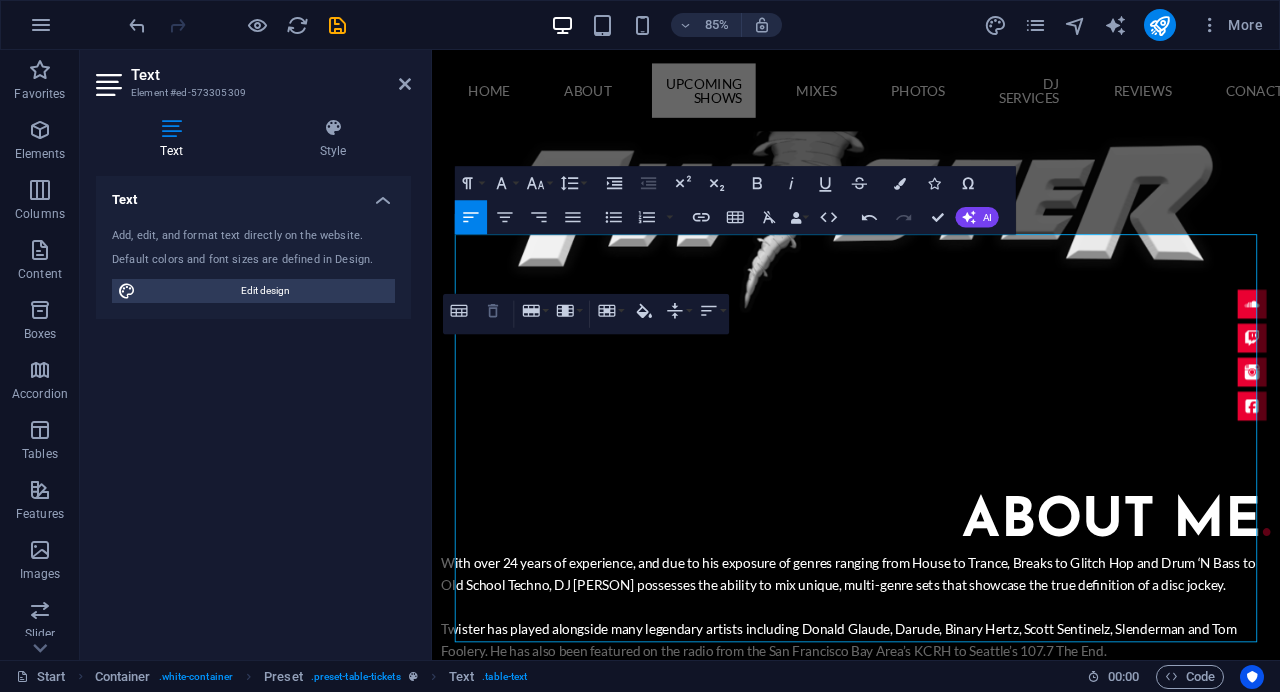 click 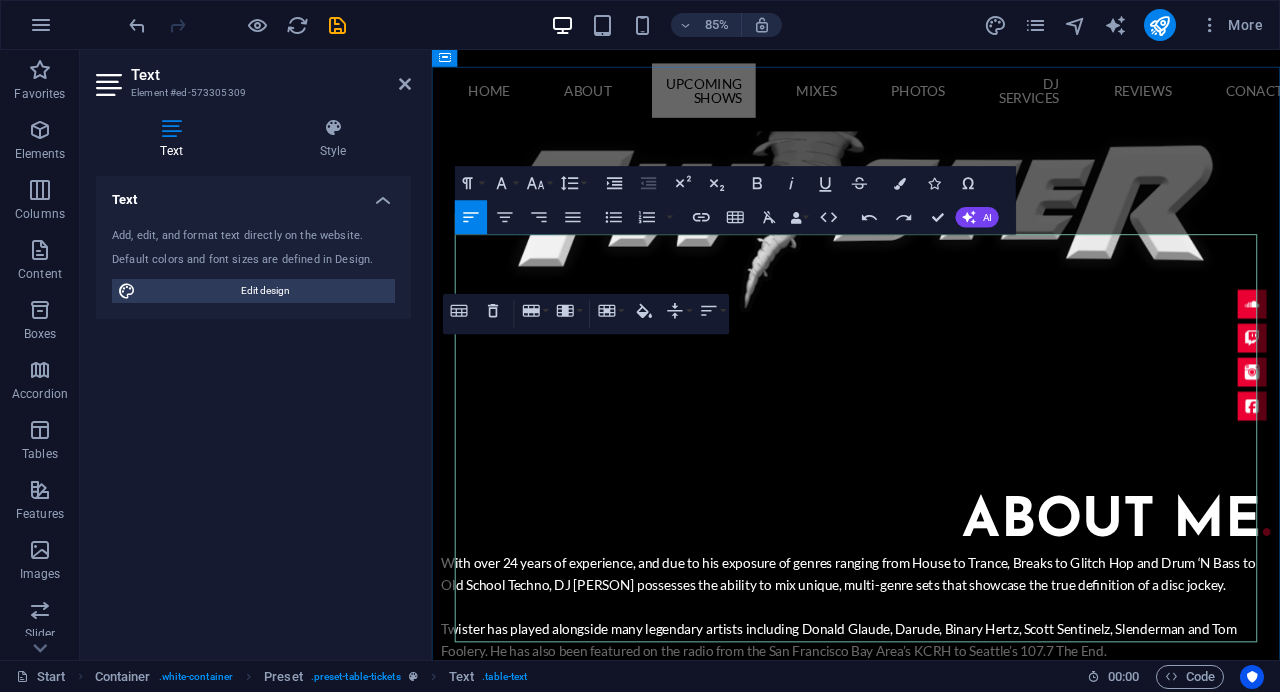 click at bounding box center [859, 2624] 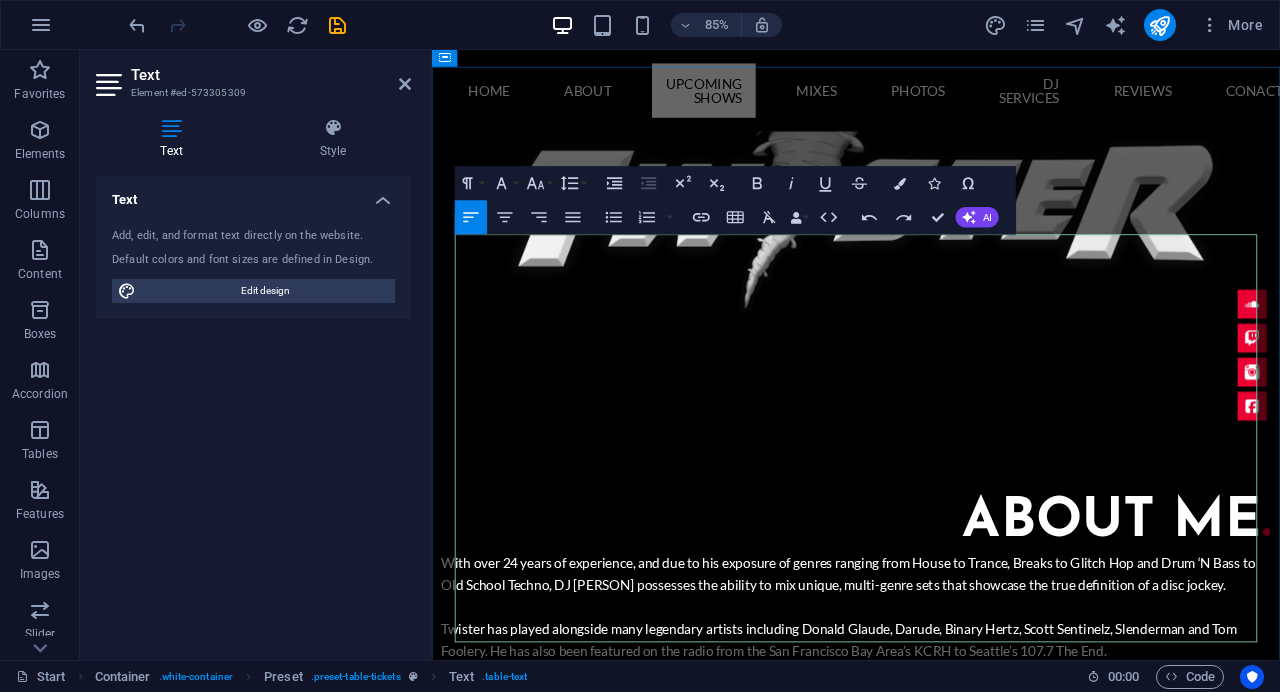 drag, startPoint x: 626, startPoint y: 557, endPoint x: 439, endPoint y: 551, distance: 187.09624 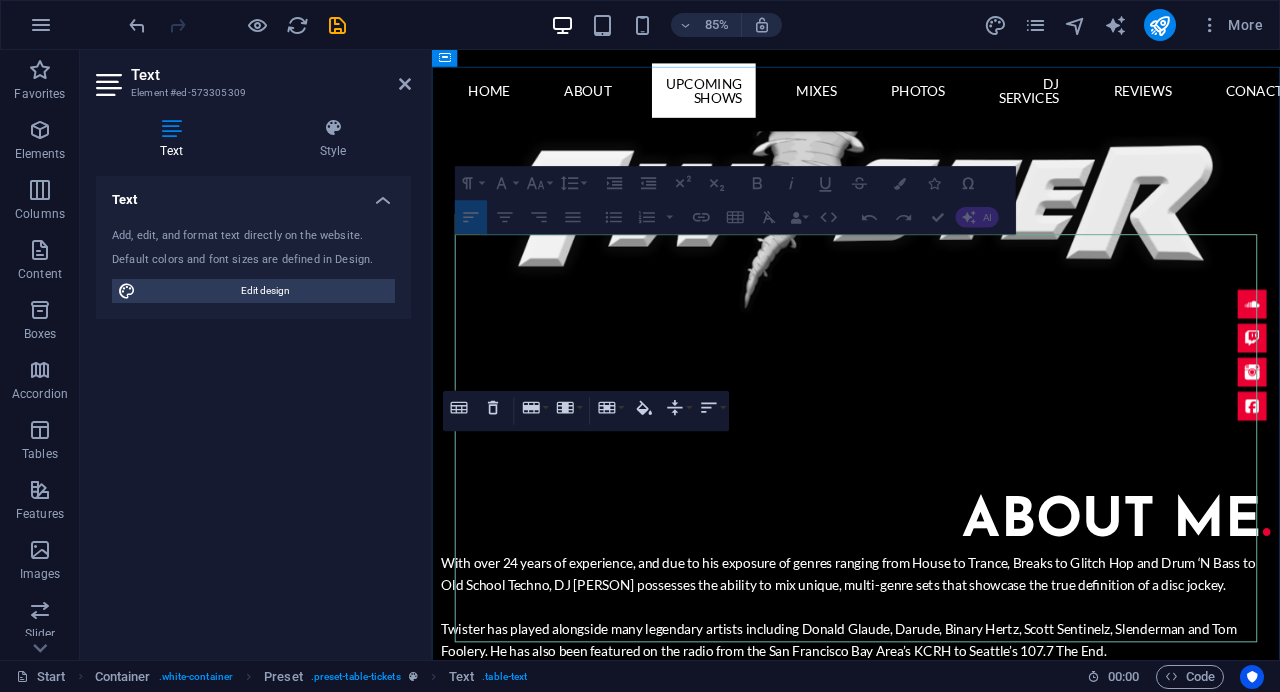 click at bounding box center [588, 2697] 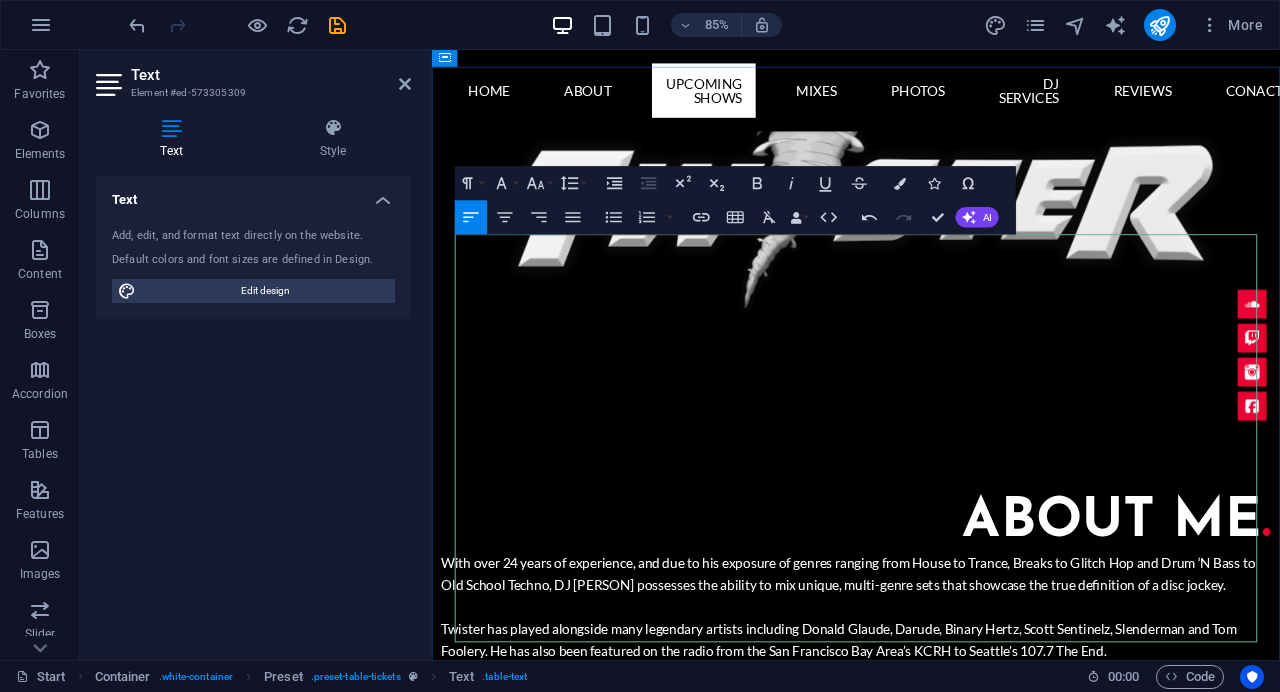 click on "Saturday, [DATE]" at bounding box center [588, 2567] 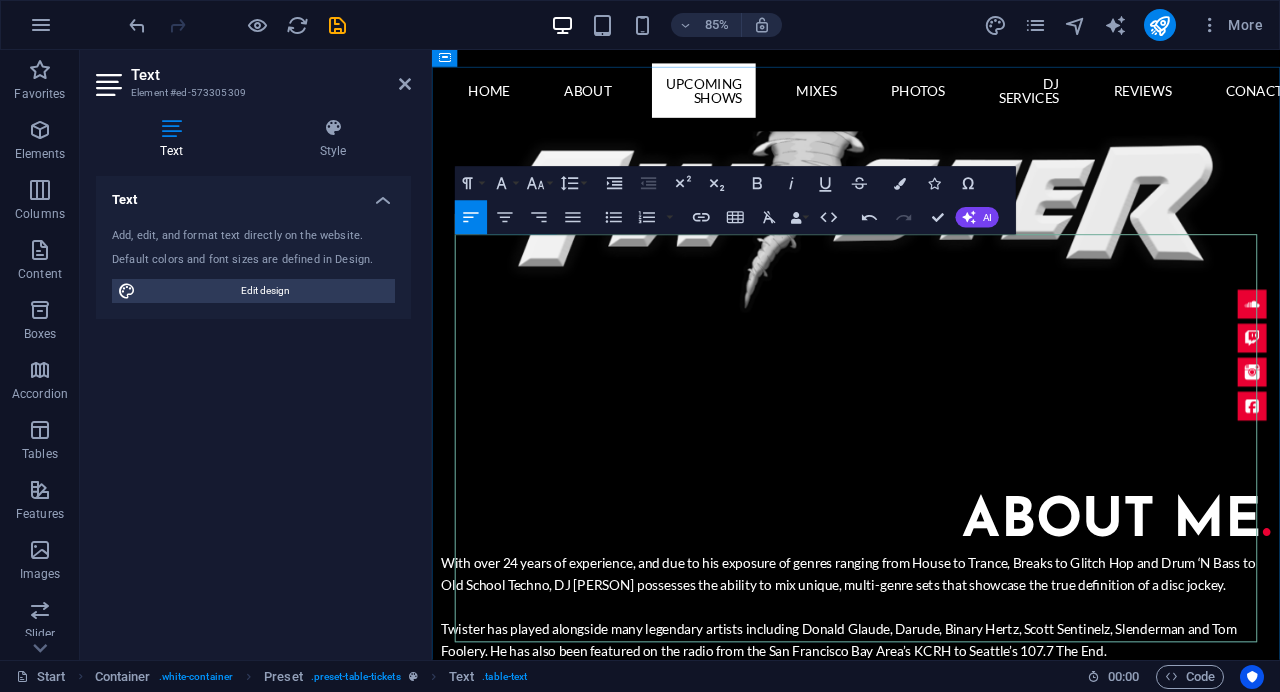 click at bounding box center (588, 2624) 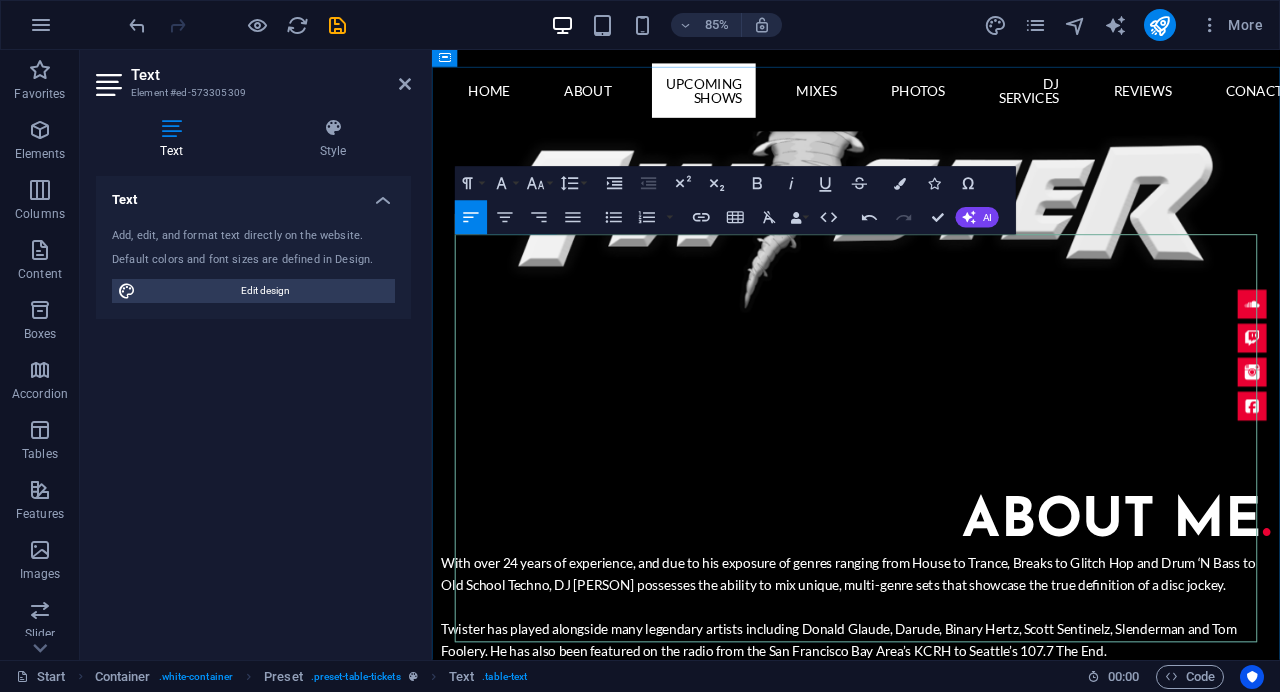 click at bounding box center (588, 2624) 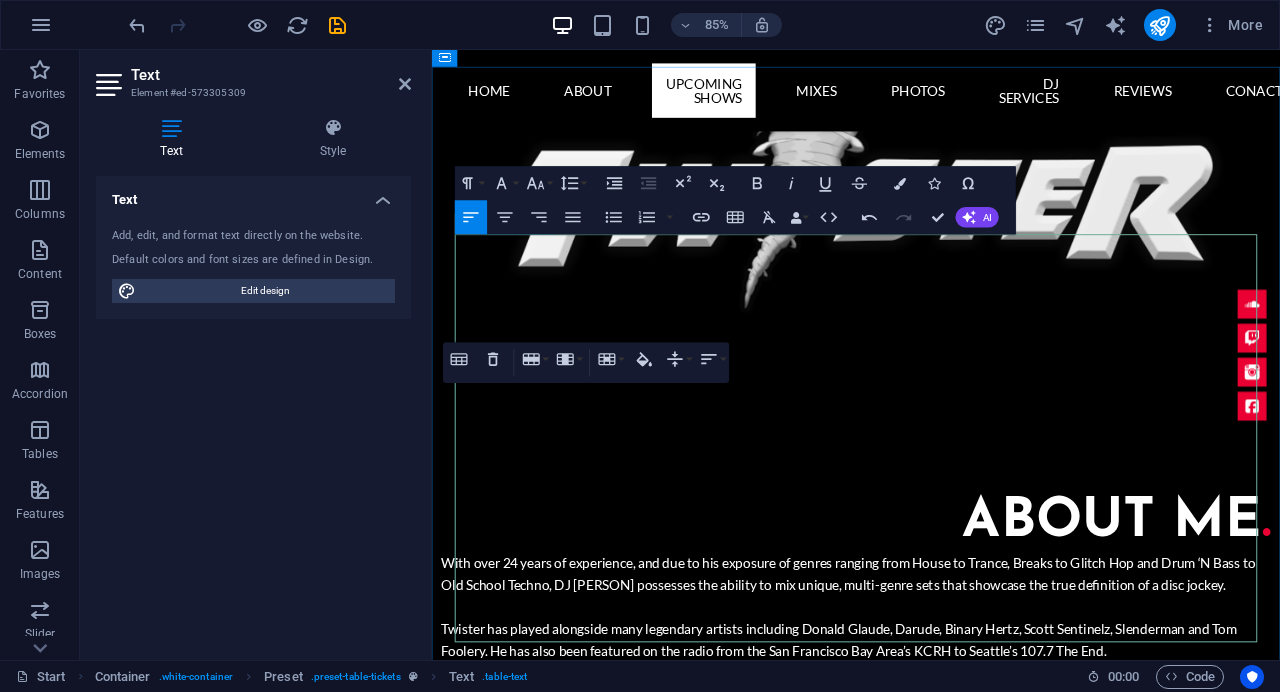 click at bounding box center (859, 2567) 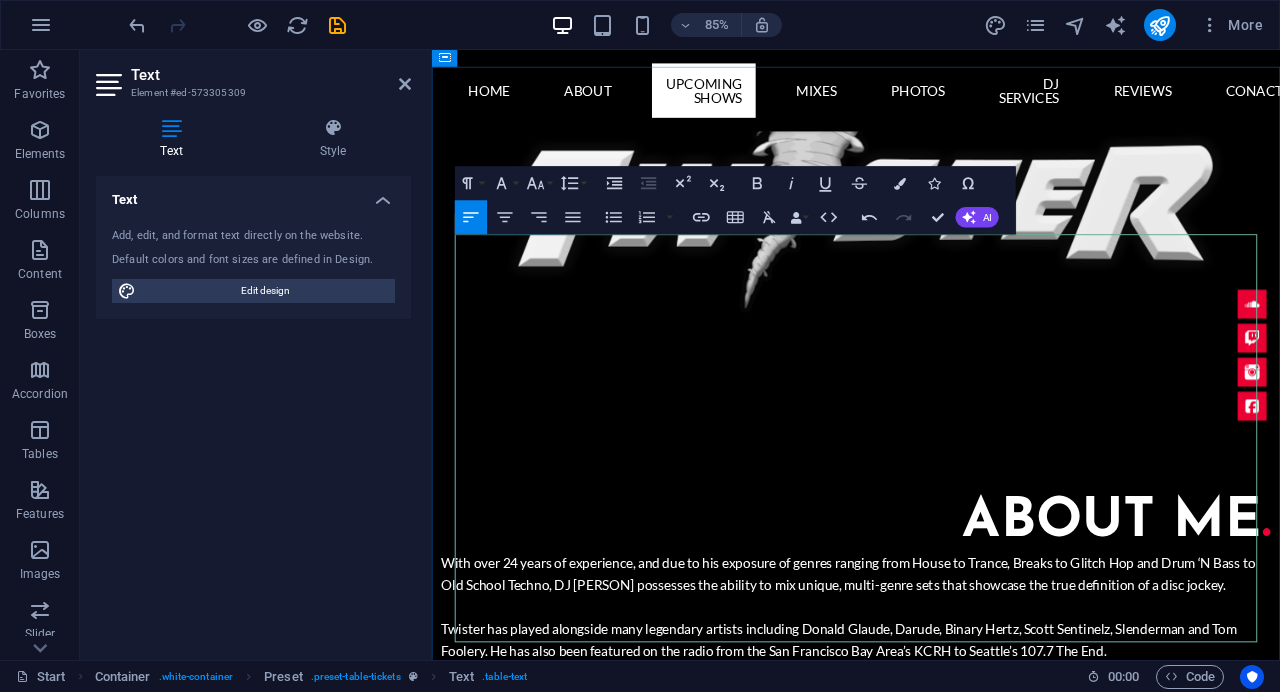 drag, startPoint x: 625, startPoint y: 424, endPoint x: 477, endPoint y: 426, distance: 148.01352 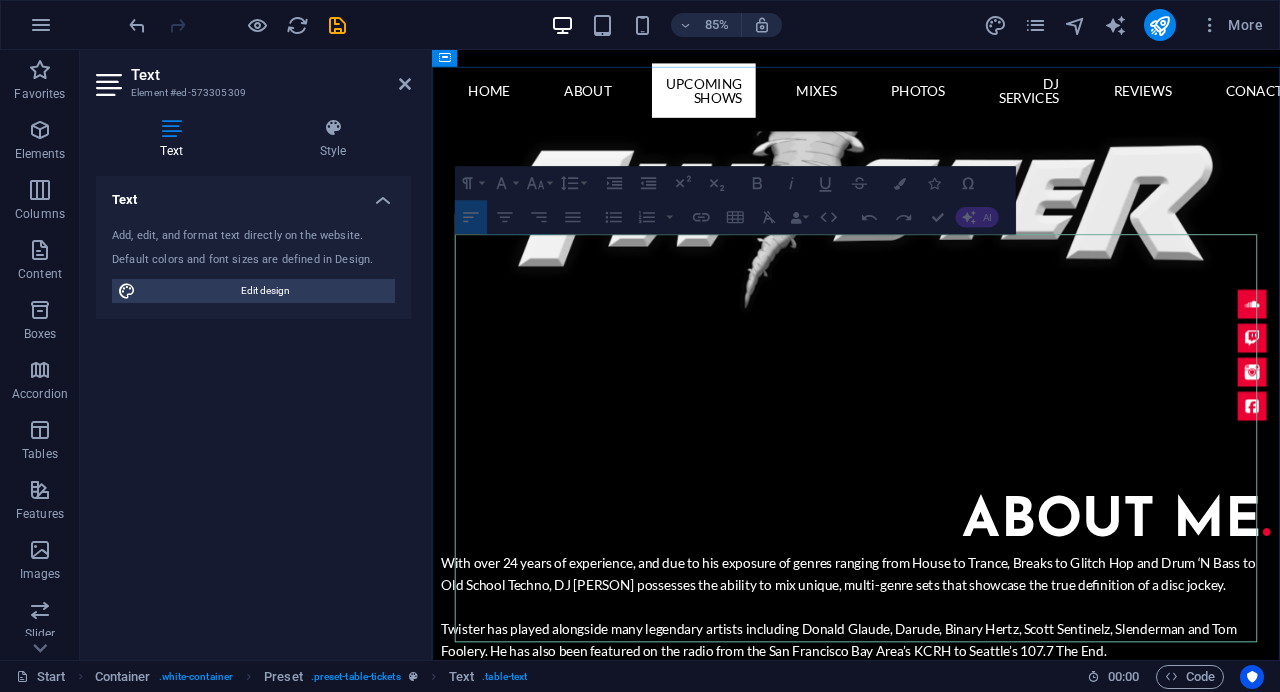 drag, startPoint x: 737, startPoint y: 637, endPoint x: 897, endPoint y: 642, distance: 160.07811 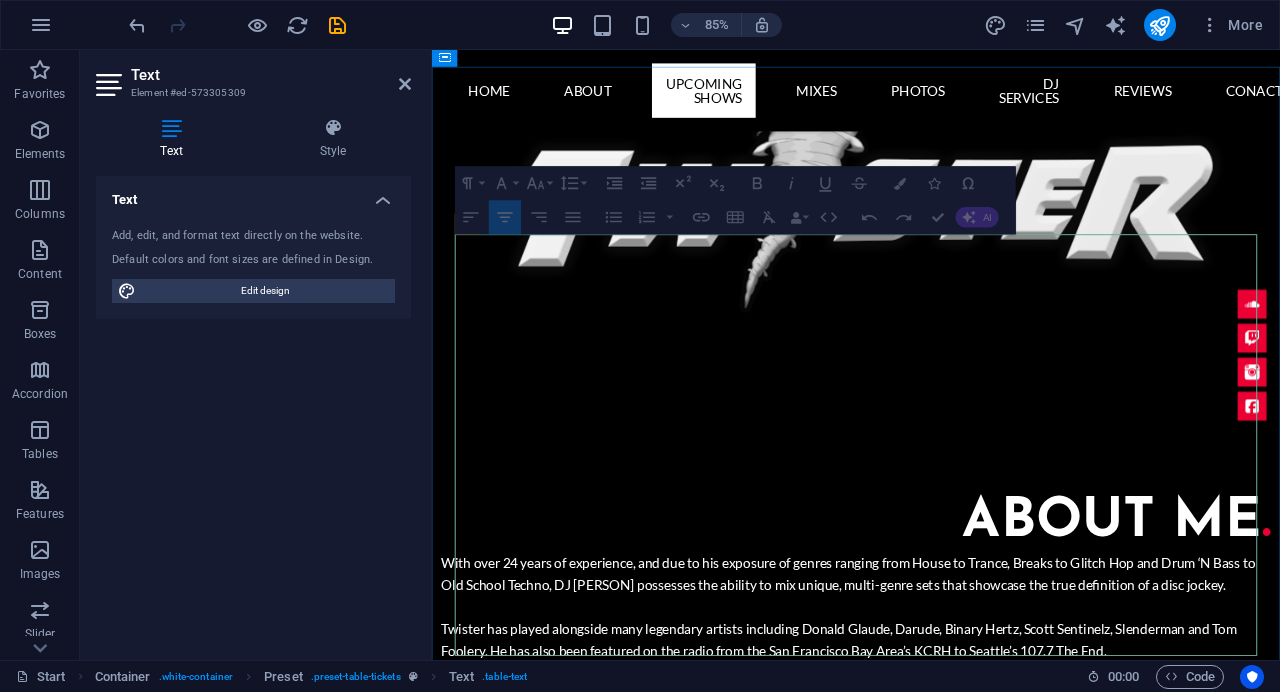 click on "Sounds Of The Future [TIME] - [TIME]" at bounding box center (859, 2510) 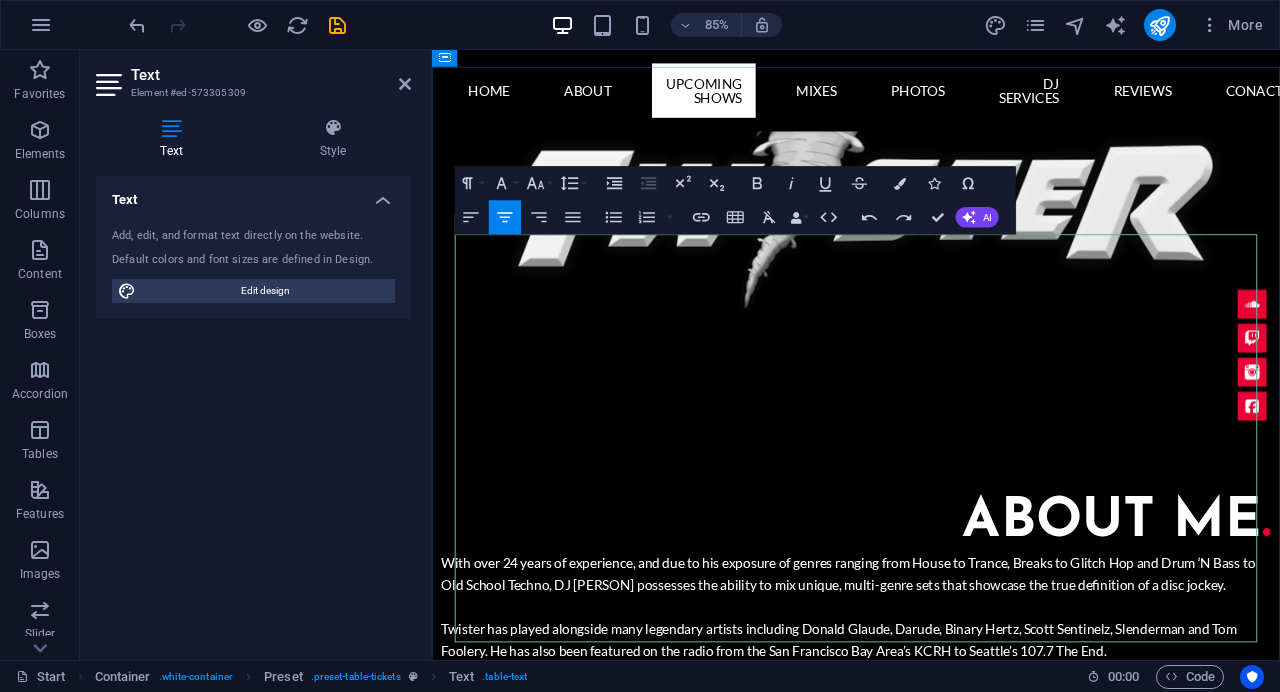 click on "Sounds Of The Future [TIME] - [TIME]" at bounding box center [859, 2502] 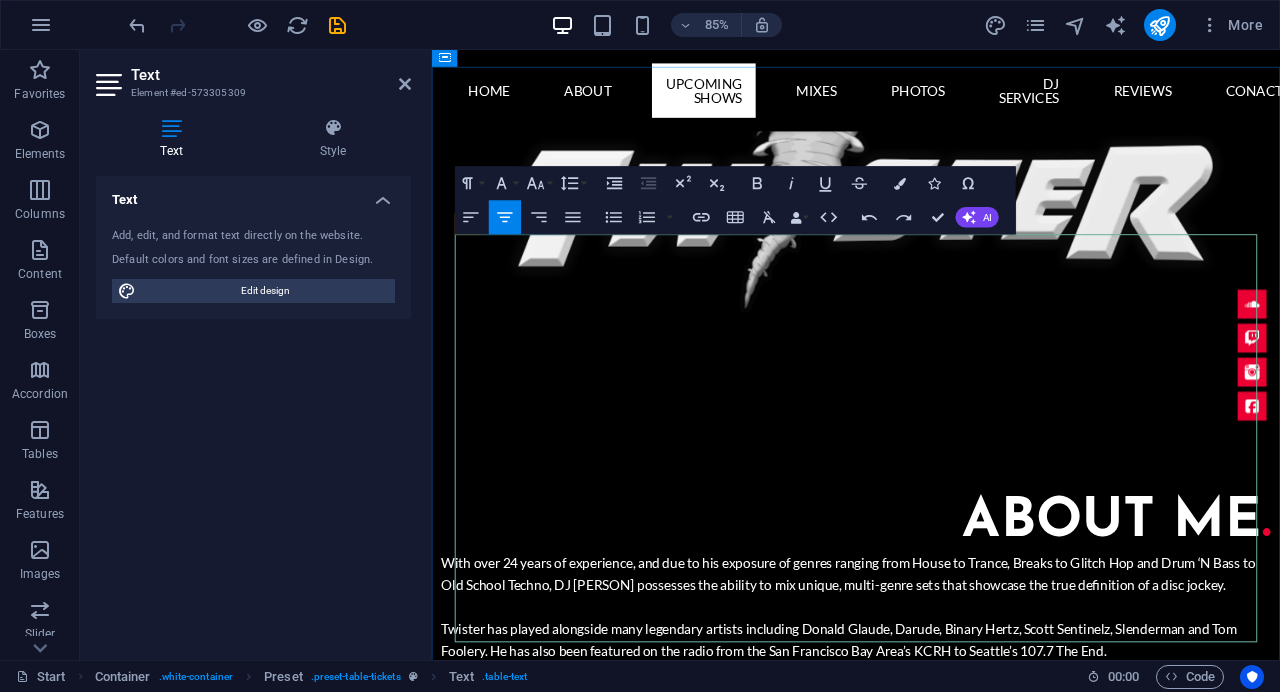 click on "Sounds Of The Future [TIME] - [TIME]" at bounding box center (859, 2502) 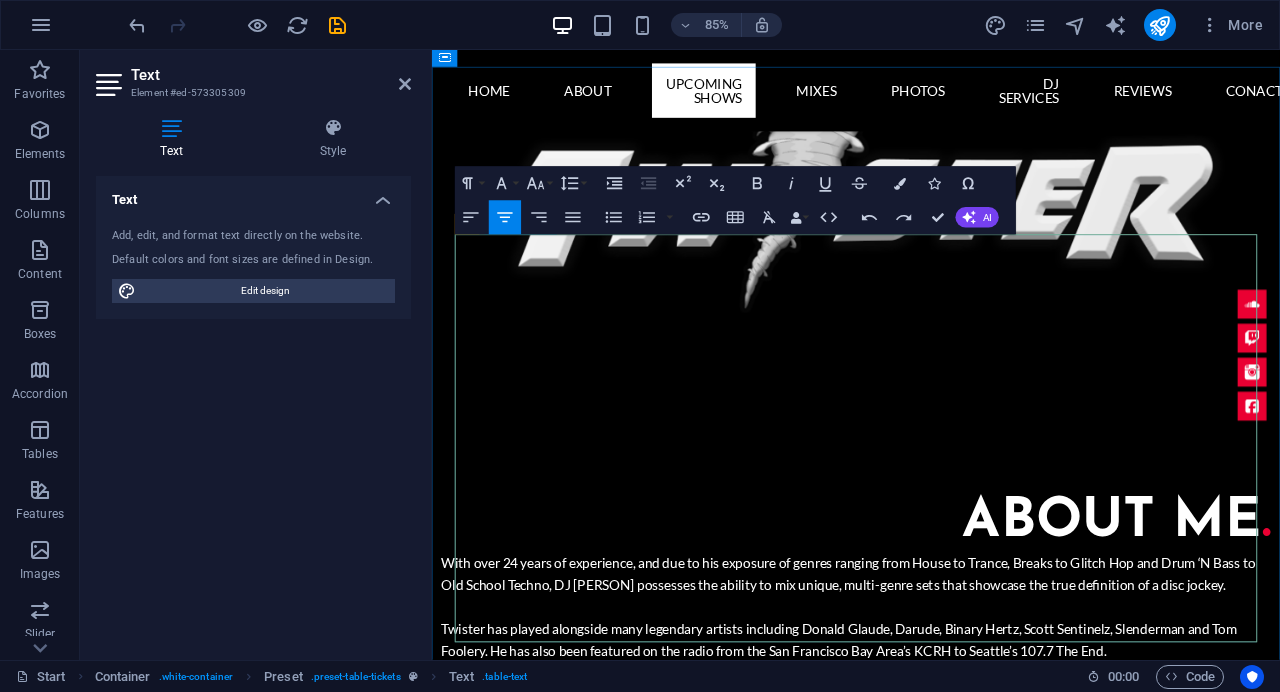 drag, startPoint x: 911, startPoint y: 369, endPoint x: 810, endPoint y: 375, distance: 101.17806 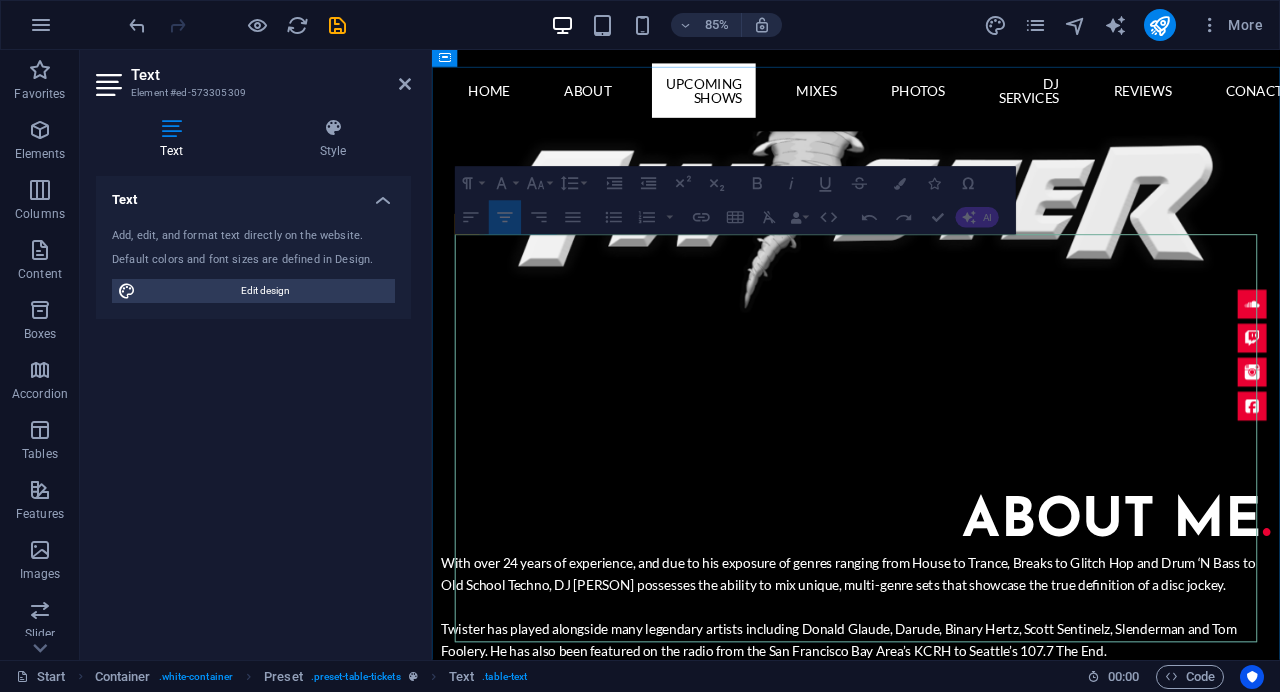 drag, startPoint x: 779, startPoint y: 364, endPoint x: 697, endPoint y: 356, distance: 82.38932 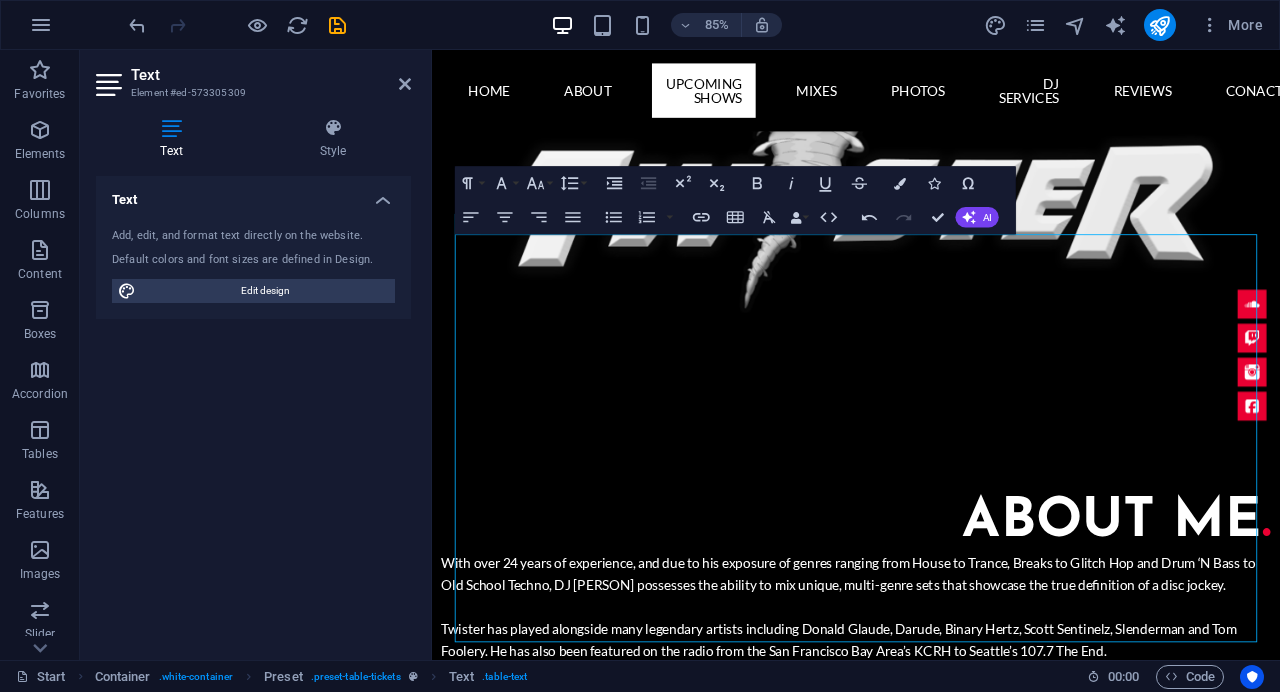 click 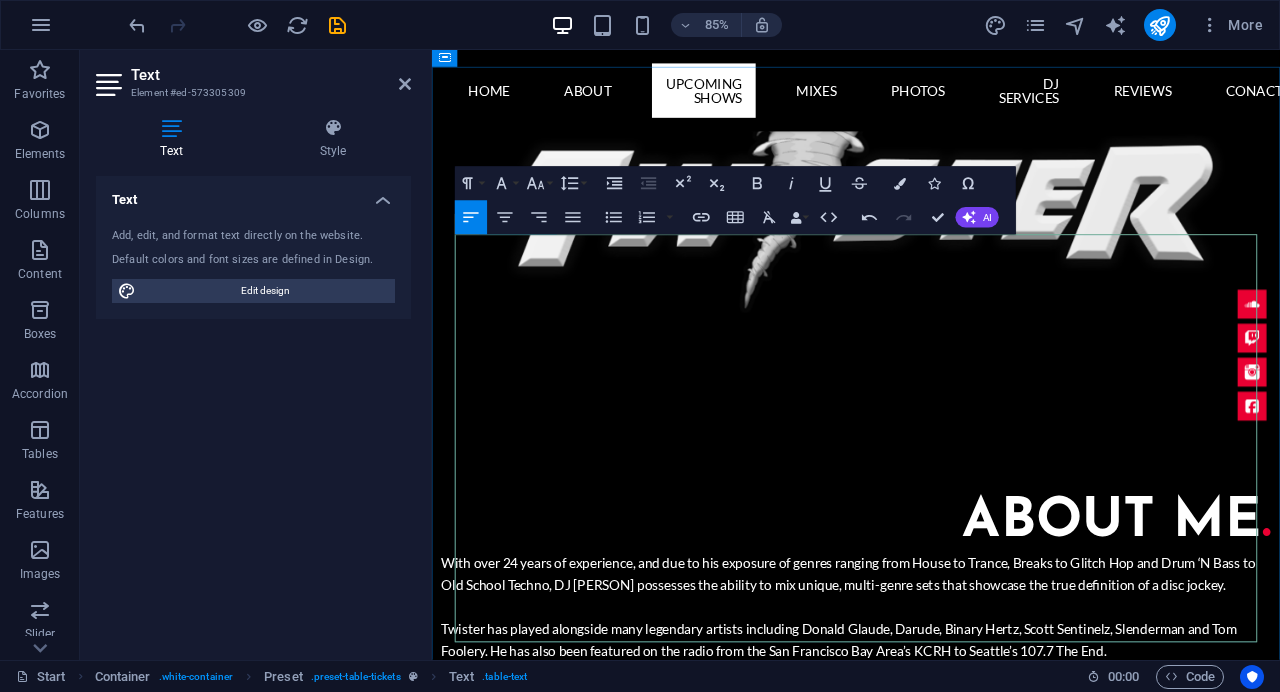 click on "Sounds Of The Future" at bounding box center (859, 2502) 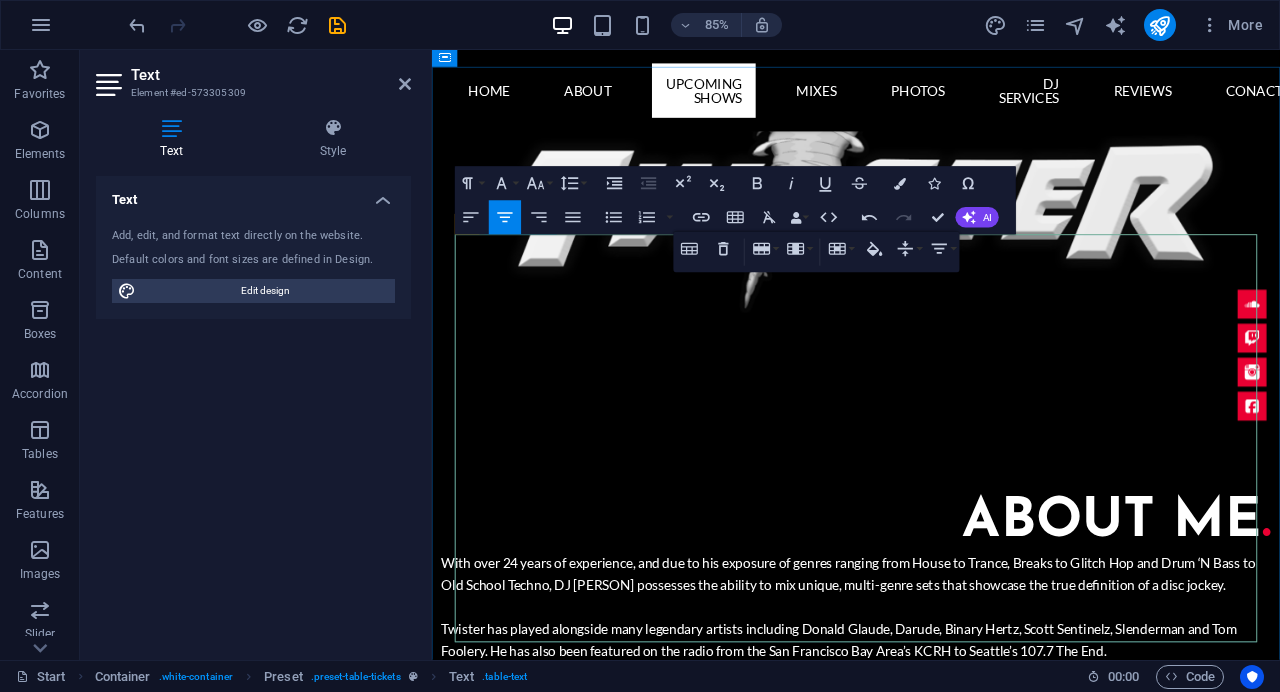 click on "Sounds Of The Future" at bounding box center (859, 2502) 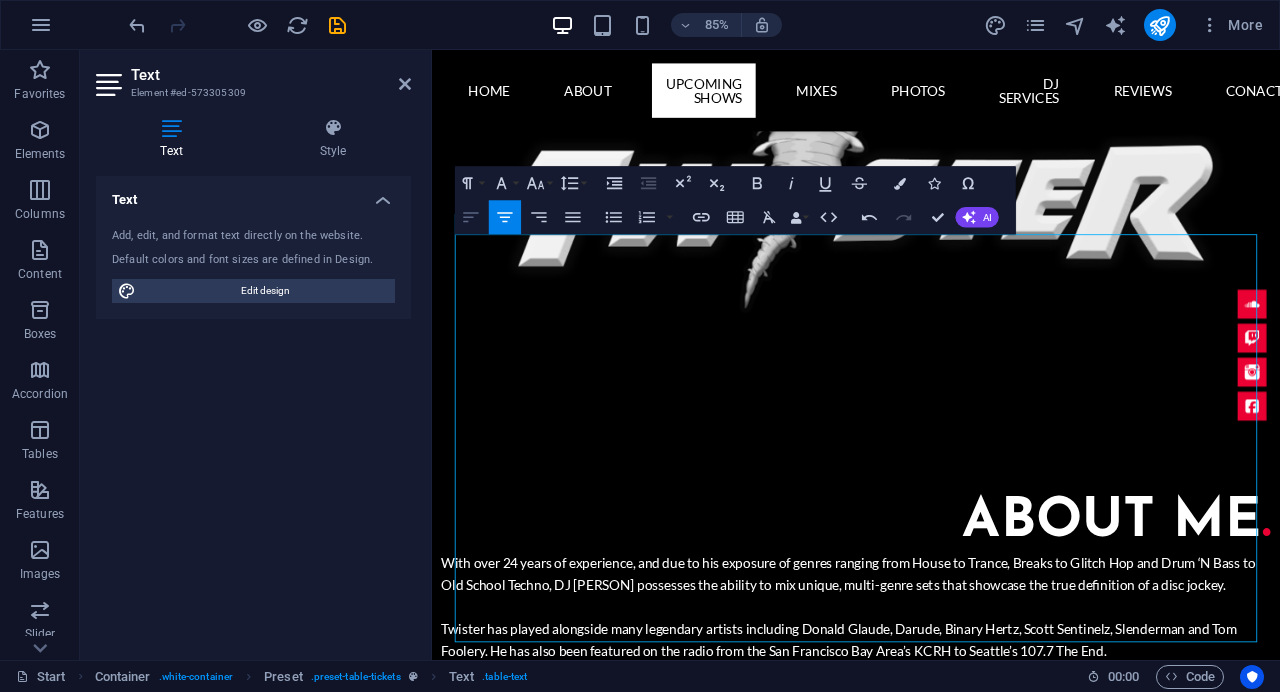 click 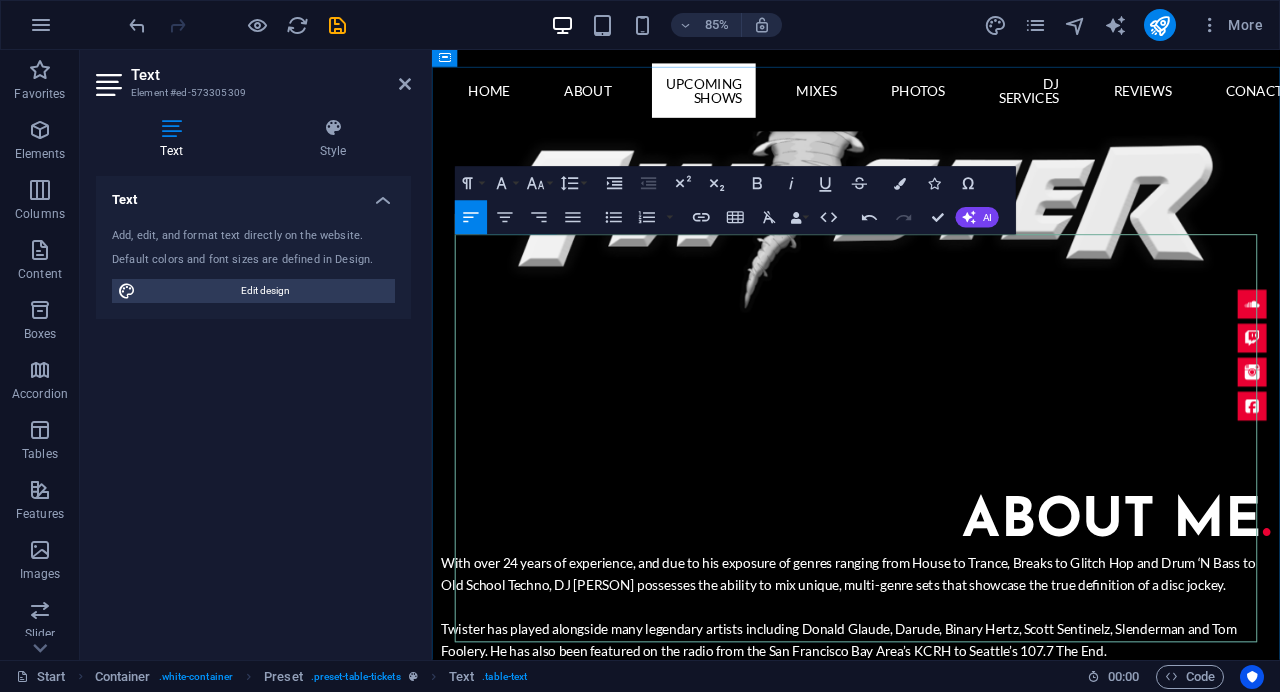 click at bounding box center [588, 2697] 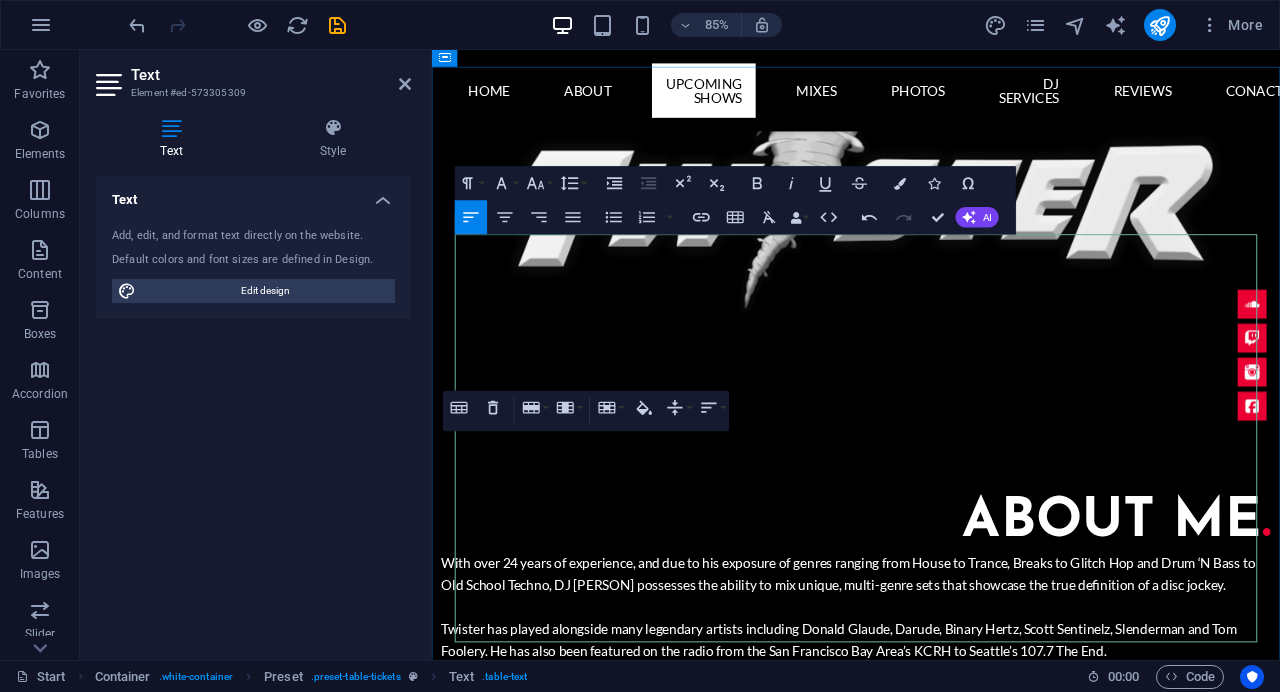 click at bounding box center (588, 2697) 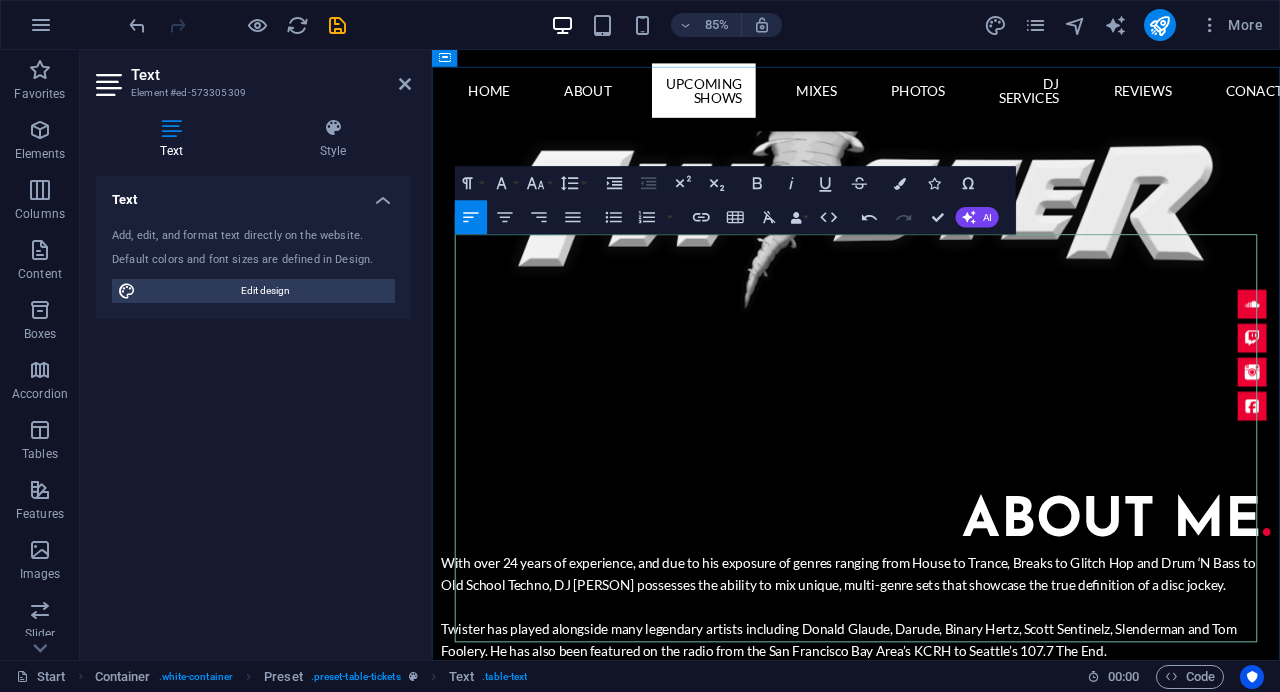 click at bounding box center [1086, 2567] 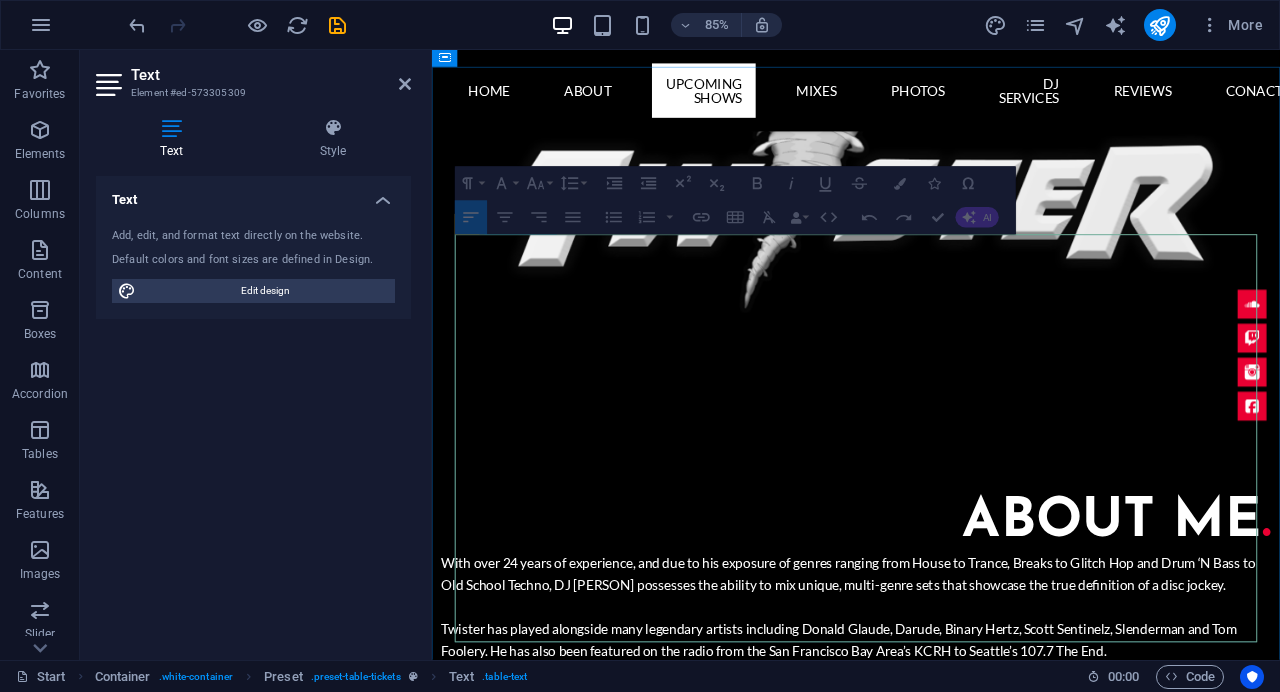 drag, startPoint x: 1319, startPoint y: 638, endPoint x: 1297, endPoint y: 425, distance: 214.13313 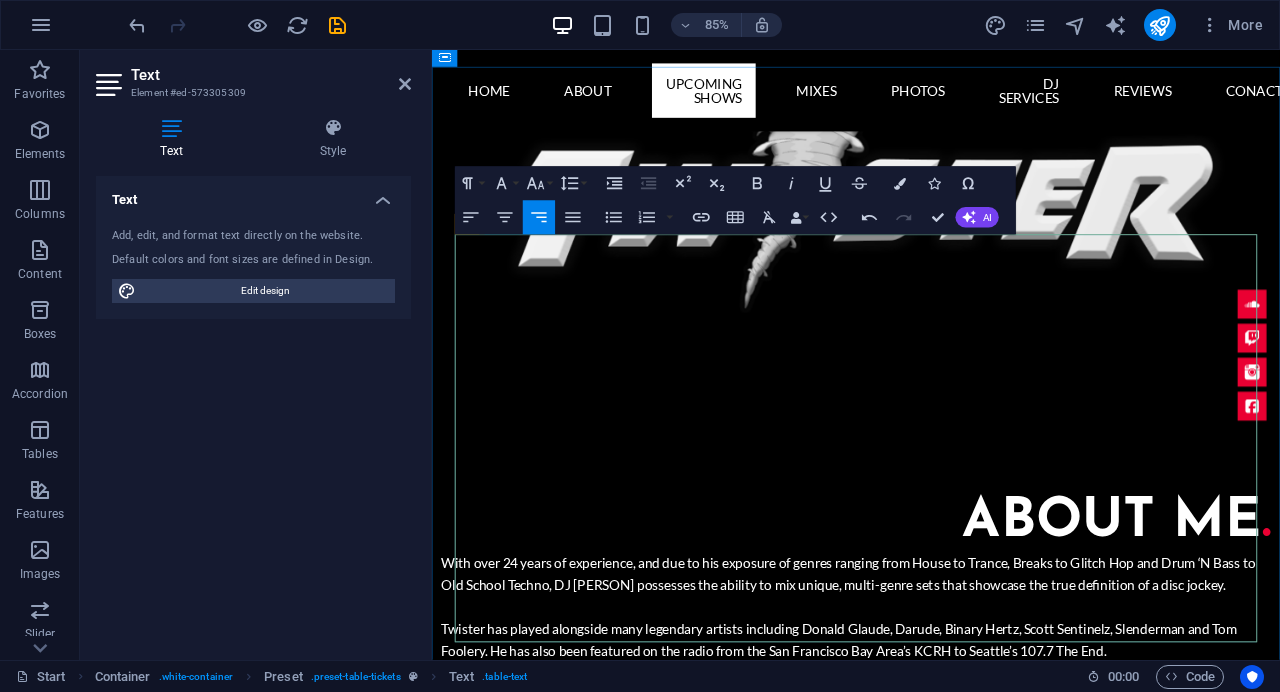 click on "LISTEN LIVE" at bounding box center [1287, 2778] 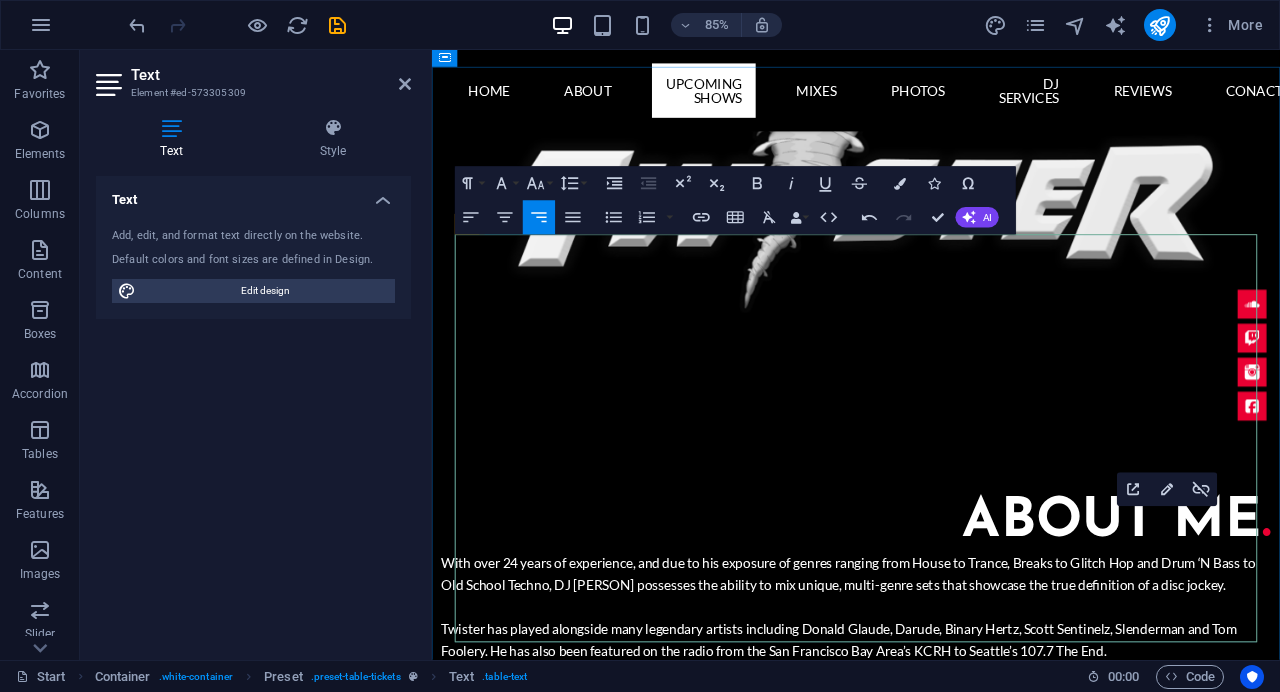 click on "LISTEN LIVE" at bounding box center [1287, 2778] 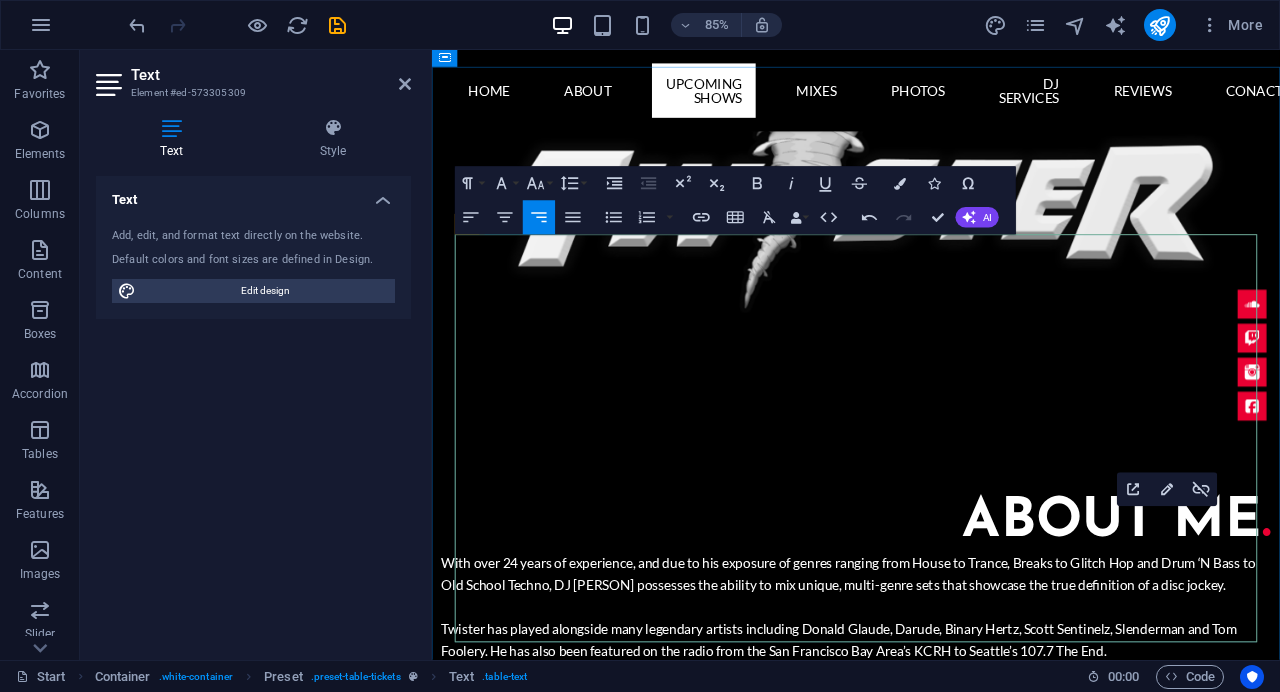 click on "LISTEN LIVE" at bounding box center (1328, 2778) 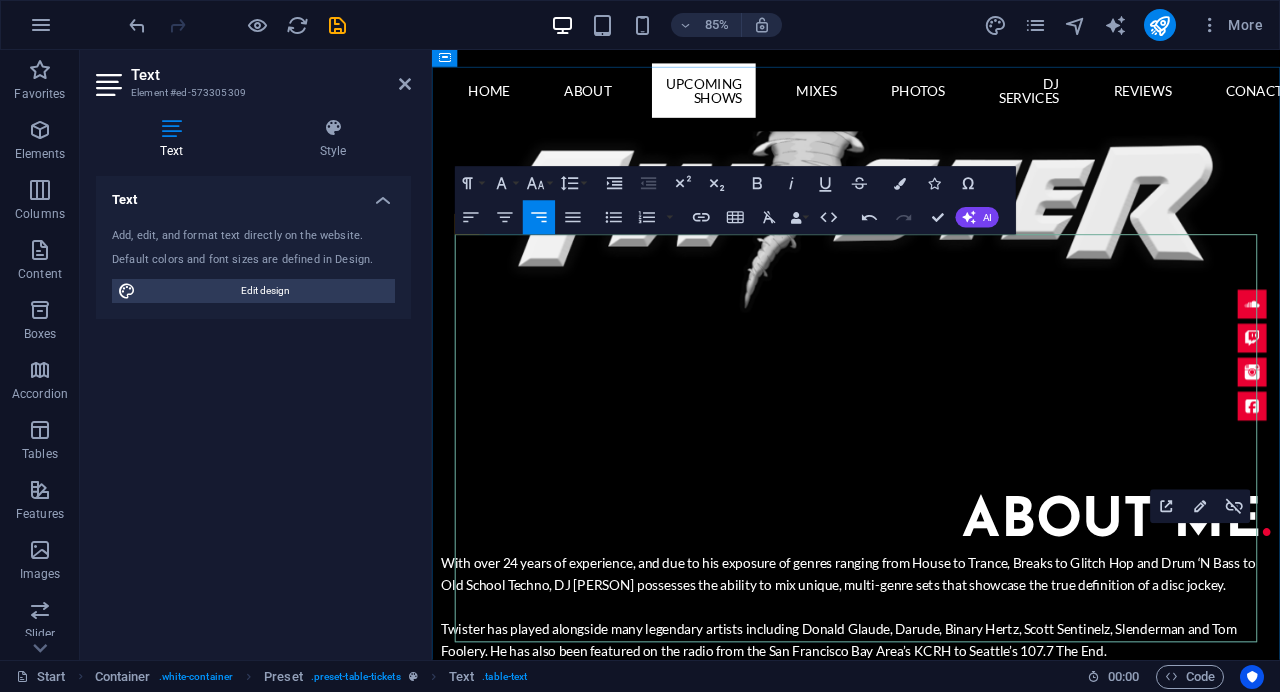 click on "LISTEN LIVE" at bounding box center (1328, 2778) 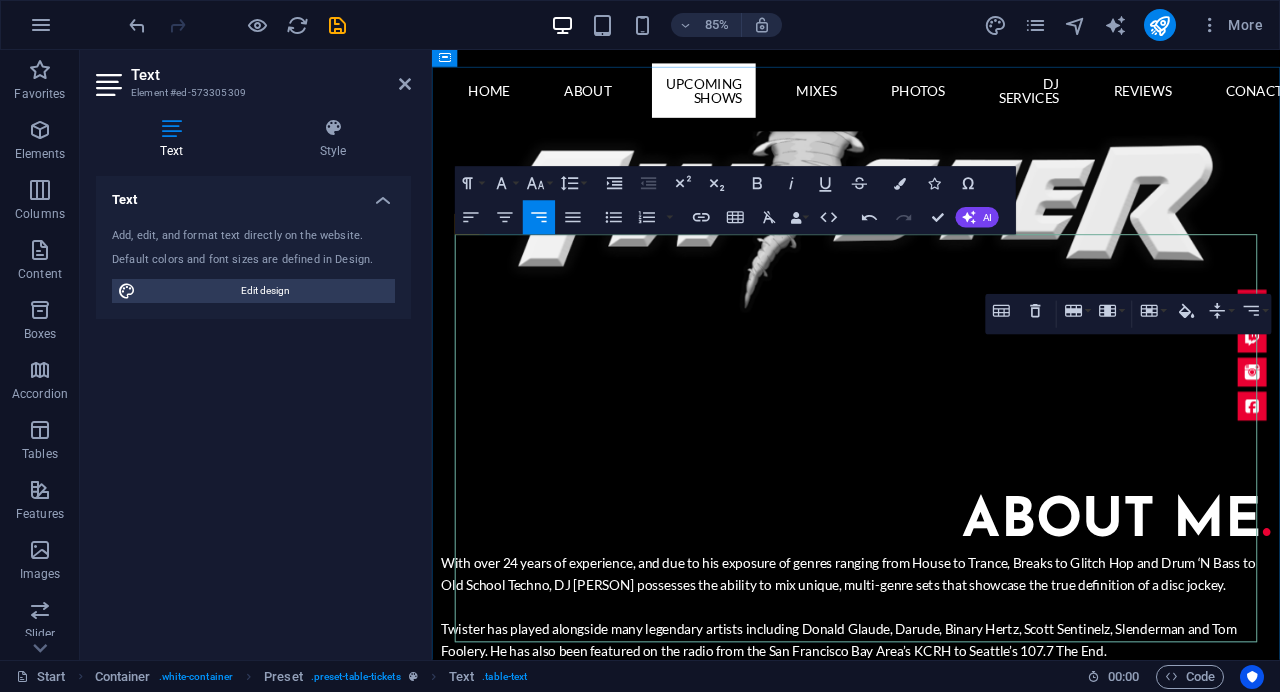click at bounding box center [1287, 2567] 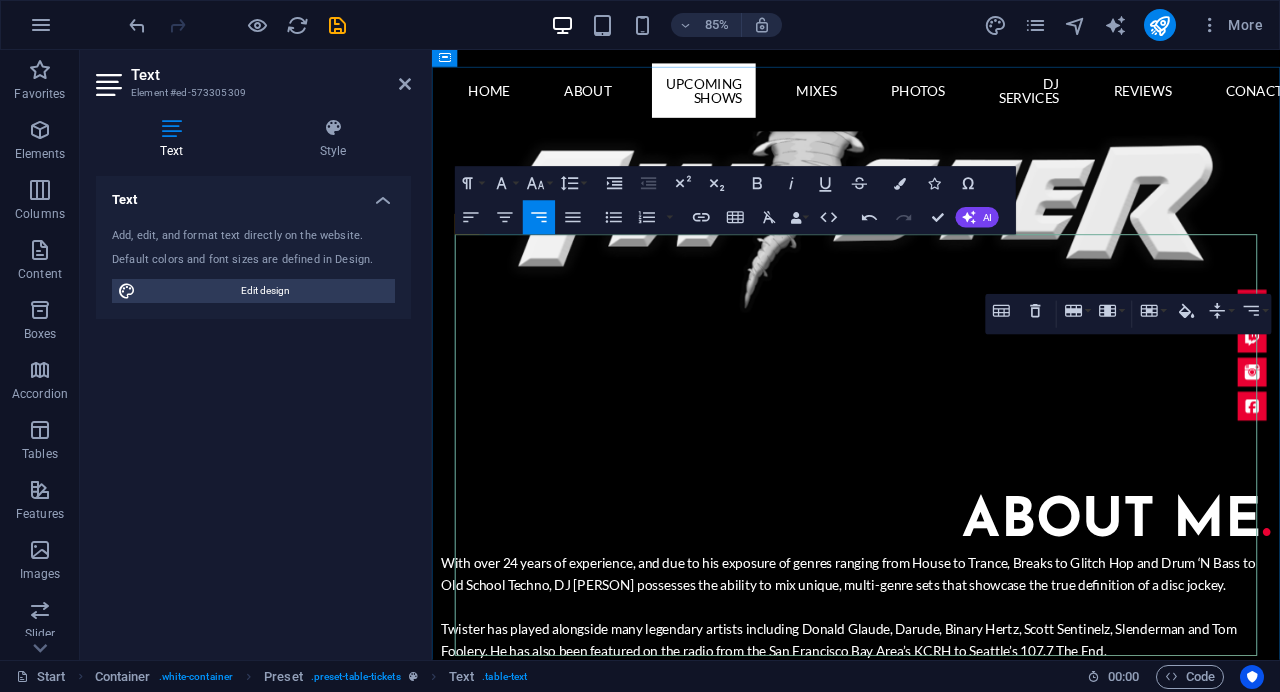 click at bounding box center [1287, 2640] 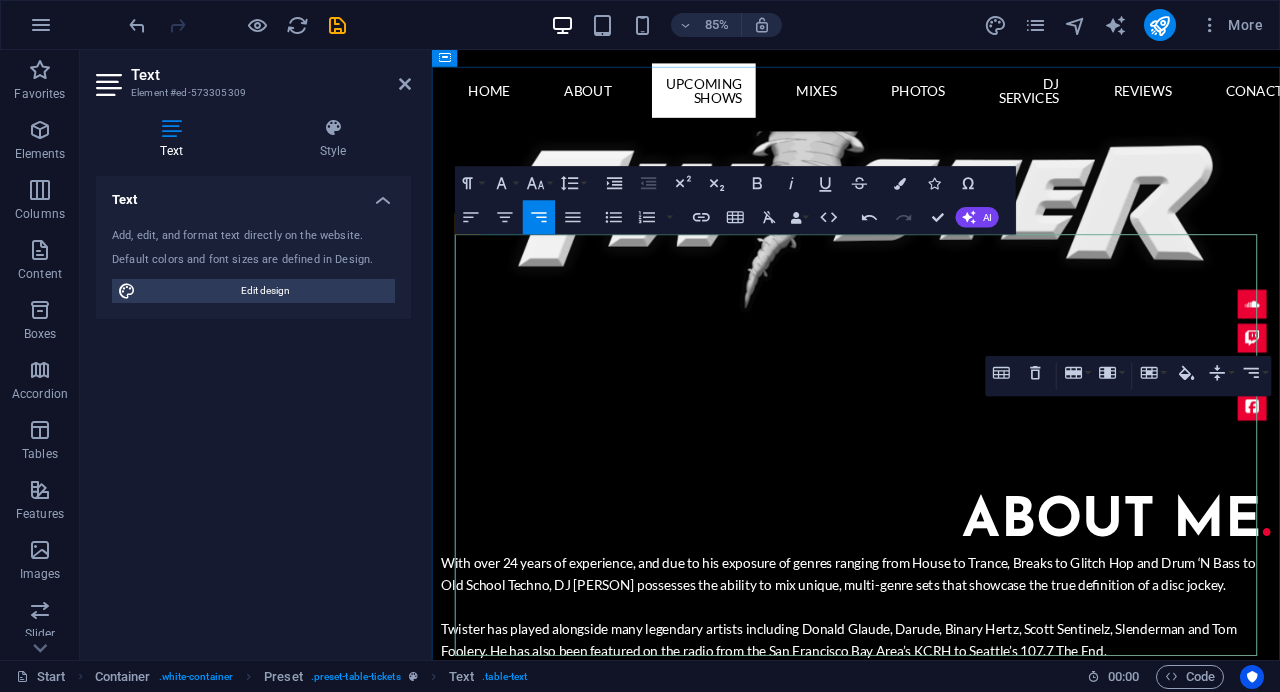 click at bounding box center [1287, 2640] 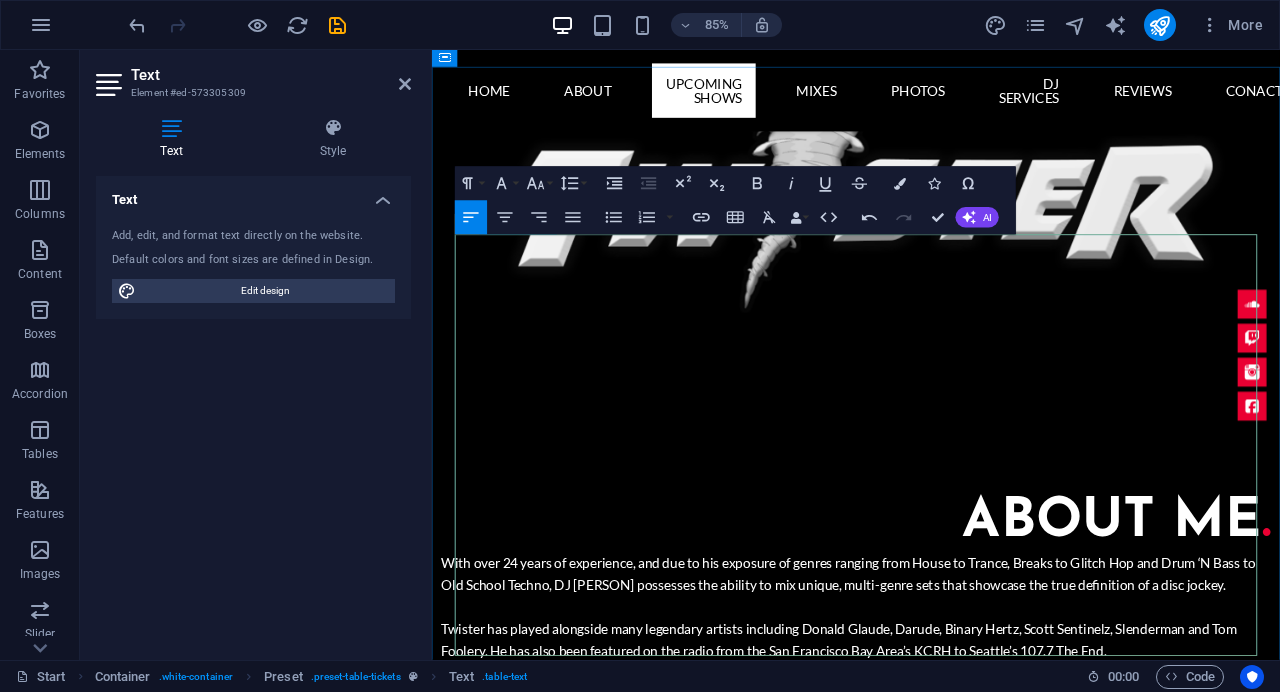 click at bounding box center [1086, 2640] 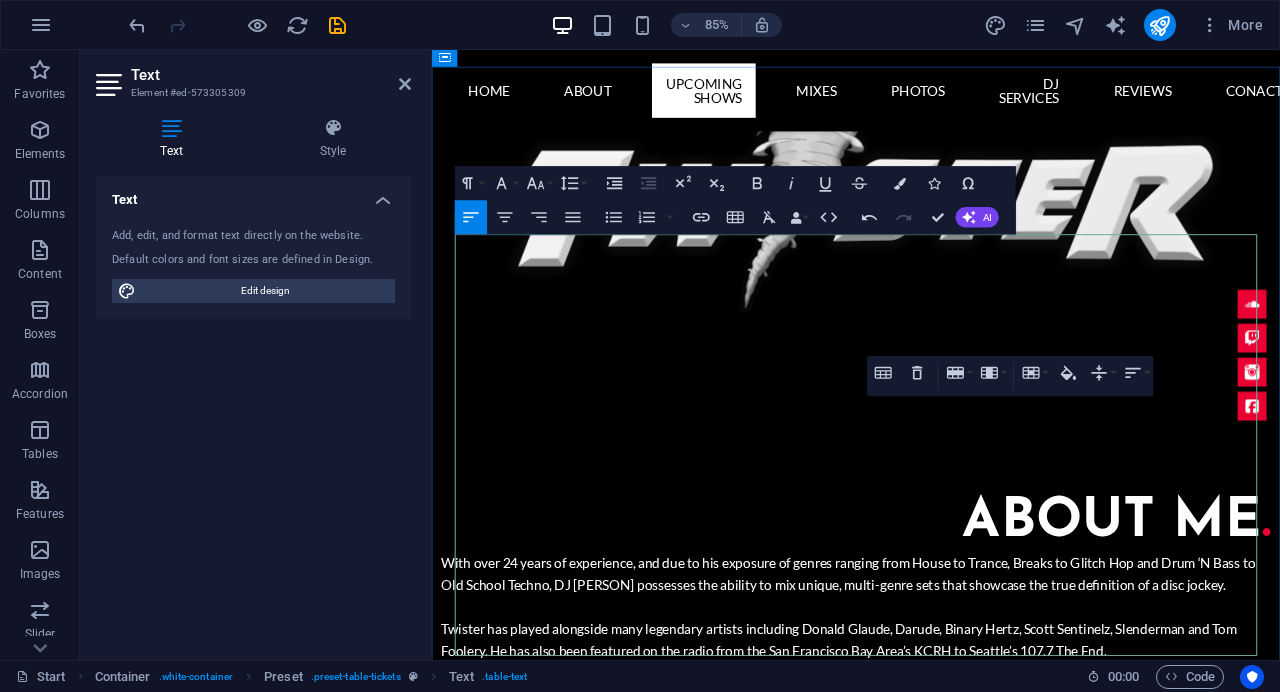 click on "LISTEN LIVE" at bounding box center (1328, 2575) 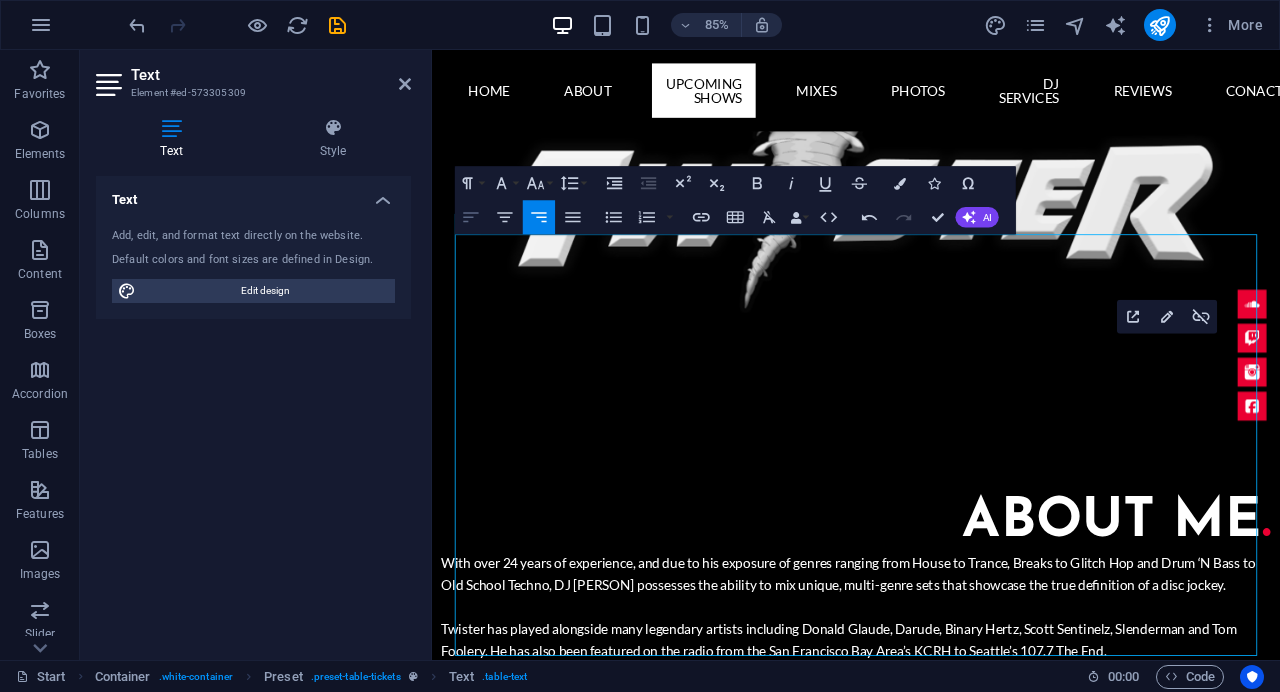 click 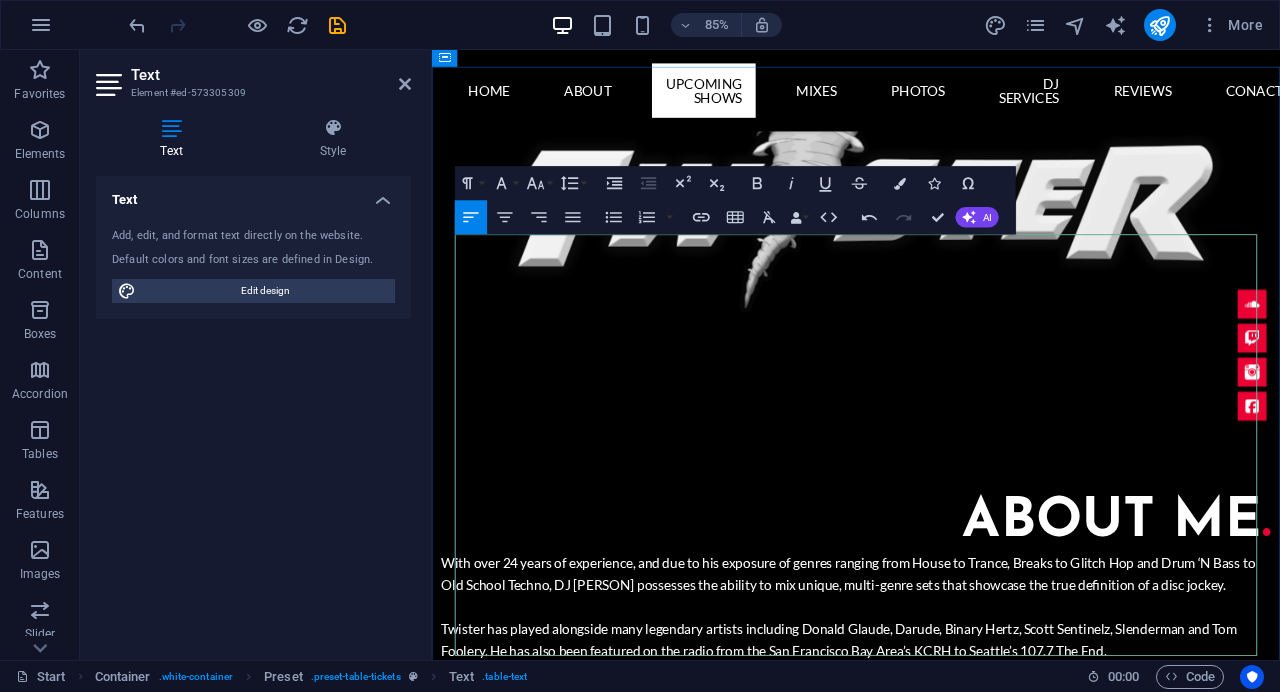 click on "LISTEN LIVE" at bounding box center (1328, 2502) 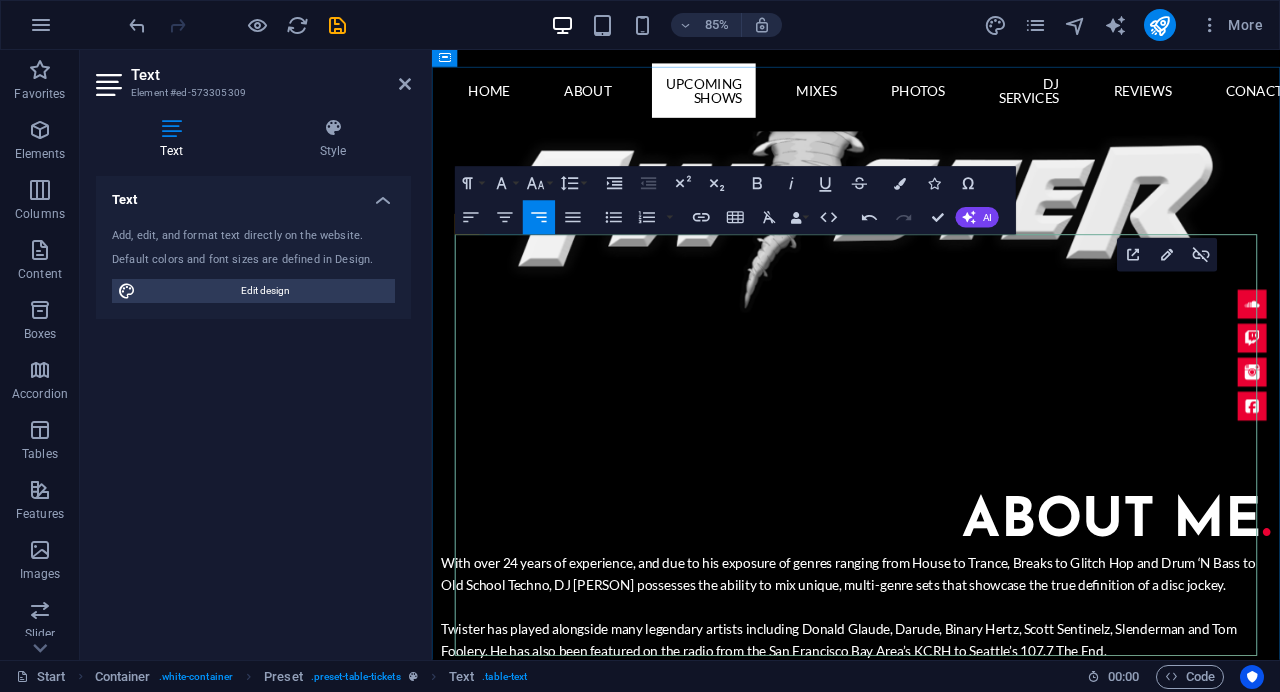 click on "LISTEN LIVE" at bounding box center (1287, 2502) 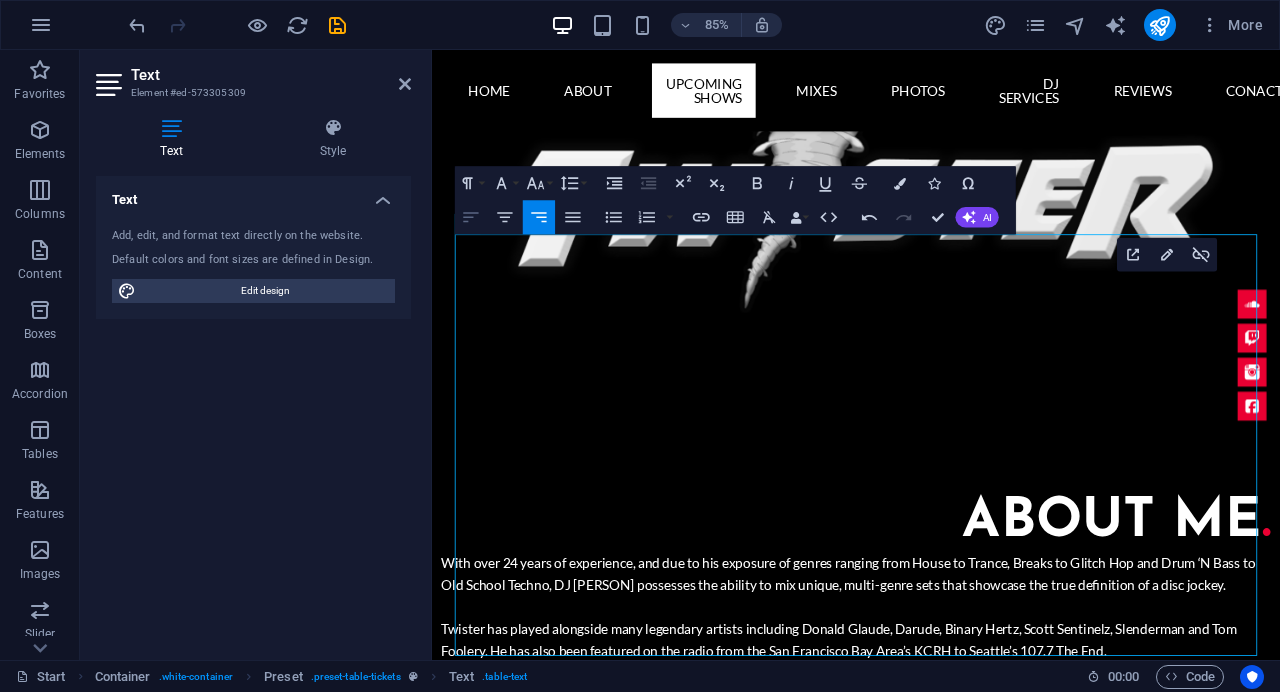 click 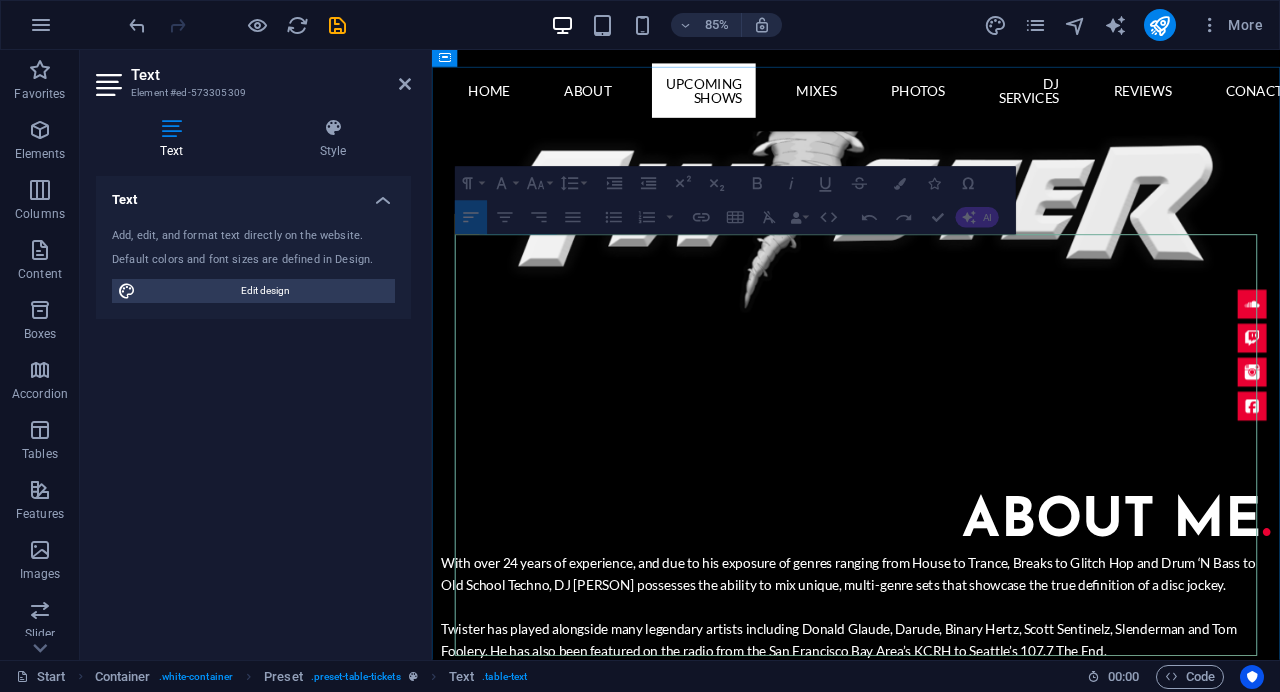 drag, startPoint x: 1126, startPoint y: 576, endPoint x: 978, endPoint y: 578, distance: 148.01352 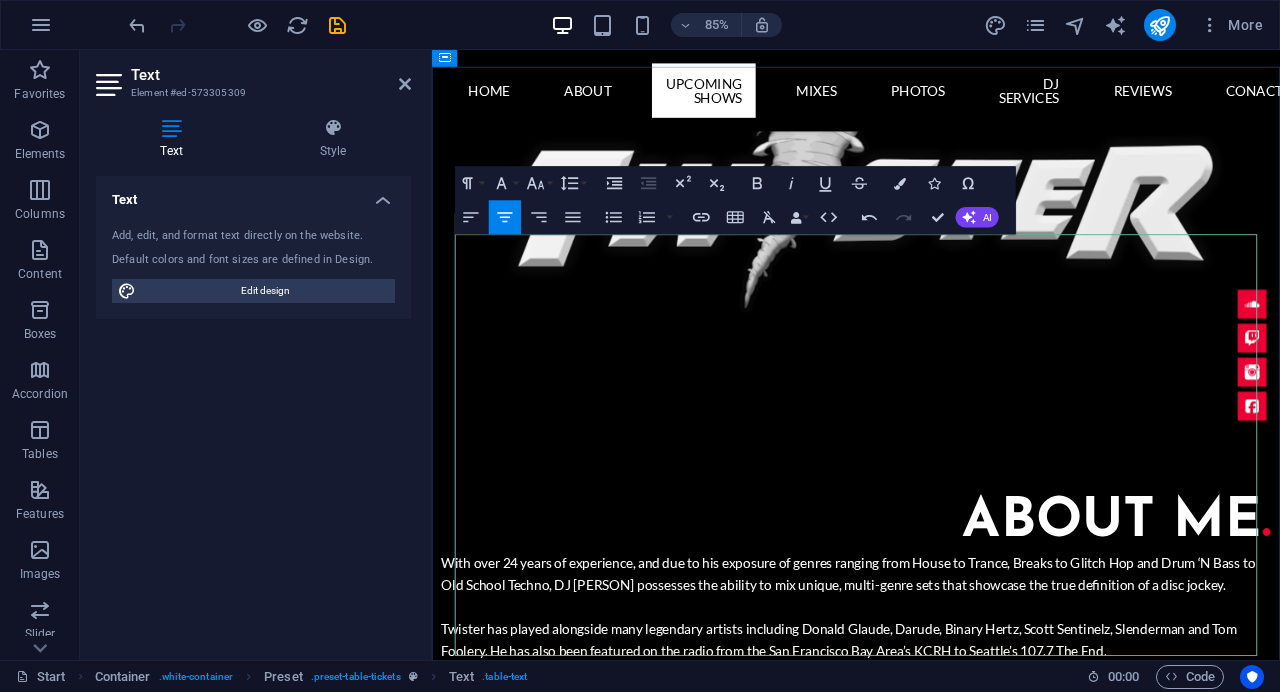 click on "[NUMBER] [STREET], [CITY] [STATE]" at bounding box center [1287, 2721] 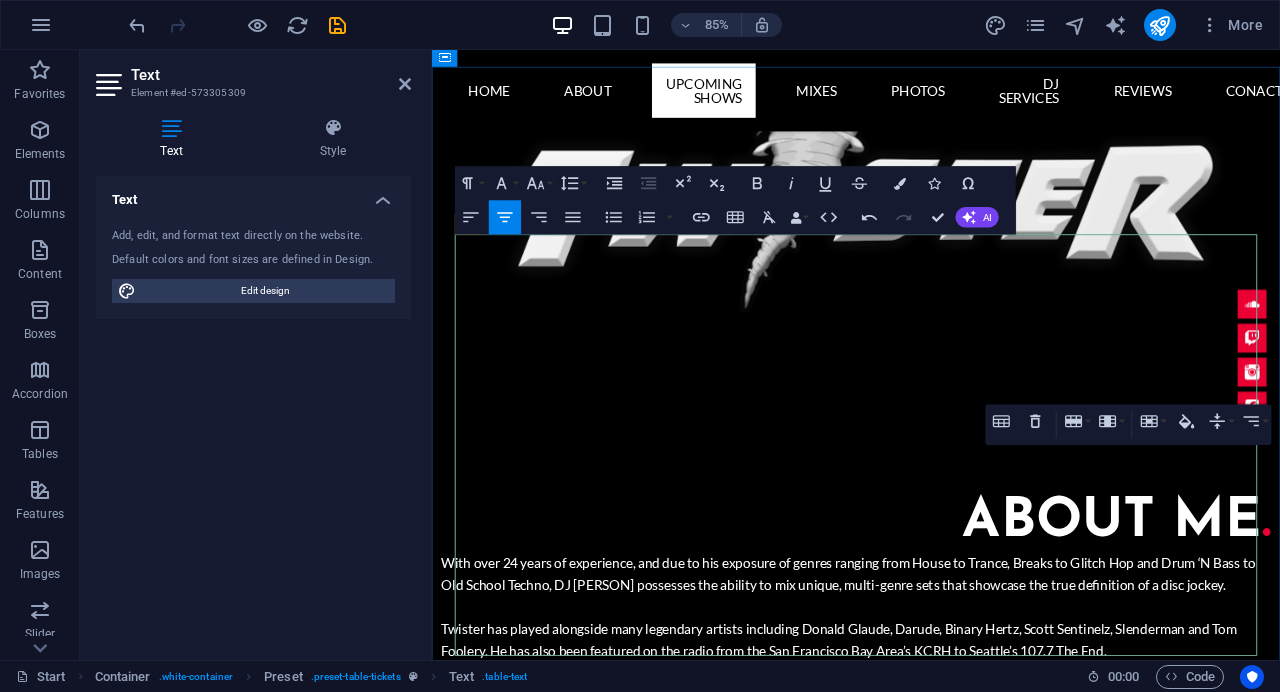 click on "[NUMBER] S Farmer Ave, [CITY], [STATE]" at bounding box center (1287, 2721) 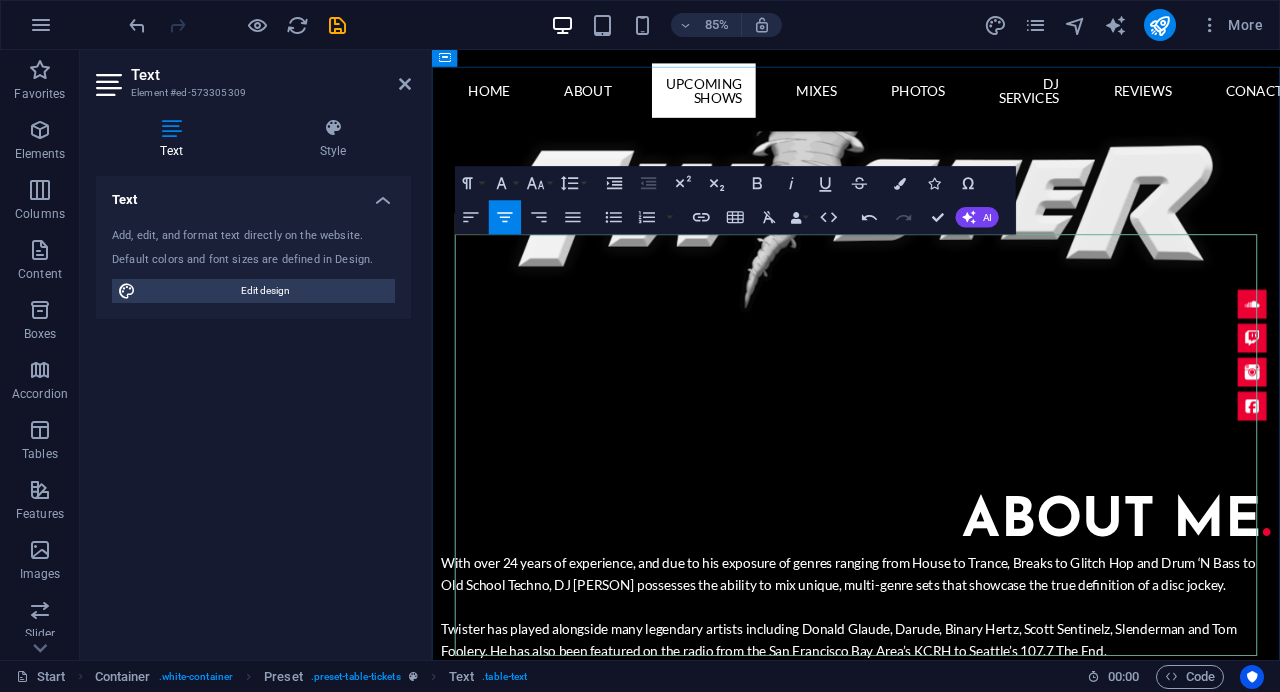 click on "[NUMBER] S Farmer Ave, [CITY], [STATE]" at bounding box center [1287, 2721] 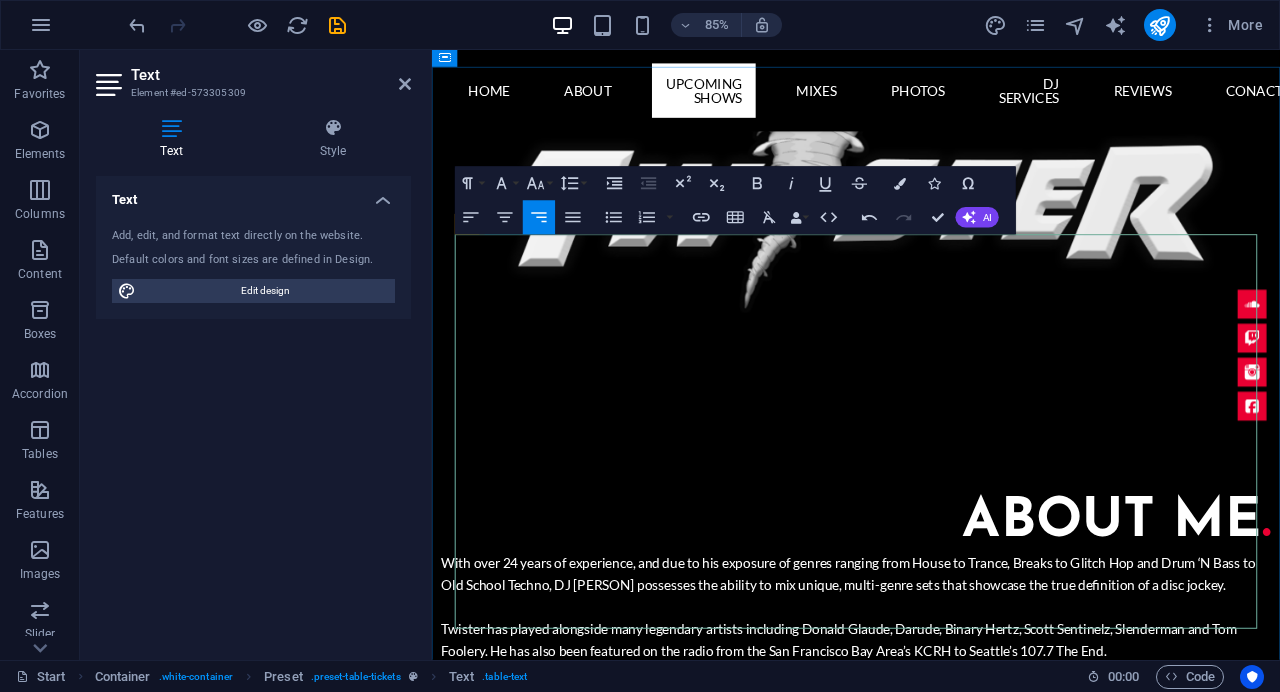click on "LISTEN LIVE" at bounding box center (1287, 2762) 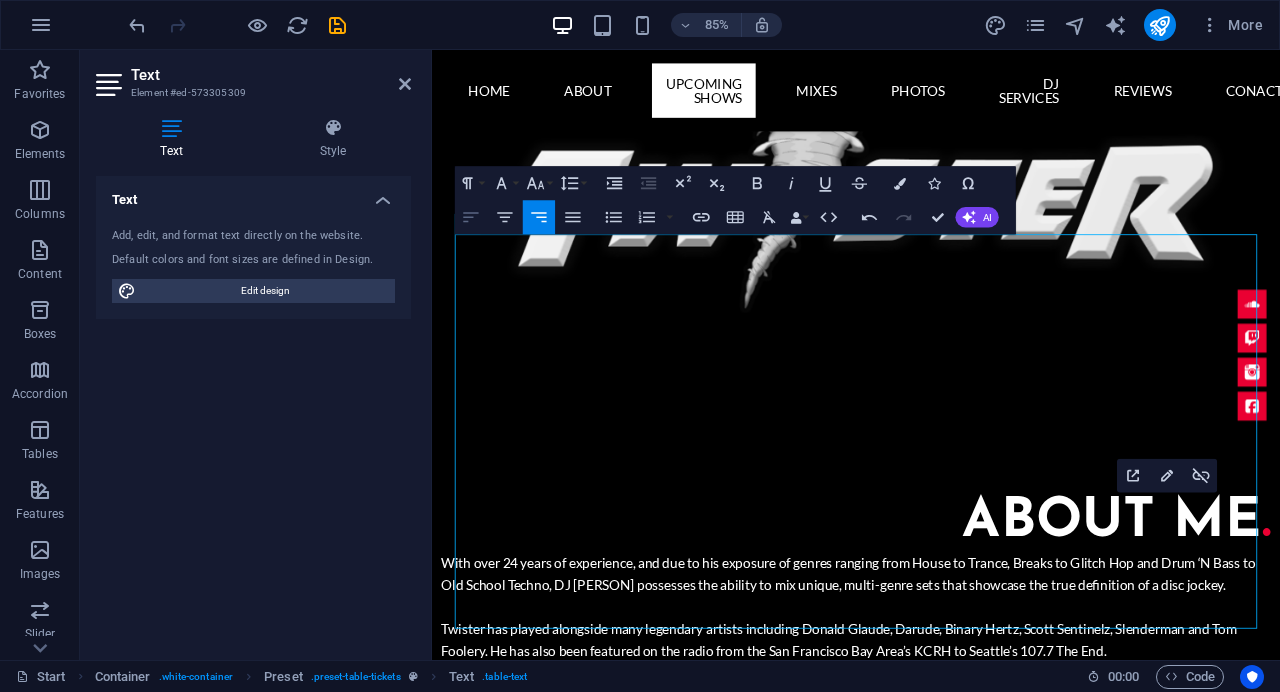 click 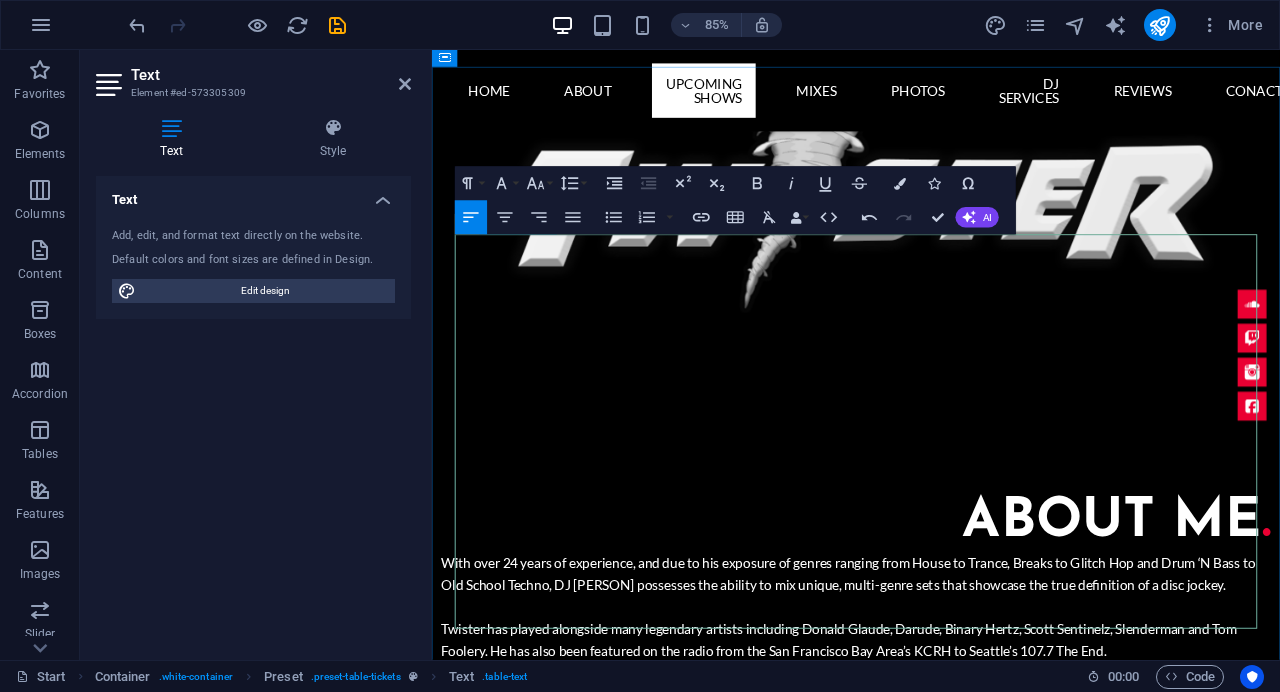 click on "LISTEN LIVE" at bounding box center [1287, 2835] 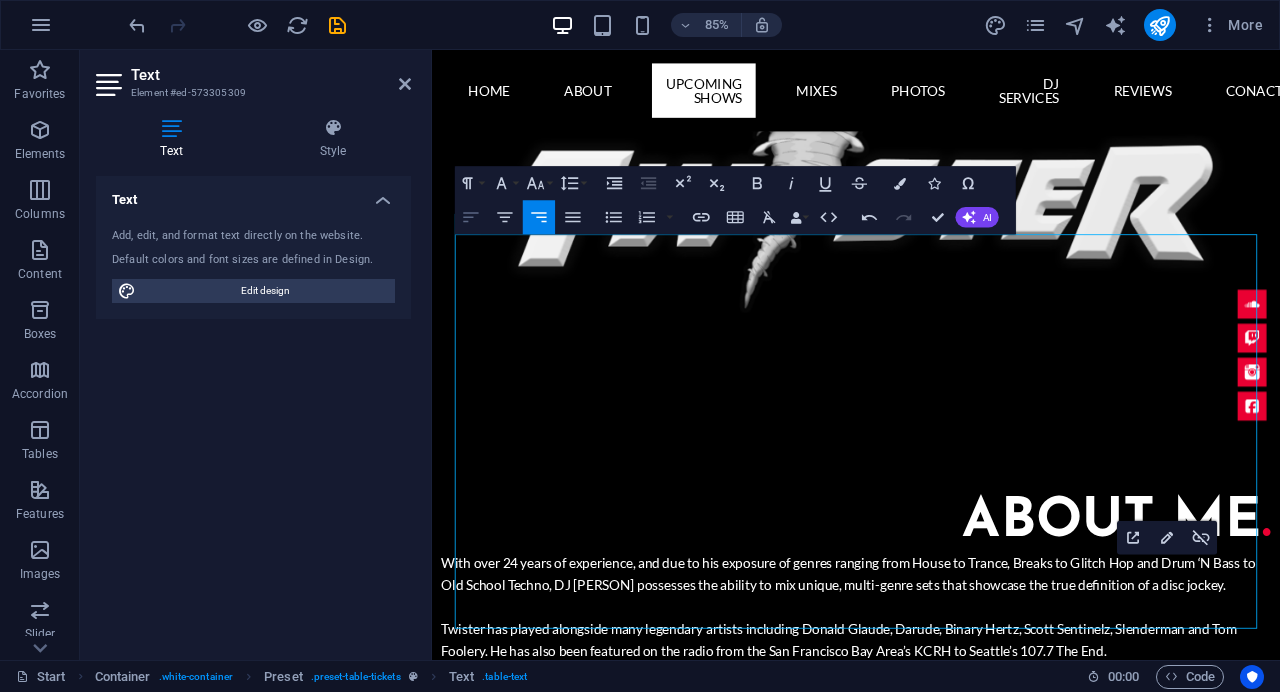 click 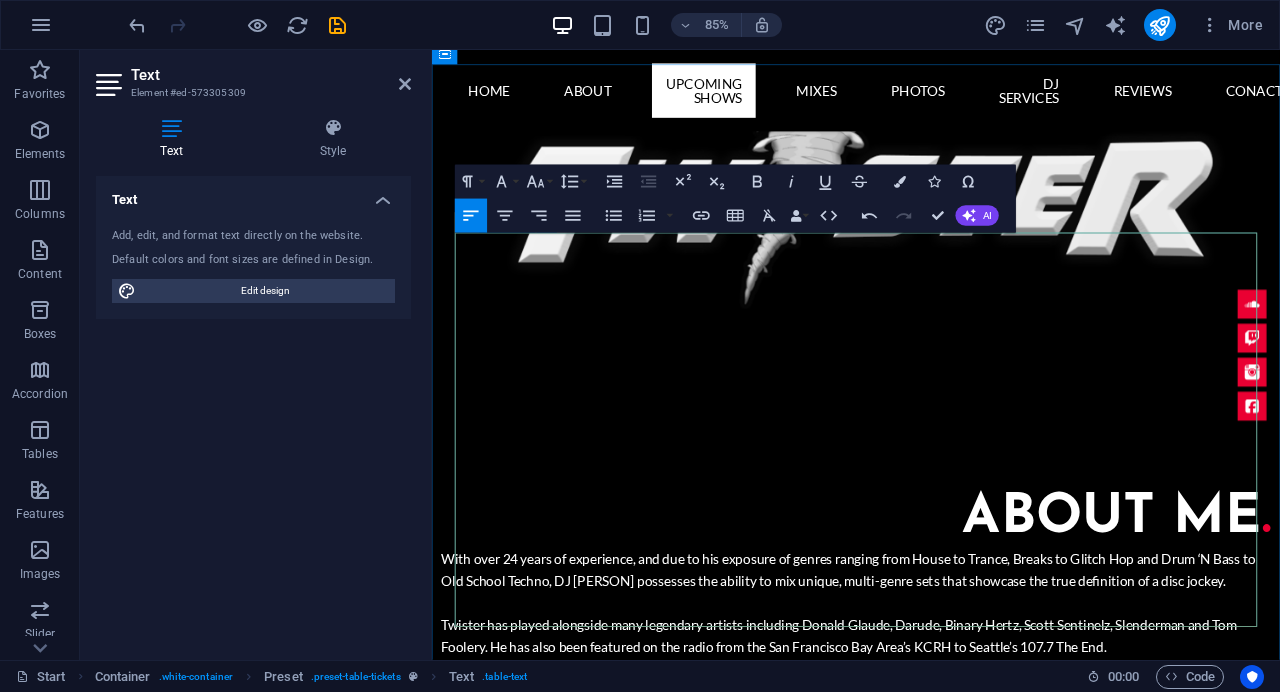 scroll, scrollTop: 1646, scrollLeft: 0, axis: vertical 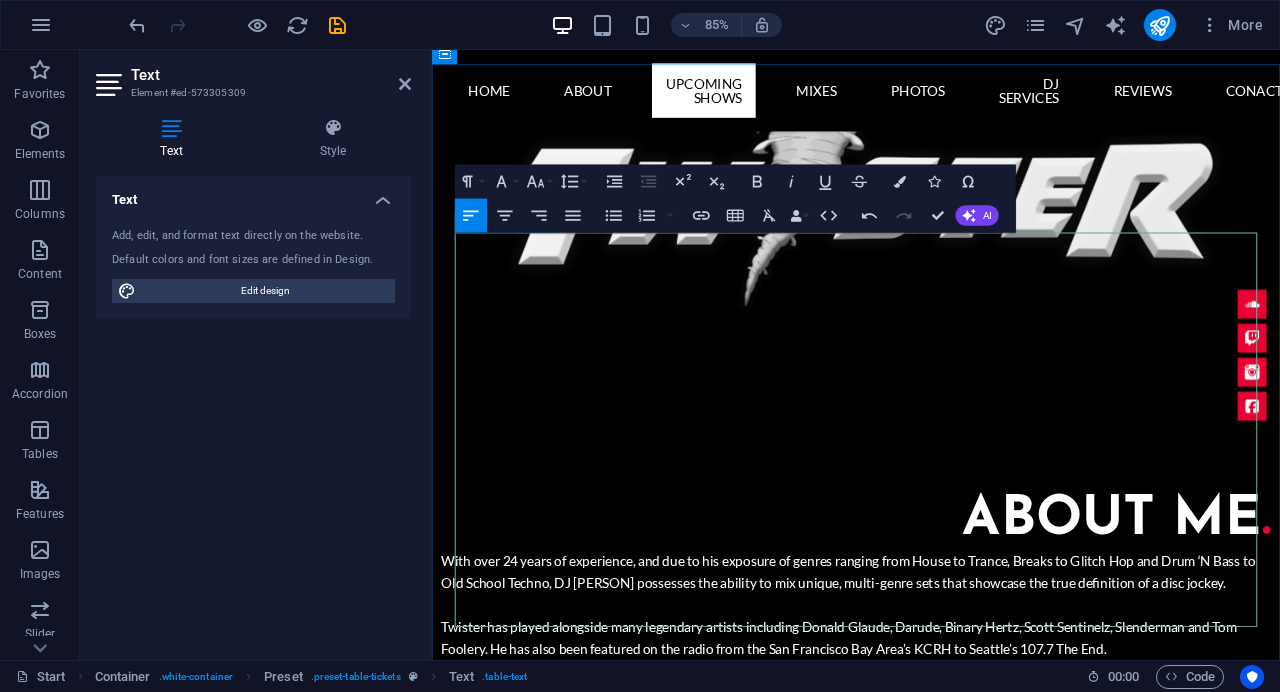 click at bounding box center (1287, 2637) 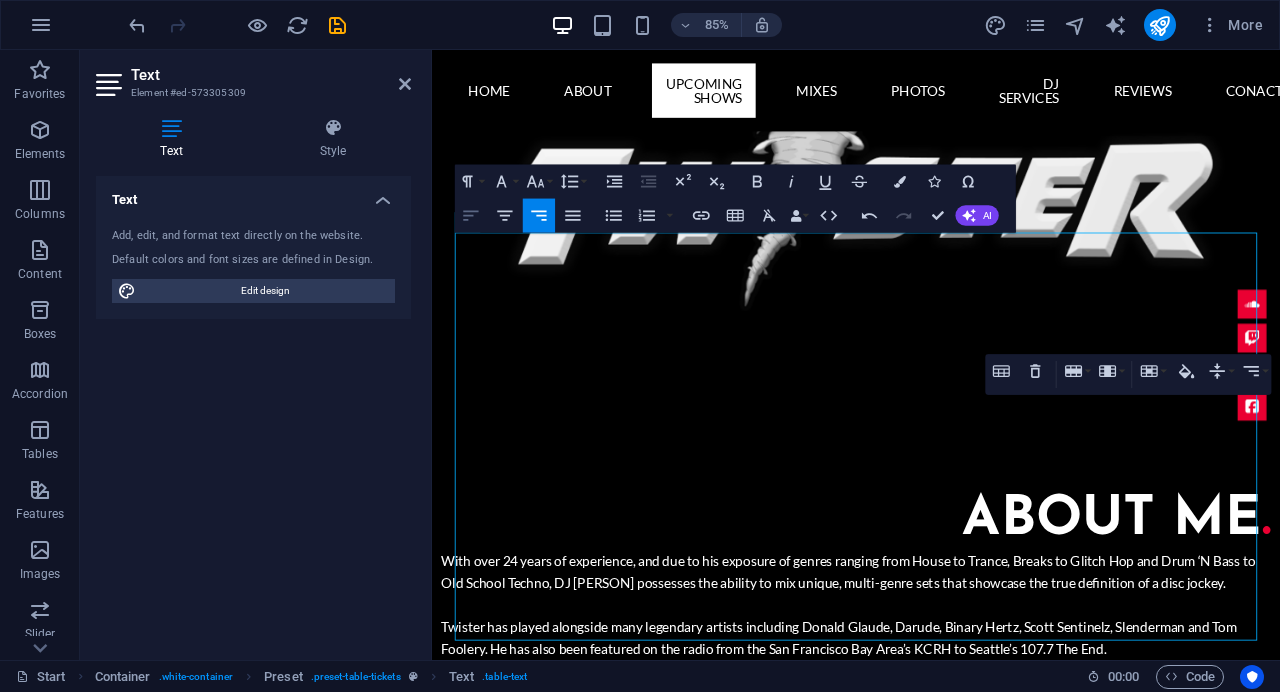 click 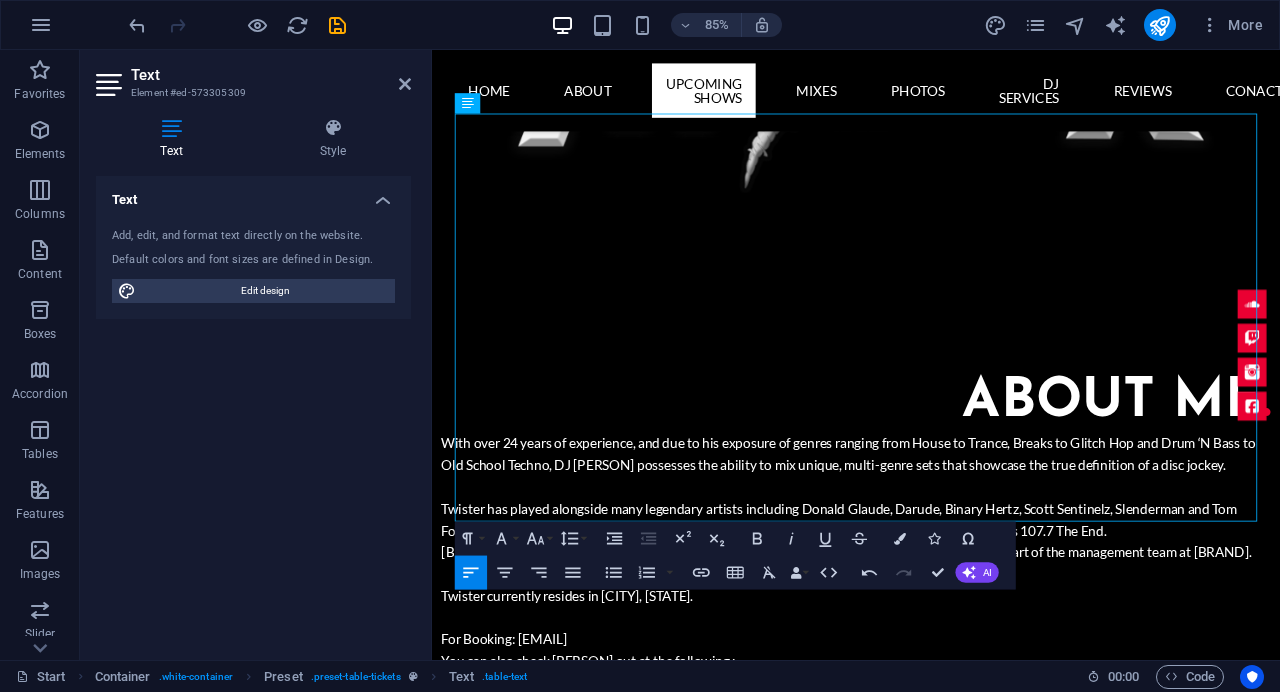 scroll, scrollTop: 1786, scrollLeft: 0, axis: vertical 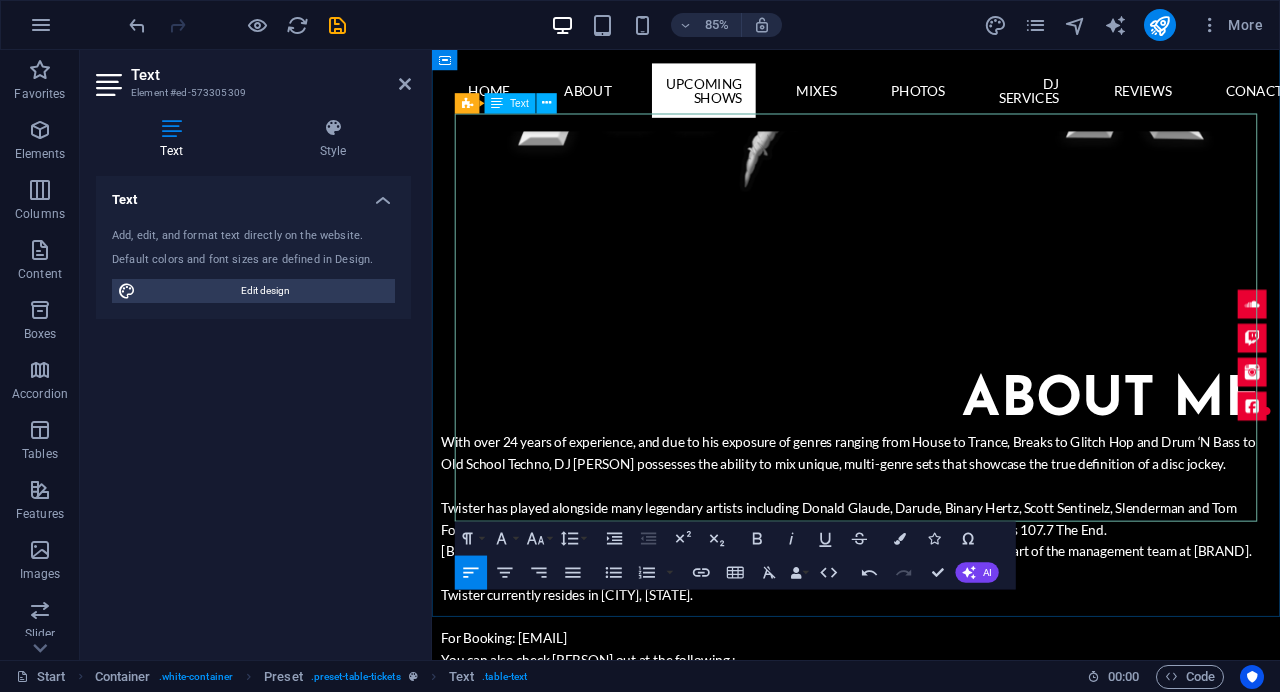 click at bounding box center (1287, 2570) 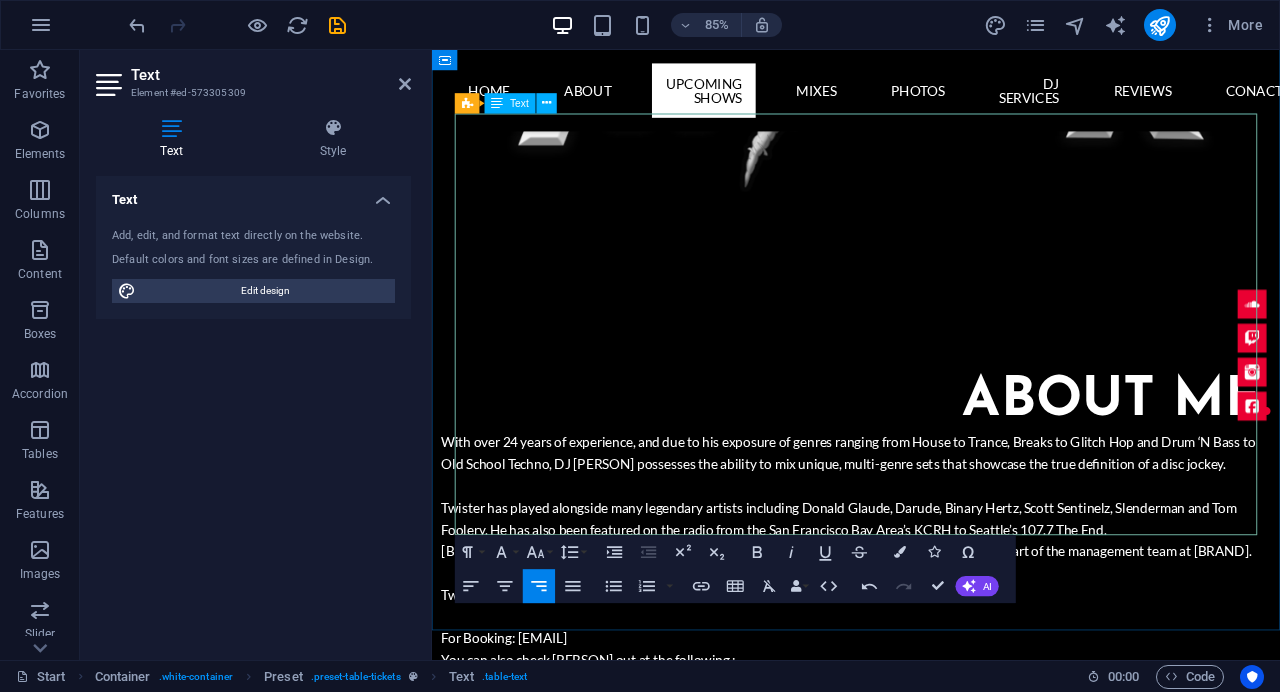 click on "LISTEN LIVE" at bounding box center (1287, 2578) 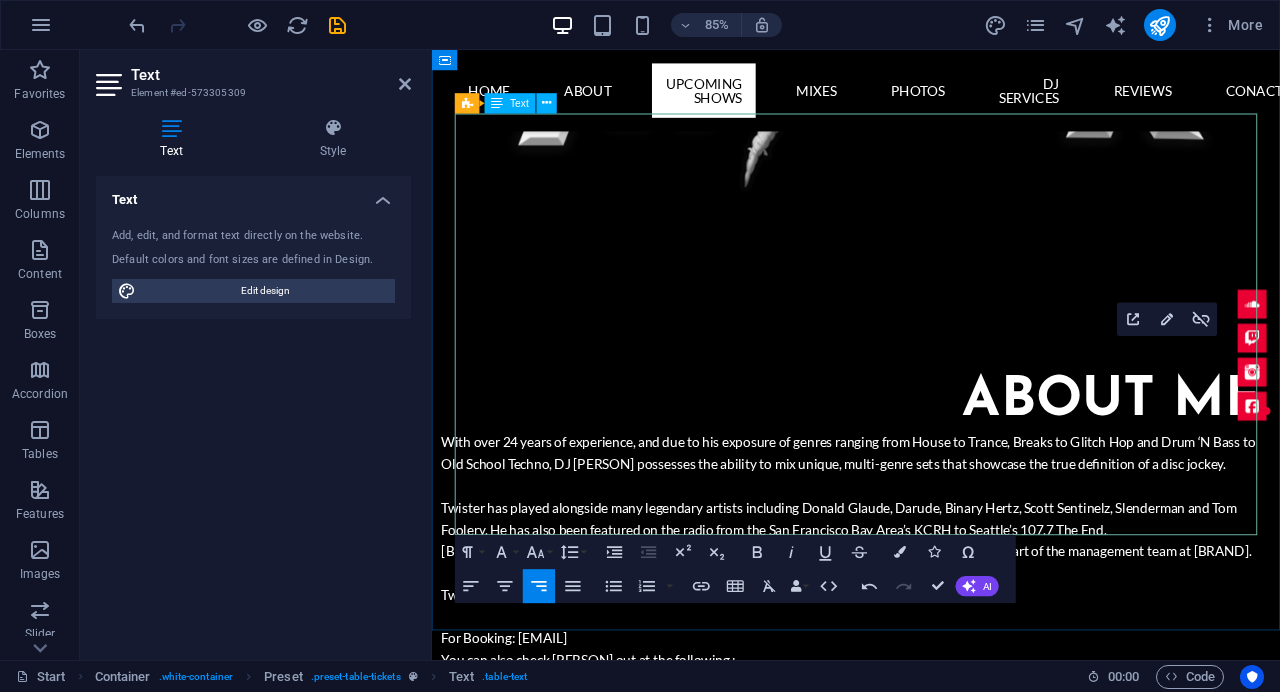 click on "LISTEN LIVE" at bounding box center [1328, 2578] 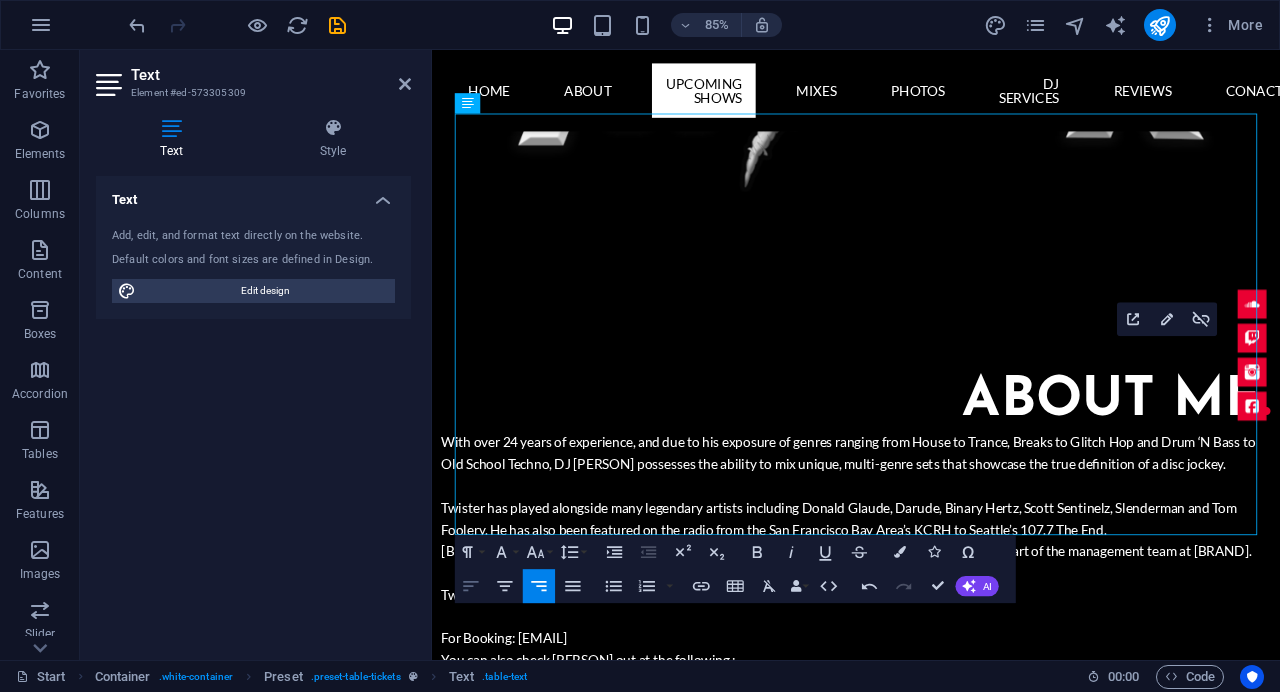 click 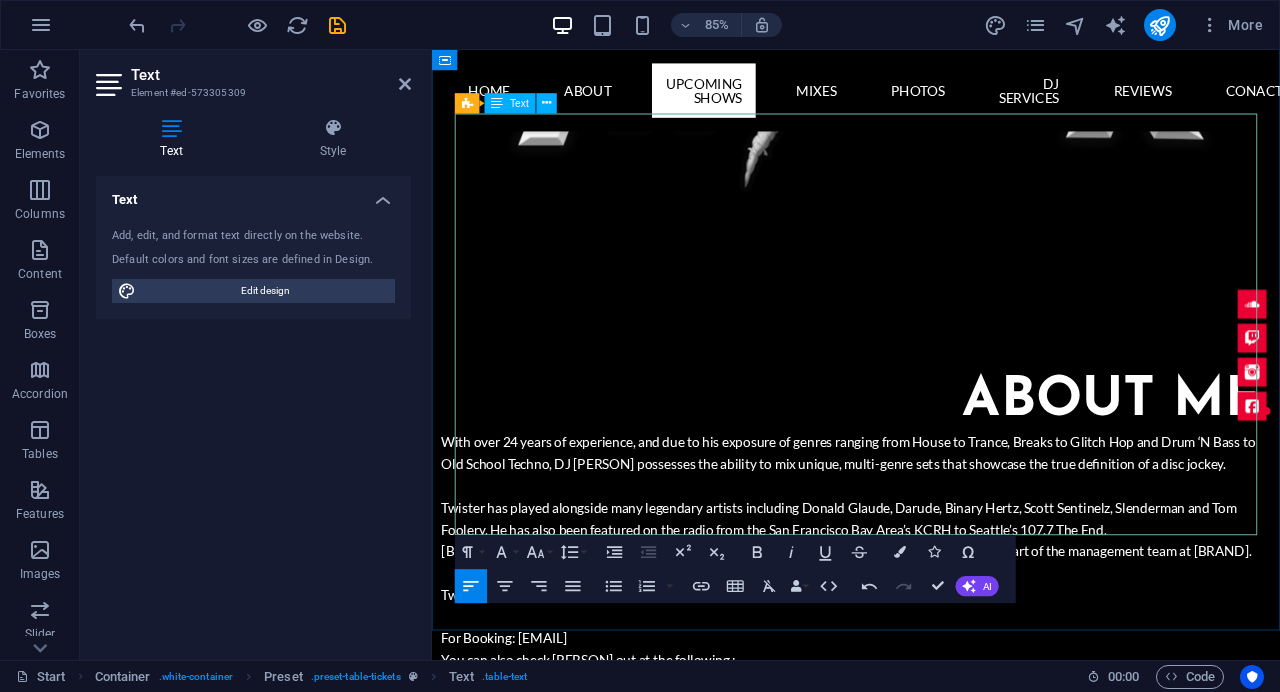 click on "AFTER12: [CITY], [STATE]" at bounding box center [1287, 2294] 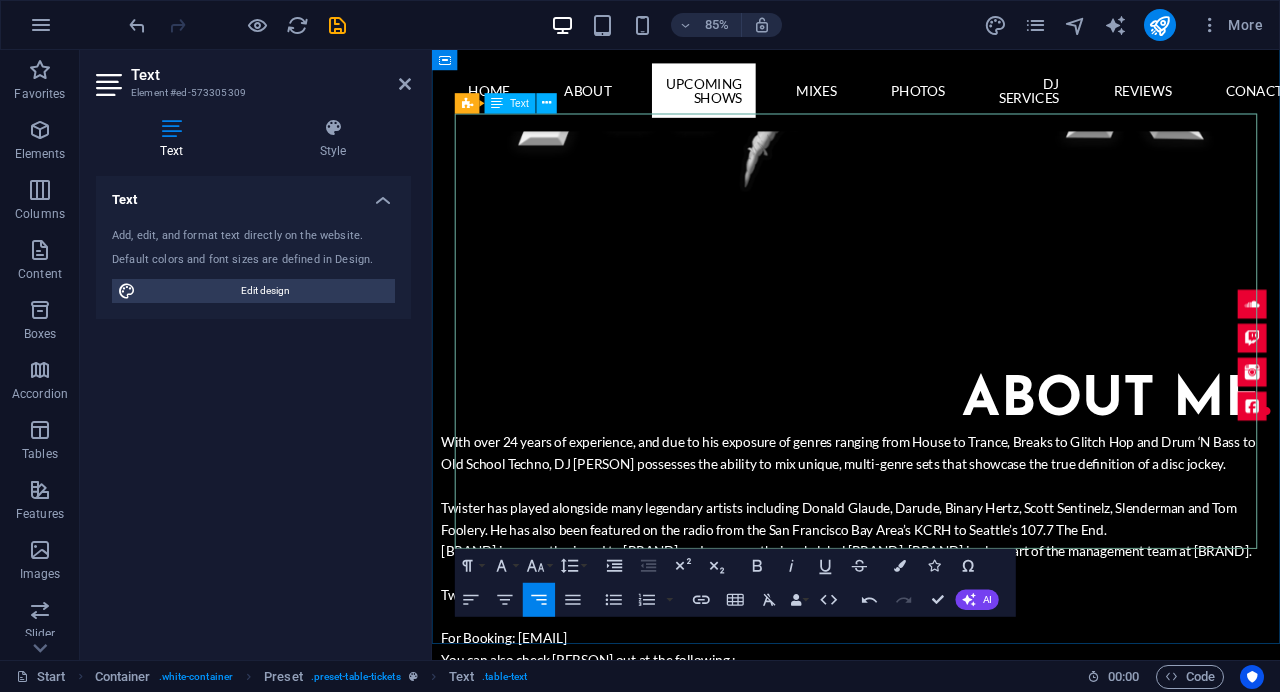 drag, startPoint x: 1304, startPoint y: 150, endPoint x: 1391, endPoint y: 176, distance: 90.80198 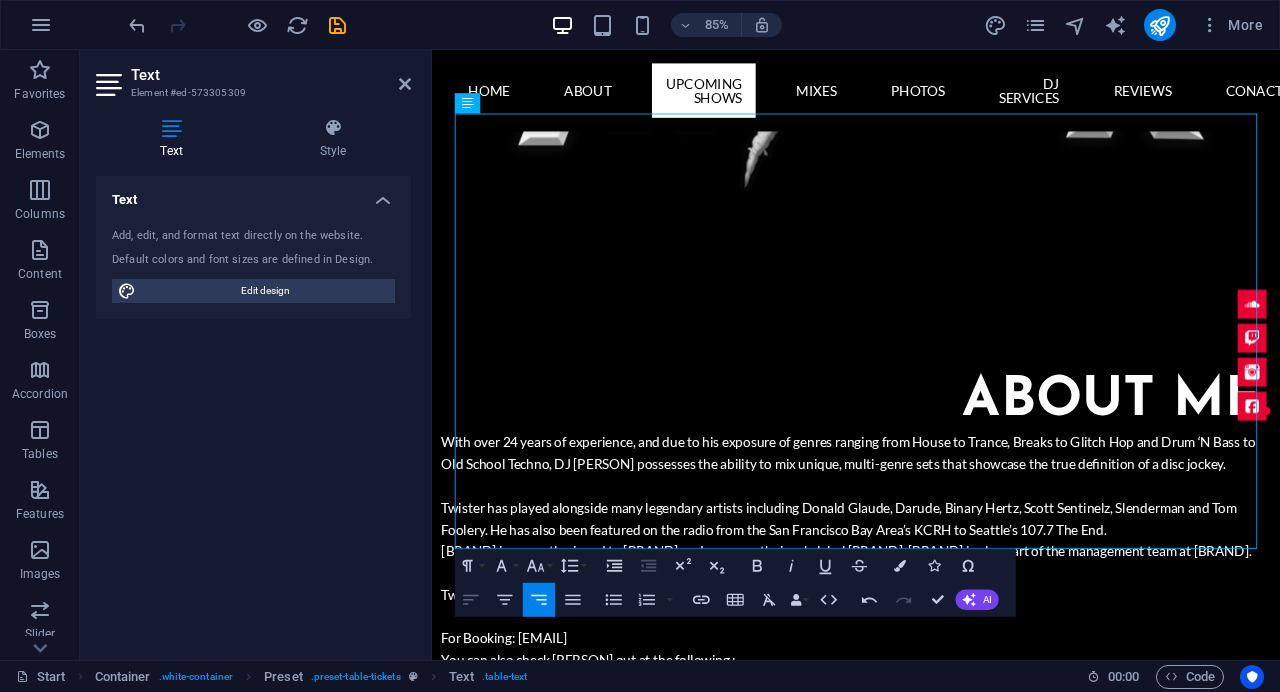 click 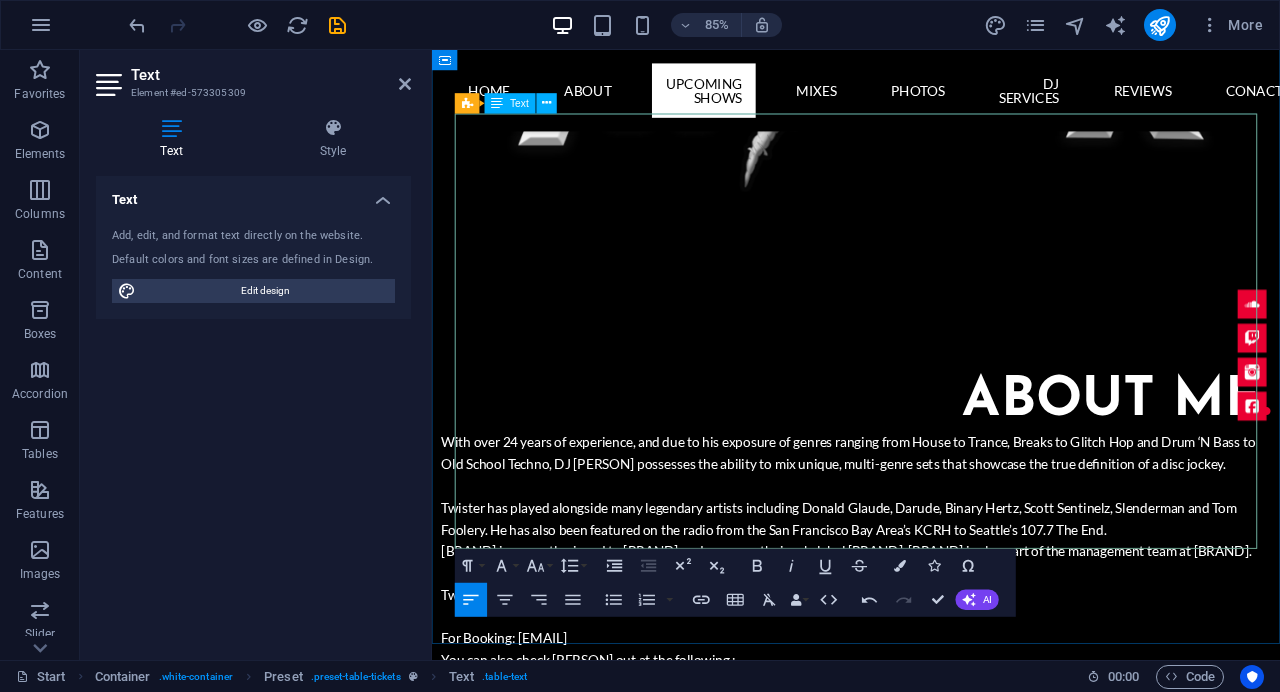 click on "[PERSON]:" at bounding box center [1287, 2294] 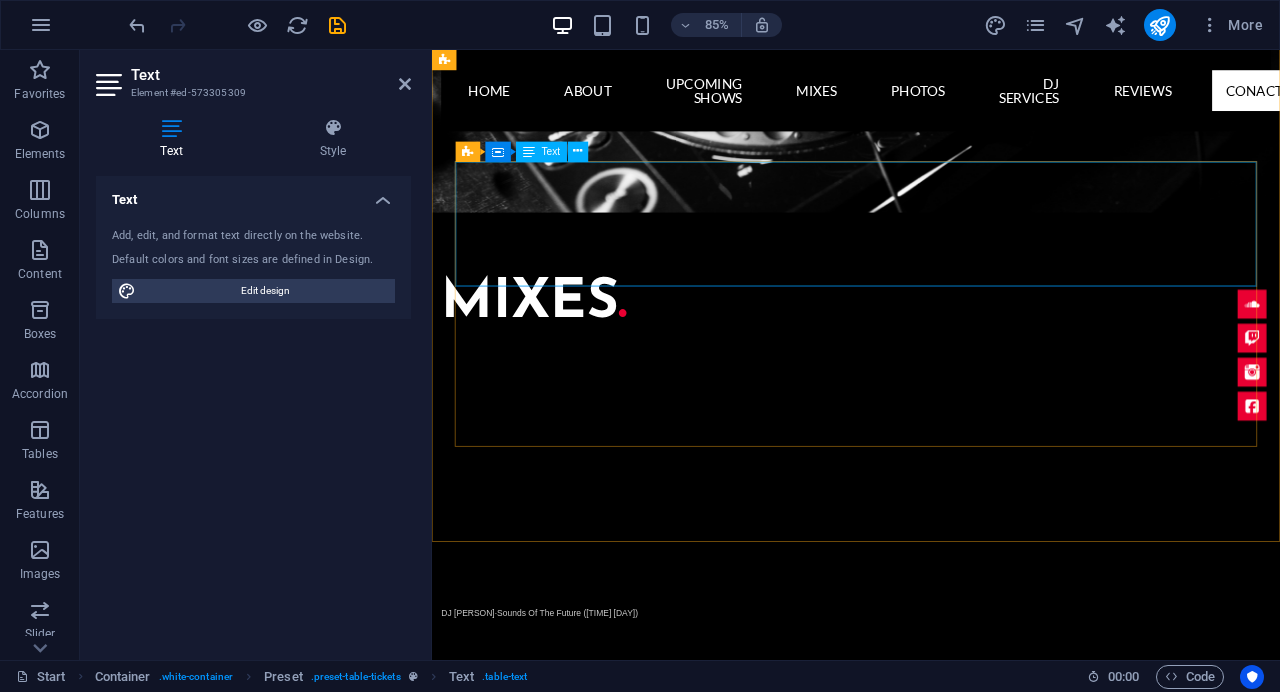 scroll, scrollTop: 5151, scrollLeft: 0, axis: vertical 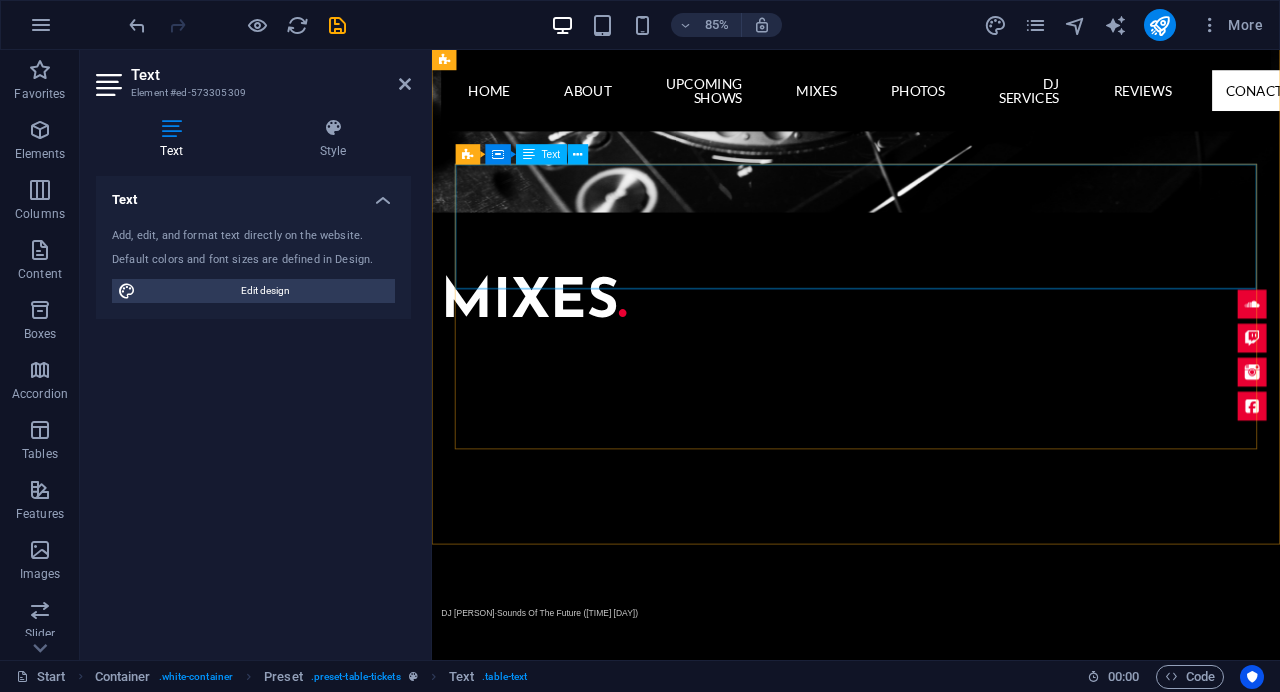 click on "[BRAND] was AMAZING as a DJ for our wedding reception party. We had our original wedding in another state but still wanted to have a party with all of our friends that would be talked about for months. [FIRST] pulled this off with unbelievable music mixes and great MC skills. He interacted with all of our guests and made everyone laugh all night! In fact, I overheard some of the guests asking for his business card for their upcoming events. Any party that I have from this day forward we will be hiring [BRAND]. [FIRST] [LAST]." at bounding box center (931, 3838) 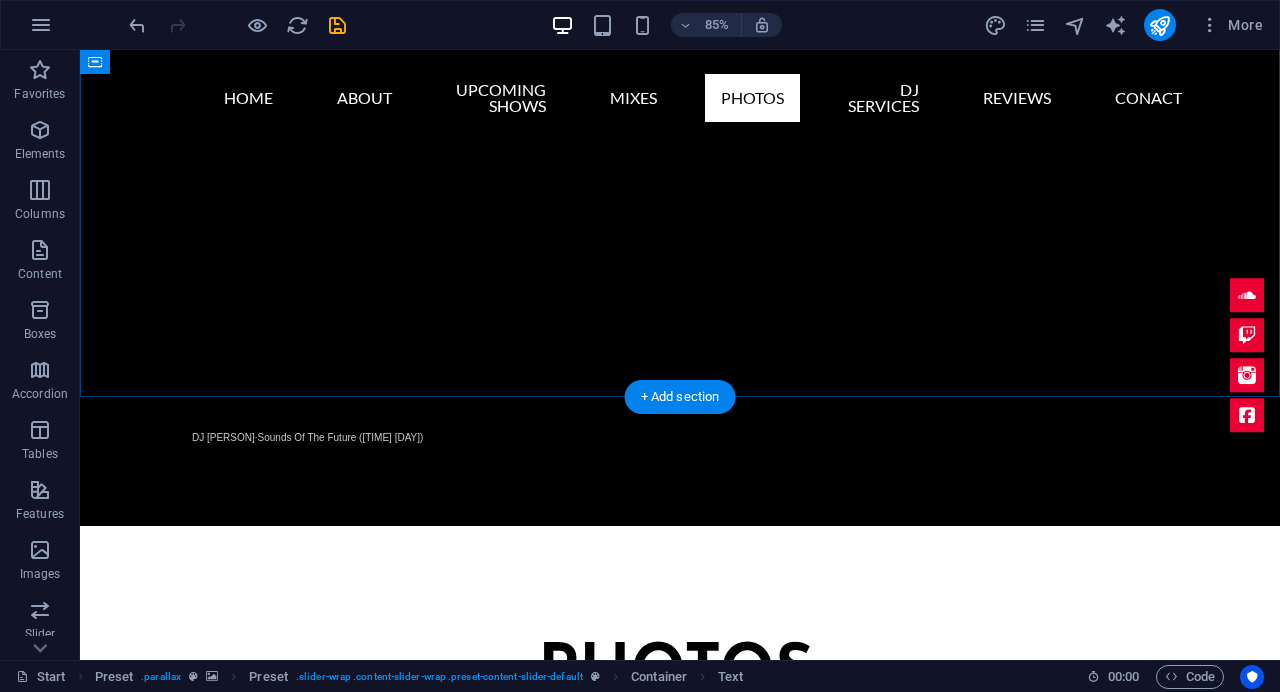 scroll, scrollTop: 4886, scrollLeft: 0, axis: vertical 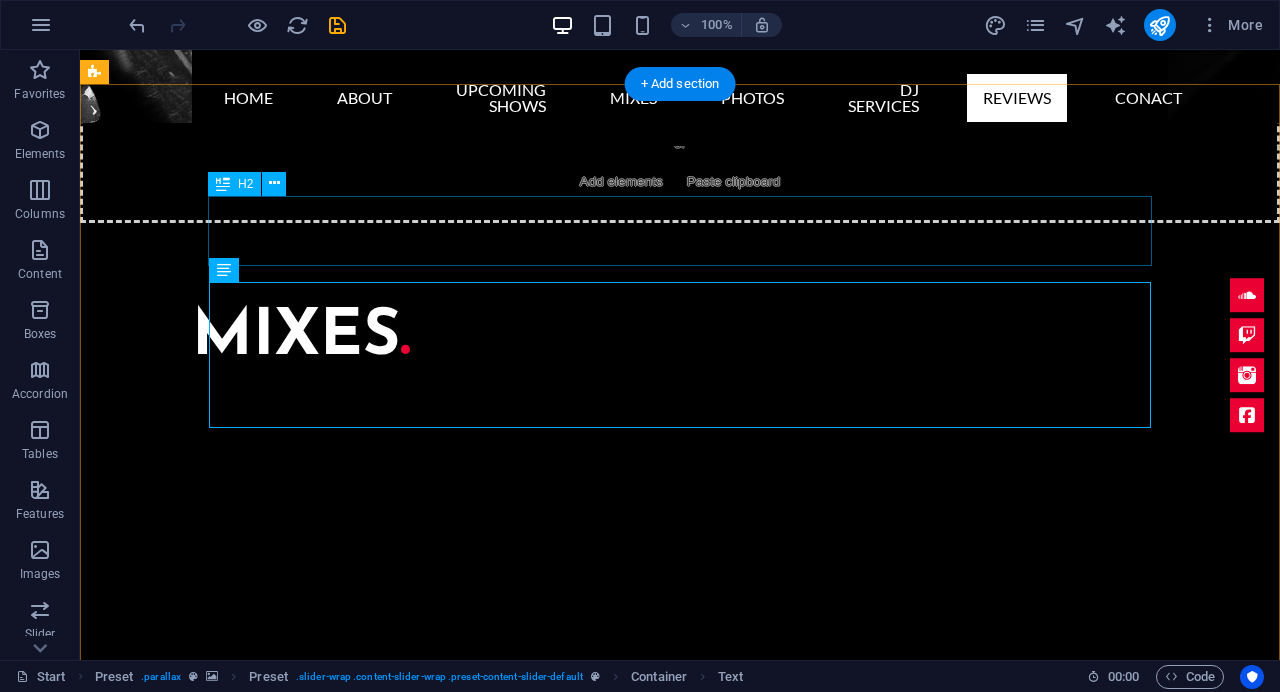 click on "REVIEWS ." at bounding box center (680, 3612) 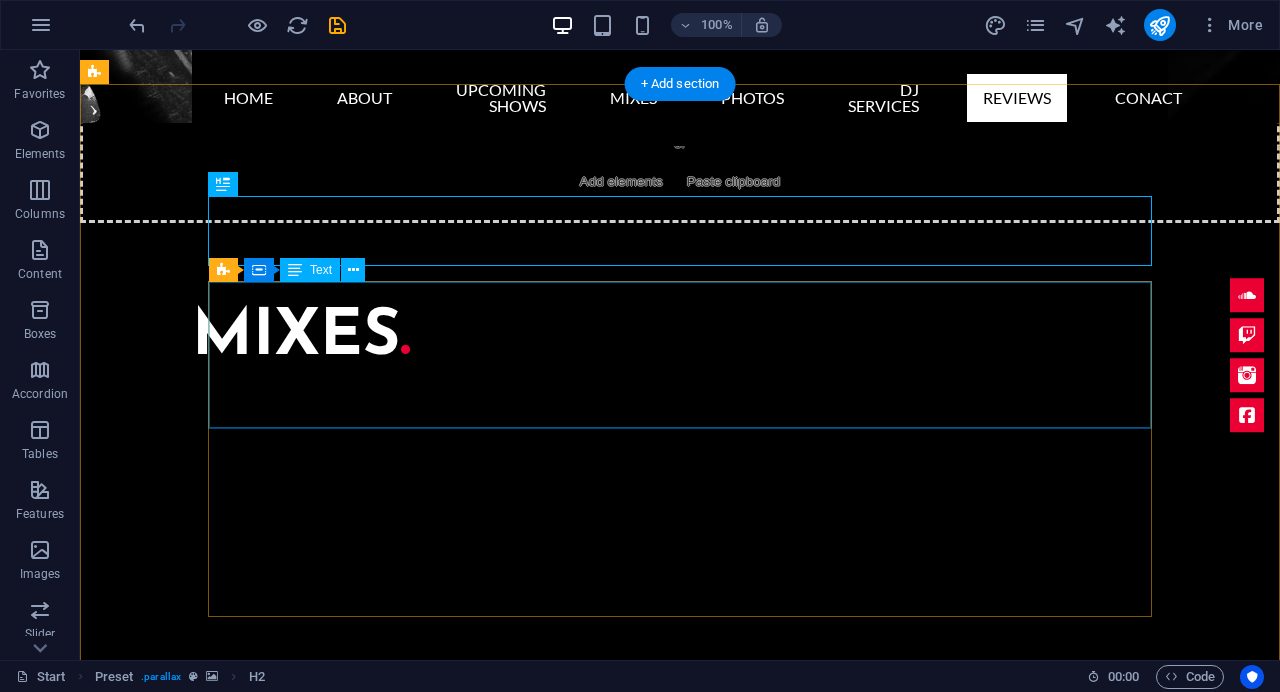 click on "[BRAND] was AMAZING as a DJ for our wedding reception party. We had our original wedding in another state but still wanted to have a party with all of our friends that would be talked about for months. [FIRST] pulled this off with unbelievable music mixes and great MC skills. He interacted with all of our guests and made everyone laugh all night! In fact, I overheard some of the guests asking for his business card for their upcoming events. Any party that I have from this day forward we will be hiring [BRAND]. [FIRST] [LAST]." at bounding box center [680, 3735] 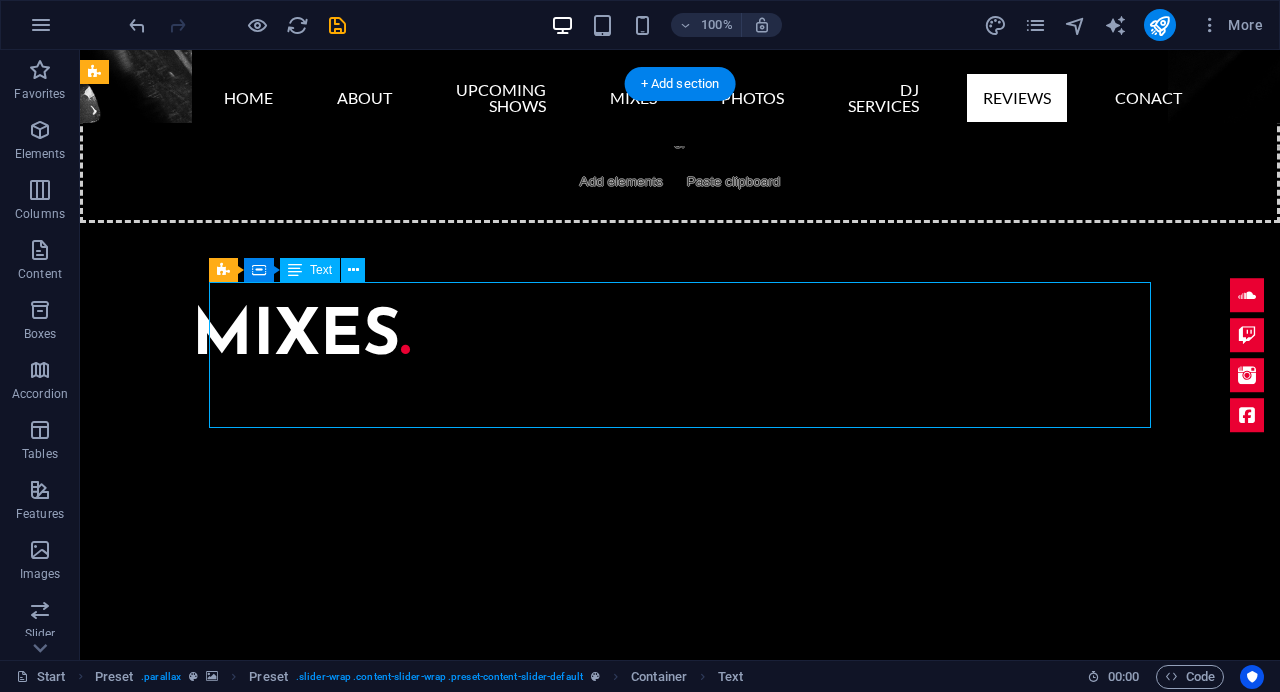 click on "[BRAND] was AMAZING as a DJ for our wedding reception party. We had our original wedding in another state but still wanted to have a party with all of our friends that would be talked about for months. [FIRST] pulled this off with unbelievable music mixes and great MC skills. He interacted with all of our guests and made everyone laugh all night! In fact, I overheard some of the guests asking for his business card for their upcoming events. Any party that I have from this day forward we will be hiring [BRAND]. [FIRST] [LAST]." at bounding box center (680, 3735) 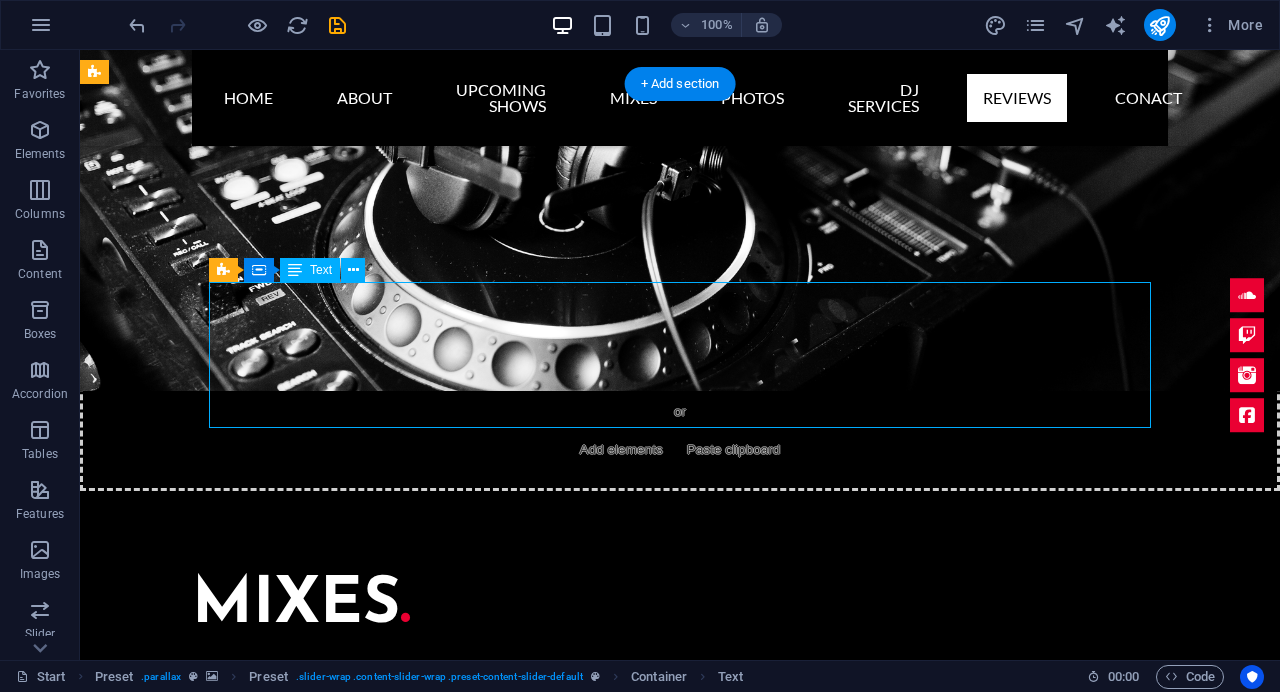 scroll, scrollTop: 5046, scrollLeft: 0, axis: vertical 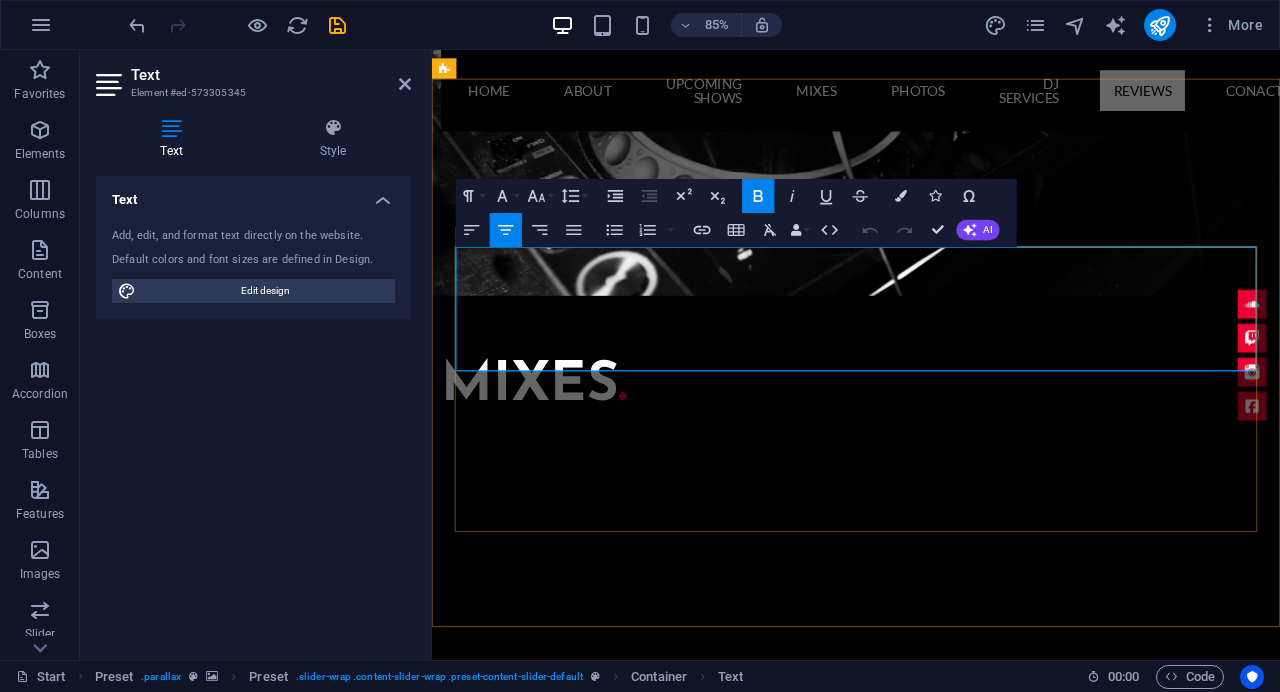 click on "[PERSON] was AMAZING as a DJ for our wedding reception party. We had our original wedding in another state but still wanted to have a party with all of our friends that would be talked about for months. [PERSON] pulled this off with unbelievable music mixes and great MC skills. He interacted with all of our guests and made everyone laugh all night! In fact, I overheard some of the guests asking for his business card for their upcoming events. Any party that I have from this day forward we will be hiring [PERSON]." at bounding box center (931, 3895) 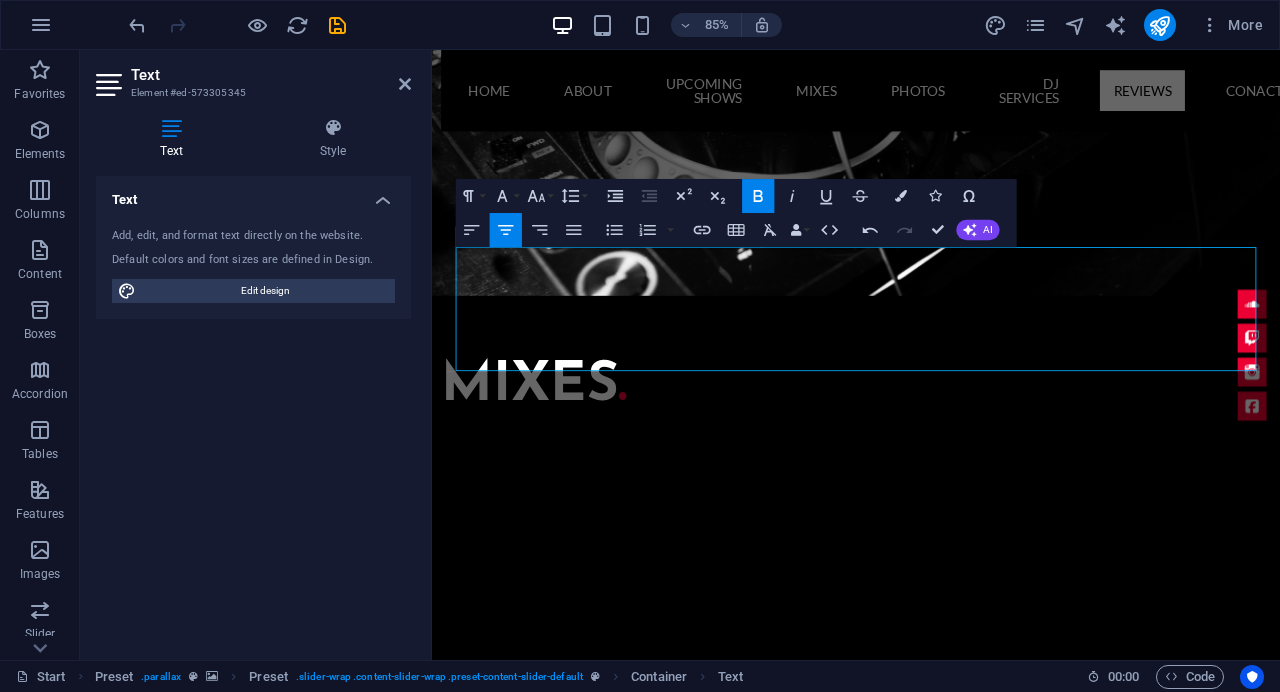 type 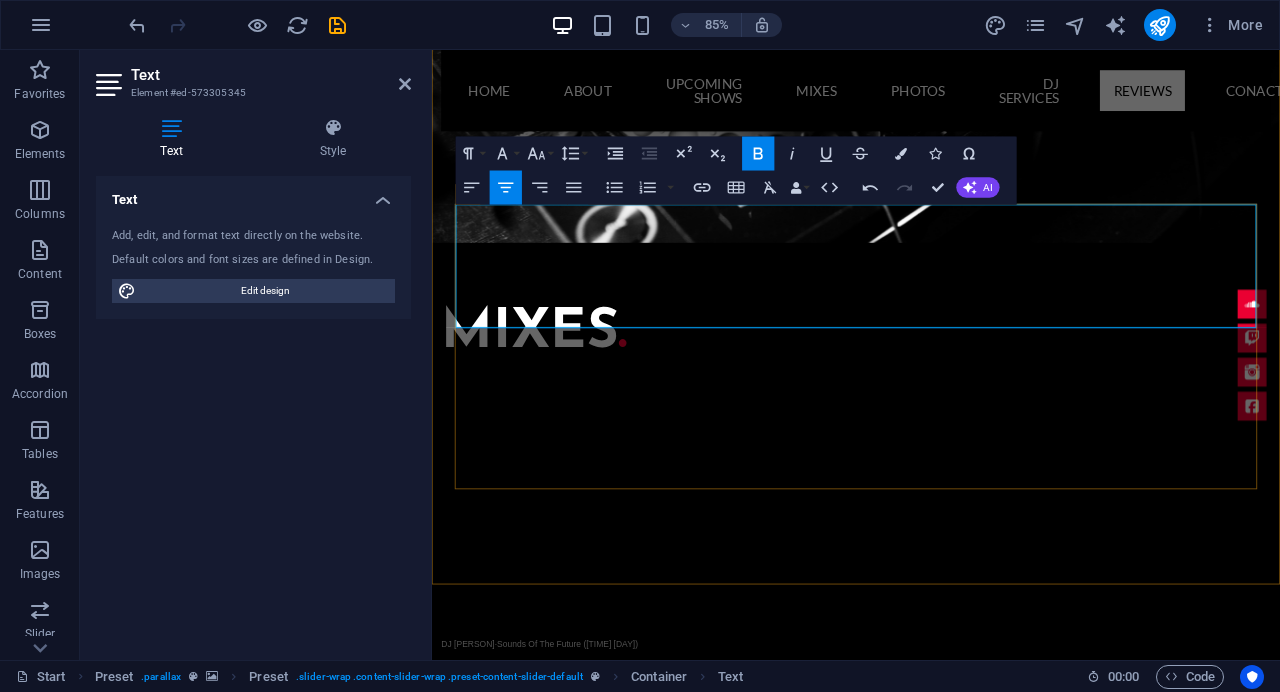 scroll, scrollTop: 5121, scrollLeft: 0, axis: vertical 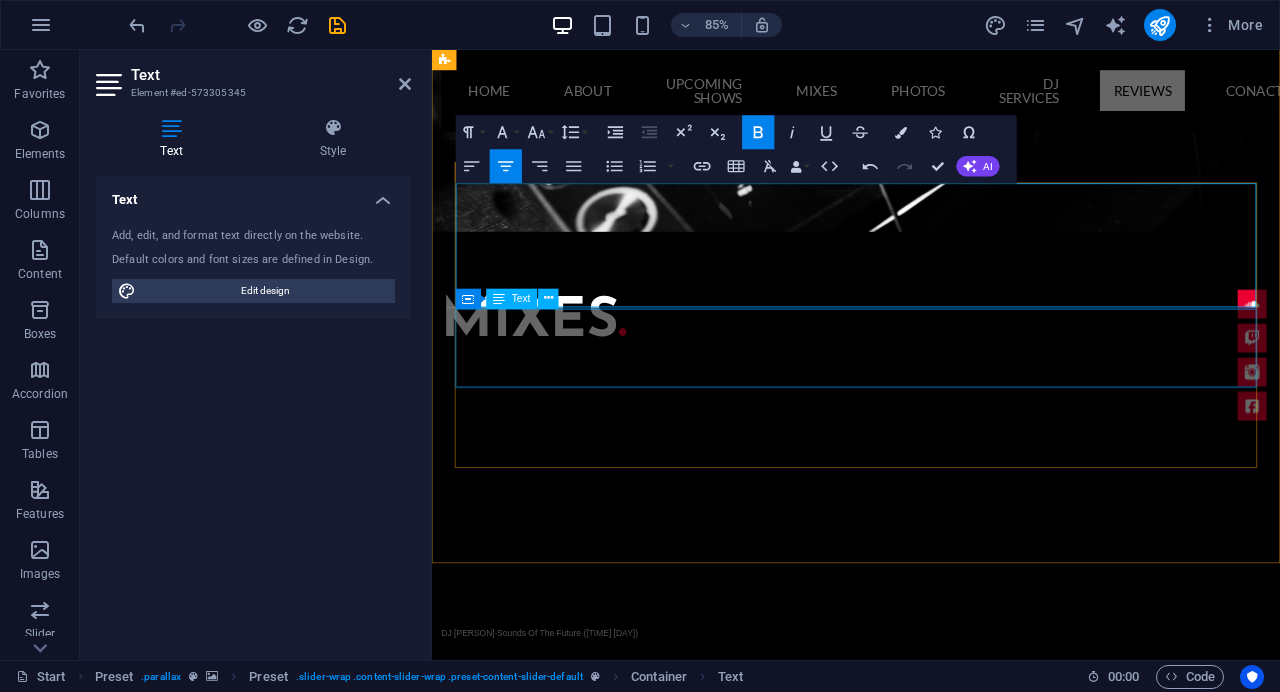 click on "He was wonderful to work with! Everyone was dancing or singing at some point. He’s been very reliable especially with everything going on right now. Thanks for everything we really appreciated you and your wonderful attitude! [FIRST] [LAST]" at bounding box center [931, 3980] 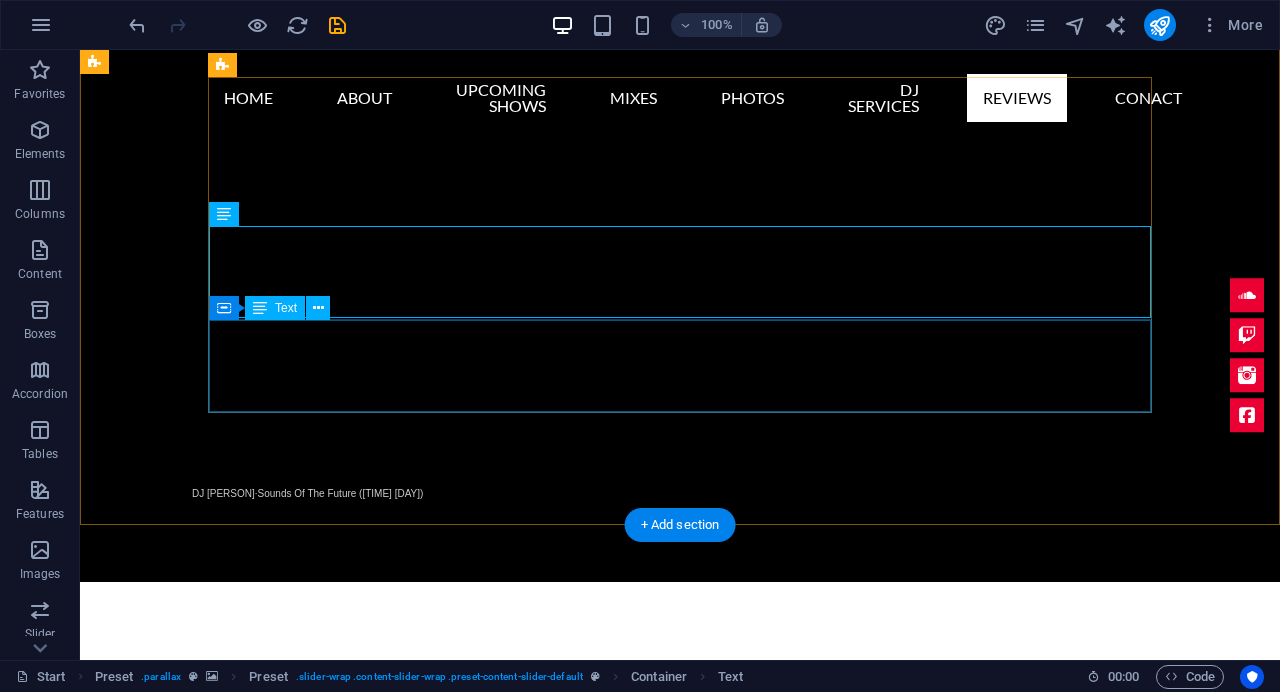 scroll, scrollTop: 5099, scrollLeft: 0, axis: vertical 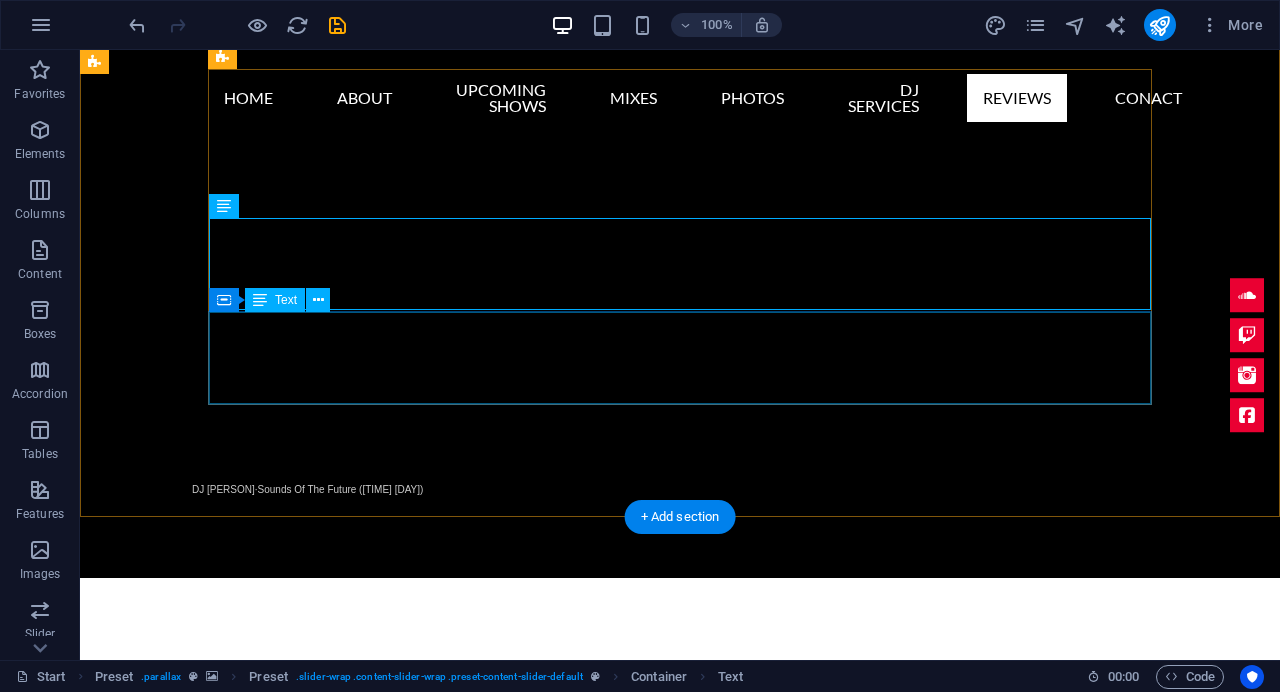 click on "Watched him play several different sets for many different crowds! Really knows how to read his audience and play music they’d enjoy most! He has a killer repertoire -LITERALLY- almost died from dancing too much. It’s a week later and my legs are still recovering. DJ [PERSON]" at bounding box center (680, 3736) 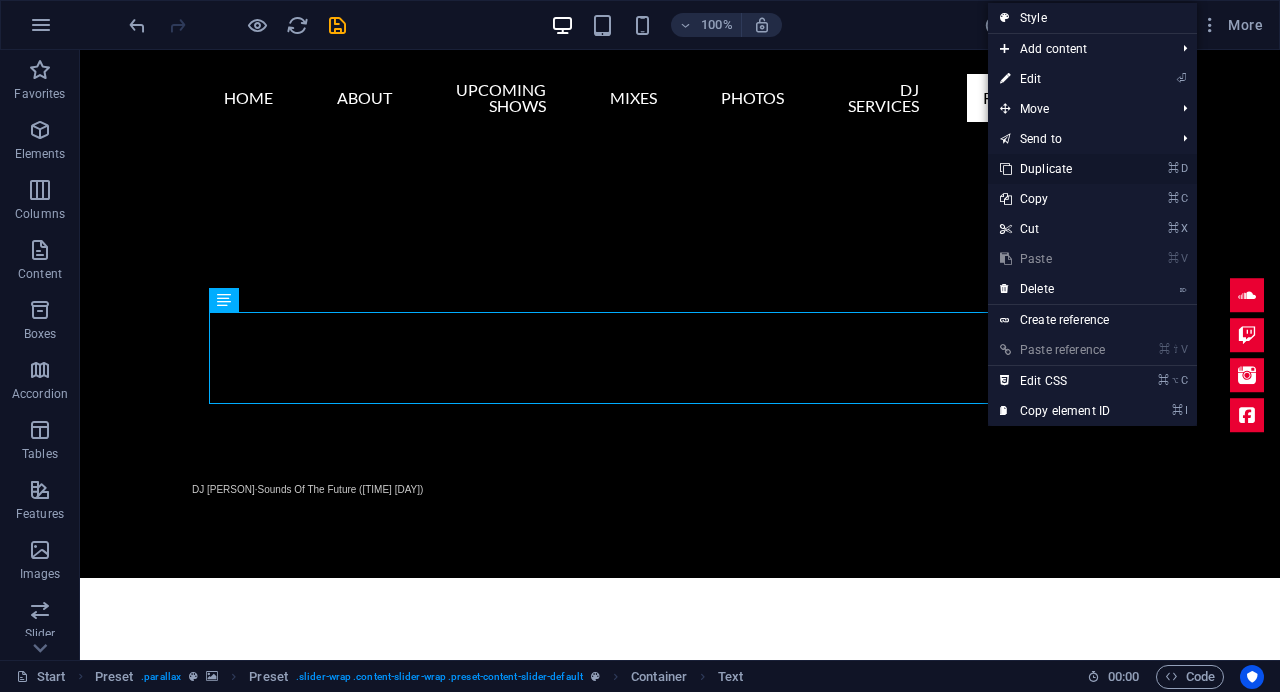 click on "⌘ D  Duplicate" at bounding box center [1055, 169] 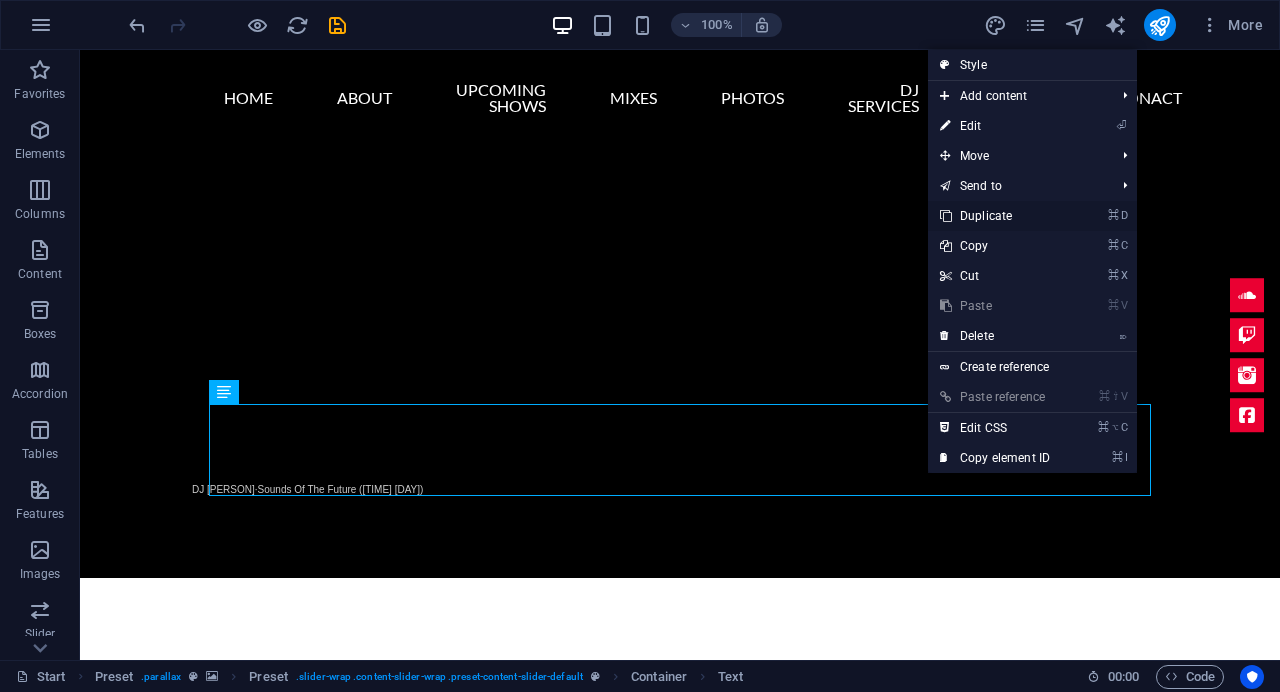 click on "⌘ D  Duplicate" at bounding box center [995, 216] 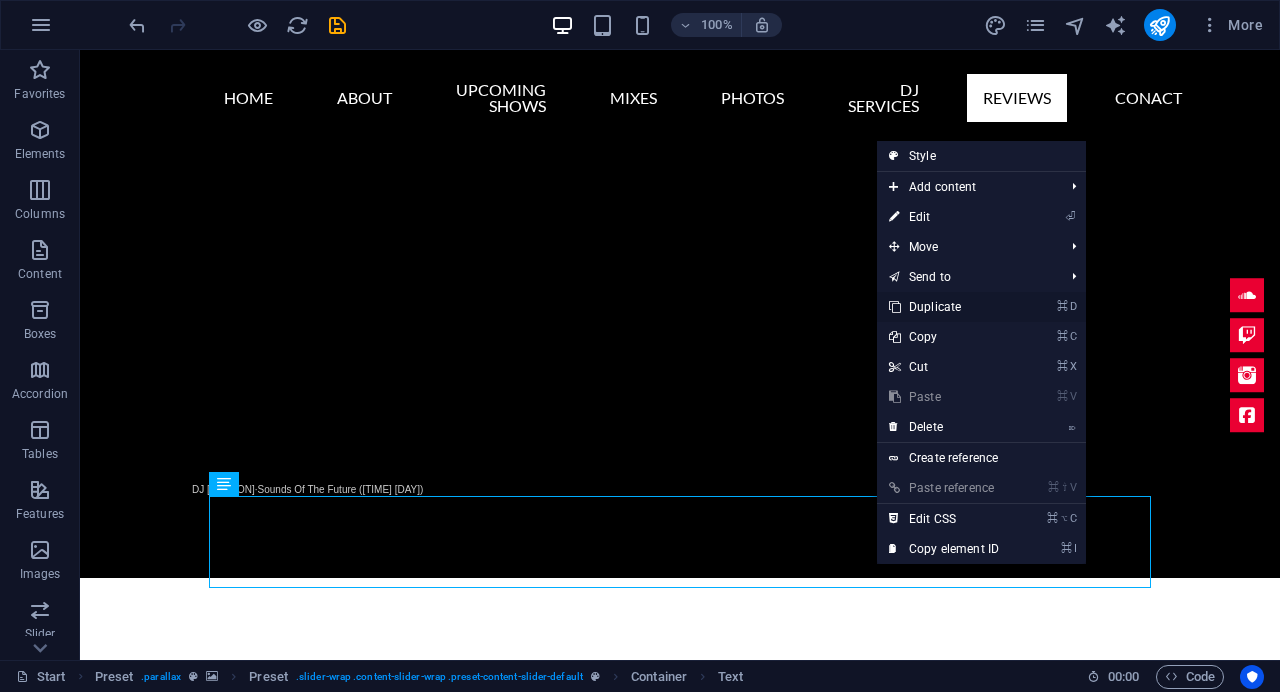 click on "⌘ D  Duplicate" at bounding box center (944, 307) 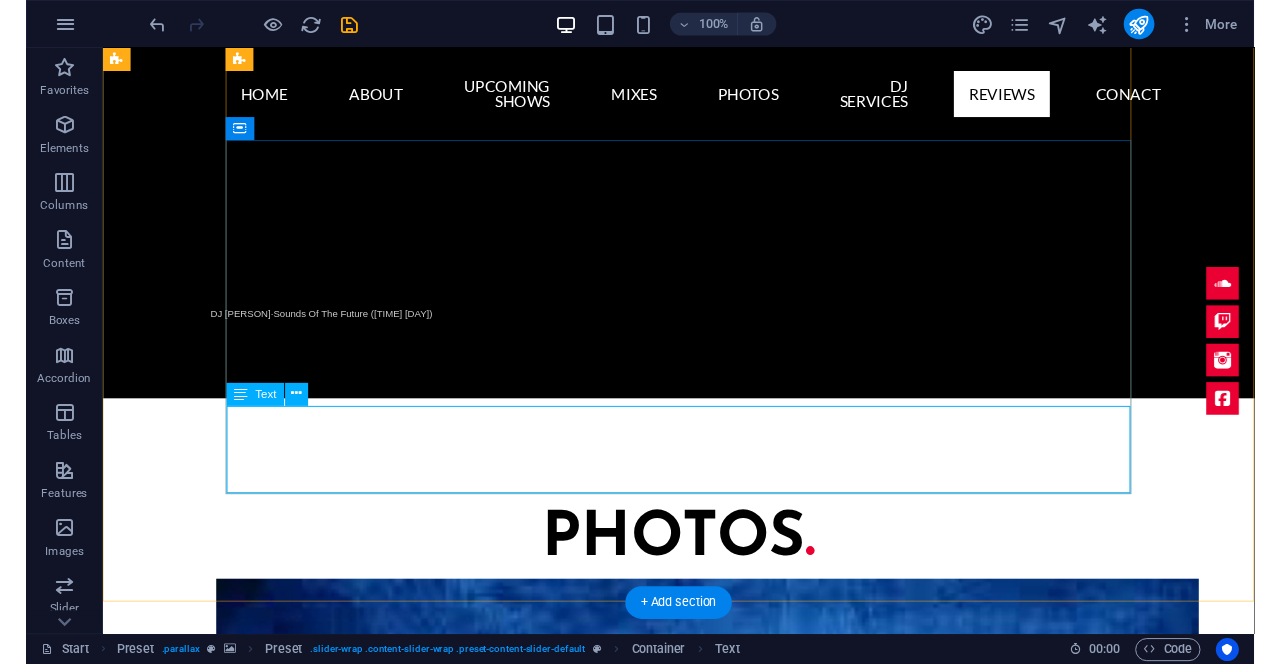 scroll, scrollTop: 5264, scrollLeft: 0, axis: vertical 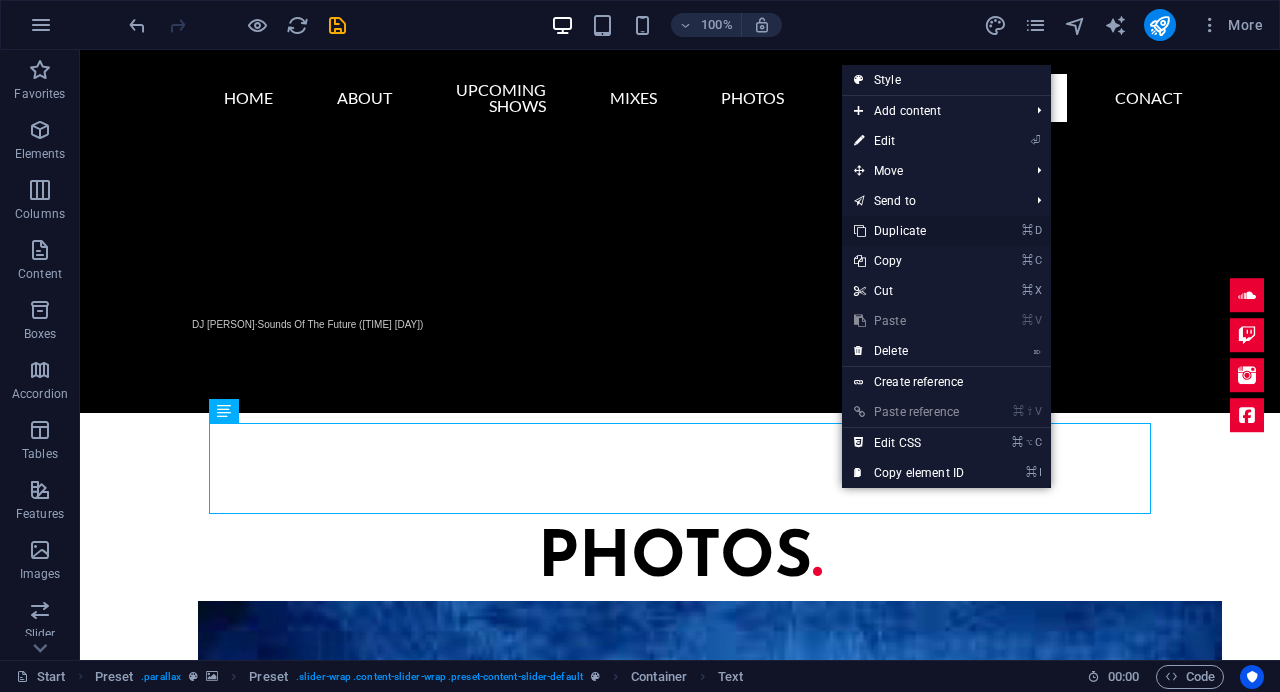 click on "⌘ D  Duplicate" at bounding box center [909, 231] 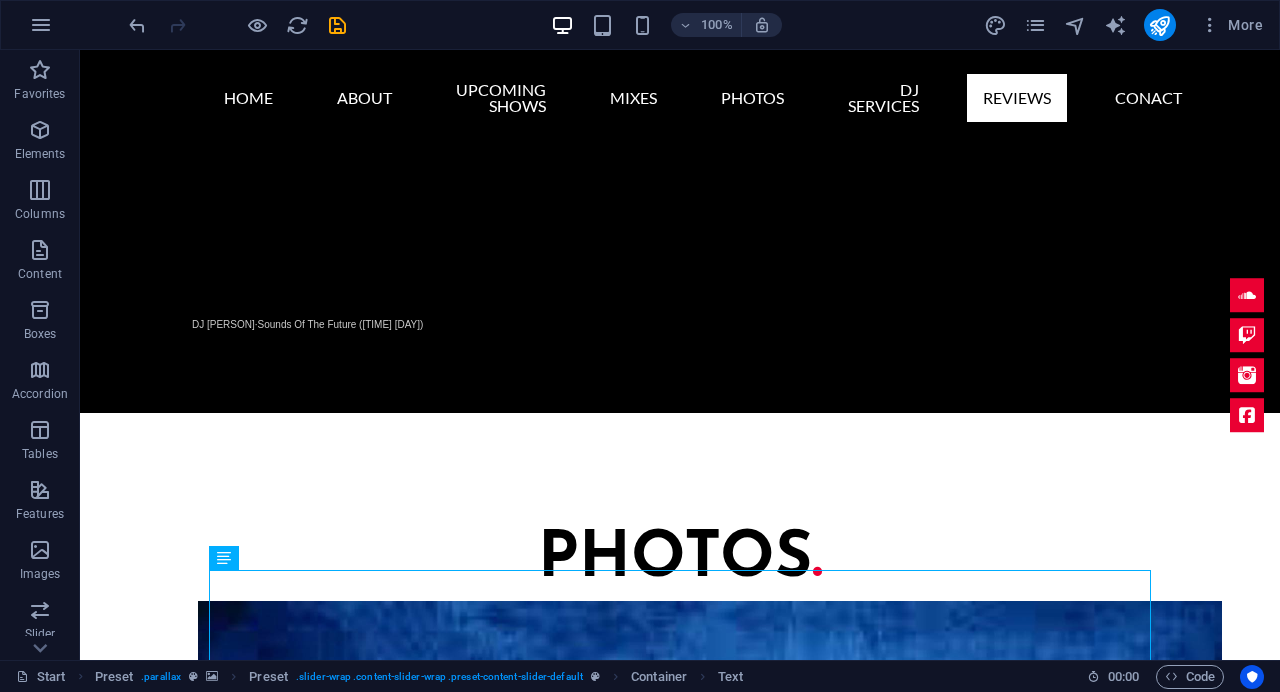 scroll, scrollTop: 5180, scrollLeft: 0, axis: vertical 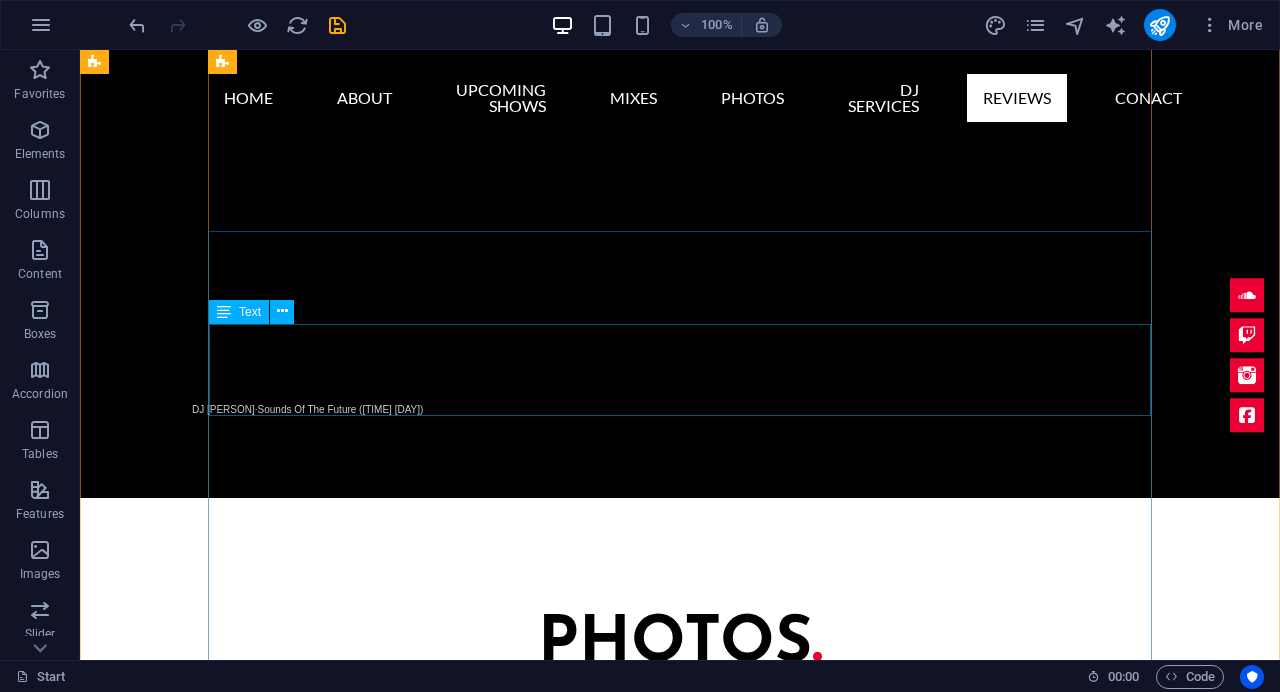 click on "Watched him play several different sets for many different crowds! Really knows how to read his audience and play music they’d enjoy most! He has a killer repertoire -LITERALLY- almost died from dancing too much. It’s a week later and my legs are still recovering. DJ [PERSON]" at bounding box center [680, 3803] 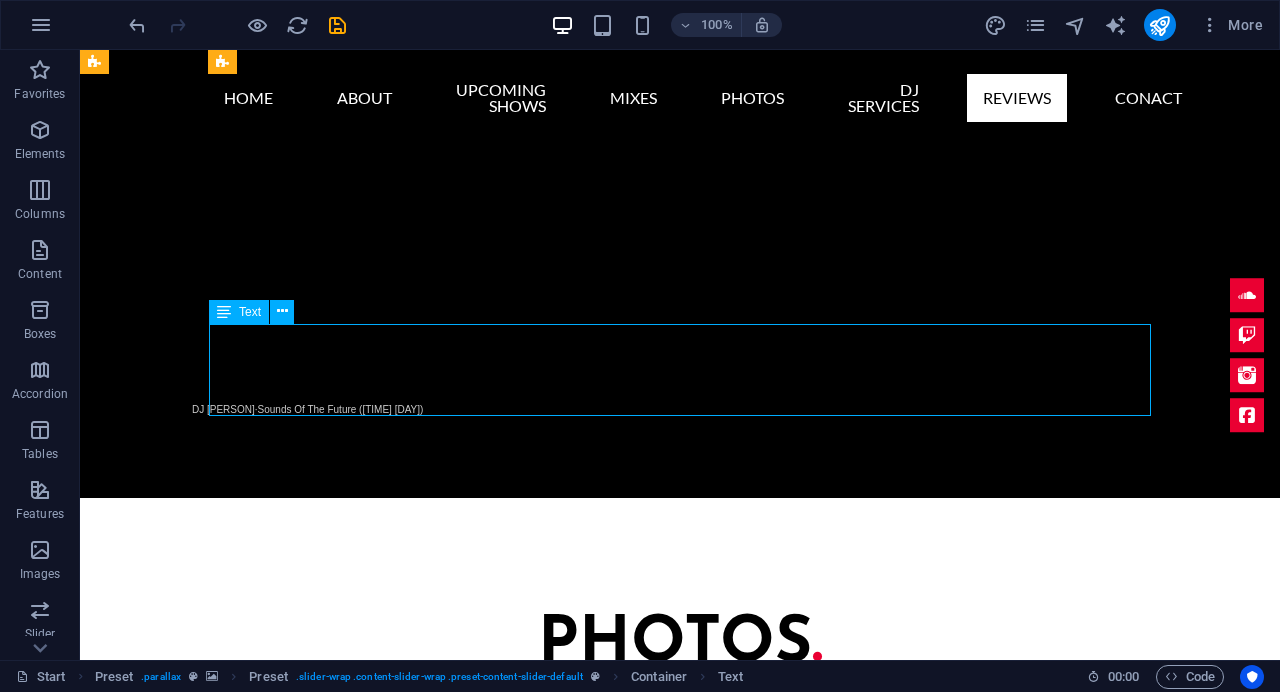 click on "Watched him play several different sets for many different crowds! Really knows how to read his audience and play music they’d enjoy most! He has a killer repertoire -LITERALLY- almost died from dancing too much. It’s a week later and my legs are still recovering. DJ [PERSON]" at bounding box center (680, 3803) 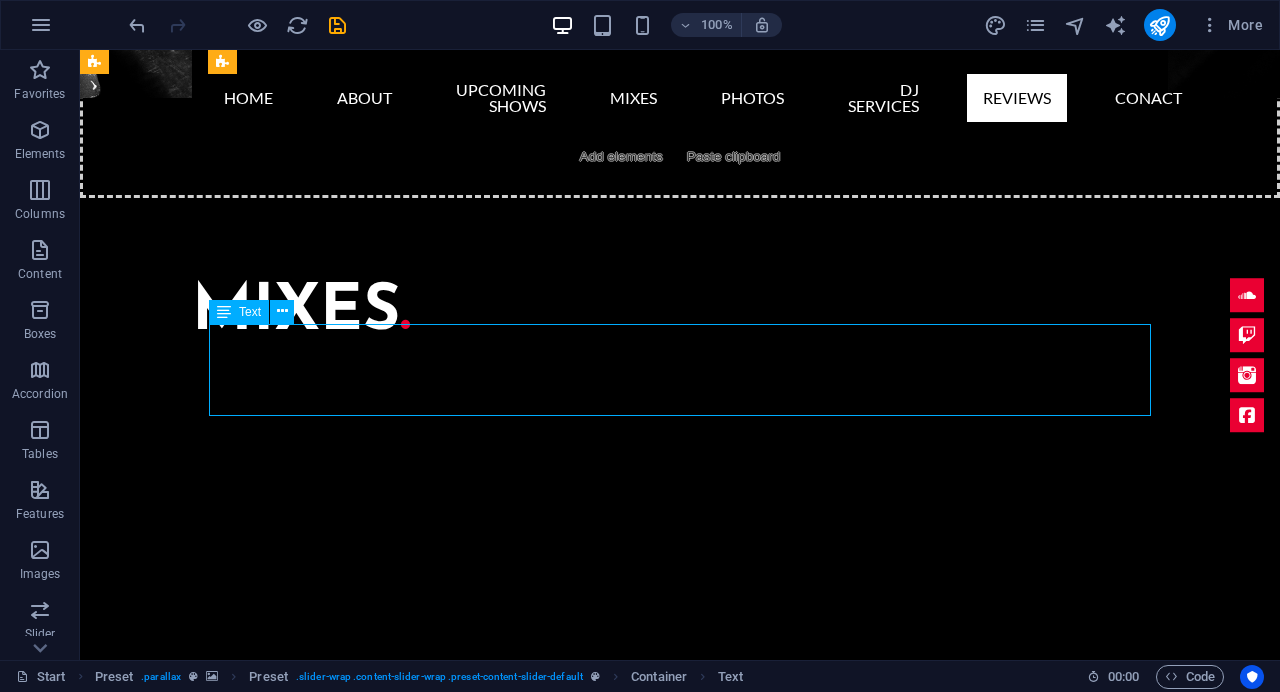 scroll, scrollTop: 5338, scrollLeft: 0, axis: vertical 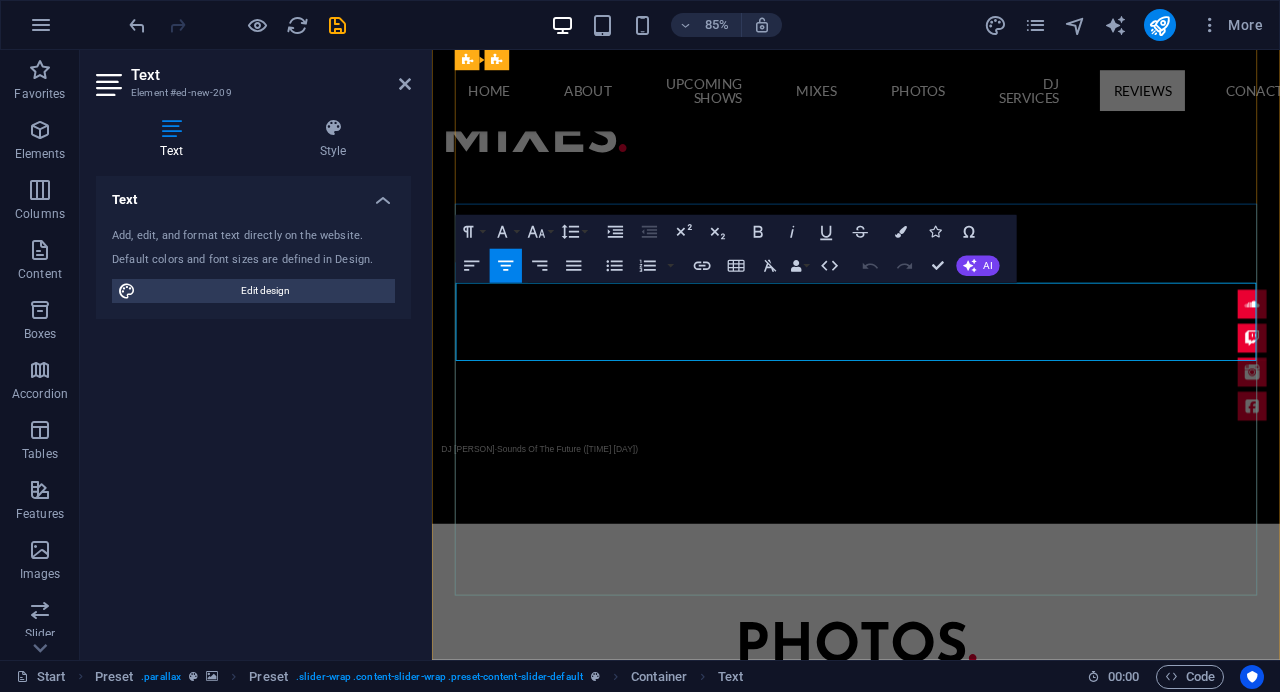 drag, startPoint x: 476, startPoint y: 337, endPoint x: 1380, endPoint y: 366, distance: 904.465 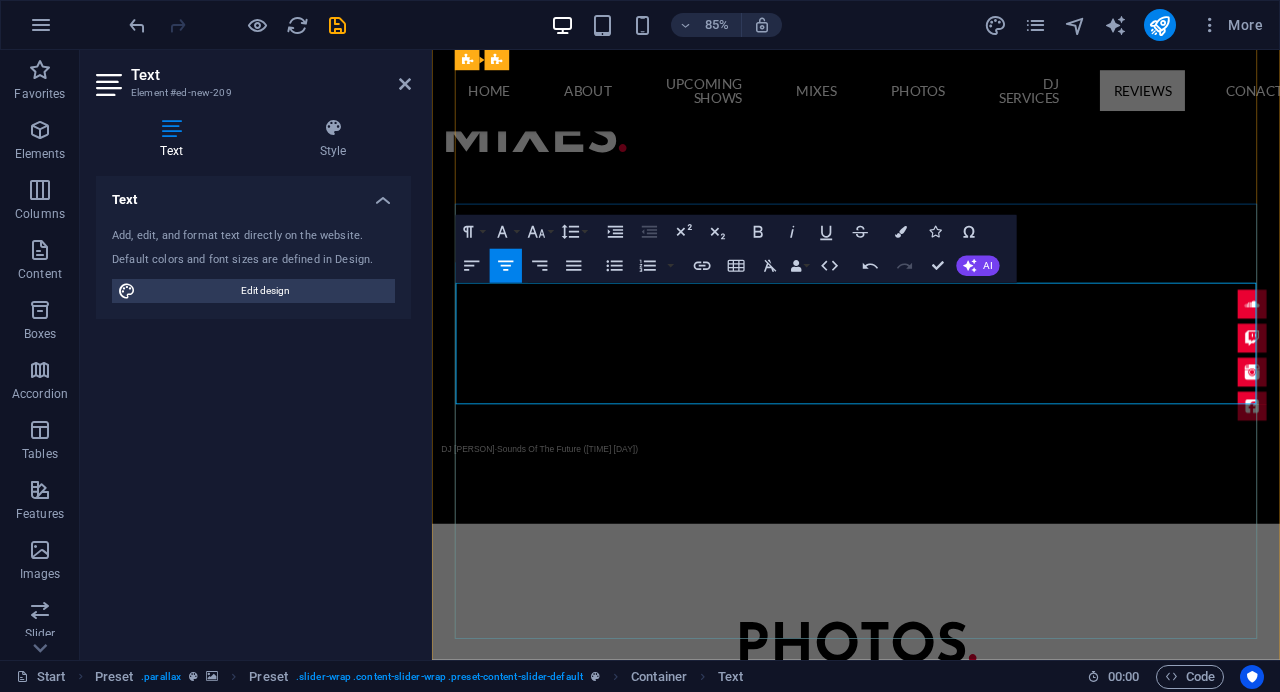 click on "[FIRST] was AMAZING as a DJ for our wedding reception party. We had our original wedding in another state but still wanted to have a party with all of our friends that would be talked about for months. [FIRST] pulled this off with unbelievable music mixes and great MC skills. He interacted with all of our guests and made everyone laugh all night! In fact, I overheard some of the guests asking for his business card for their upcoming events. Any party that I have from this day forward we will be hiring [COMPANY] entertainment." at bounding box center (931, 4016) 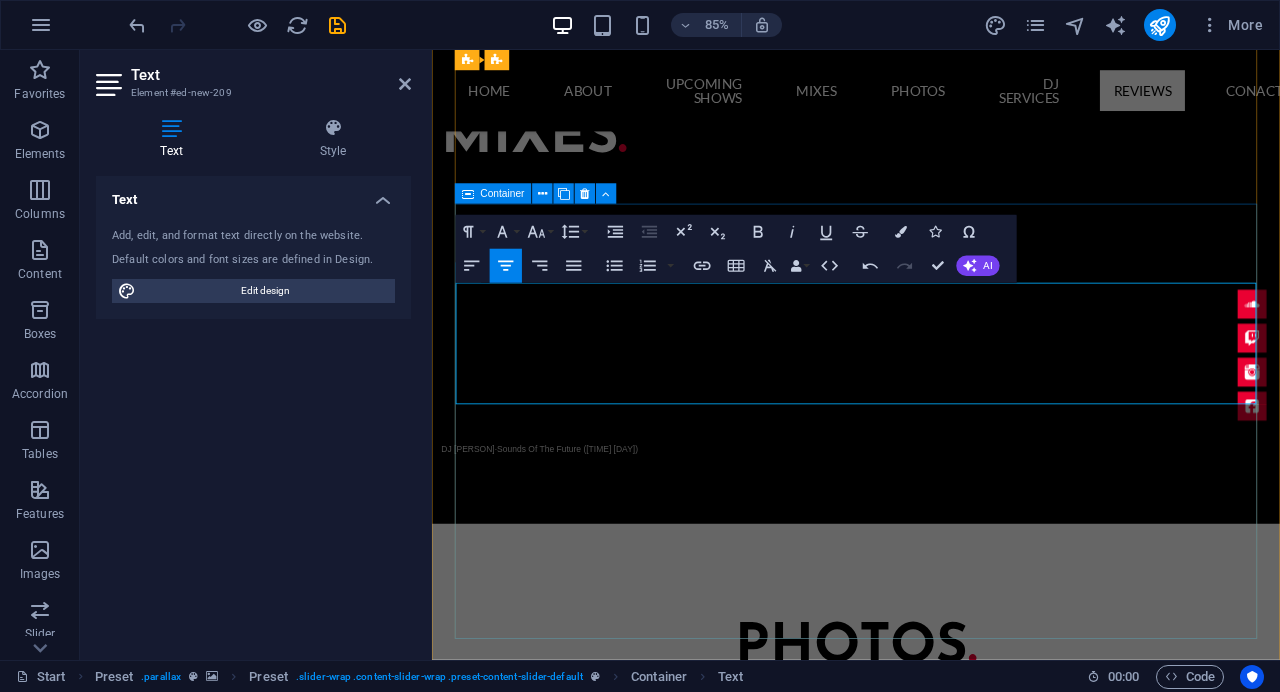 drag, startPoint x: 536, startPoint y: 341, endPoint x: 446, endPoint y: 339, distance: 90.02222 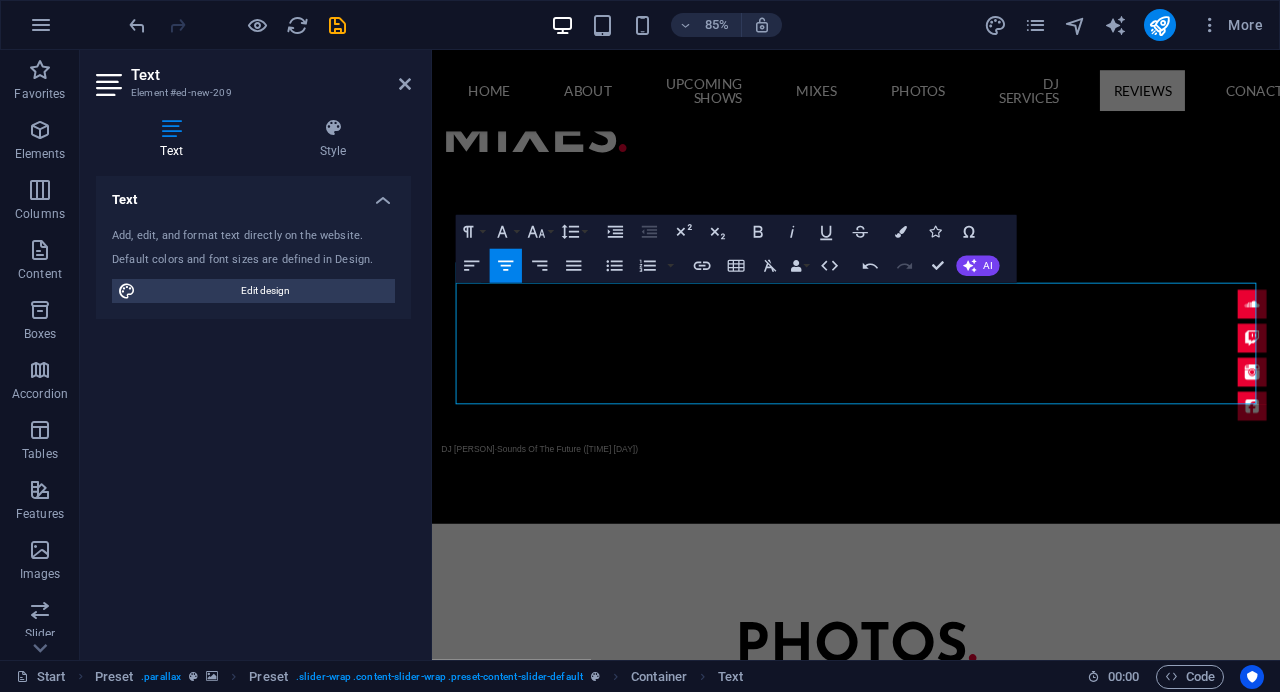 type 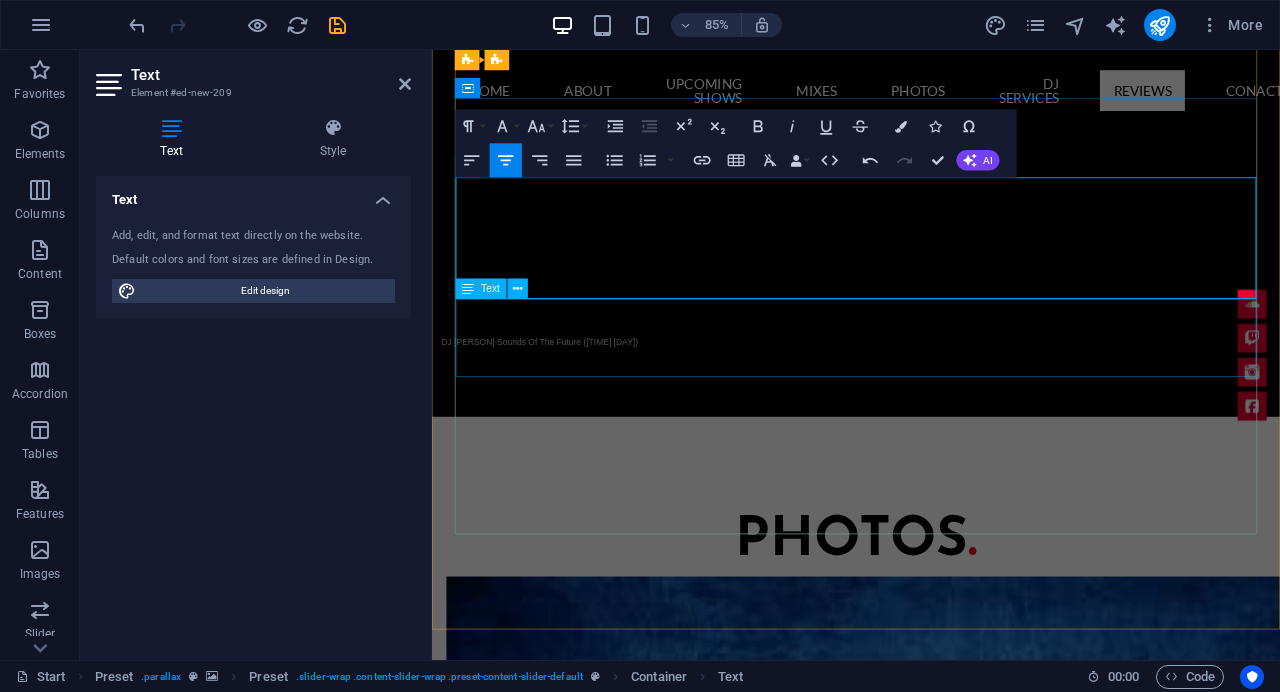 scroll, scrollTop: 5469, scrollLeft: 0, axis: vertical 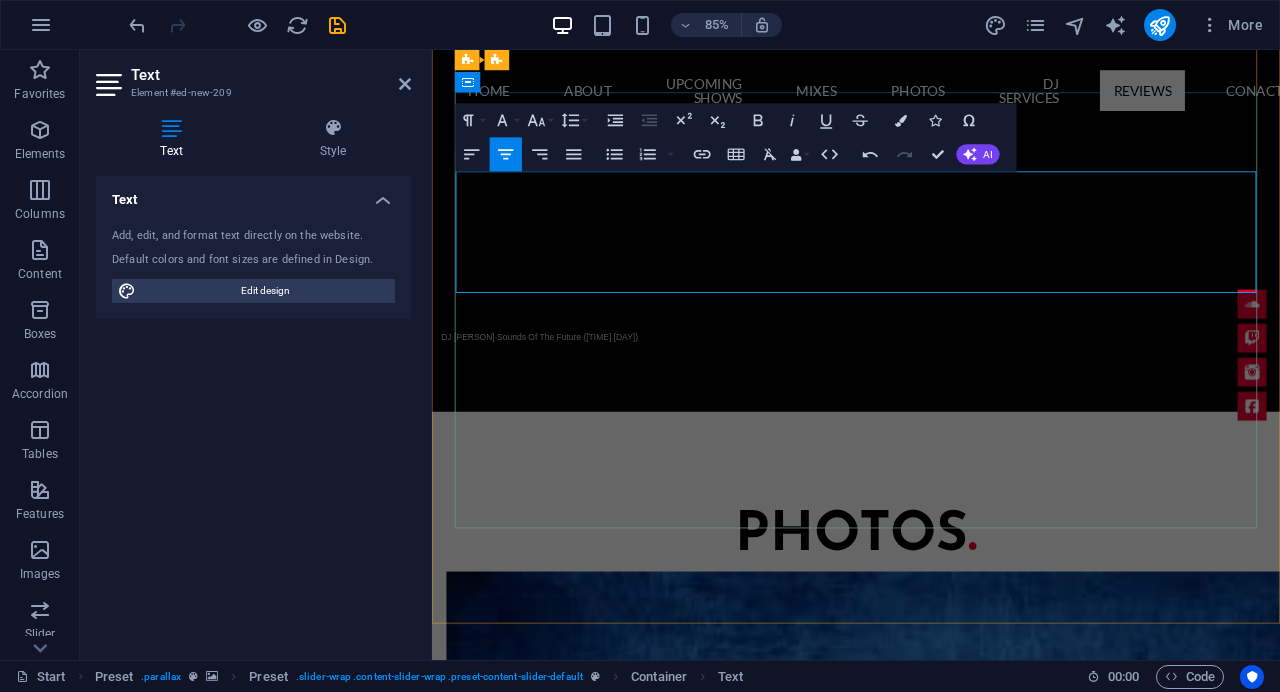 drag, startPoint x: 1004, startPoint y: 231, endPoint x: 943, endPoint y: 229, distance: 61.03278 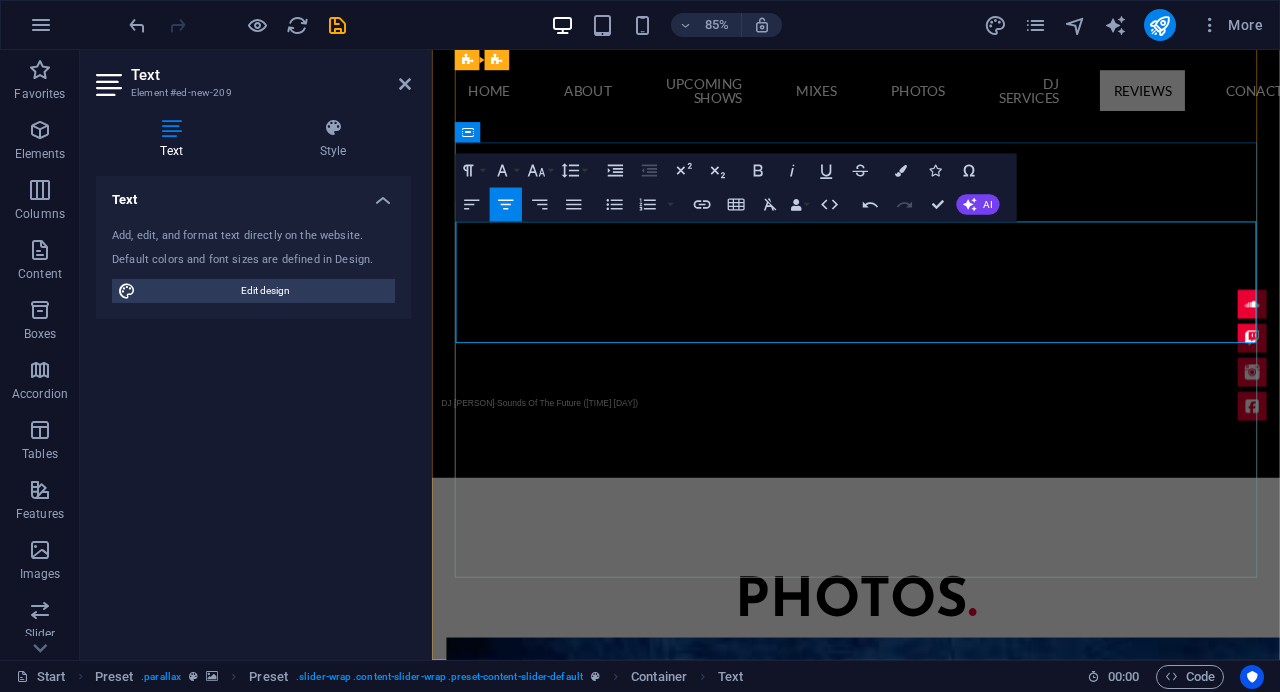 scroll, scrollTop: 5385, scrollLeft: 0, axis: vertical 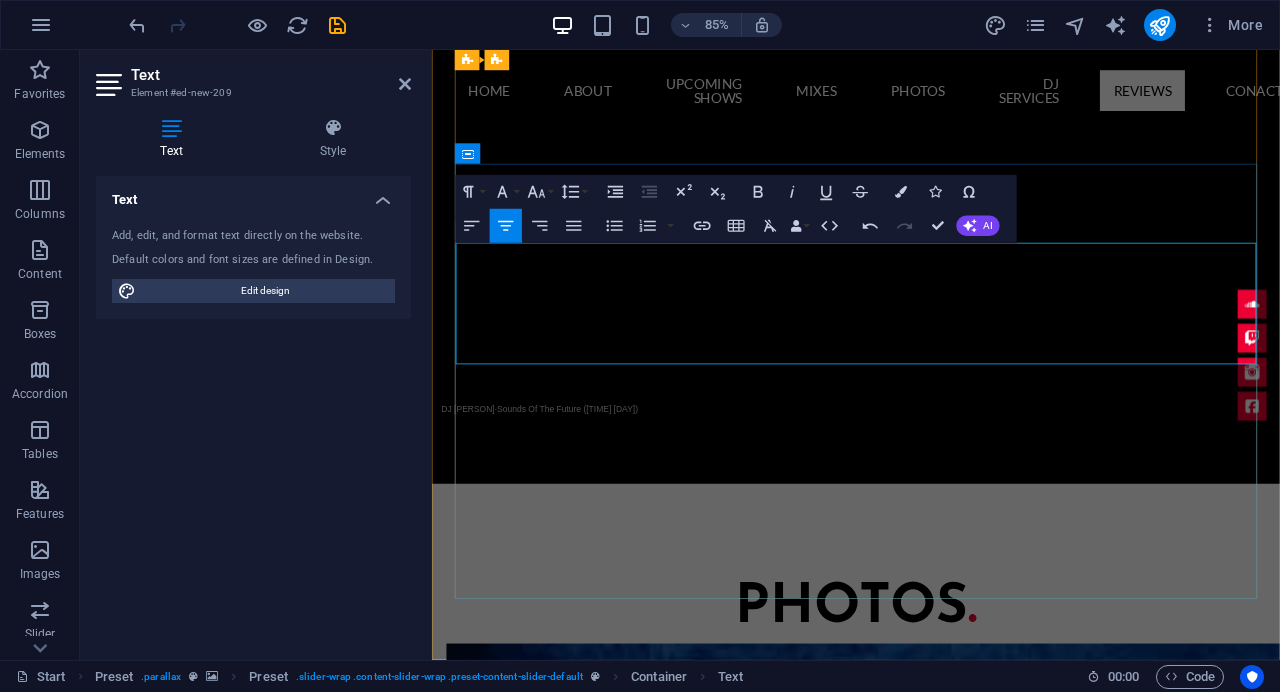 drag, startPoint x: 470, startPoint y: 291, endPoint x: 1380, endPoint y: 374, distance: 913.77734 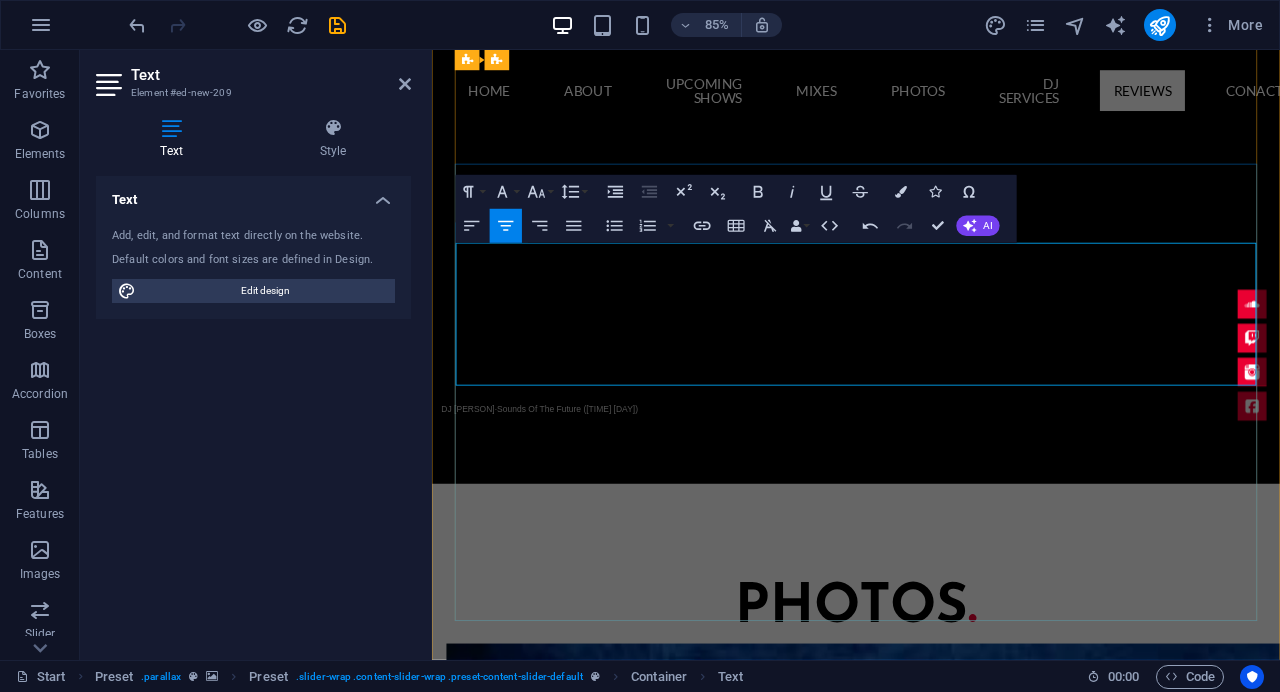 drag, startPoint x: 990, startPoint y: 419, endPoint x: 885, endPoint y: 421, distance: 105.01904 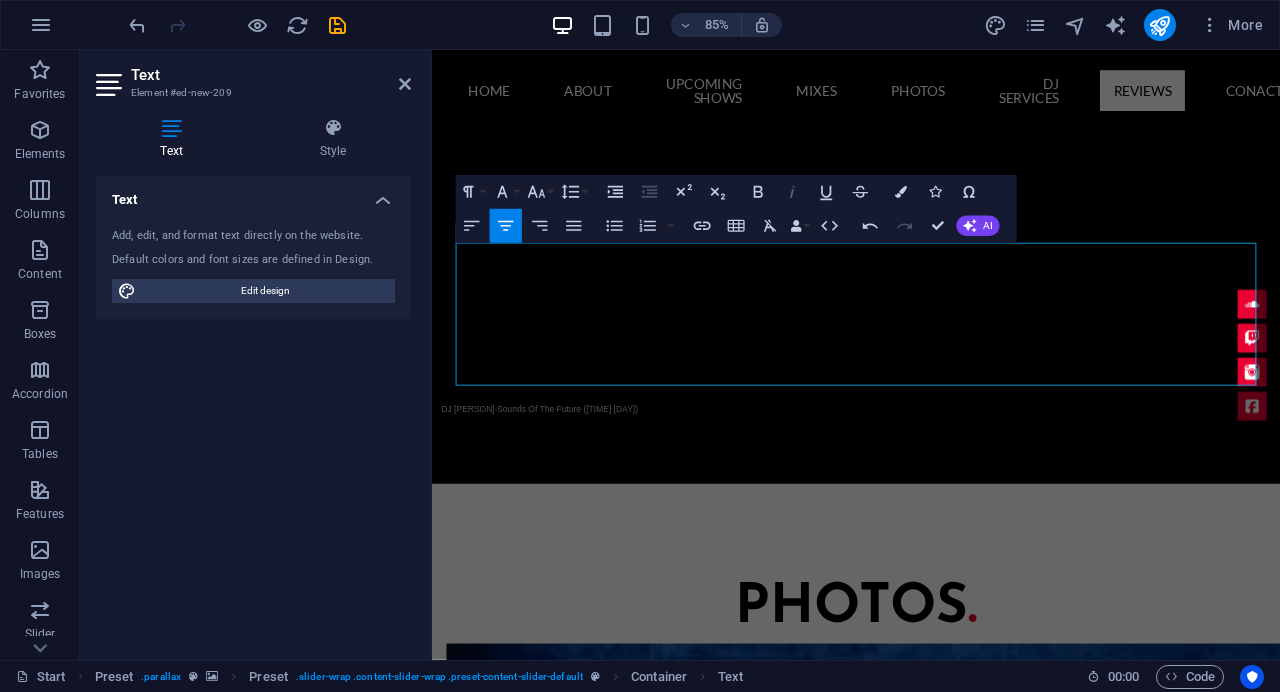 click 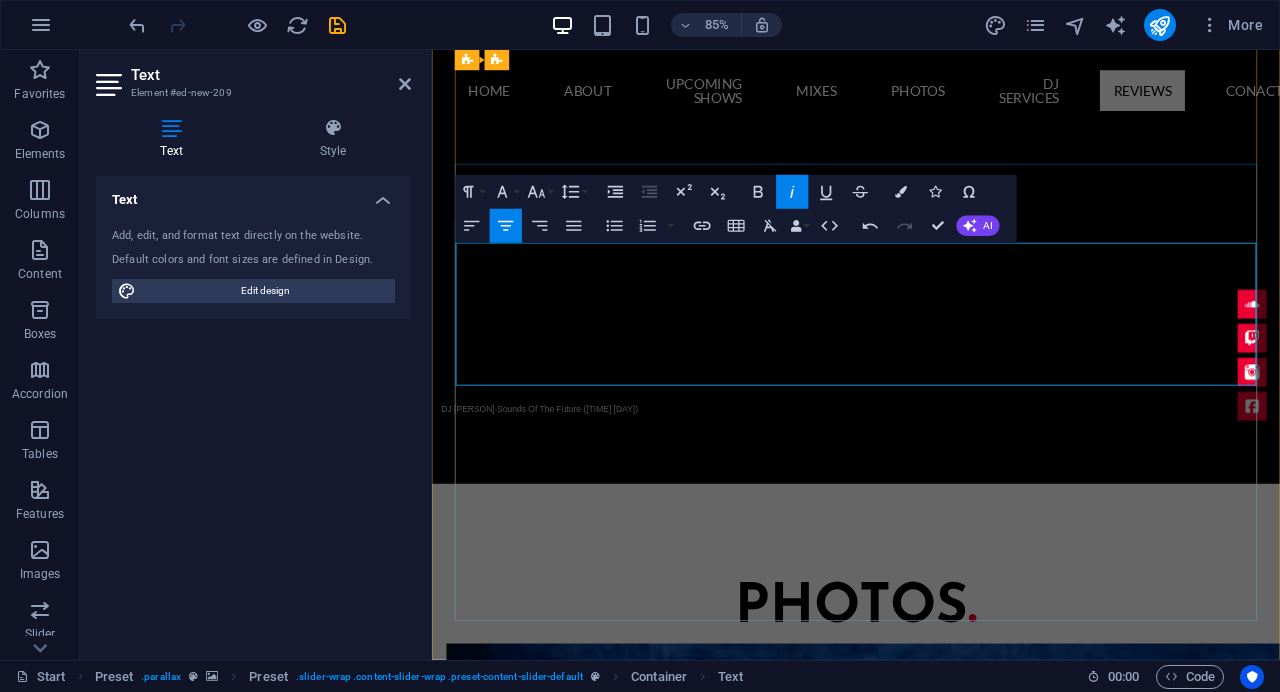 click on "[FIRST] [LAST]" at bounding box center (931, 4063) 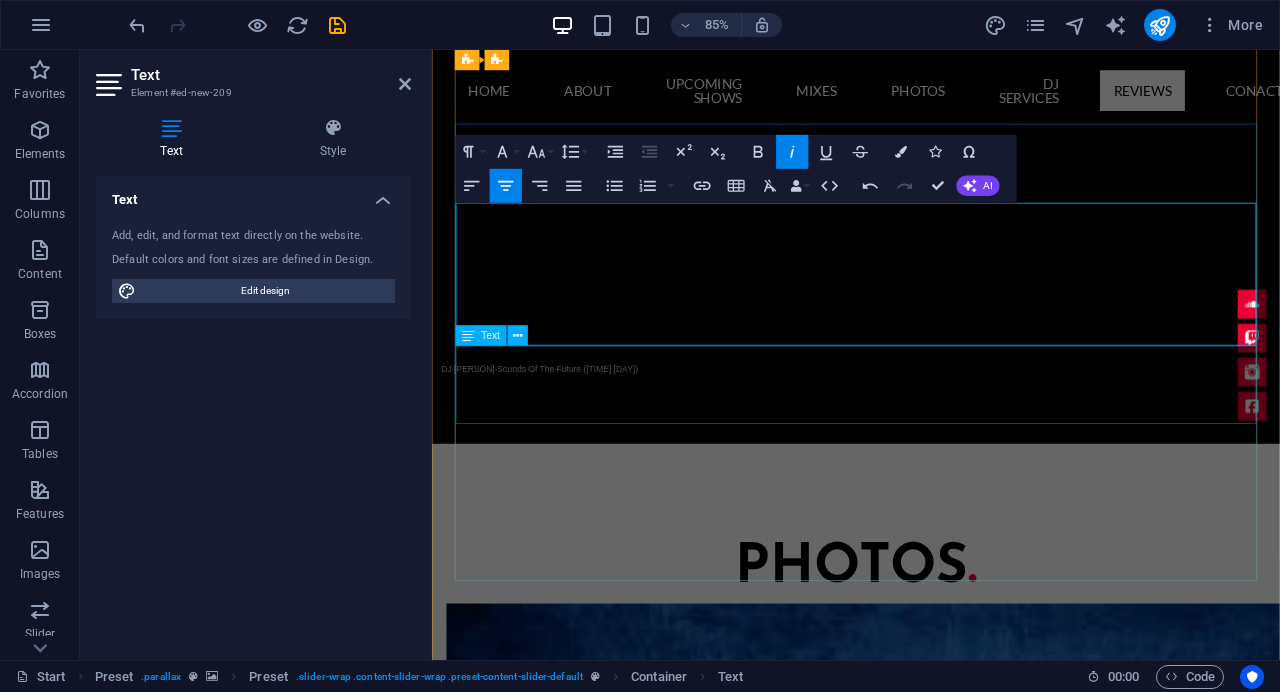 scroll, scrollTop: 5462, scrollLeft: 0, axis: vertical 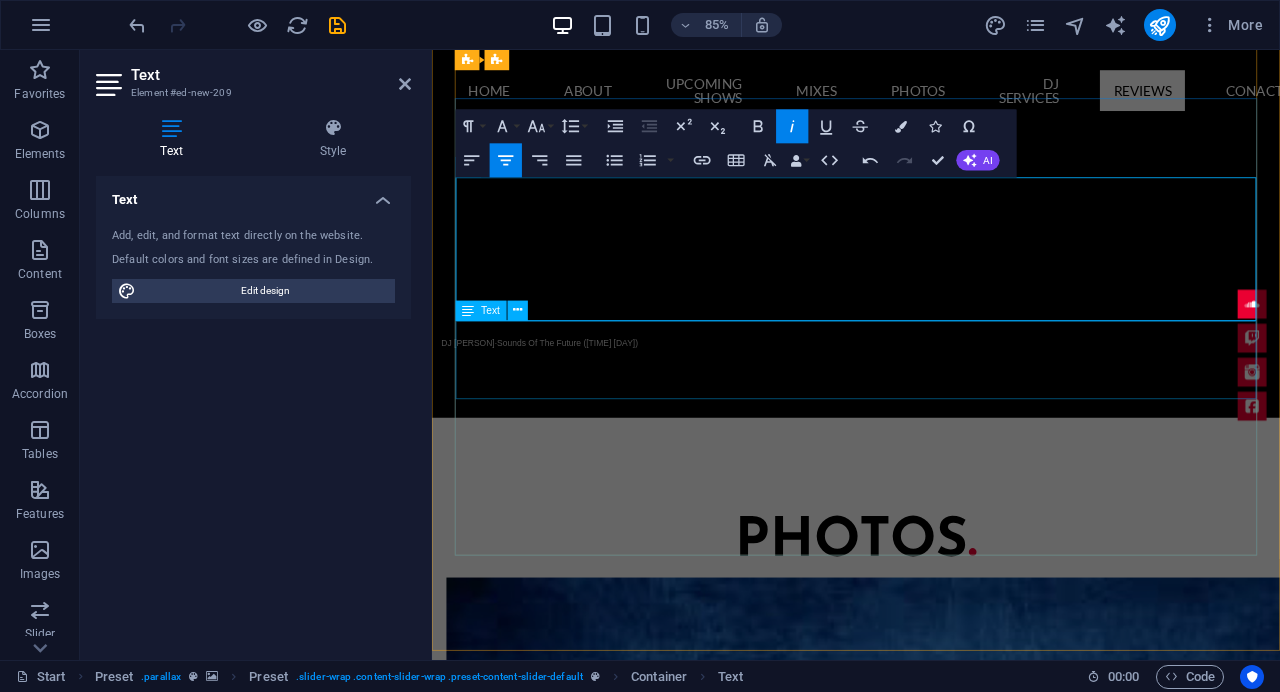click on "Watched him play several different sets for many different crowds! Really knows how to read his audience and play music they’d enjoy most! He has a killer repertoire -LITERALLY- almost died from dancing too much. It’s a week later and my legs are still recovering. DJ [PERSON]" at bounding box center (931, 4060) 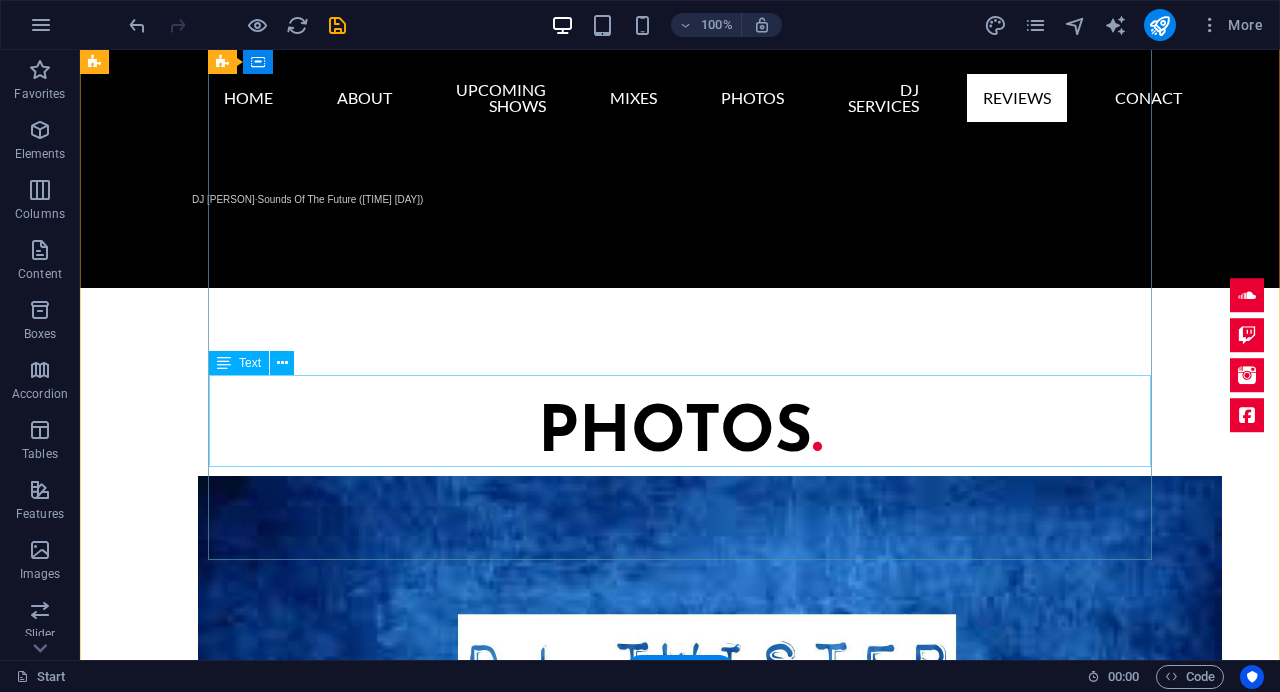 scroll, scrollTop: 5385, scrollLeft: 0, axis: vertical 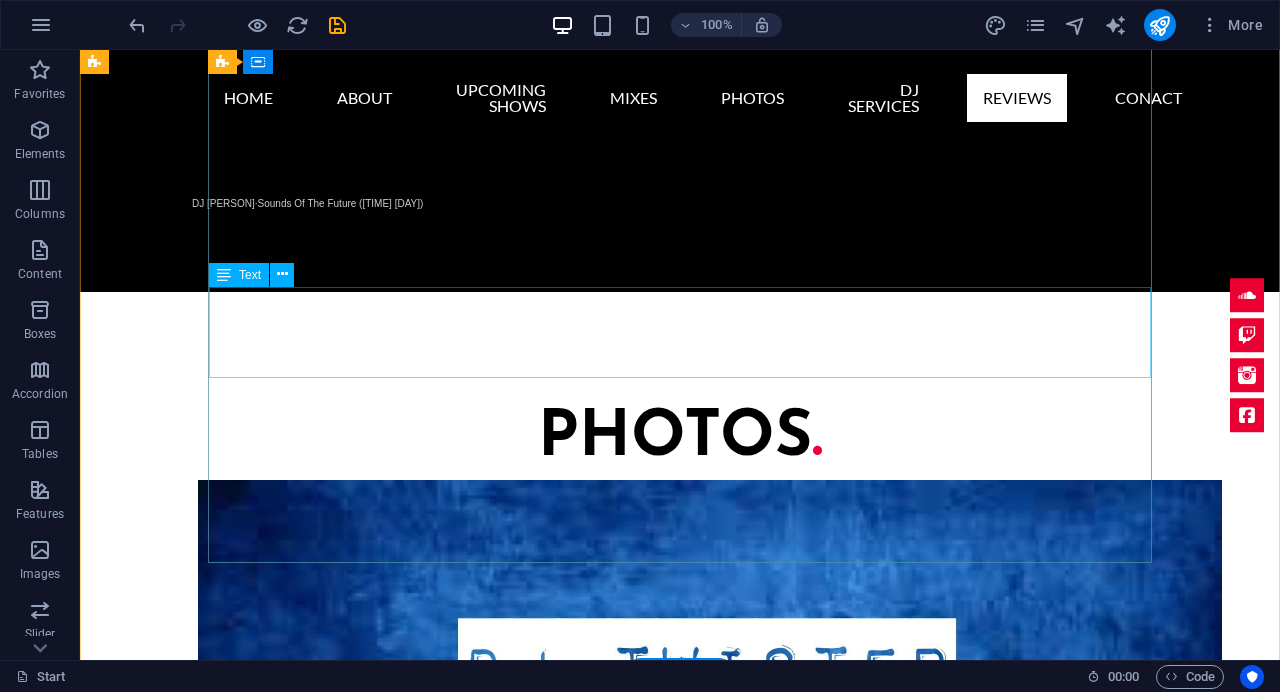 click on "Watched him play several different sets for many different crowds! Really knows how to read his audience and play music they’d enjoy most! He has a killer repertoire -LITERALLY- almost died from dancing too much. It’s a week later and my legs are still recovering. DJ [PERSON]" at bounding box center (680, 3777) 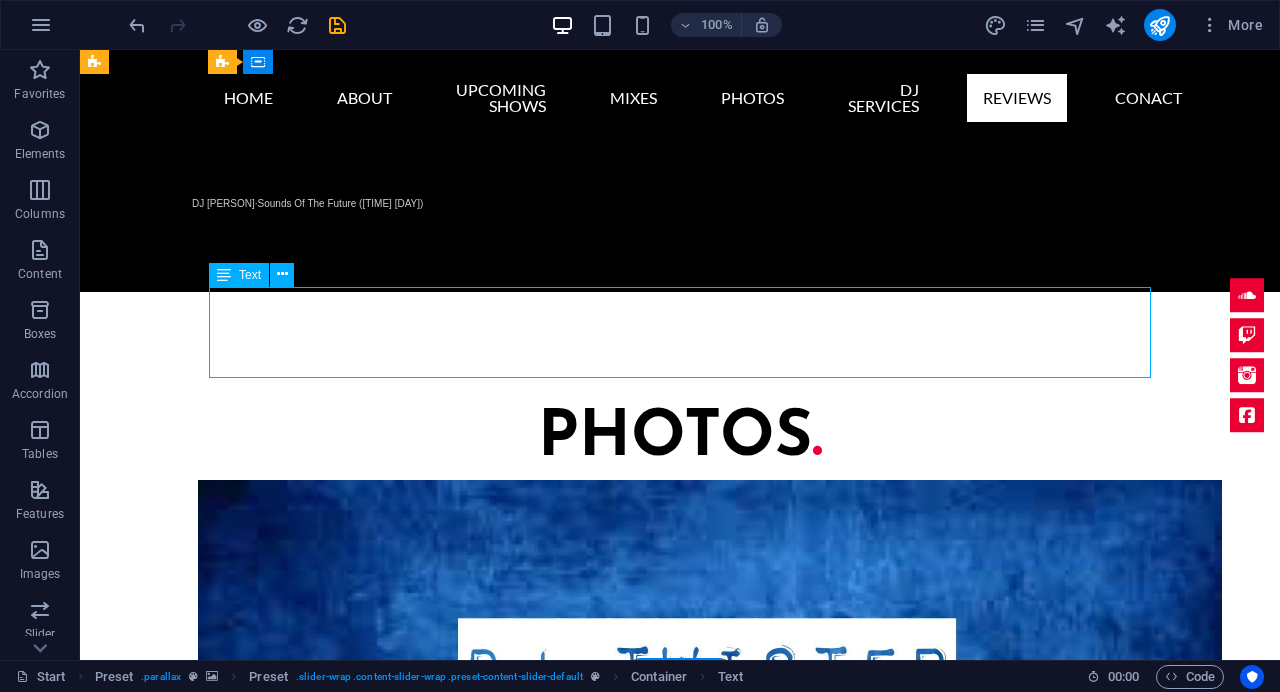 drag, startPoint x: 1128, startPoint y: 324, endPoint x: 754, endPoint y: 308, distance: 374.3421 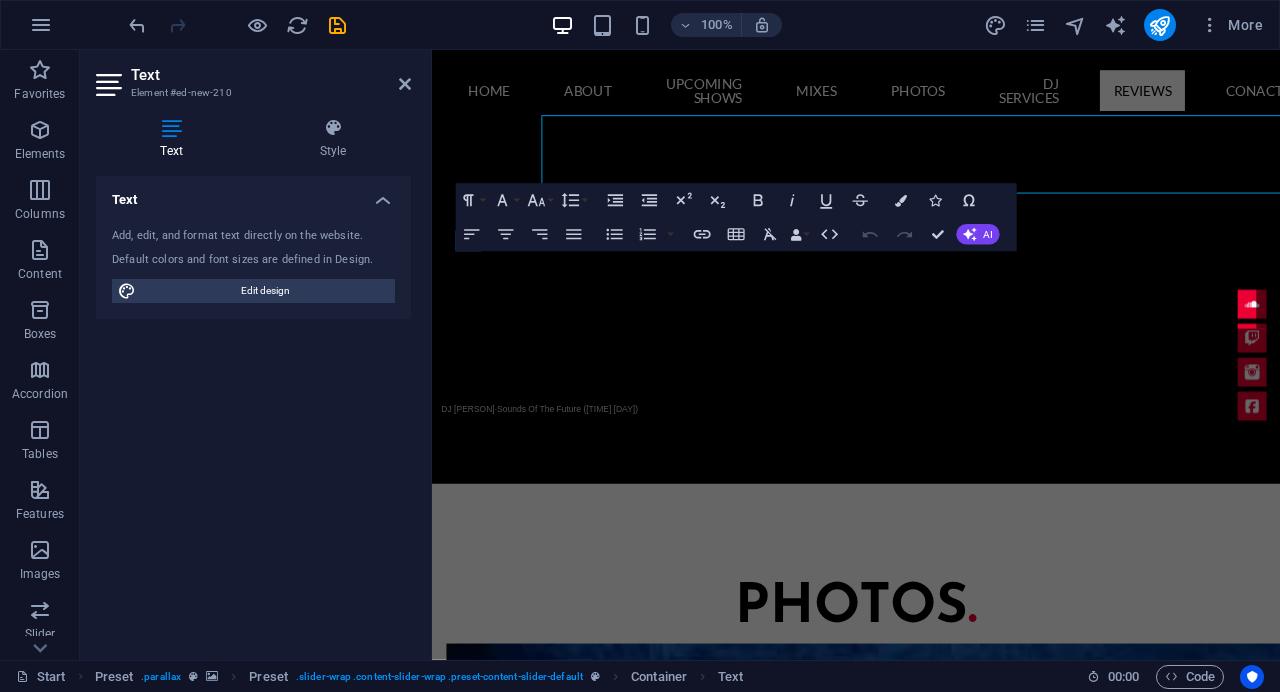 scroll, scrollTop: 5544, scrollLeft: 0, axis: vertical 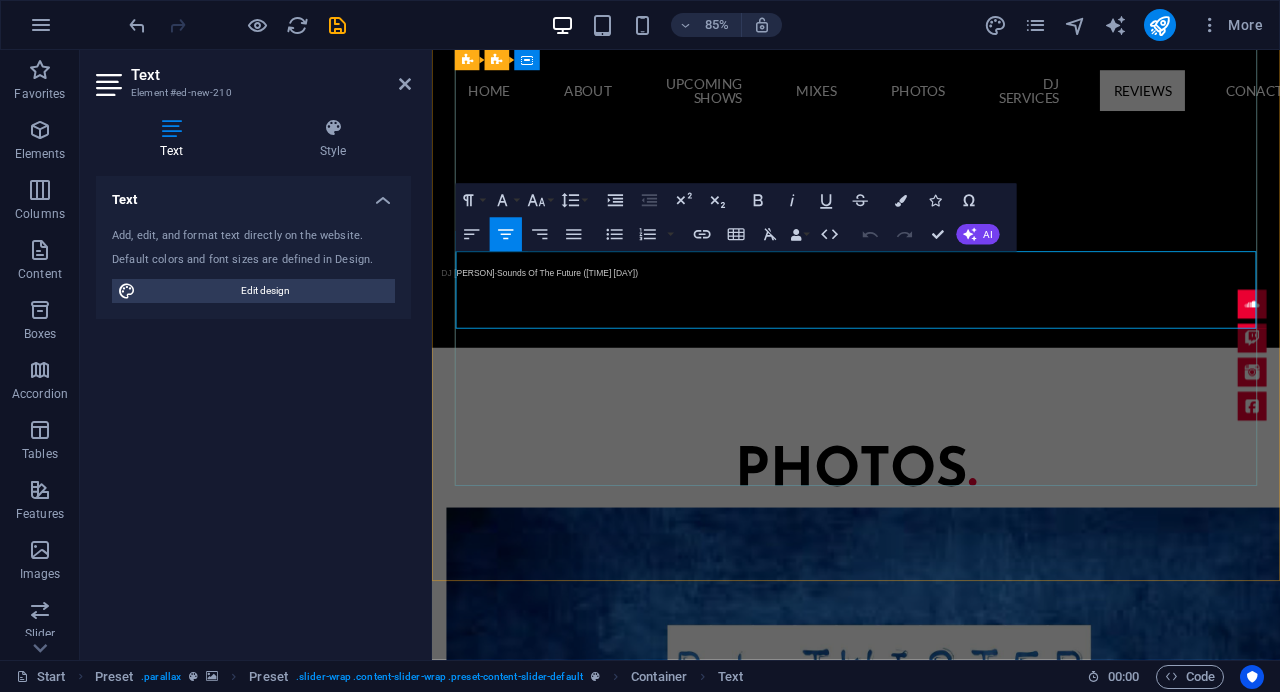 drag, startPoint x: 476, startPoint y: 298, endPoint x: 1397, endPoint y: 332, distance: 921.6274 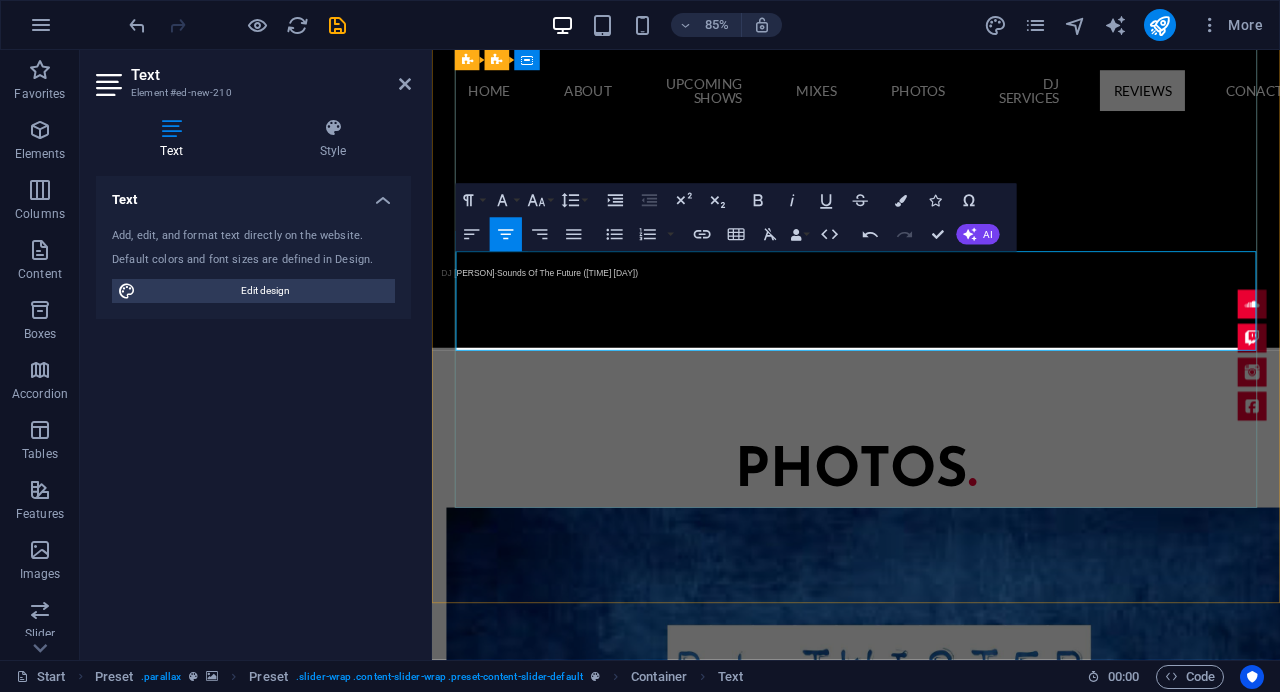 drag, startPoint x: 987, startPoint y: 376, endPoint x: 872, endPoint y: 384, distance: 115.27792 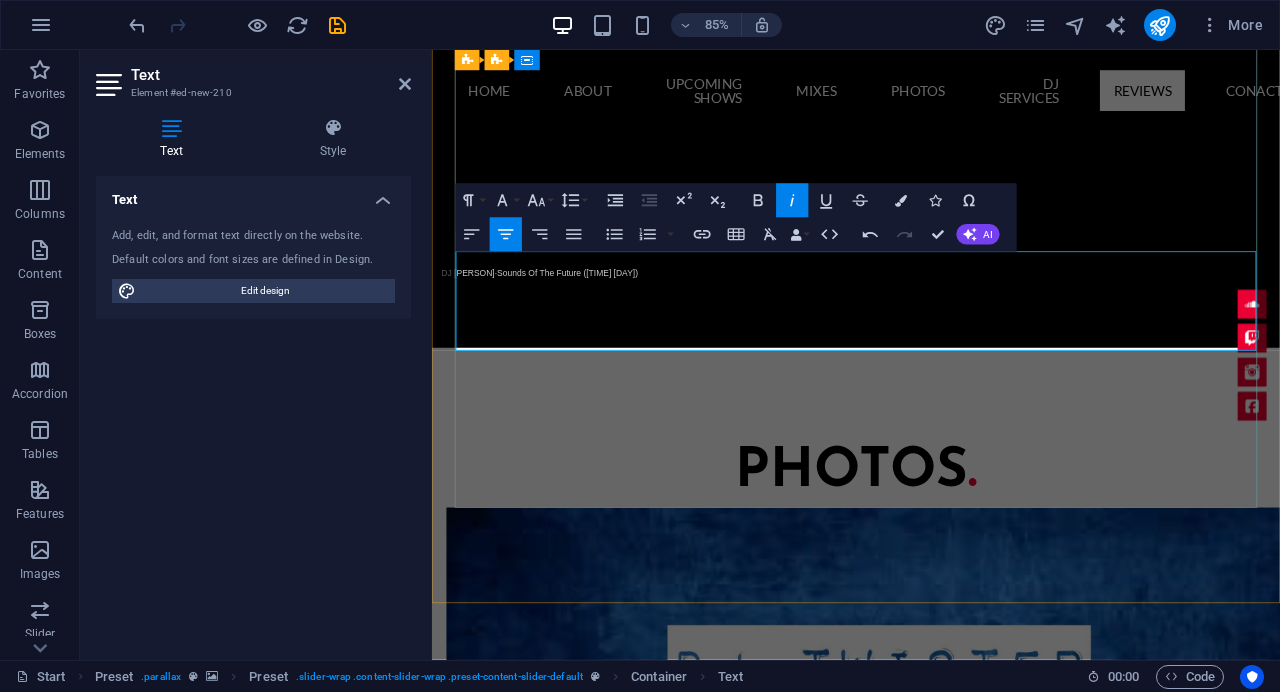 type 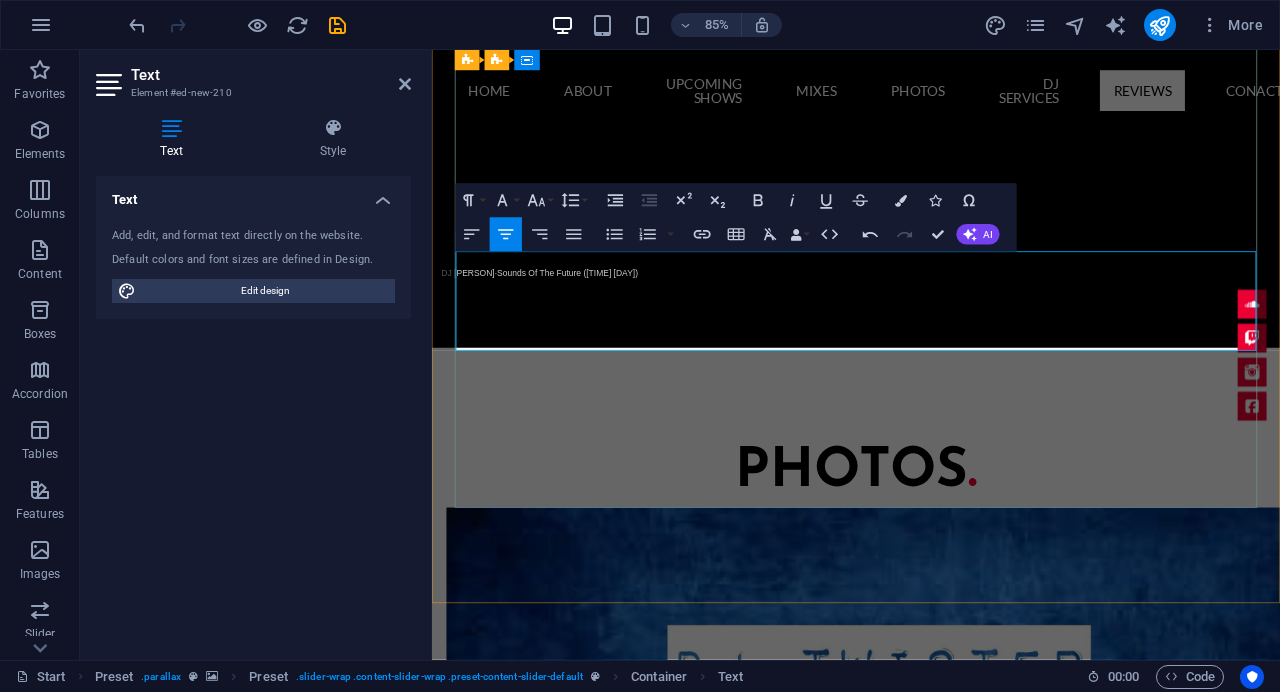 drag, startPoint x: 980, startPoint y: 383, endPoint x: 893, endPoint y: 372, distance: 87.69264 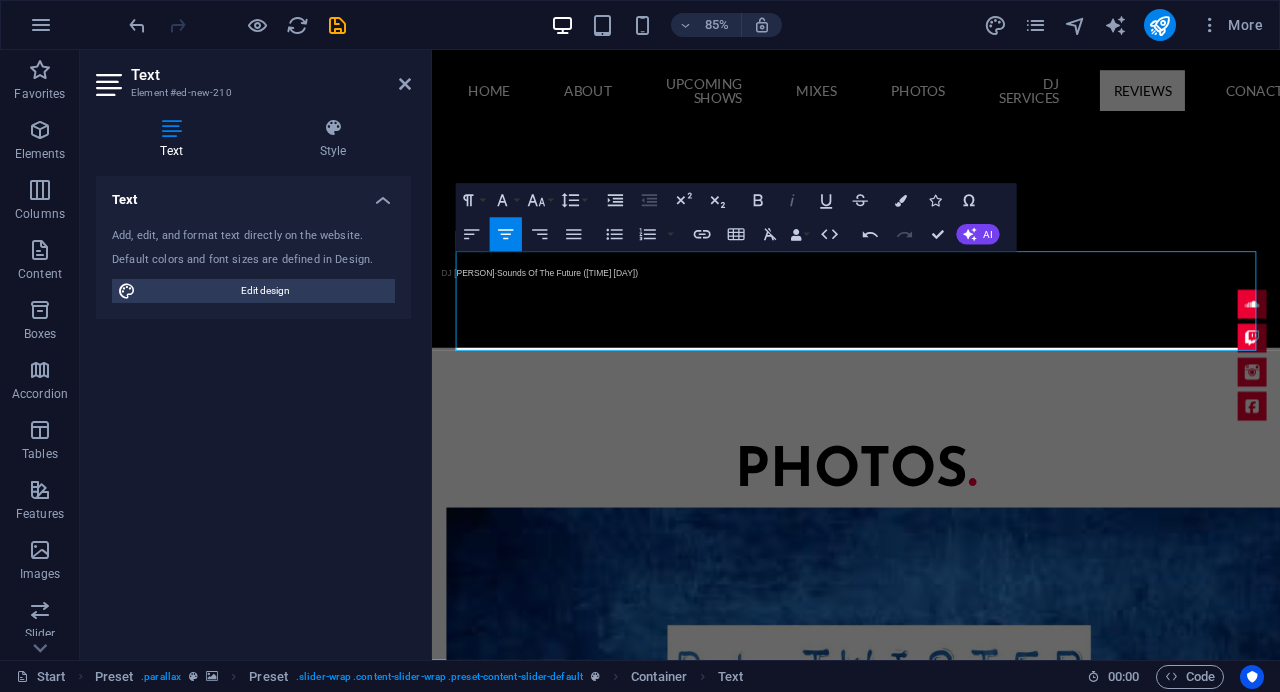 click 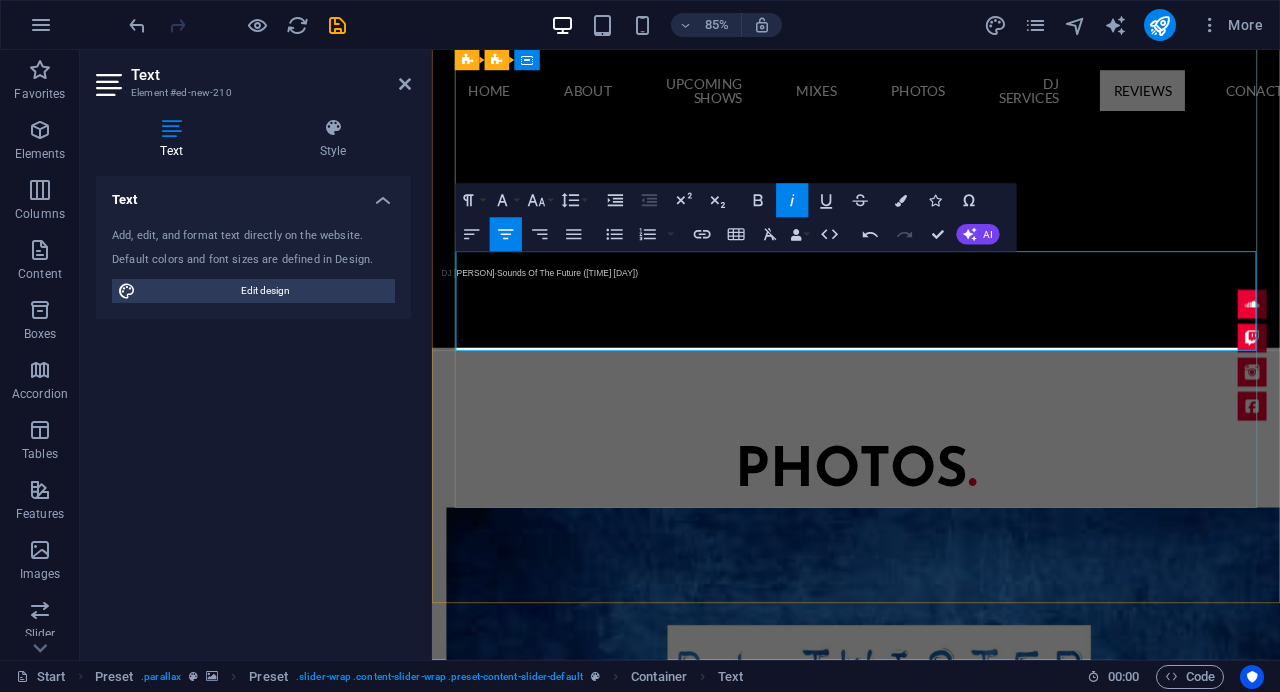 click on "[FIRST] [LAST]." at bounding box center [931, 4026] 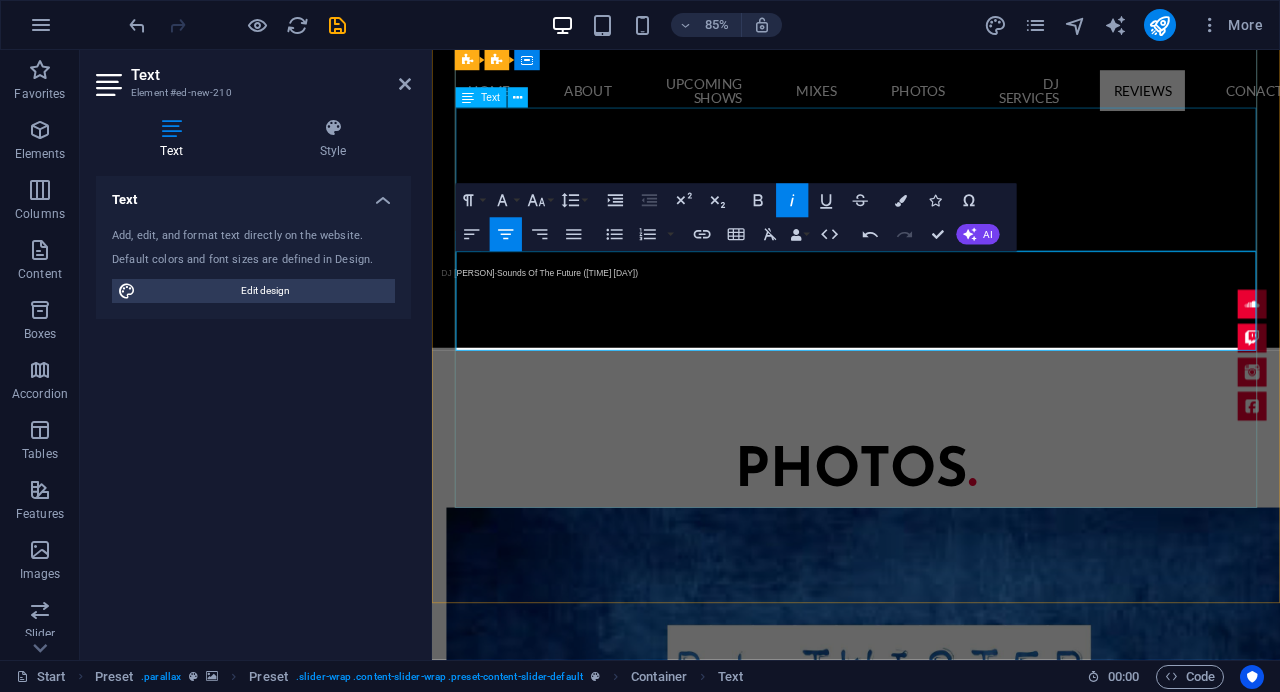 click on "[FIRST] was awesome for my New Years Eve Party last night! He spun the playlist that we agreed on and everyone danced their socks off. We celebrated at New York time at our Seattle party - [FIRST] used my projector to display Times Square on a big screen. That made the celebration even more fabulous.In addition to being a great "spin master" [FIRST] was punctual for our pre event meeting and the event. He was easy to work with, reasonably priced and was super nice to me and my guests. A true professional.Thank you [FIRST]! We will recommend you to everyone! [FIRST] [LAST]" at bounding box center (931, 3851) 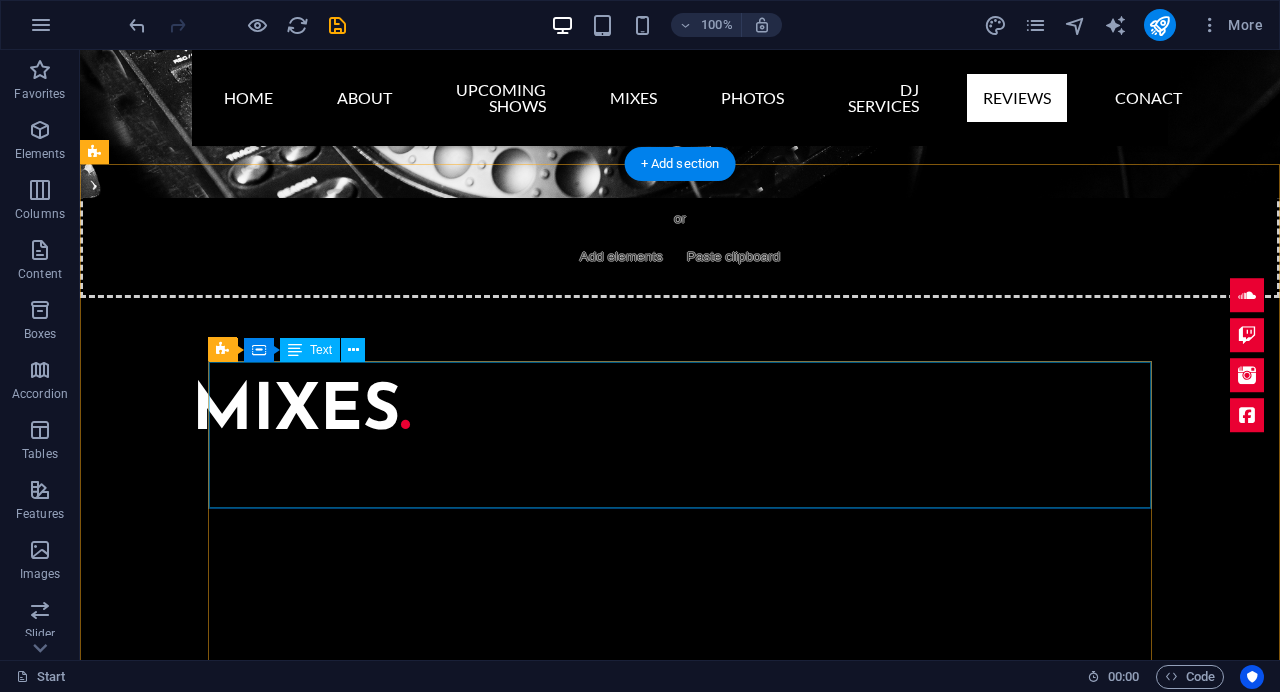 scroll, scrollTop: 4856, scrollLeft: 0, axis: vertical 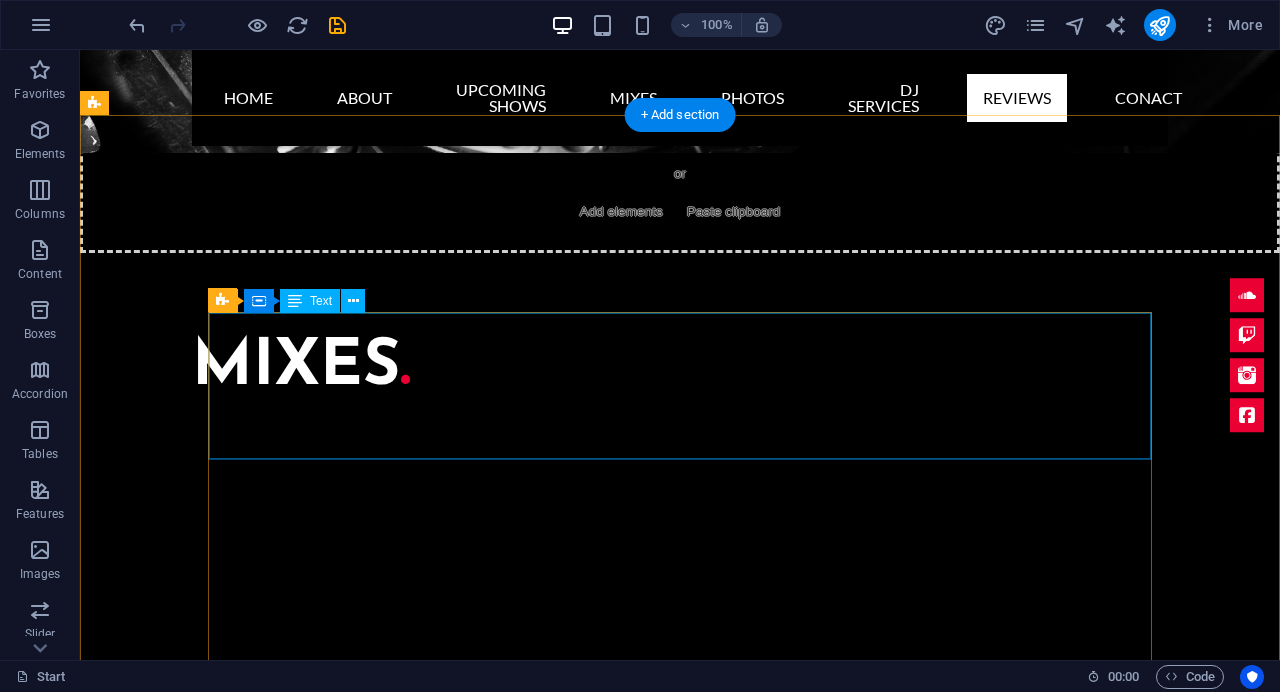 click on "[DJ_NAME] was AMAZING as a DJ for our wedding reception party. We had our original wedding in another state but still wanted to have a party with all of our friends that would be talked about for months. [DJ_NAME] pulled this off with unbelievable music mixes and great MC skills. He interacted with all of our guests and made everyone laugh all night! In fact, I overheard some of the guests asking for his business card for their upcoming events. Any party that I have from this day forward we will be hiring [DJ_NAME]. [FIRST] [LAST]." at bounding box center [680, 3835] 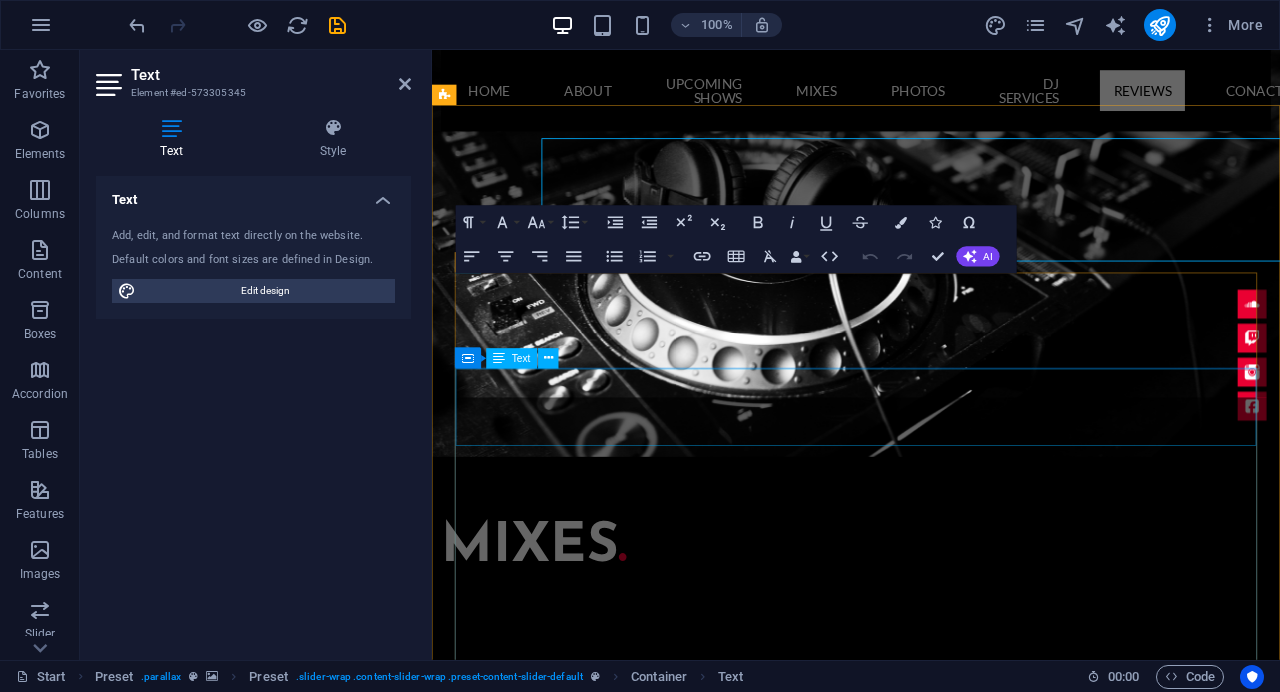scroll, scrollTop: 5015, scrollLeft: 0, axis: vertical 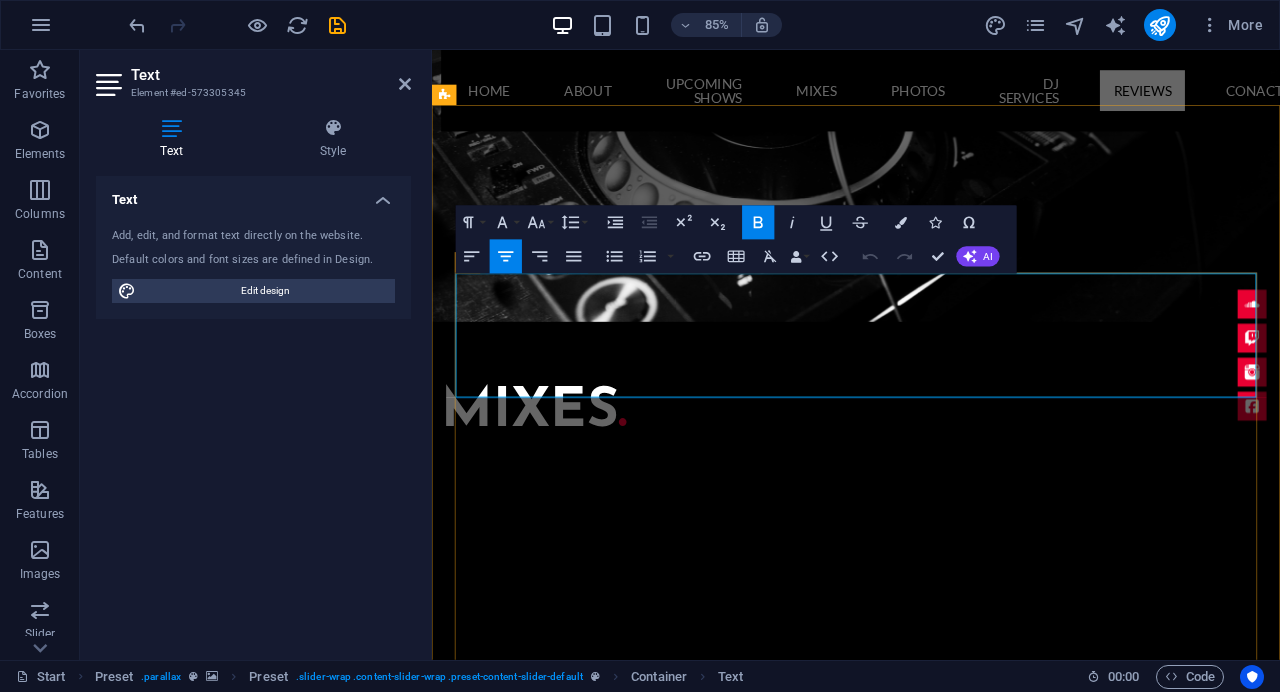 drag, startPoint x: 940, startPoint y: 432, endPoint x: 912, endPoint y: 434, distance: 28.071337 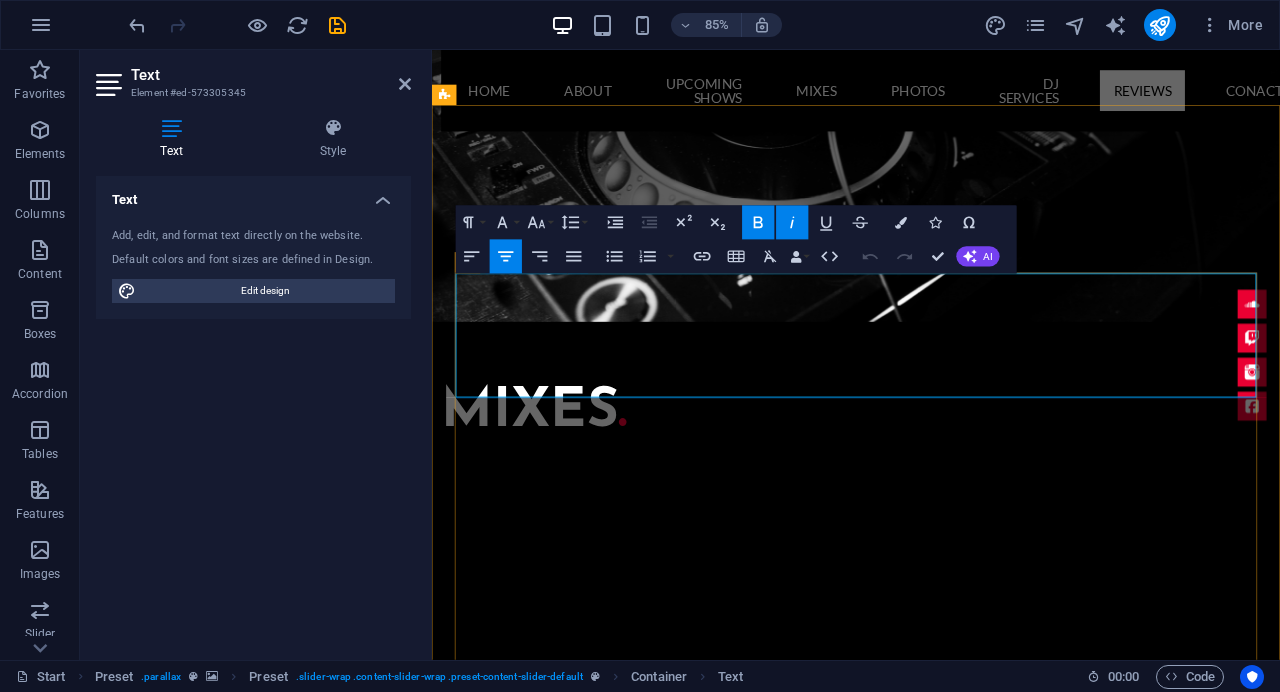 type 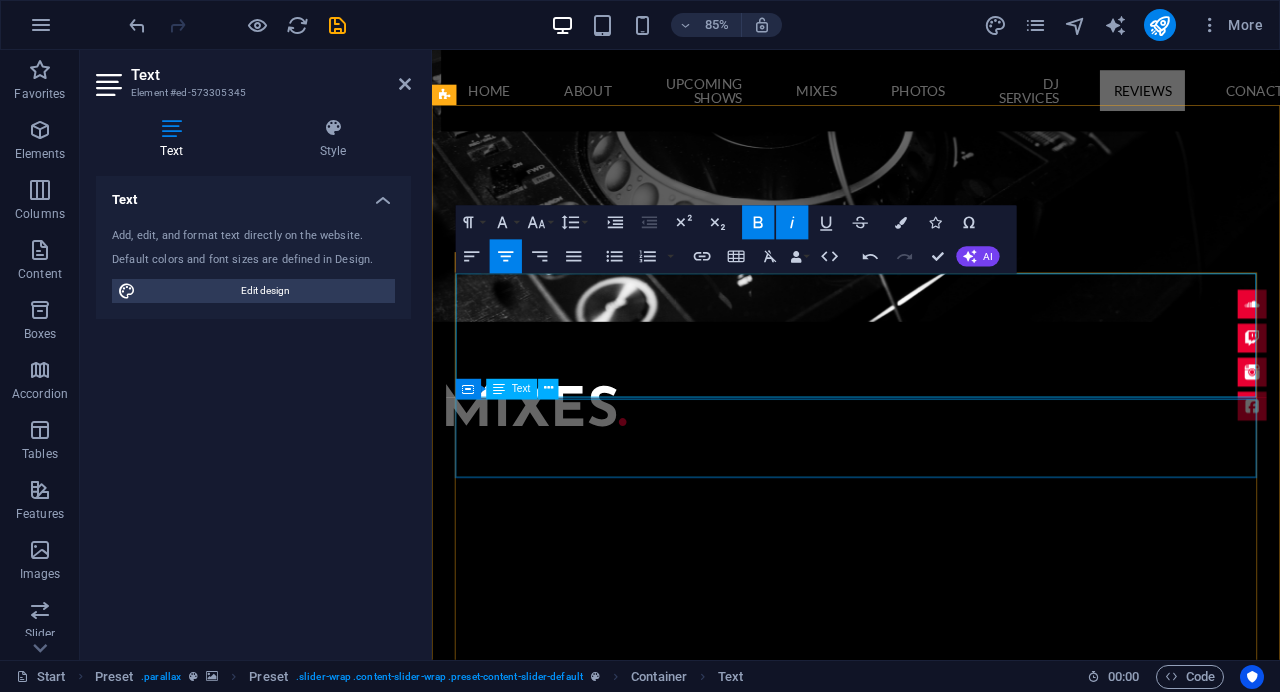 click on "He was wonderful to work with! Everyone was dancing or singing at some point. He’s been very reliable especially with everything going on right now. Thanks for everything we really appreciated you and your wonderful attitude! [FIRST] [LAST]" at bounding box center [931, 4156] 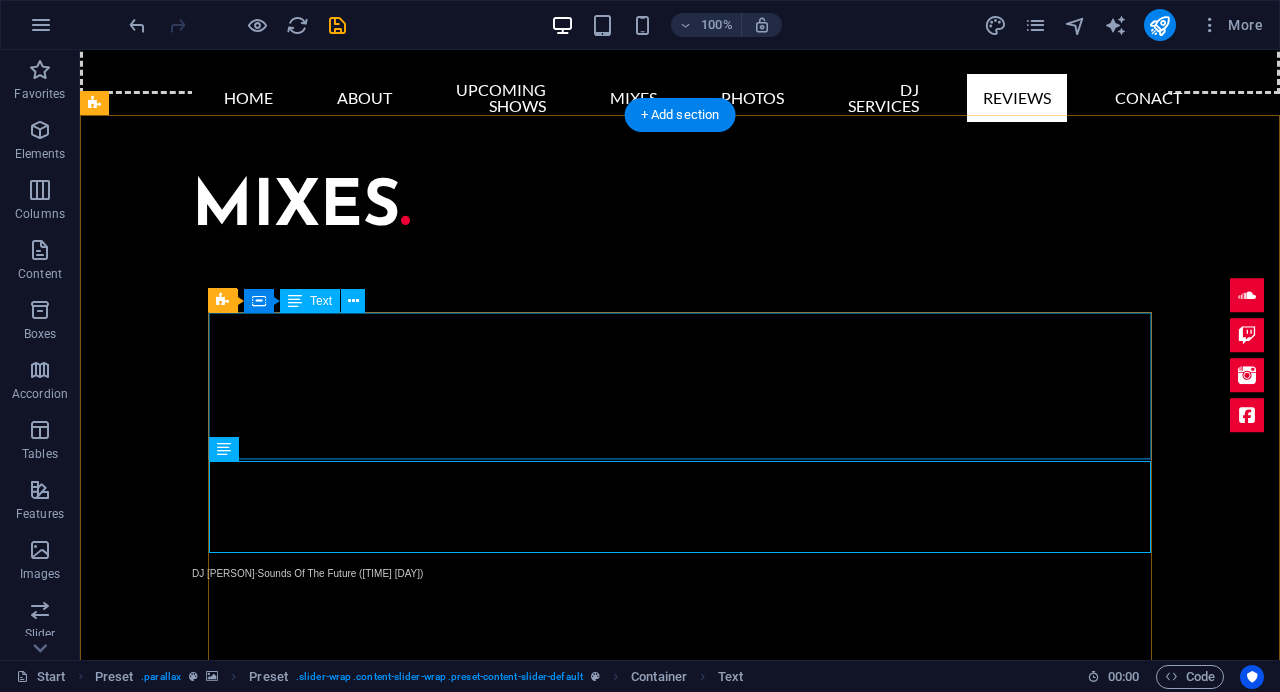 scroll, scrollTop: 4856, scrollLeft: 0, axis: vertical 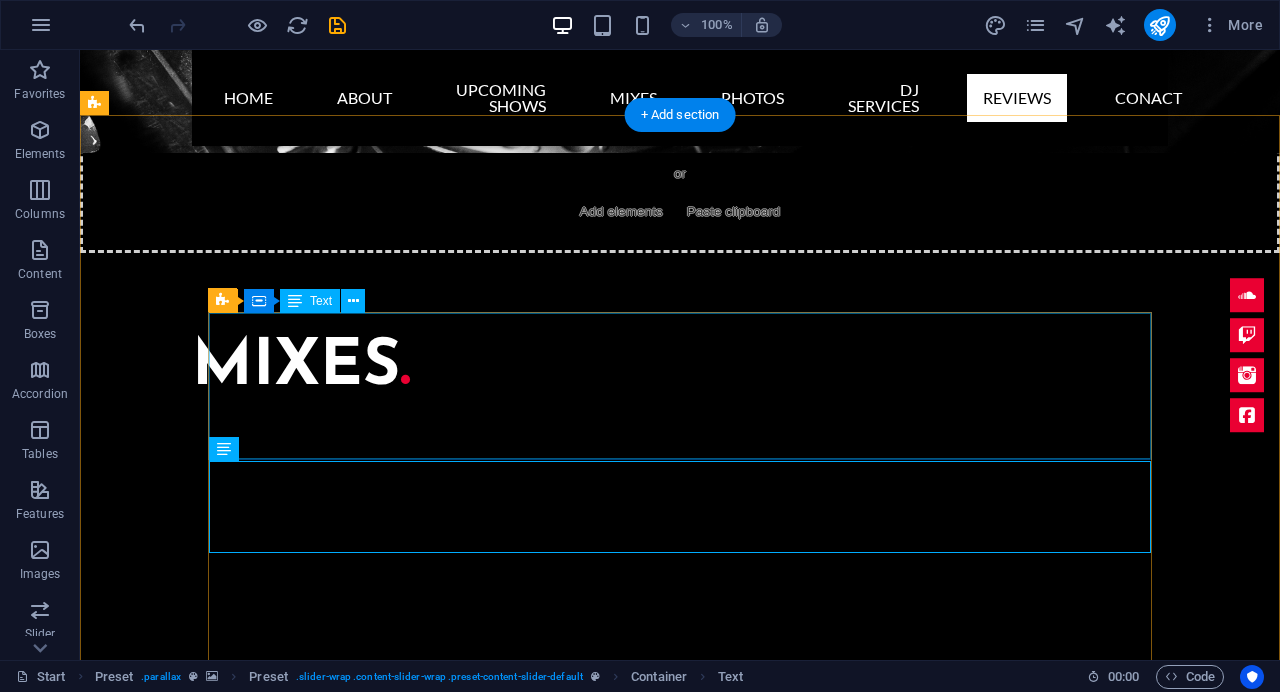 click on "[BRAND] was AMAZING as a DJ for our wedding reception party. We had our original wedding in another state but still wanted to have a party with all of our friends that would be talked about for months. [BRAND] pulled this off with unbelievable music mixes and great MC skills. He interacted with all of our guests and made everyone laugh all night! In fact, I overheard some of the guests asking for his business card for their upcoming events. Any party that I have from this day forward we will be hiring [BRAND]. [FIRST] [LAST]." at bounding box center (680, 3835) 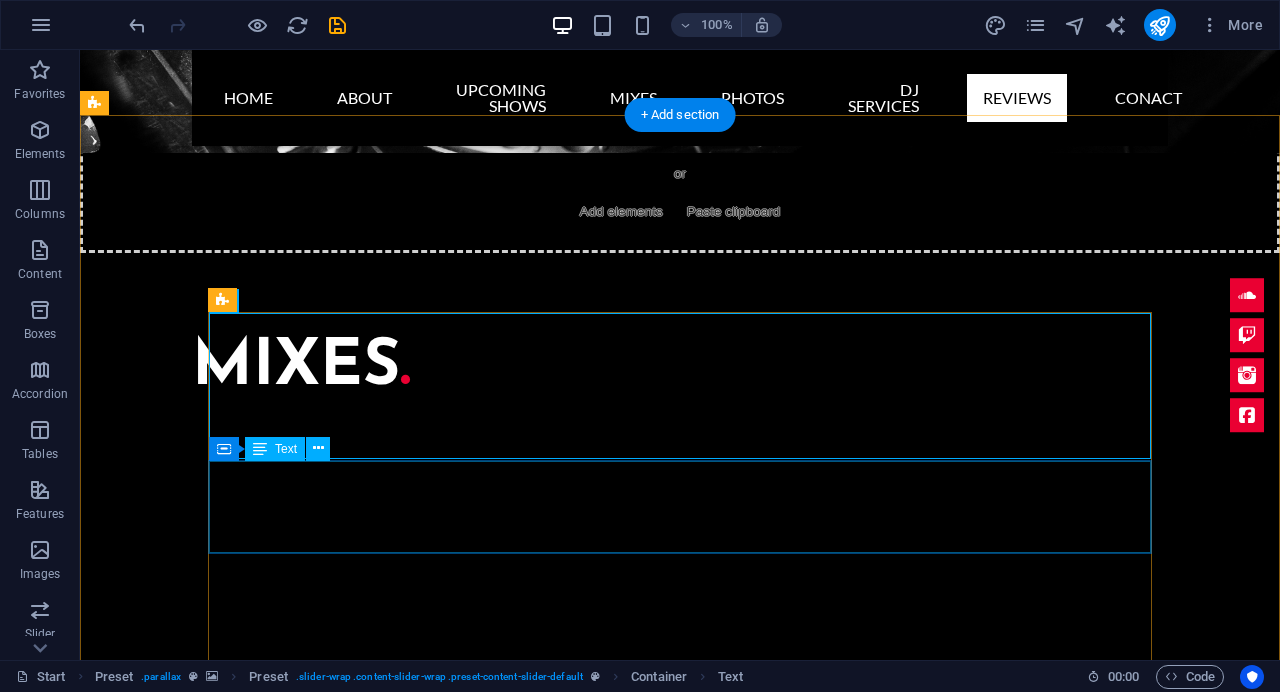 click on "He was wonderful to work with! Everyone was dancing or singing at some point. He’s been very reliable especially with everything going on right now. Thanks for everything we really appreciated you and your wonderful attitude! [FIRST] [LAST]" at bounding box center (680, 3955) 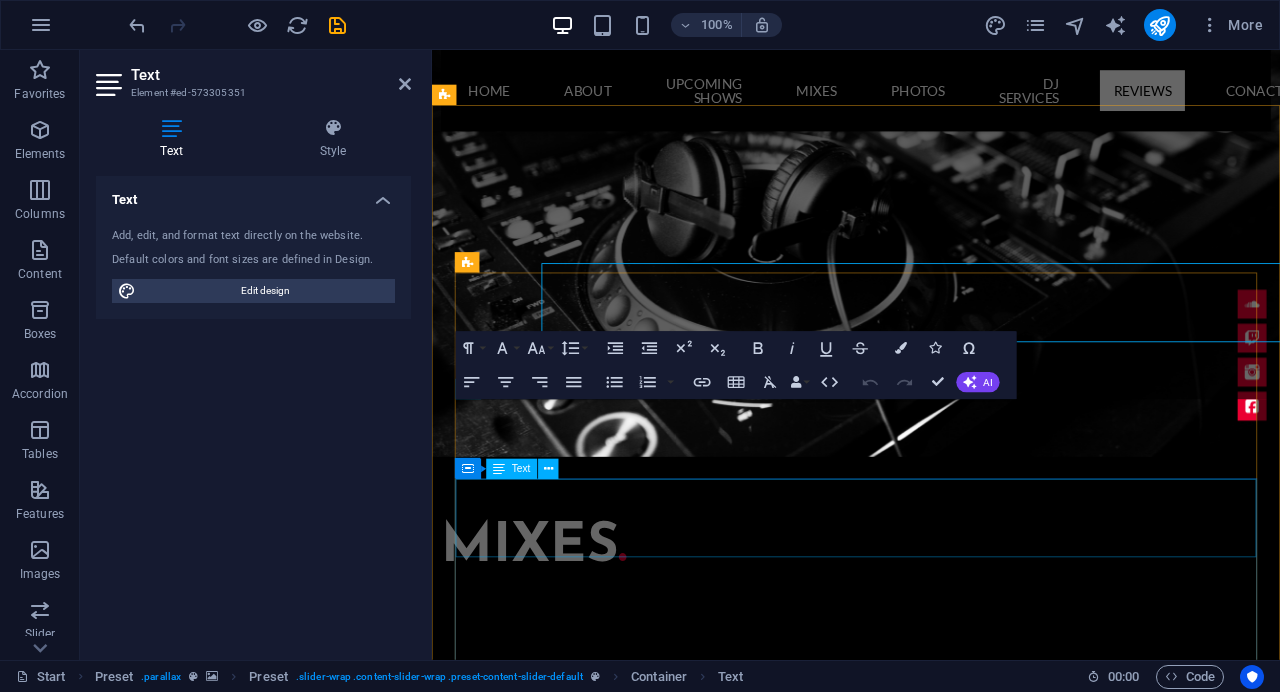 scroll, scrollTop: 5015, scrollLeft: 0, axis: vertical 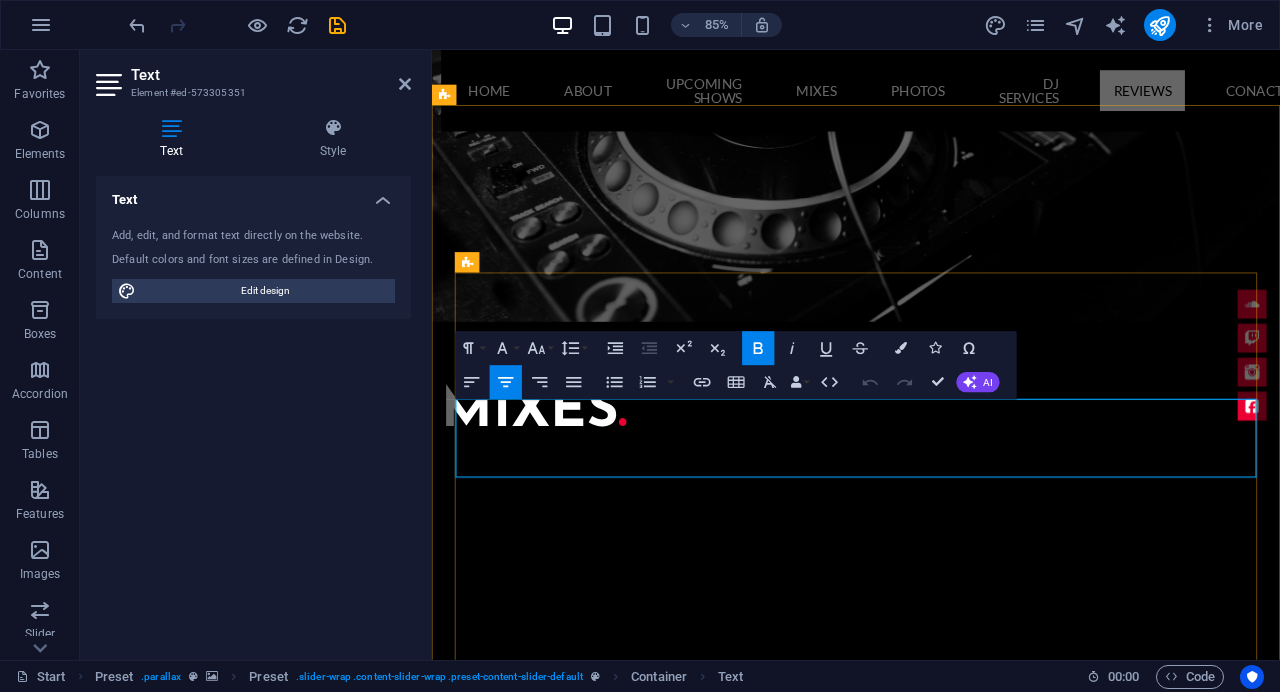 click on "[FIRST] [LAST]." at bounding box center [931, 4161] 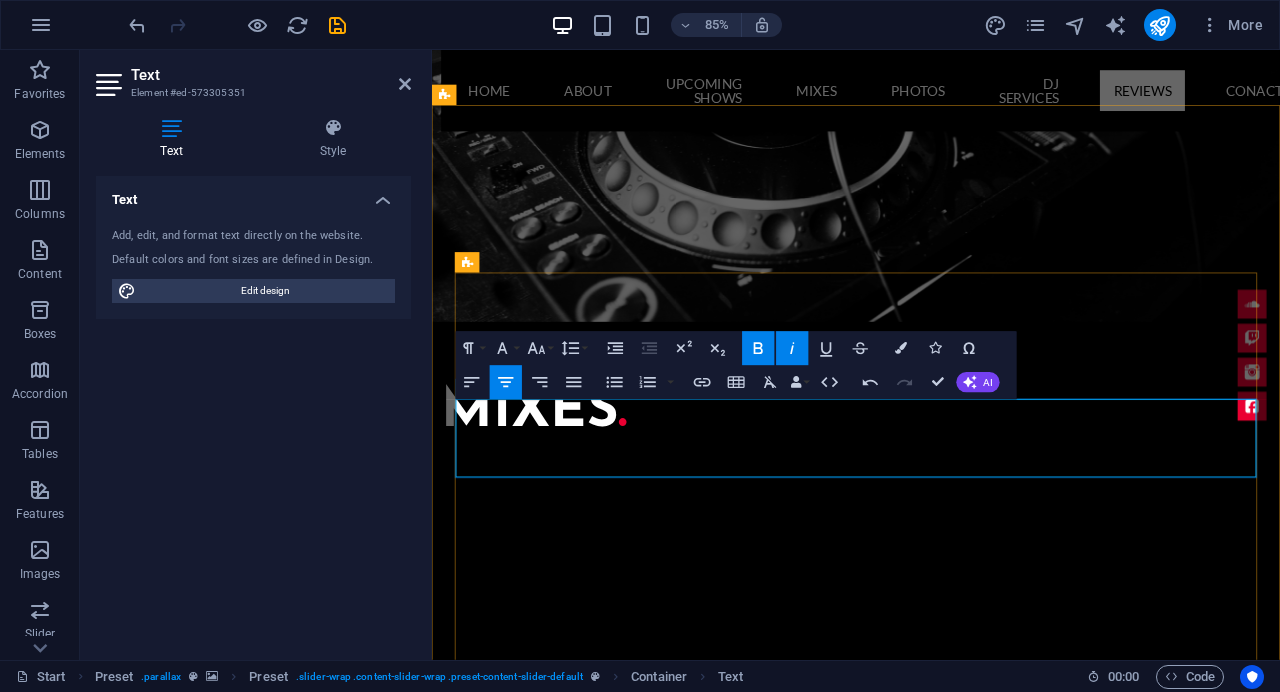 type 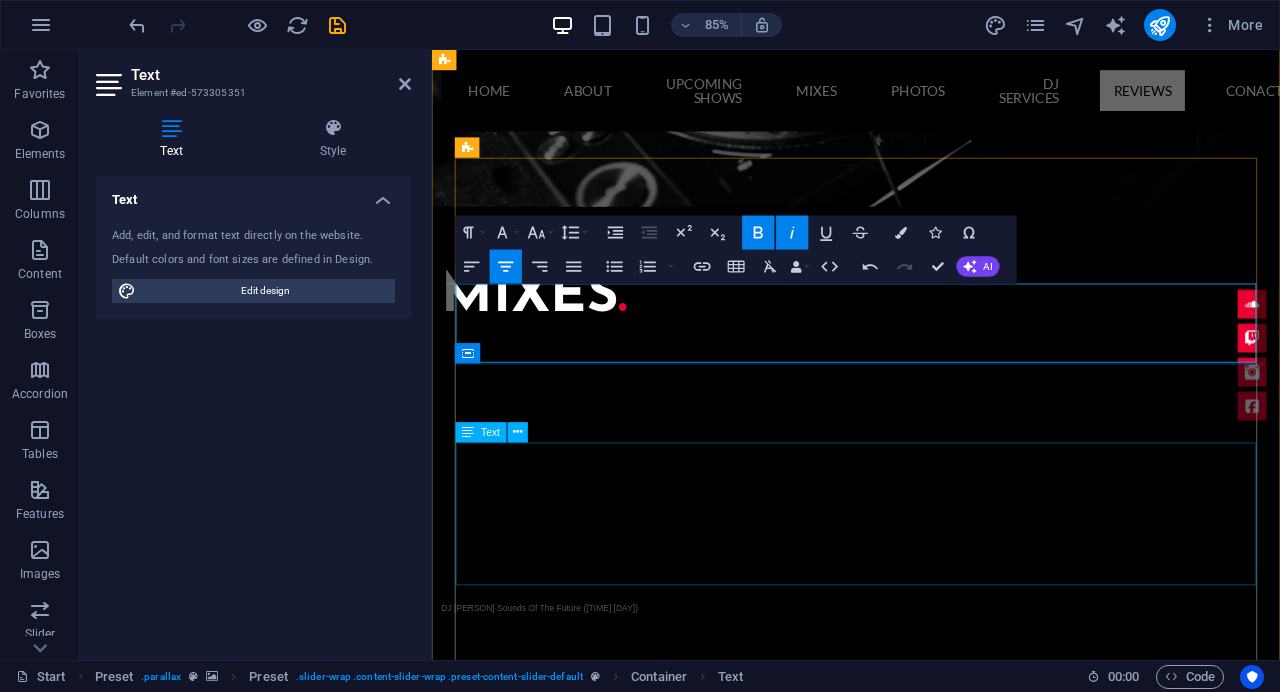 scroll, scrollTop: 5149, scrollLeft: 0, axis: vertical 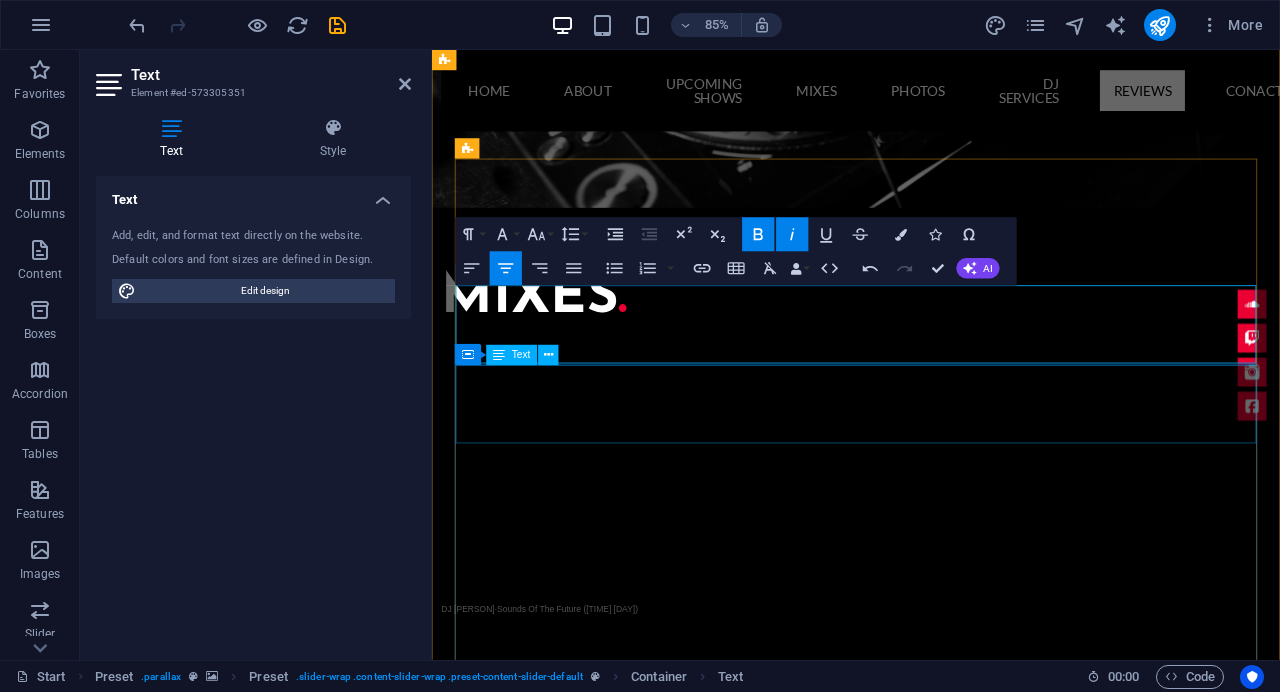 click on "Watched him play several different sets for many different crowds! Really knows how to read his audience and play music they’d enjoy most! He has a killer repertoire -LITERALLY- almost died from dancing too much. It’s a week later and my legs are still recovering. DJ [PERSON]" at bounding box center [931, 4116] 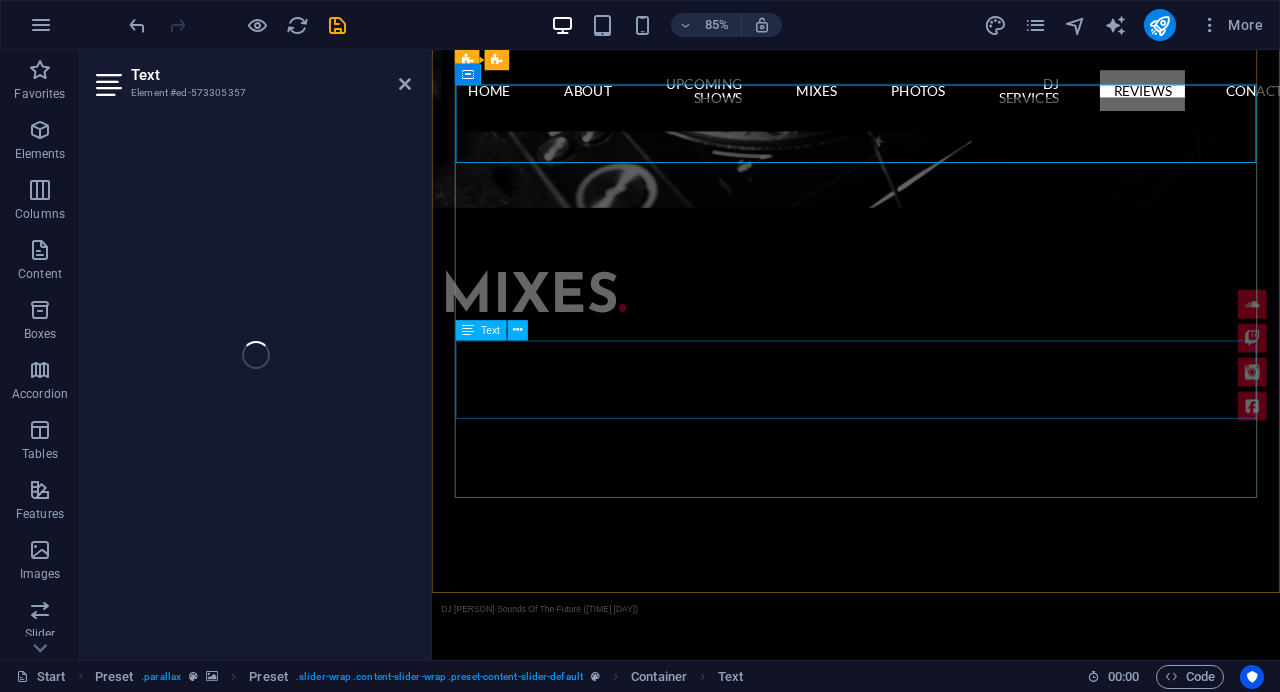 click on "Watched him play several different sets for many different crowds! Really knows how to read his audience and play music they’d enjoy most! He has a killer repertoire -LITERALLY- almost died from dancing too much. It’s a week later and my legs are still recovering. DJ [PERSON]" at bounding box center (931, 4494) 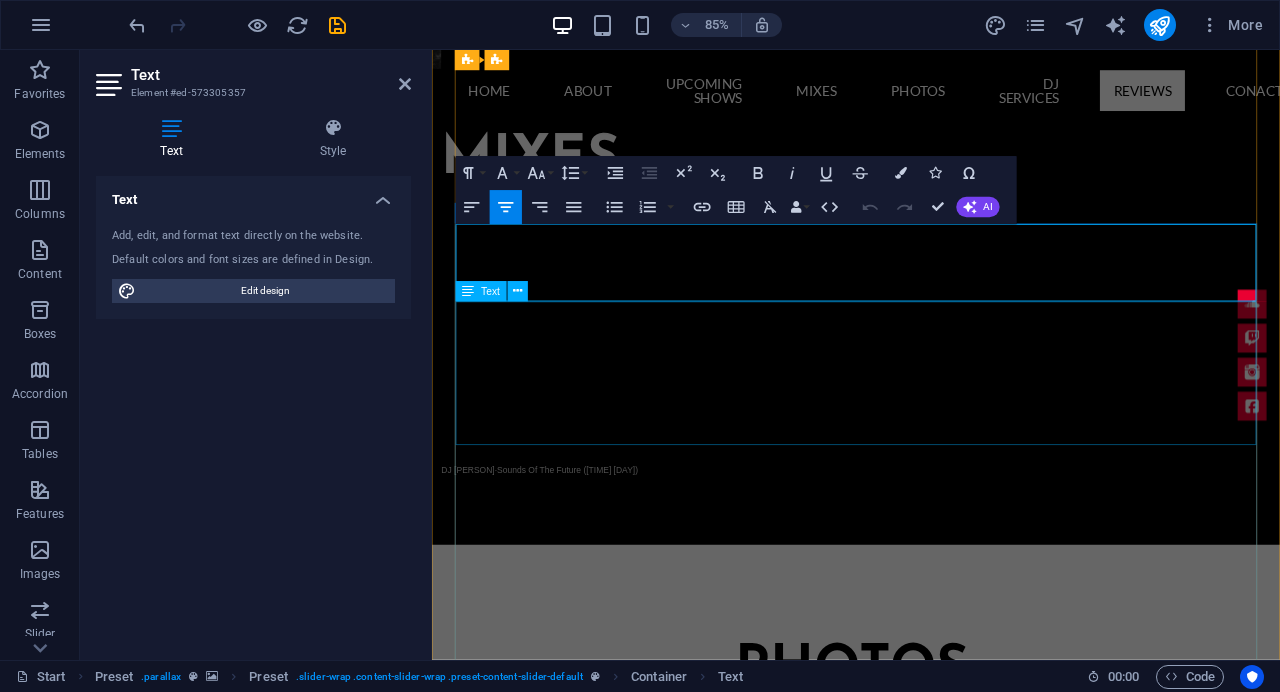 scroll, scrollTop: 5312, scrollLeft: 0, axis: vertical 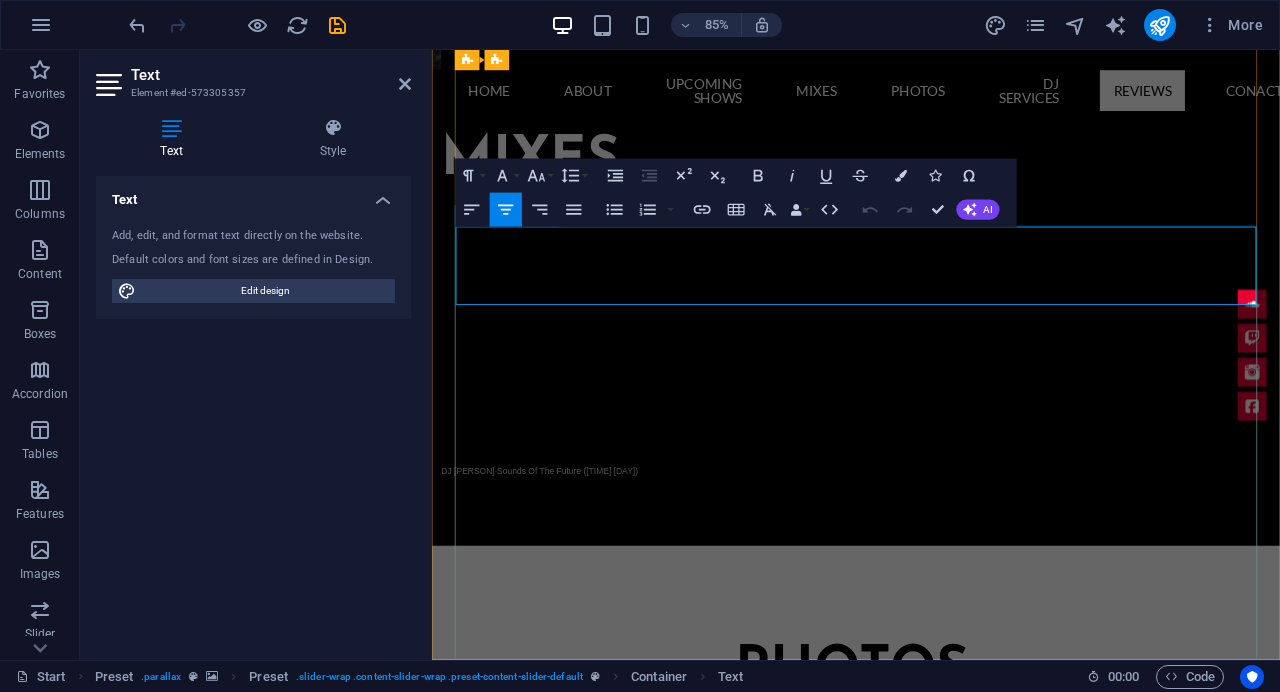 drag, startPoint x: 981, startPoint y: 323, endPoint x: 906, endPoint y: 319, distance: 75.10659 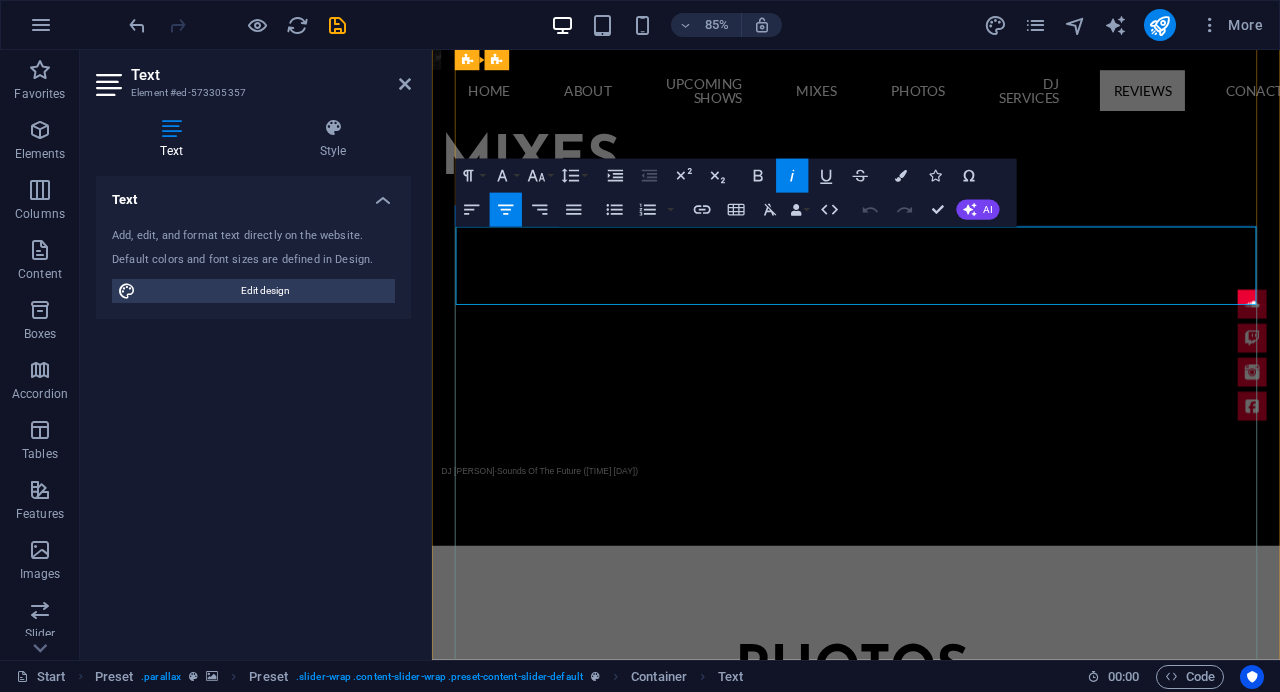 type 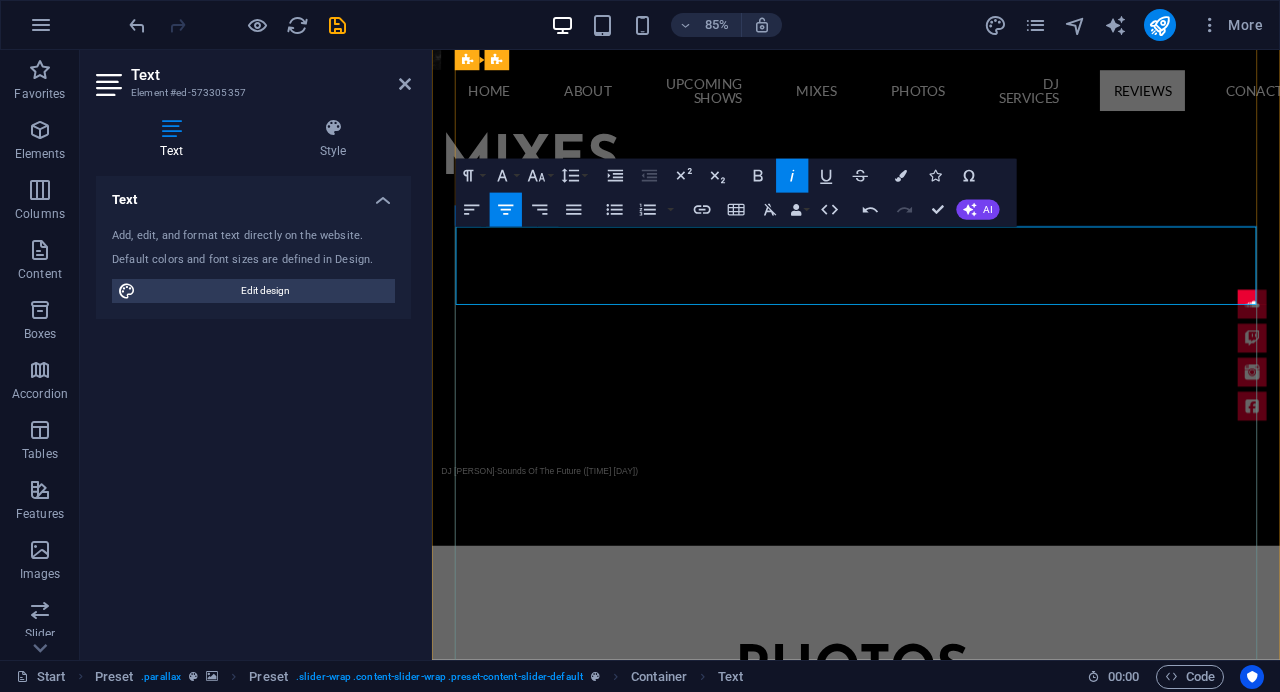 click on "DJMETA ZONE" at bounding box center (931, 3971) 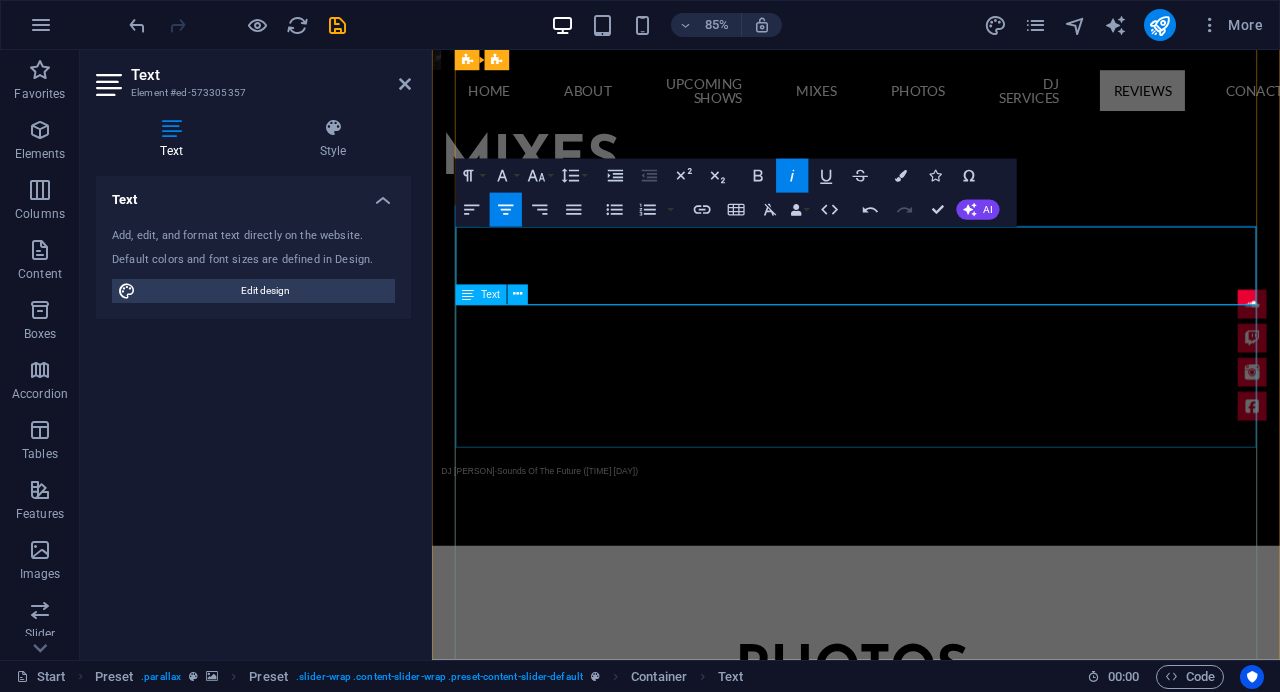 click on "[FIRST] was awesome for my New Years Eve Party last night! He spun the playlist that we agreed on and everyone danced their socks off. We celebrated at New York time at our Seattle party - [FIRST] used my projector to display Times Square on a big screen. That made the celebration even more fabulous.In addition to being a great "spin master" [FIRST] was punctual for our pre event meeting and the event. He was easy to work with, reasonably priced and was super nice to me and my guests. A true professional.Thank you [FIRST]! We will recommend you to everyone! [FIRST] [LAST]" at bounding box center [931, 4083] 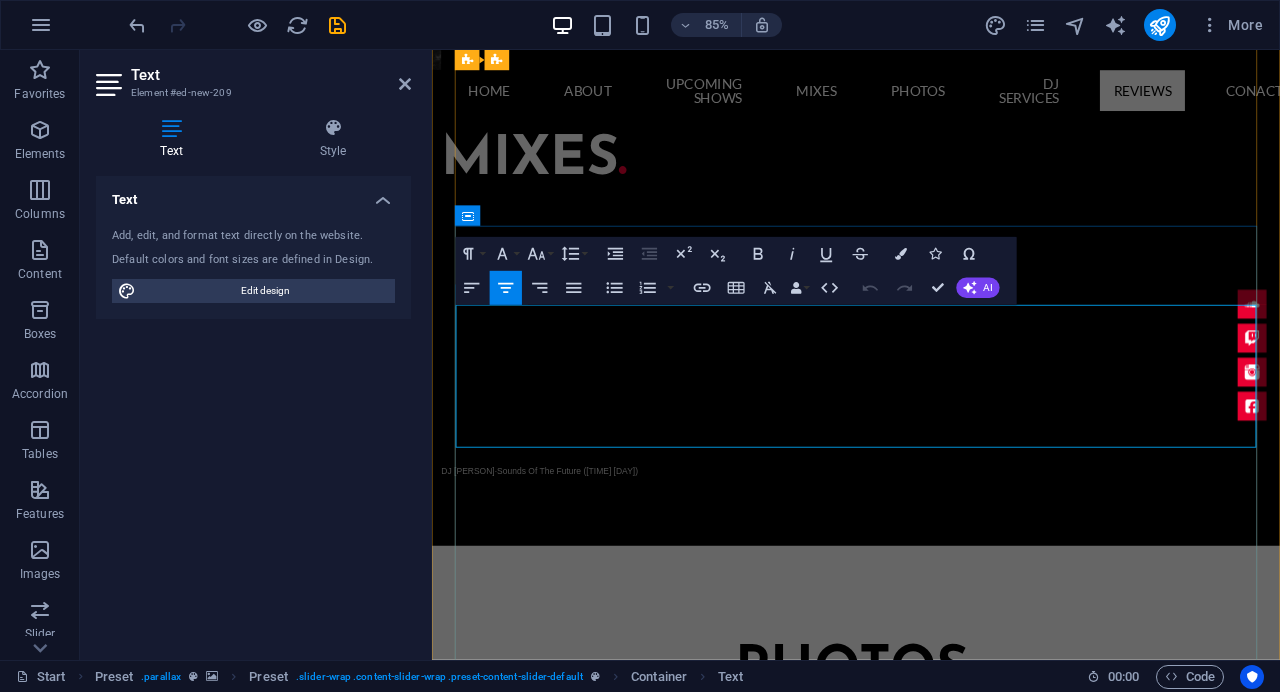 drag, startPoint x: 917, startPoint y: 489, endPoint x: 943, endPoint y: 492, distance: 26.172504 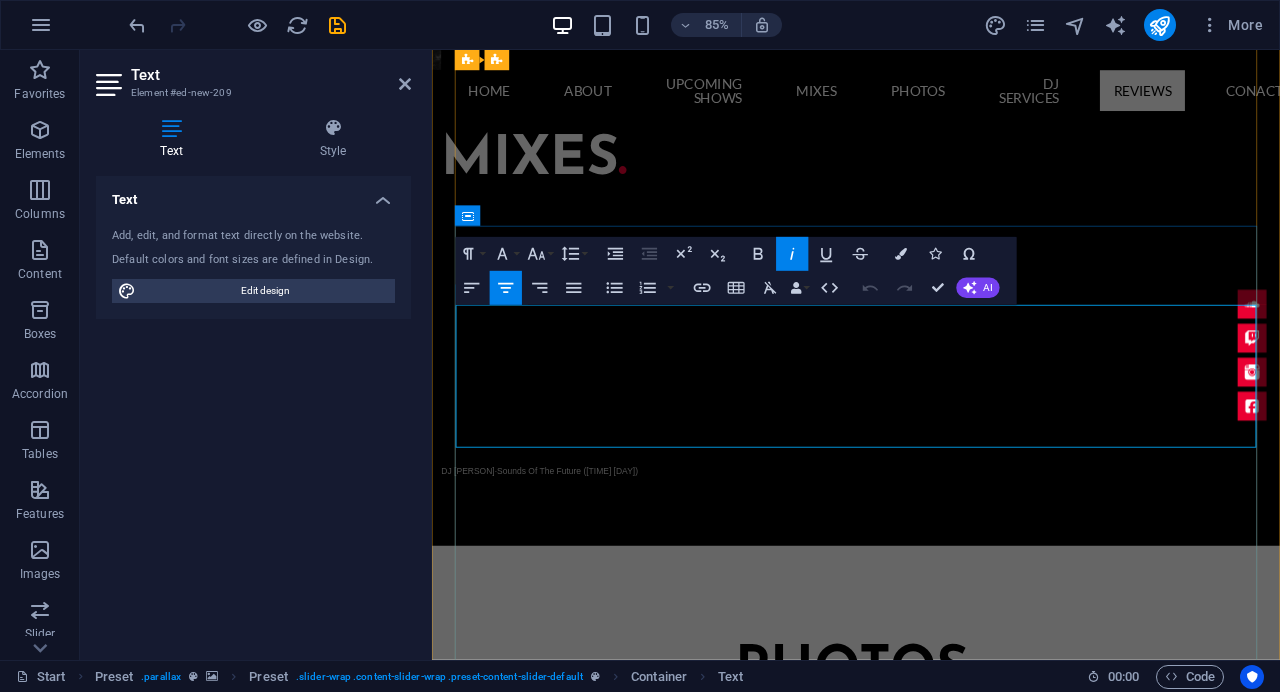 type 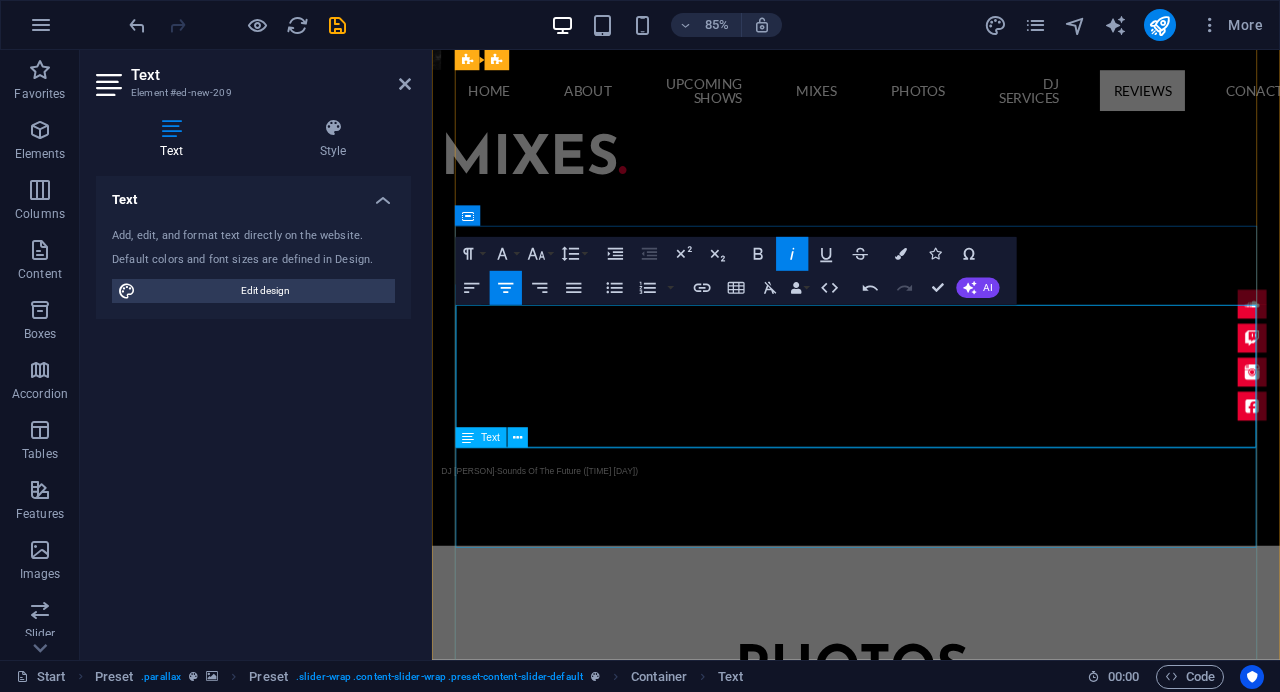 click on "Cristof was marvelous. He was fun to work with and he played exactly the kind of music I had requested. Everyone had a great time. It was evident that he also enjoyed himself. I highly recommend him. I would definitely hire him again for an event like this and will recommend him to my friends. [FIRST] [LAST]" at bounding box center (931, 4226) 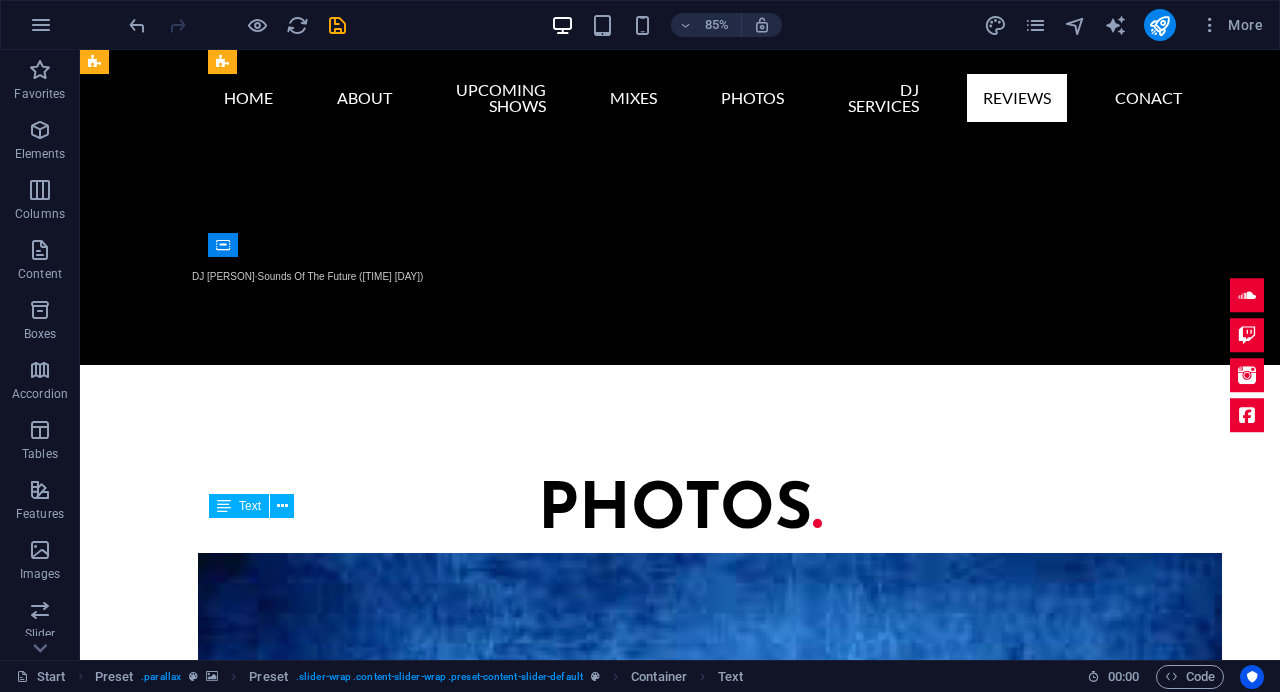 scroll, scrollTop: 5374, scrollLeft: 0, axis: vertical 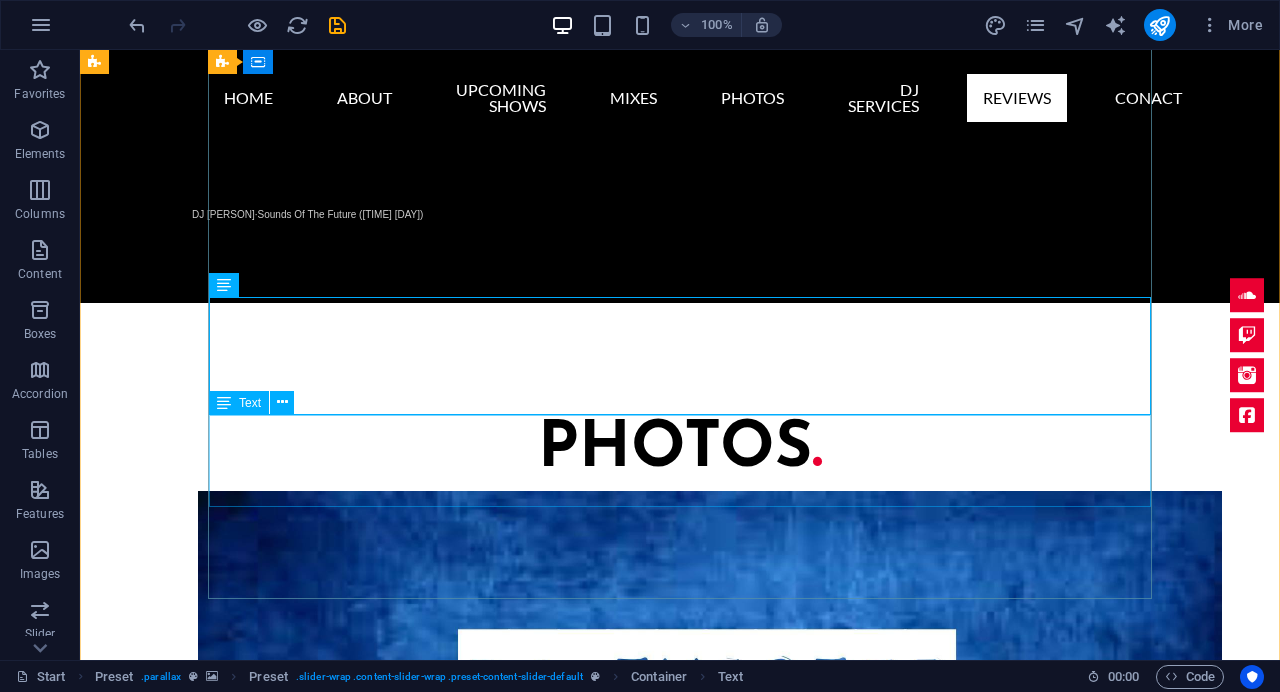 click on "Watched him play several different sets for many different crowds! Really knows how to read his audience and play music they’d enjoy most! He has a killer repertoire -LITERALLY- almost died from dancing too much. It’s a week later and my legs are still recovering. DJ [PERSON]" at bounding box center [680, 3909] 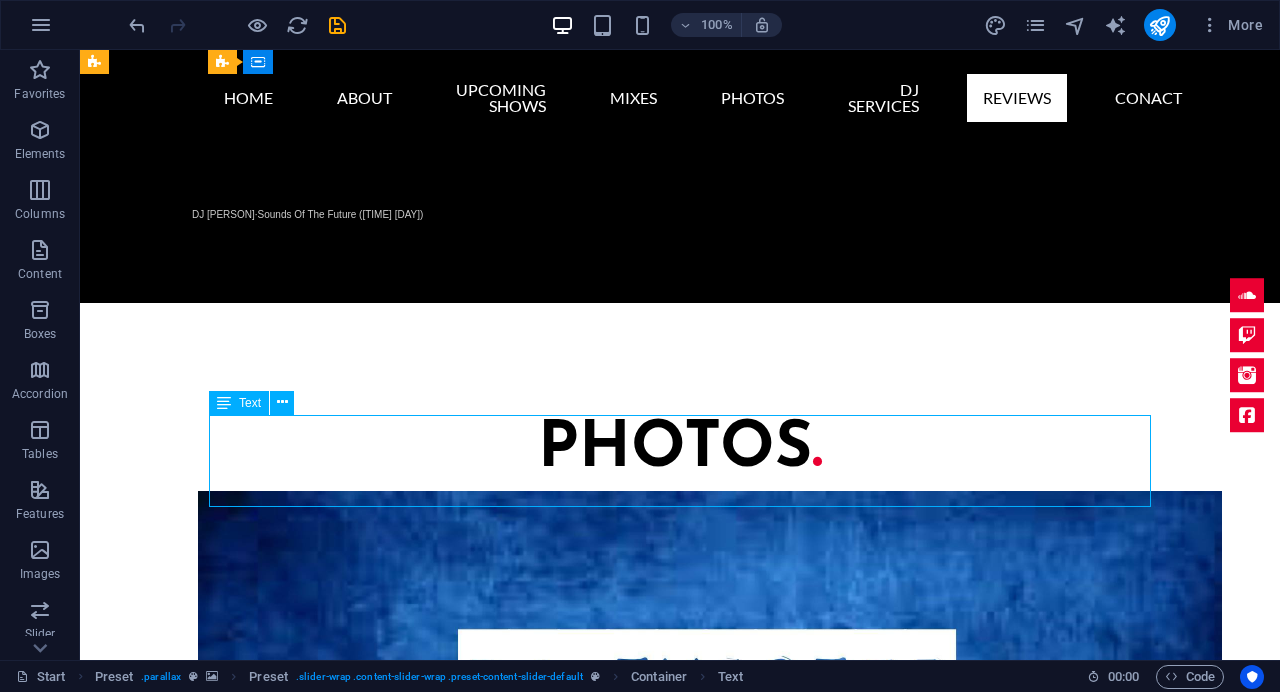 click on "Watched him play several different sets for many different crowds! Really knows how to read his audience and play music they’d enjoy most! He has a killer repertoire -LITERALLY- almost died from dancing too much. It’s a week later and my legs are still recovering. DJ [PERSON]" at bounding box center (680, 3909) 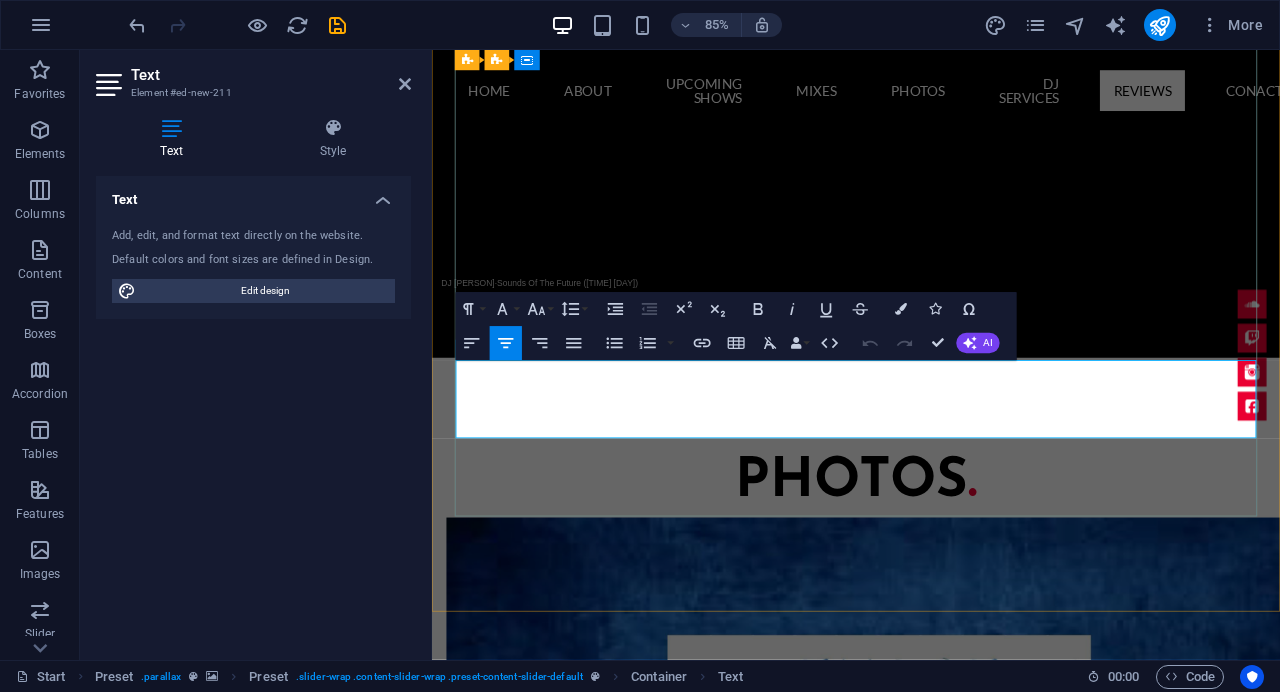 drag, startPoint x: 477, startPoint y: 429, endPoint x: 1063, endPoint y: 504, distance: 590.77997 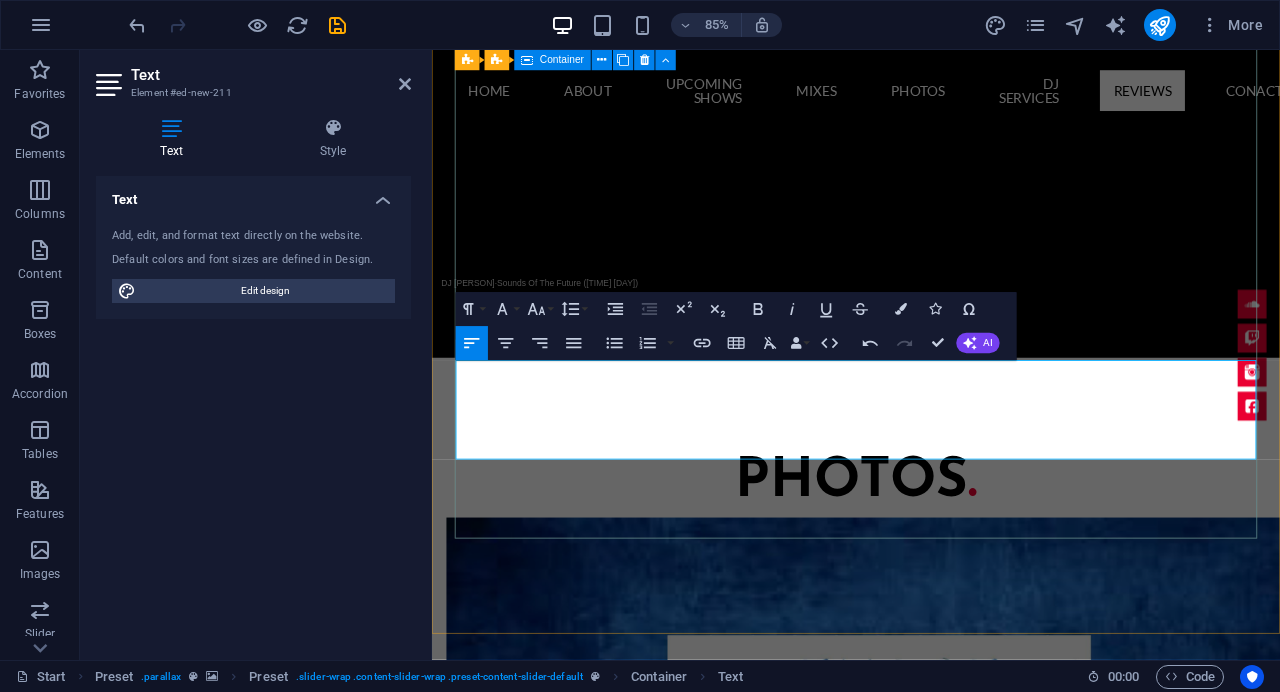 drag, startPoint x: 888, startPoint y: 501, endPoint x: 434, endPoint y: 426, distance: 460.15323 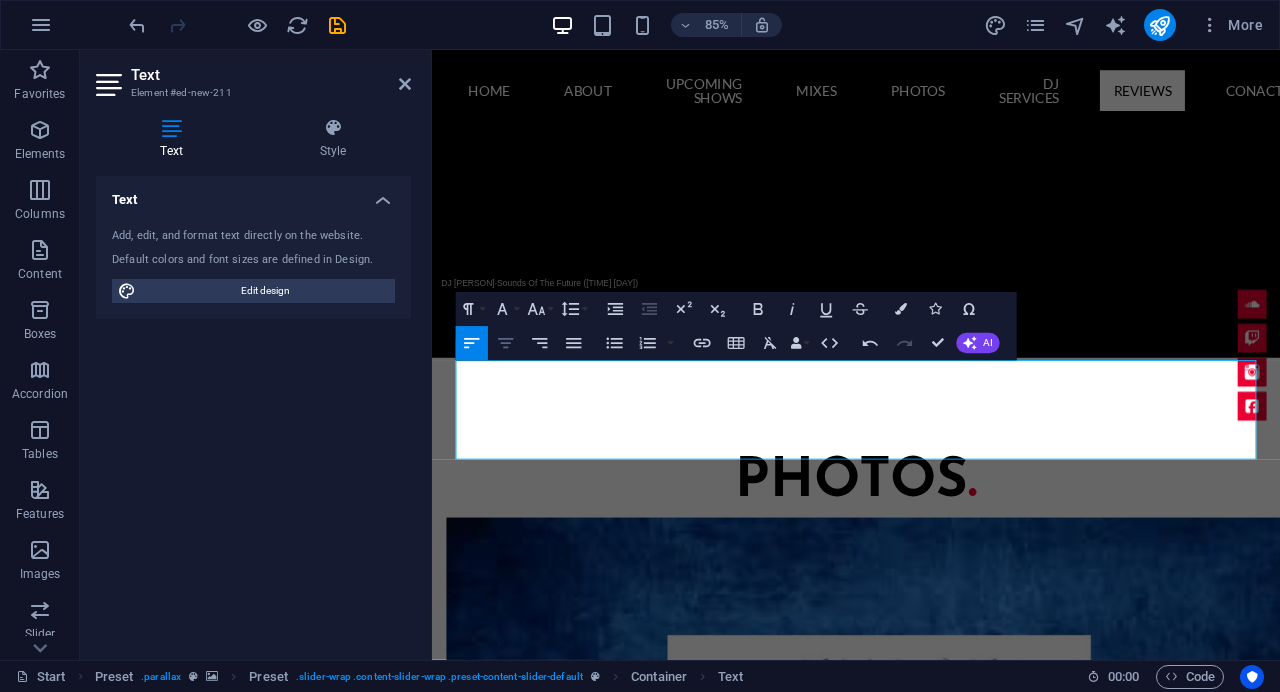 click 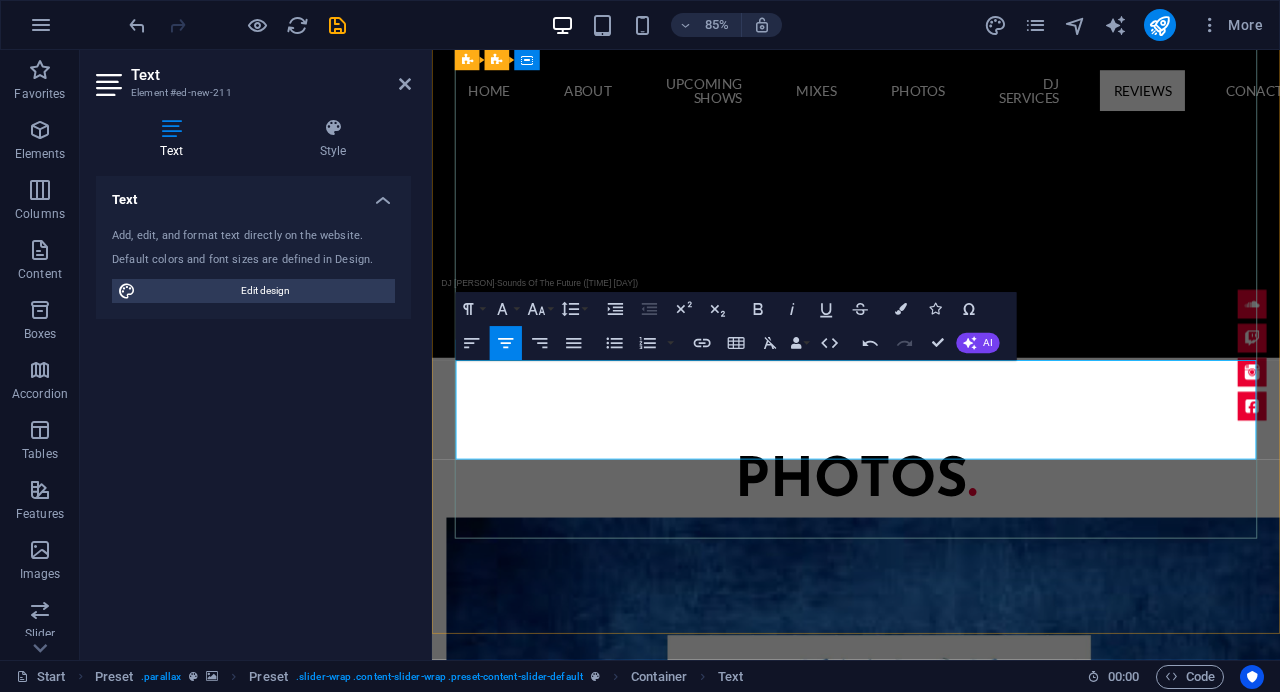 click on "have known Cristof pretty much my whole life, we went to school together. When I found out he was a DJ, I knew I had to hire him for my wedding, sight unseen and ears unheard.  He was amazing. Not only did we dance our butts off, he was extremely professional and knew what he was doing. Great music by a great man. I hand out his cards every time I hear someone say "I need a DJ?!" I give him a 10/10 on my scale of awesome.Thanks again for the great memories." at bounding box center (931, 4119) 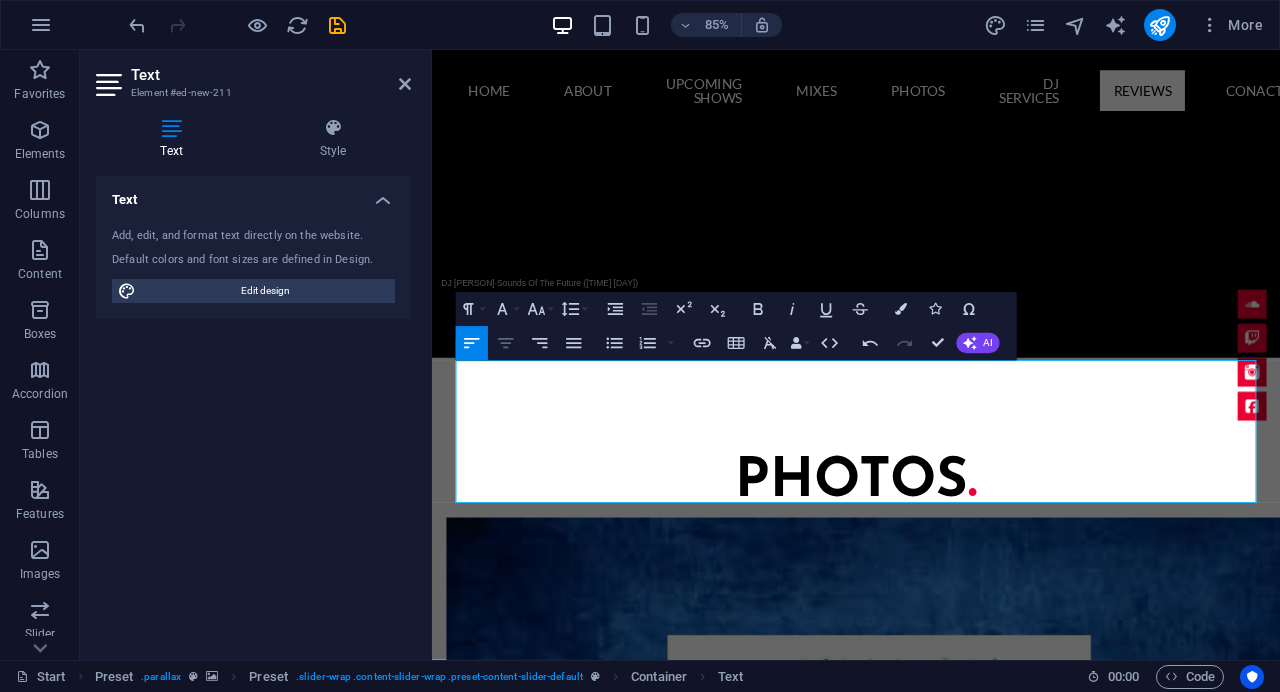 click 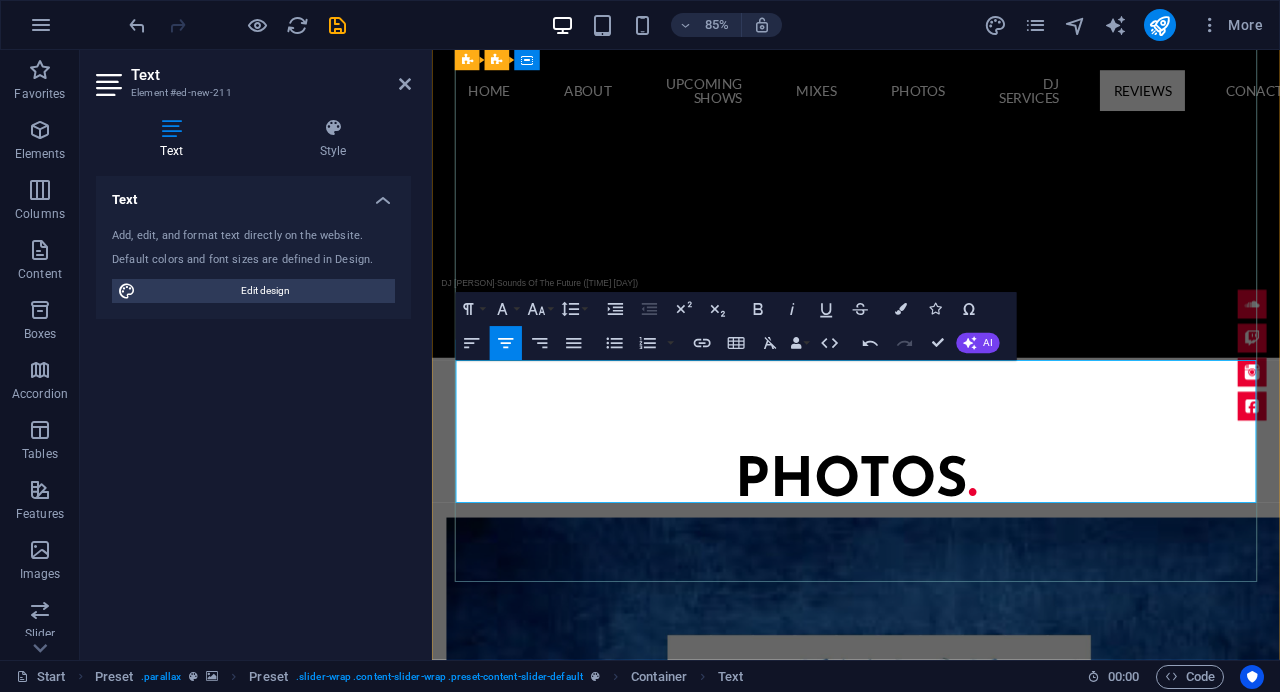 drag, startPoint x: 984, startPoint y: 528, endPoint x: 884, endPoint y: 525, distance: 100.04499 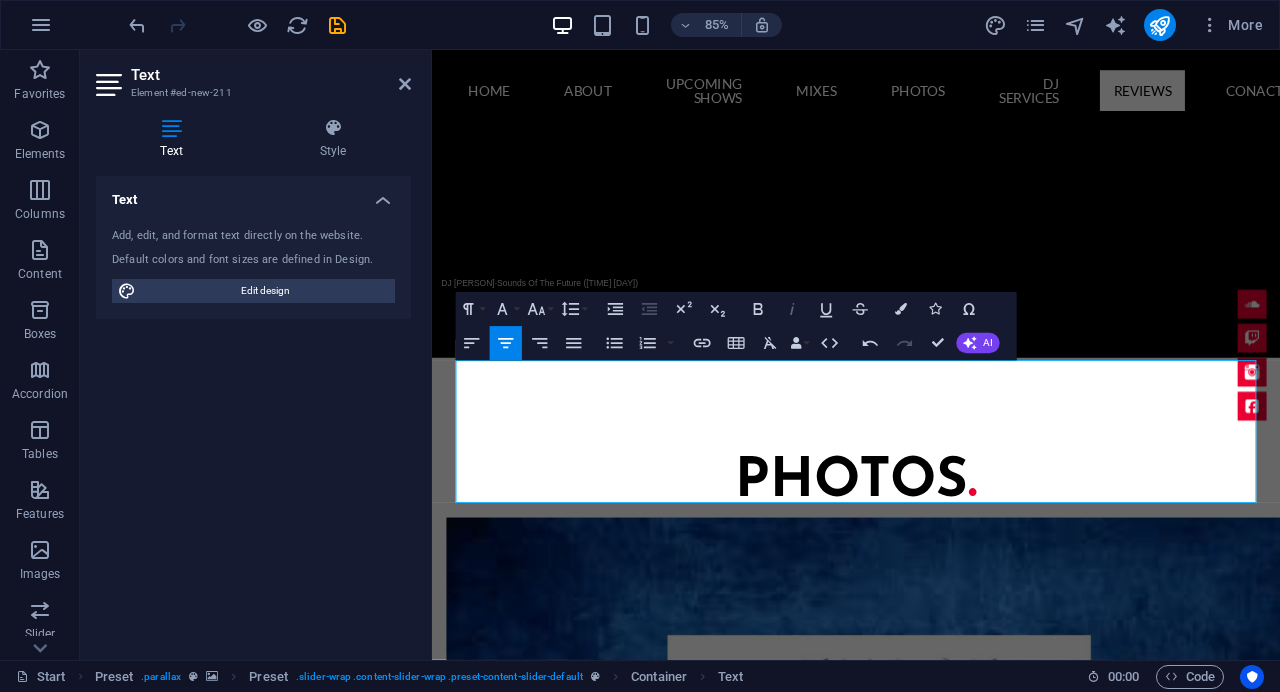 click 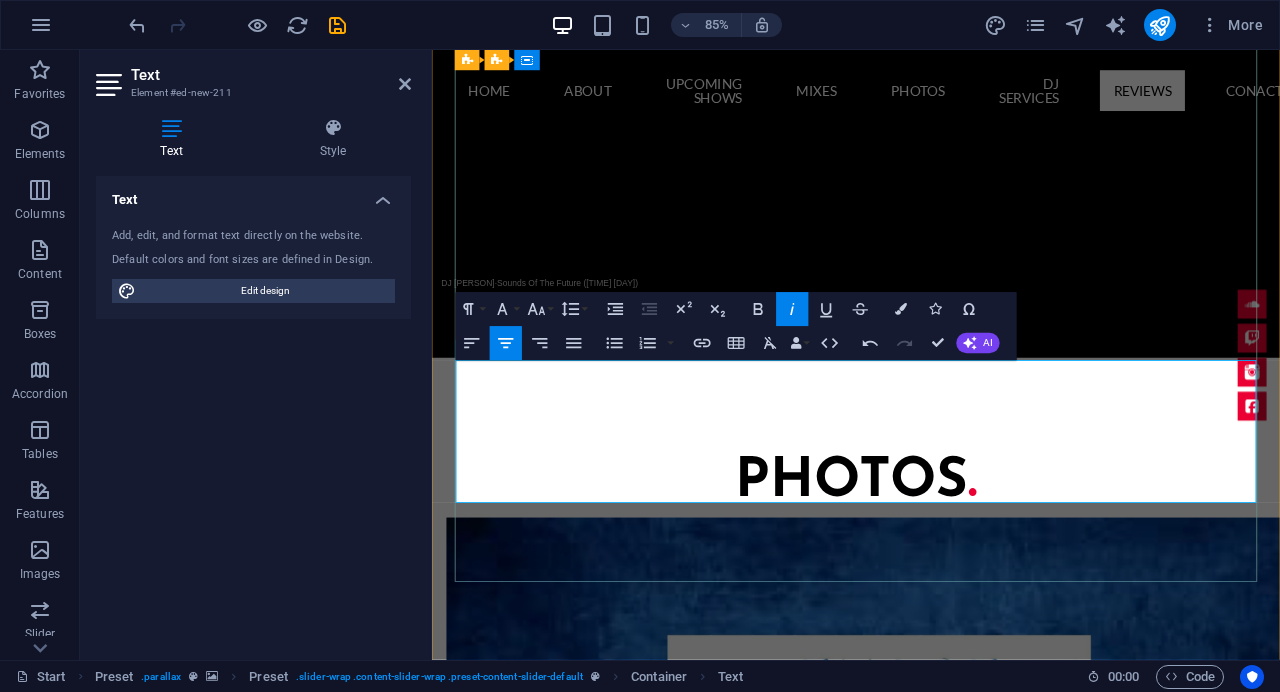 click on "I have known [PERSON] pretty much my whole life, we went to school together. When I found out he was a DJ, I knew I had to hire him for my wedding, sight unseen and ears unheard.  He was amazing. Not only did we dance our butts off, he was extremely professional and knew what he was doing. Great music by a great man. I hand out his cards every time I hear someone say "I need a DJ?!" I give him a 10/10 on my scale of awesome.Thanks again for the great memories. ​[FIRST] [LAST]" at bounding box center (931, 4160) 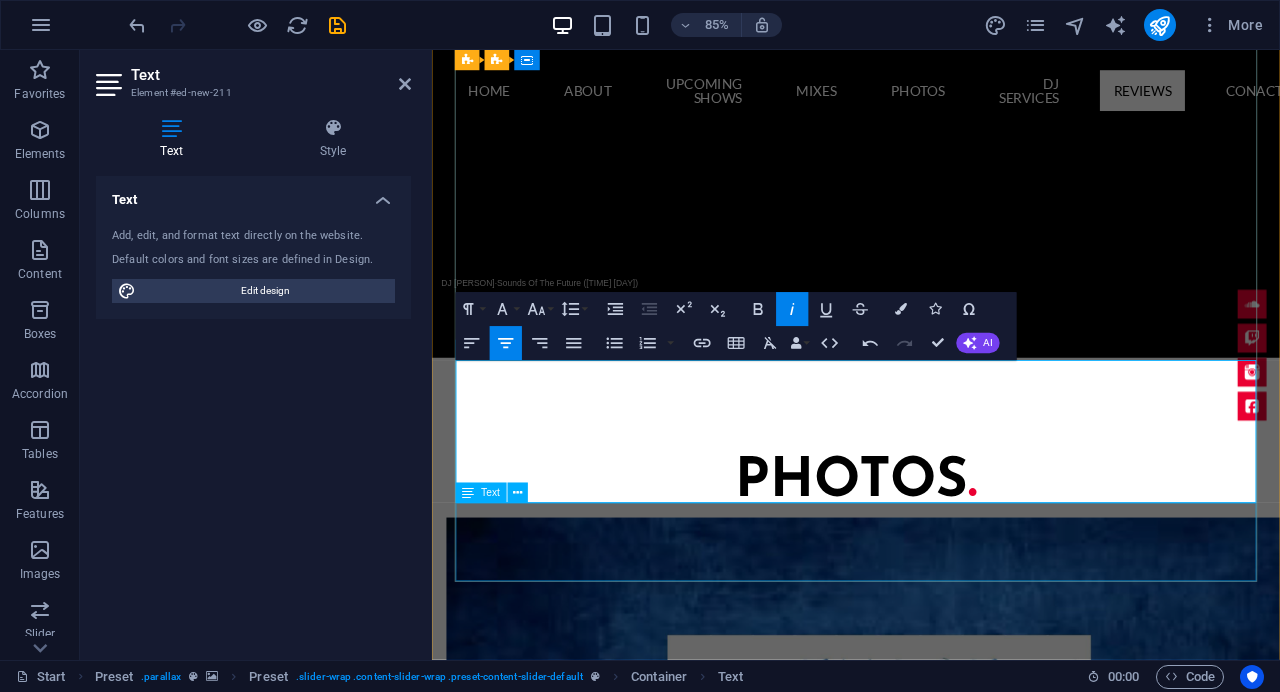 click on "Watched him play several different sets for many different crowds! Really knows how to read his audience and play music they’d enjoy most! He has a killer repertoire -LITERALLY- almost died from dancing too much. It’s a week later and my legs are still recovering. DJ [PERSON]" at bounding box center (931, 4291) 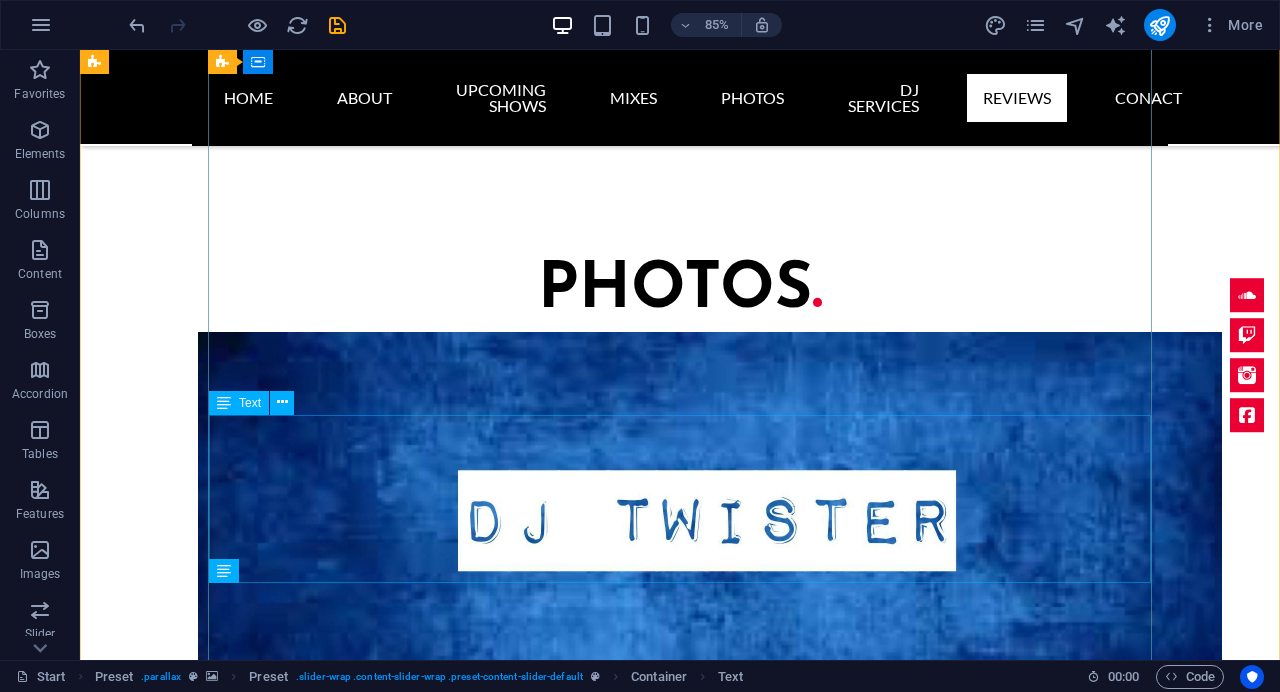 scroll, scrollTop: 5647, scrollLeft: 0, axis: vertical 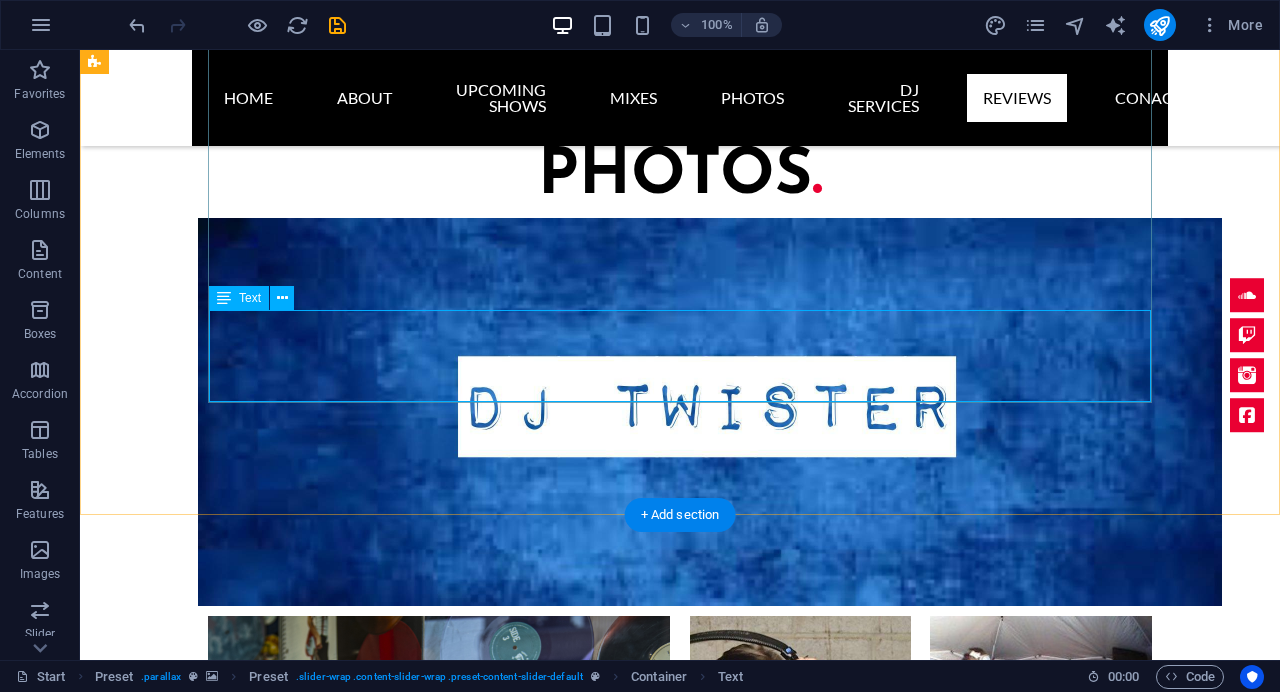 click on "Watched him play several different sets for many different crowds! Really knows how to read his audience and play music they’d enjoy most! He has a killer repertoire -LITERALLY- almost died from dancing too much. It’s a week later and my legs are still recovering. DJ [PERSON]" at bounding box center (680, 3817) 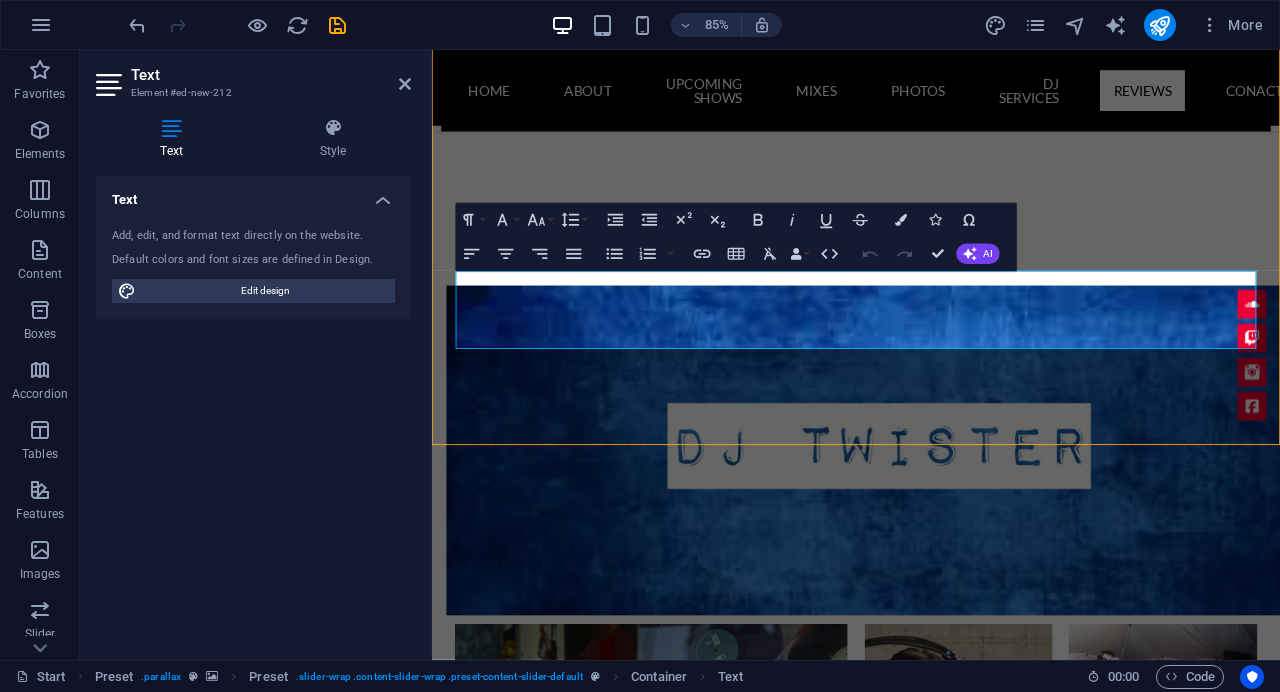 scroll, scrollTop: 5647, scrollLeft: 0, axis: vertical 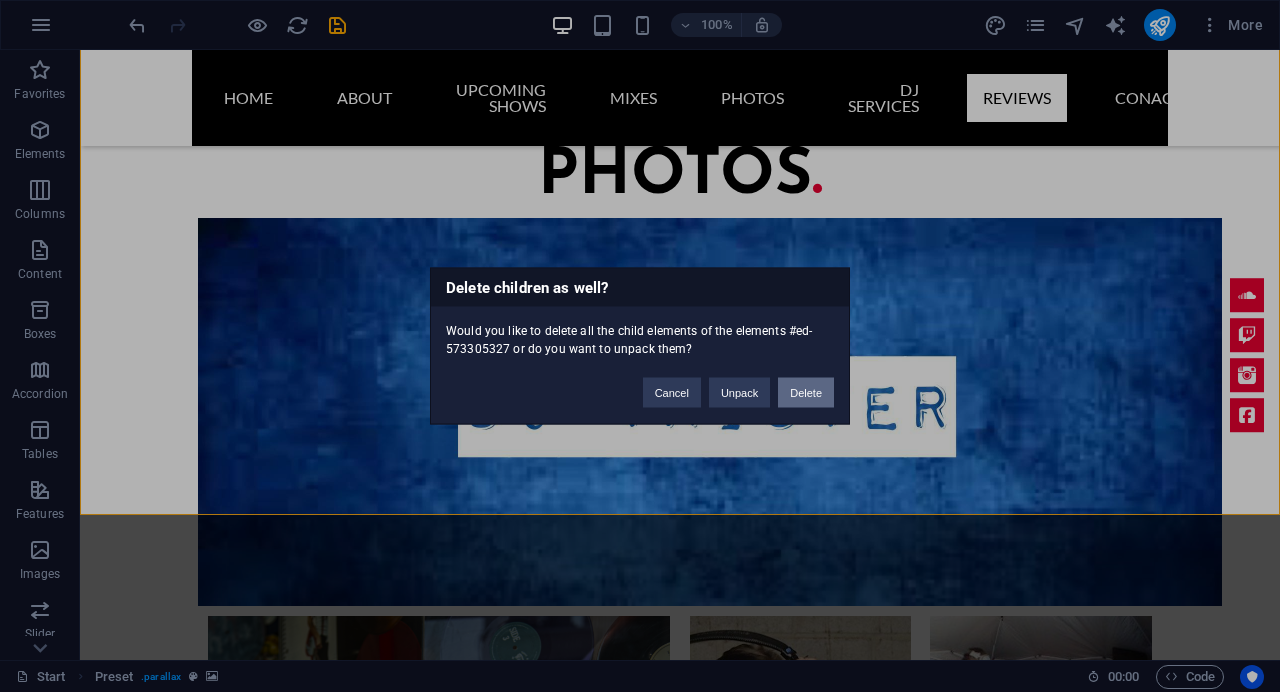 type 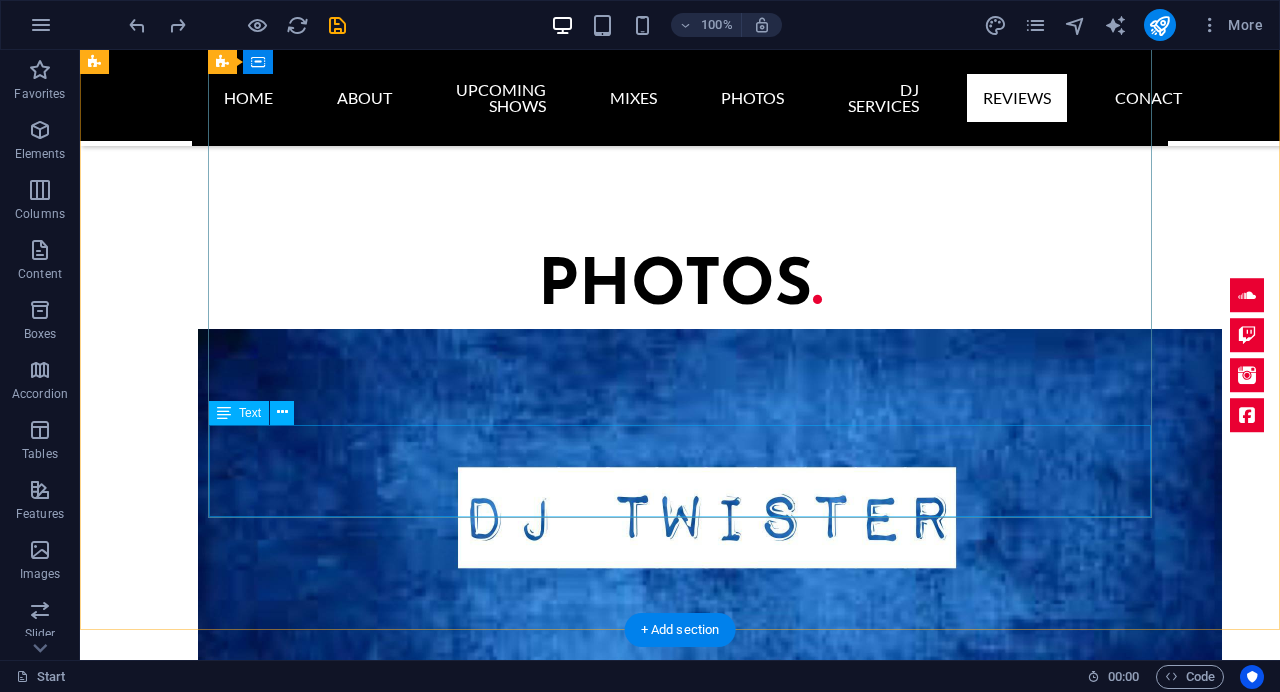 scroll, scrollTop: 5541, scrollLeft: 0, axis: vertical 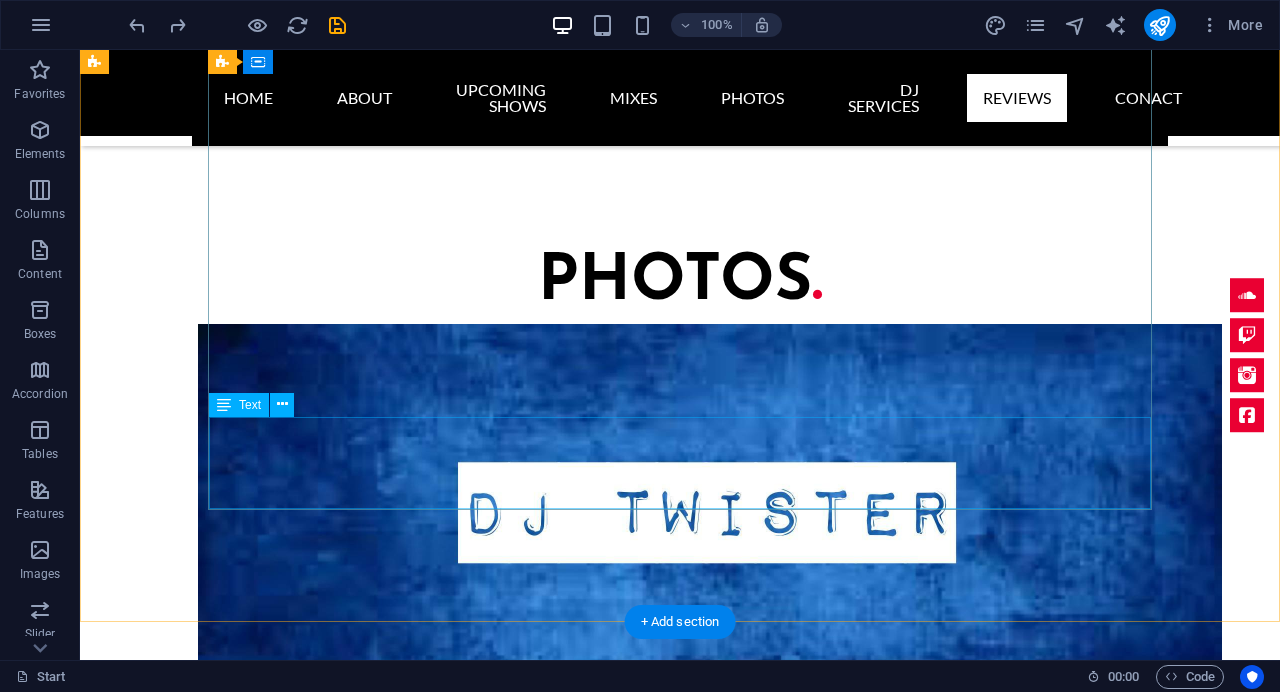click on "Watched him play several different sets for many different crowds! Really knows how to read his audience and play music they’d enjoy most! He has a killer repertoire -LITERALLY- almost died from dancing too much. It’s a week later and my legs are still recovering. DJ [PERSON]" at bounding box center (680, 3923) 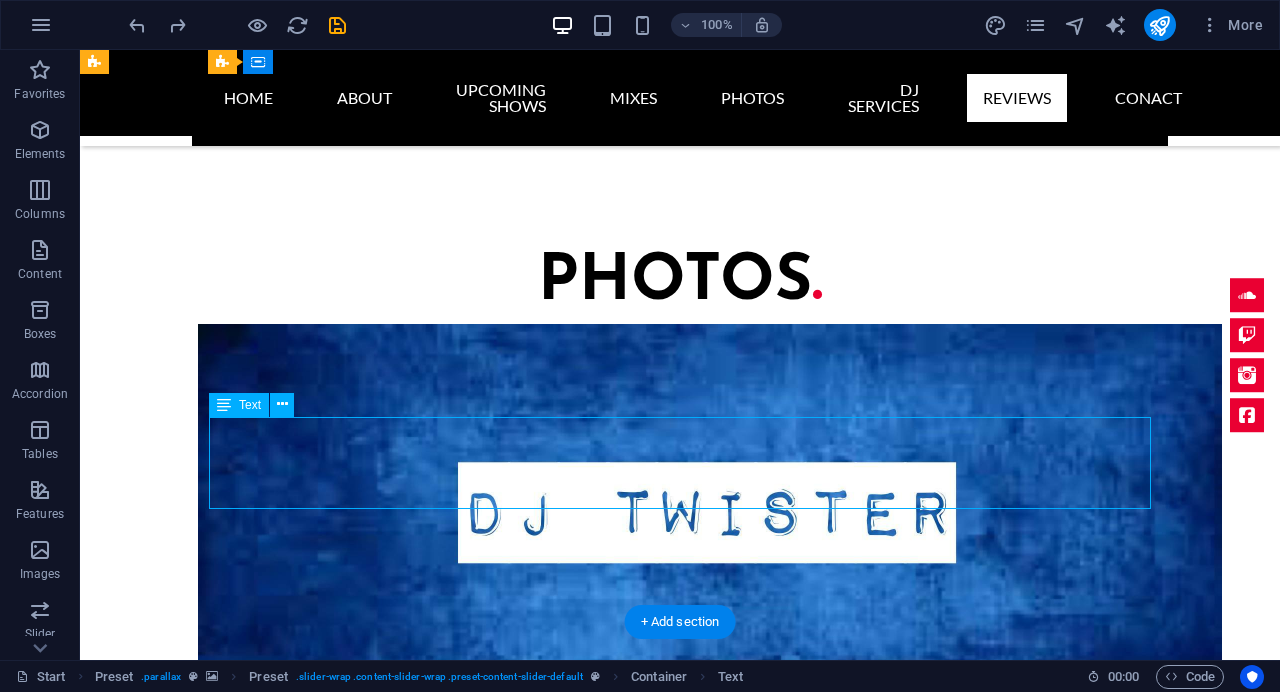 click on "Watched him play several different sets for many different crowds! Really knows how to read his audience and play music they’d enjoy most! He has a killer repertoire -LITERALLY- almost died from dancing too much. It’s a week later and my legs are still recovering. DJ [PERSON]" at bounding box center [680, 3923] 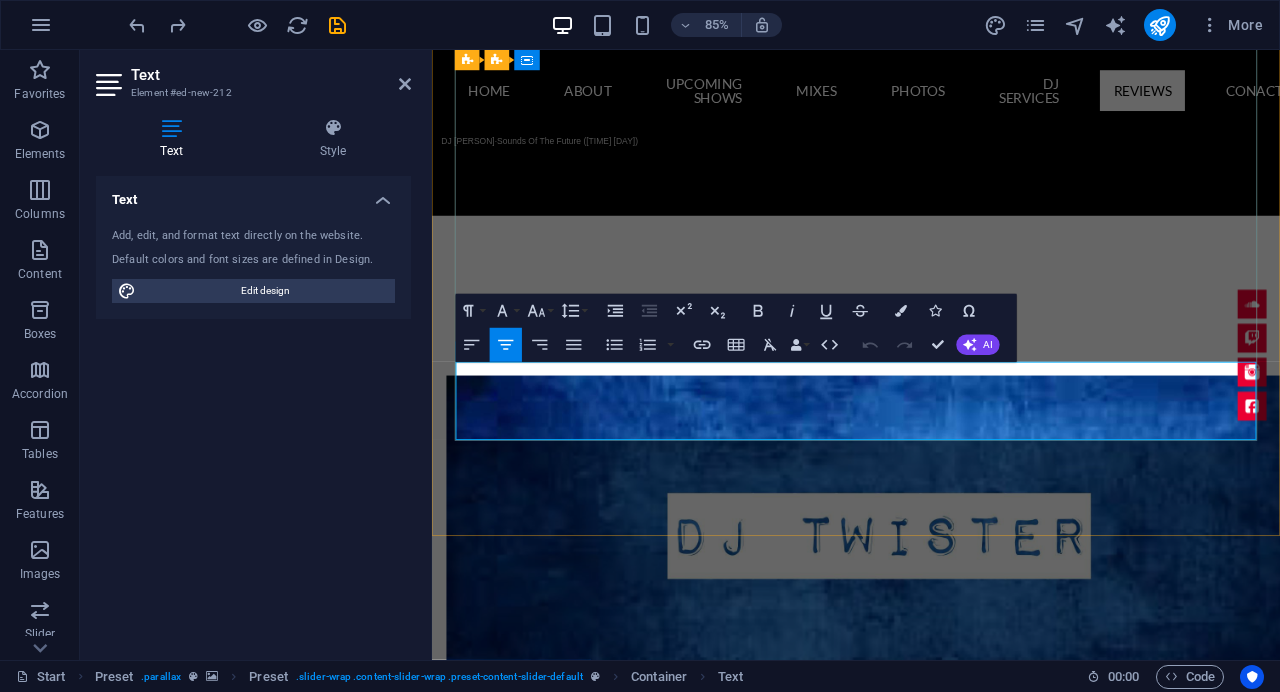 drag, startPoint x: 999, startPoint y: 488, endPoint x: 467, endPoint y: 432, distance: 534.9393 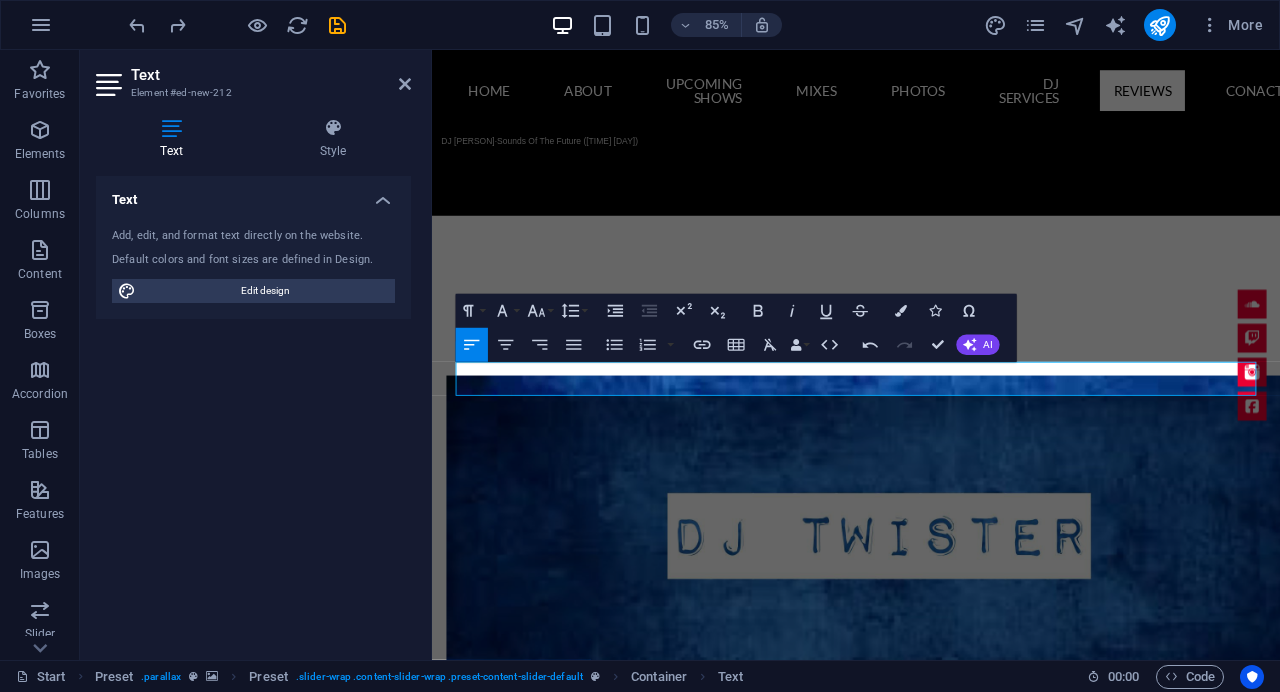 click at bounding box center (931, 3221) 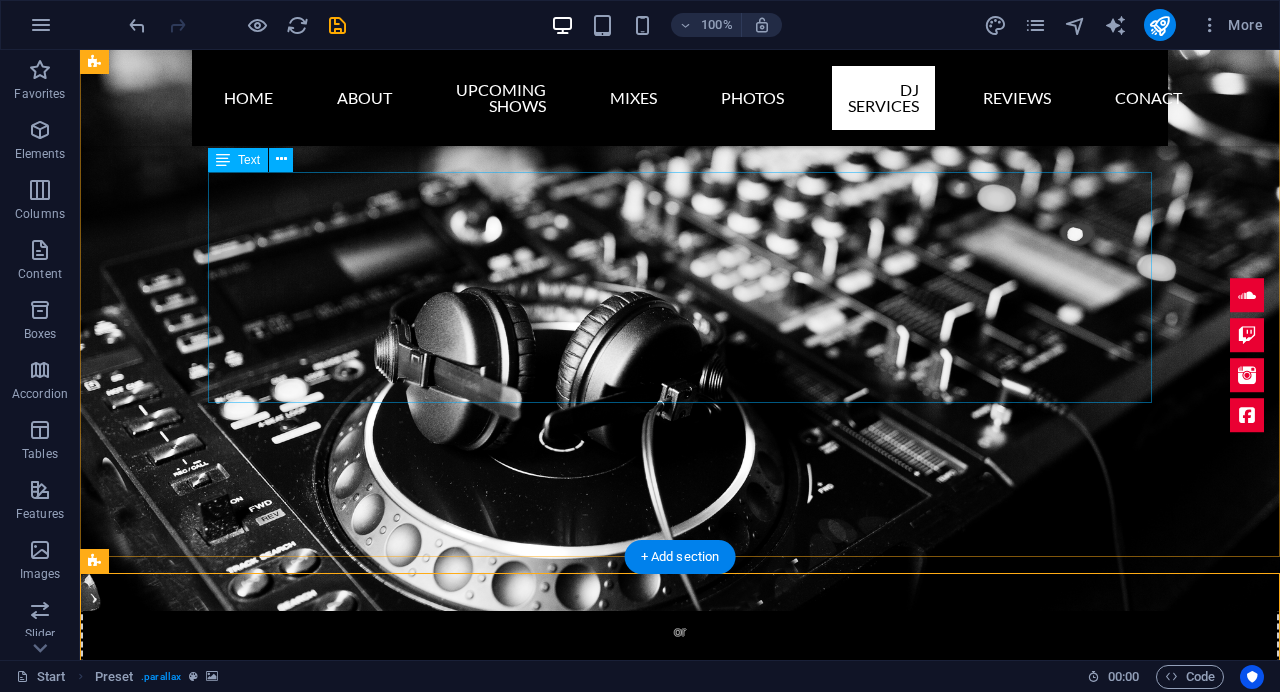 scroll, scrollTop: 4395, scrollLeft: 0, axis: vertical 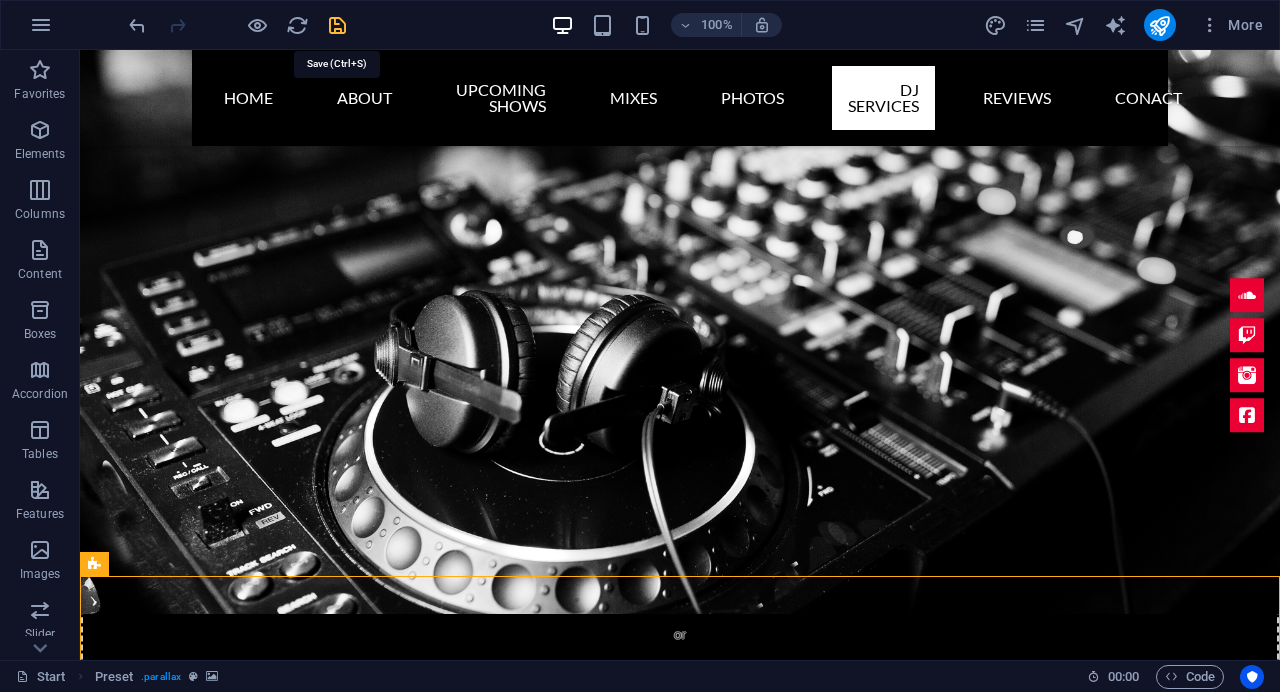 click at bounding box center (337, 25) 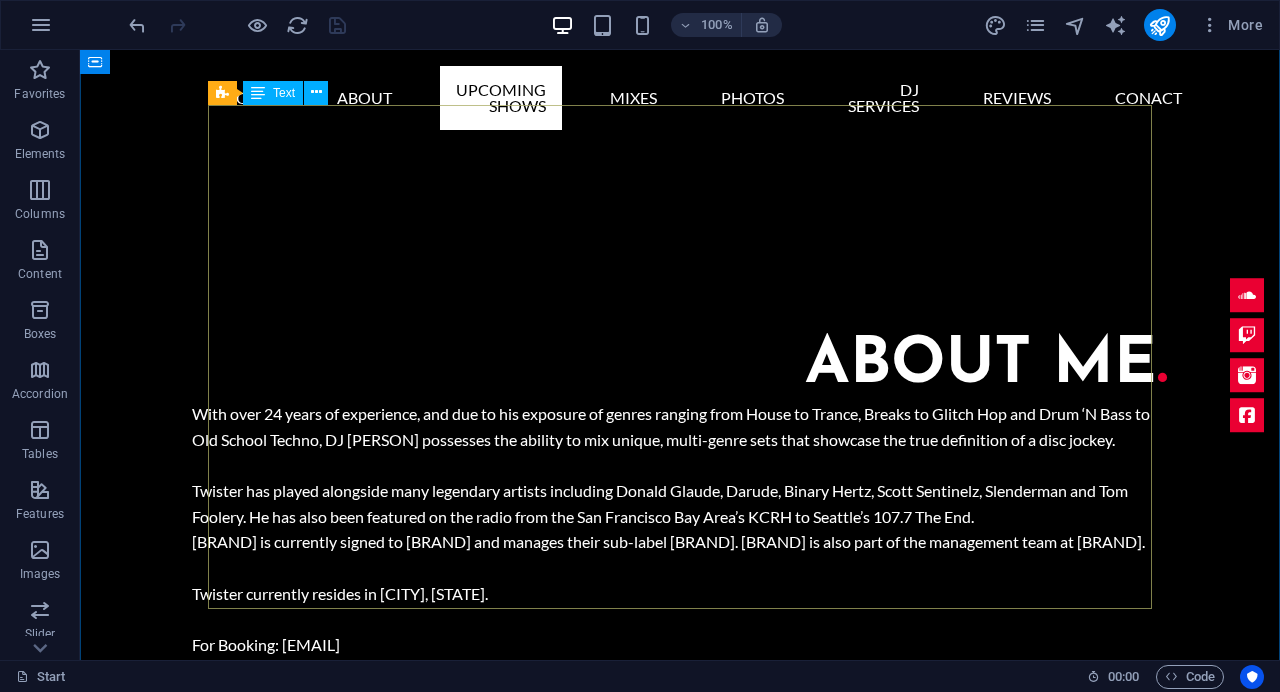 scroll, scrollTop: 1669, scrollLeft: 0, axis: vertical 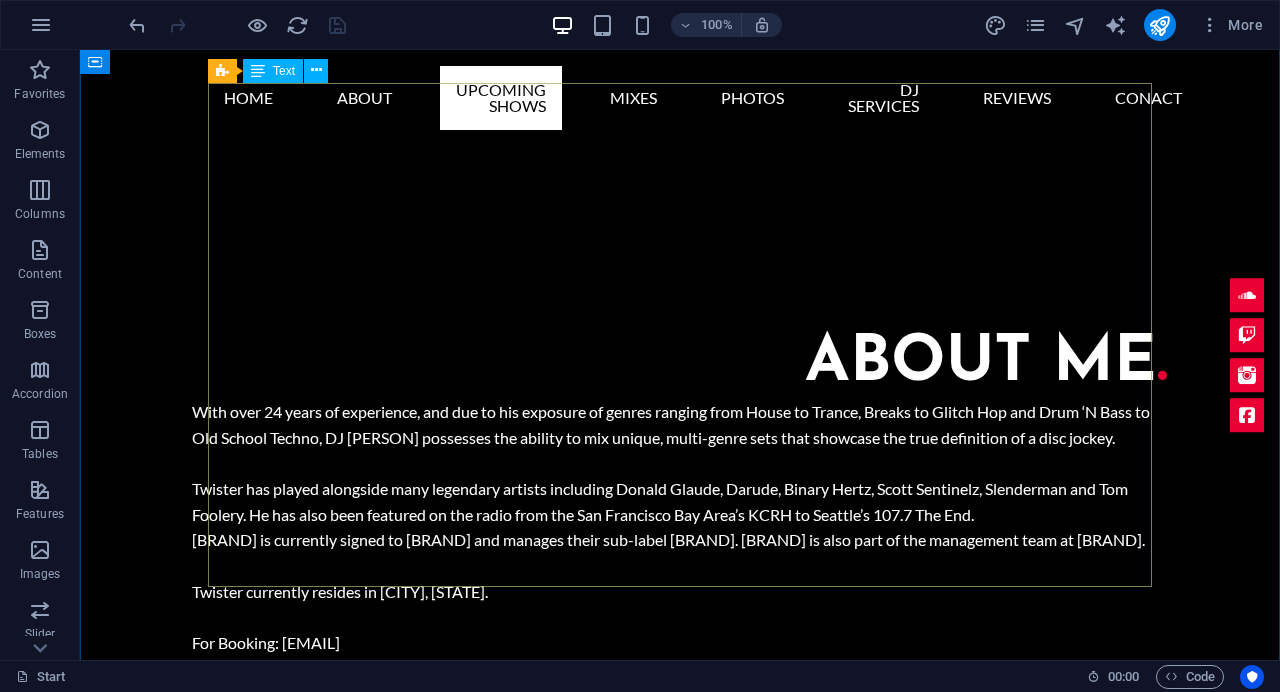 click on "Saturday, [DATE] [PERSON]: After Hours [TIME] - [TIME] [PERSON] [CITY], [STATE] Sunday, [DATE] Sounds Of The Future 12 PM - 2 PM Monday, [DATE] Momentum 20 [TIME] - [TIME] LISTEN LIVE LISTEN LIVE LISTEN LIVE Sunday, [DATE] Sounds Of The Future 1pm - 3pm LISTEN LIVE Thursday, [DATE] Prototype 25.3 8pm - 10pm LISTEN LIVE" at bounding box center (680, 2366) 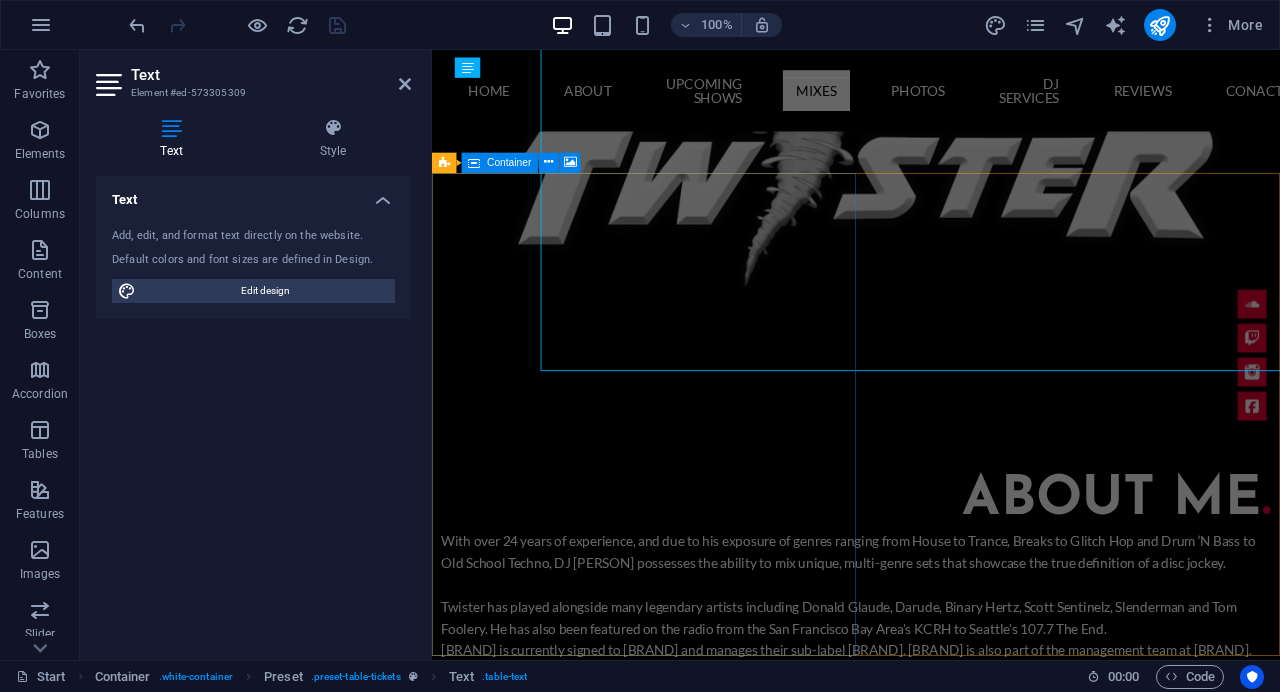 scroll, scrollTop: 1828, scrollLeft: 0, axis: vertical 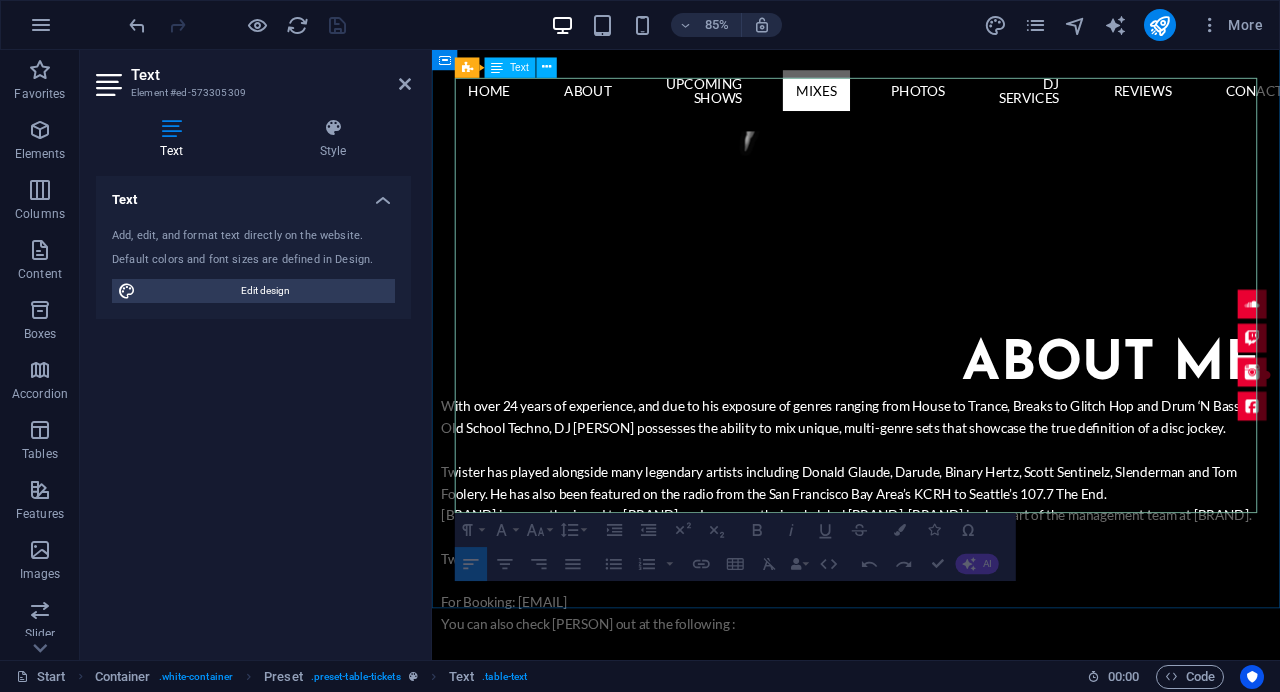 drag, startPoint x: 638, startPoint y: 490, endPoint x: 486, endPoint y: 489, distance: 152.0033 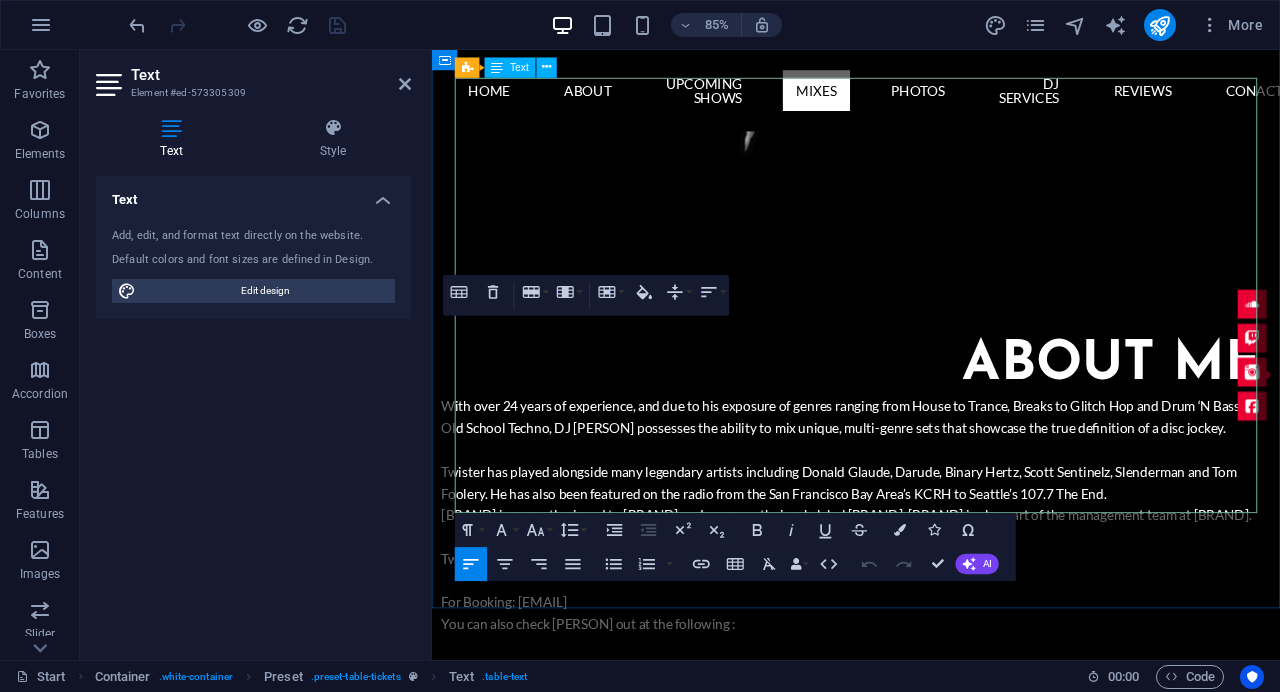 click on "[DAY], [MONTH] [DAY_NUMBER]th" at bounding box center [588, 2625] 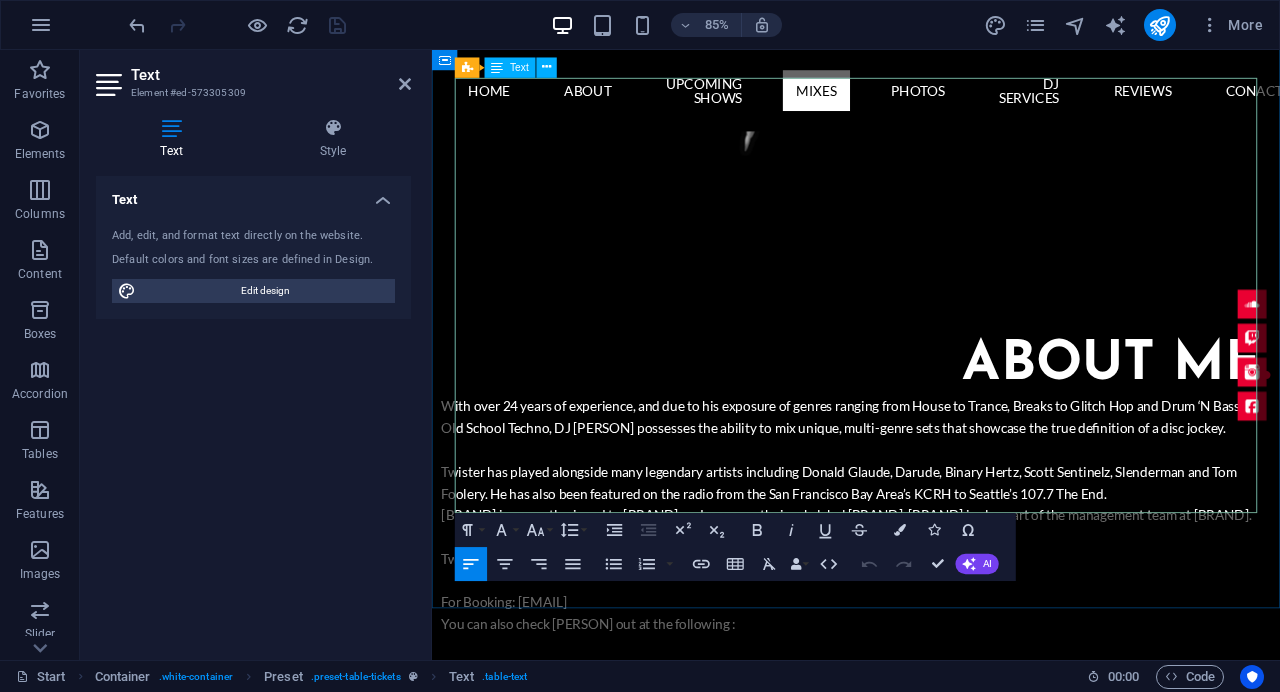 click on "[DAY], [MONTH] [DAY_NUMBER]th" at bounding box center (588, 2625) 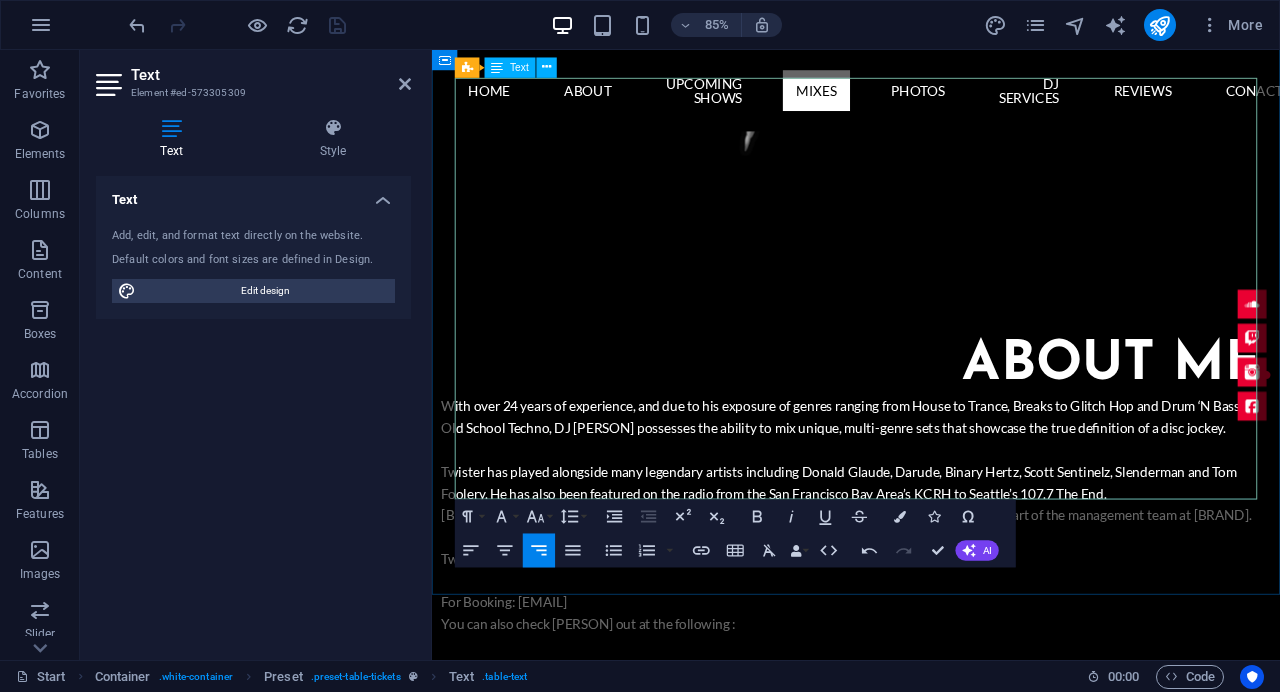 click on "Thursday, [DATE]" at bounding box center [588, 2682] 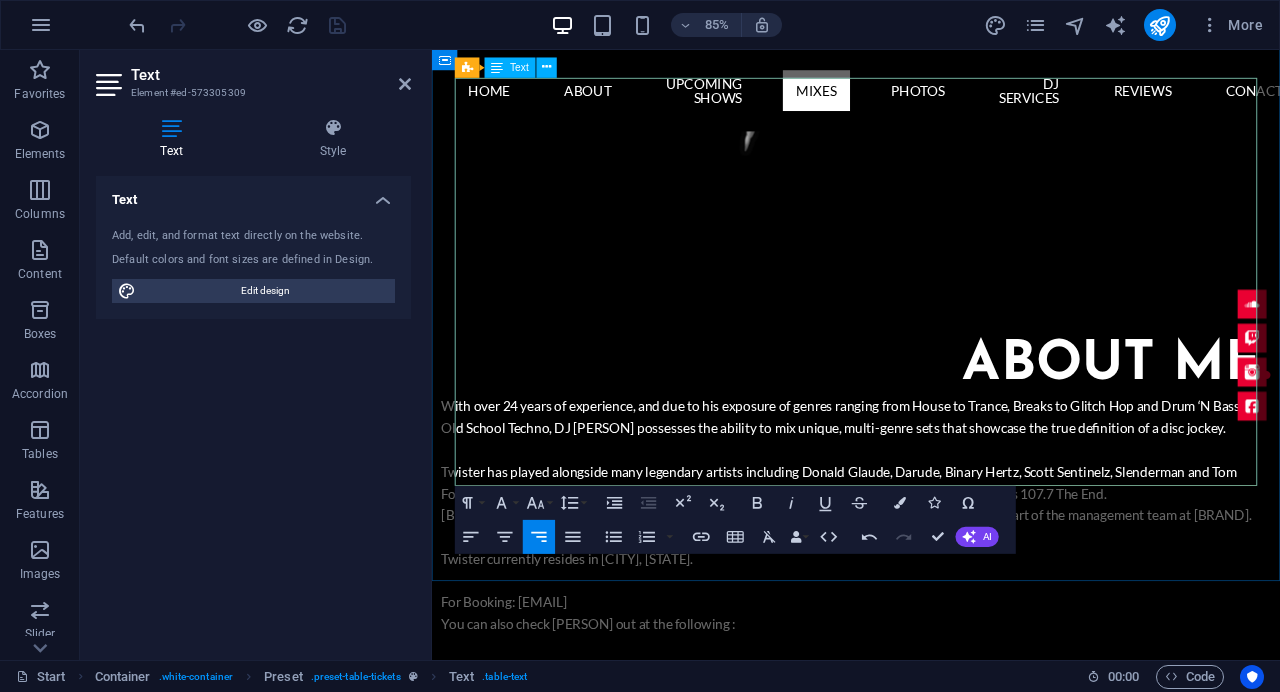 drag, startPoint x: 631, startPoint y: 535, endPoint x: 459, endPoint y: 524, distance: 172.35138 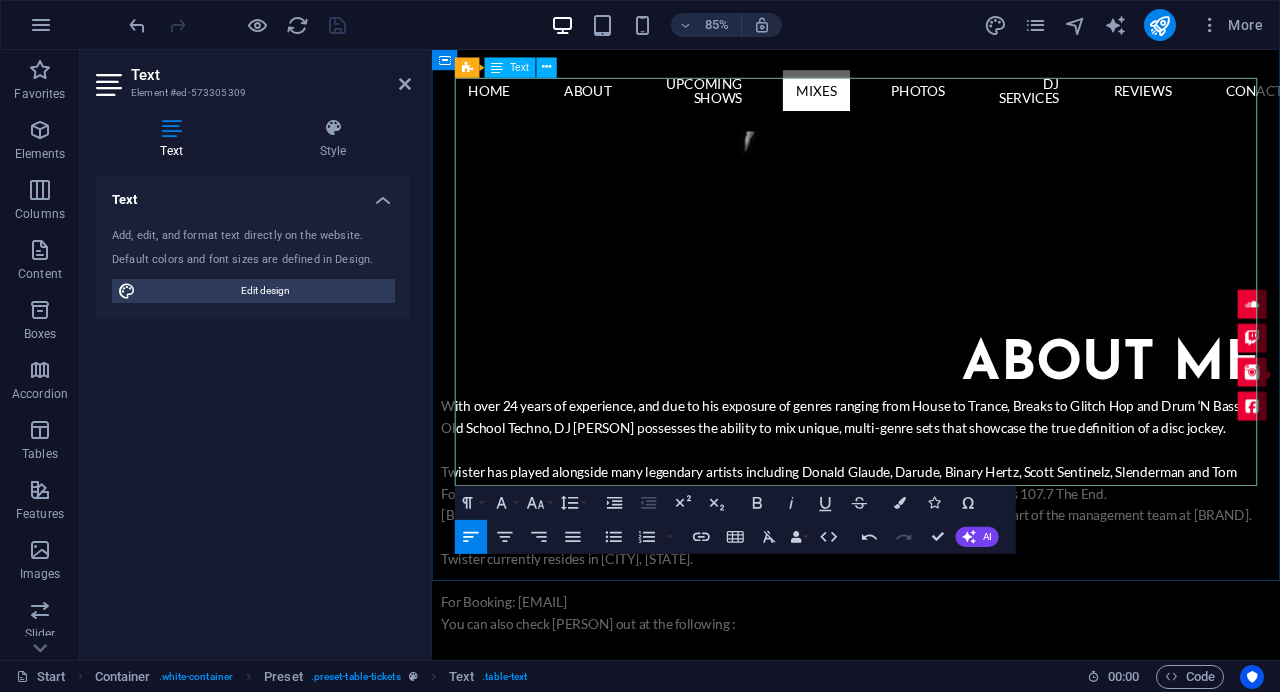 click at bounding box center [588, 2617] 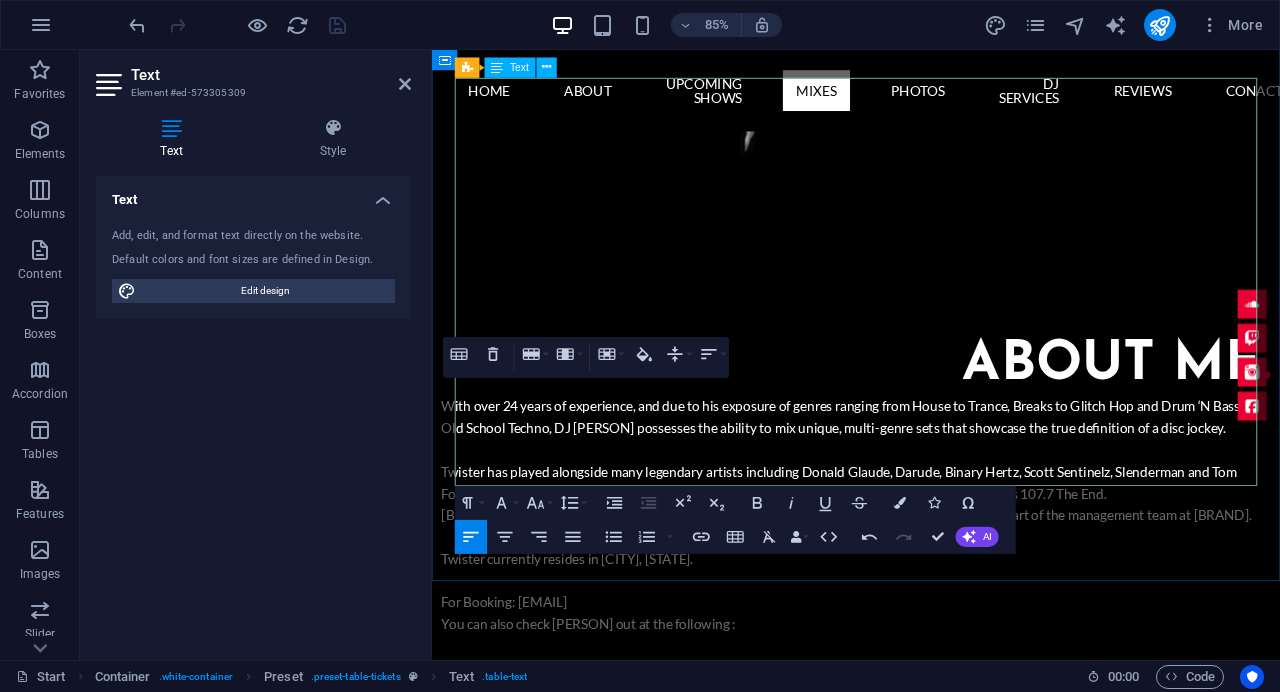 click at bounding box center [588, 2617] 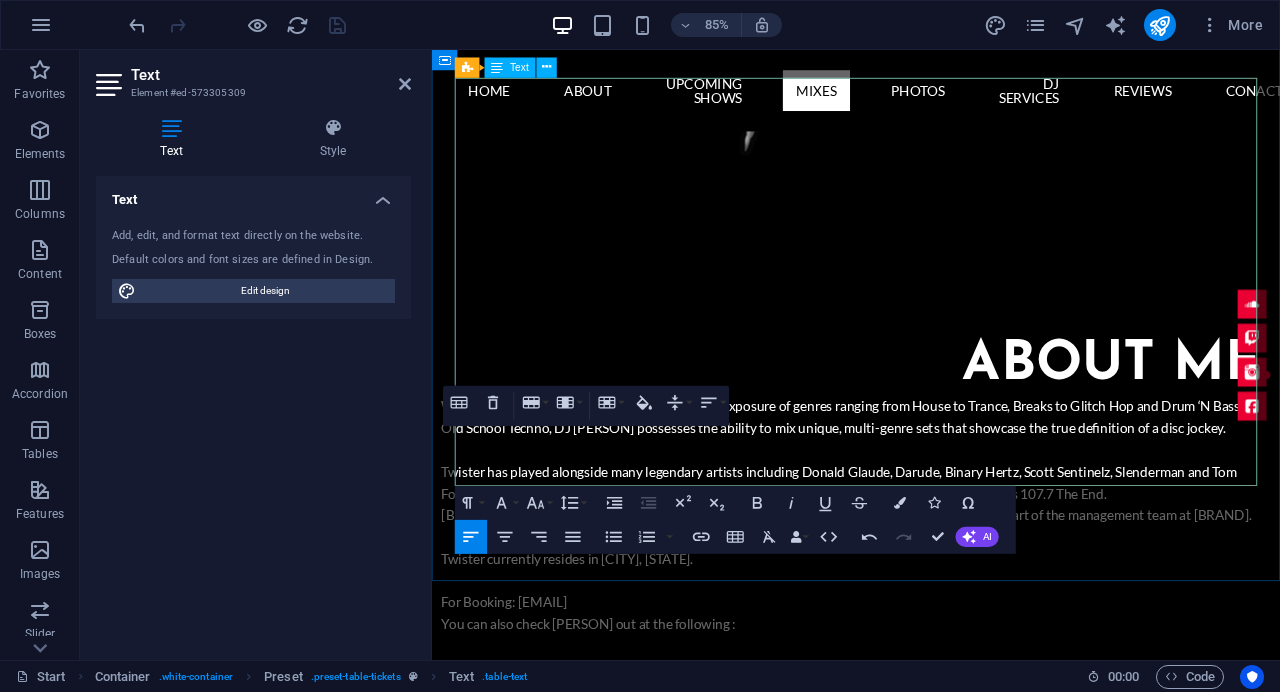 click at bounding box center (859, 2479) 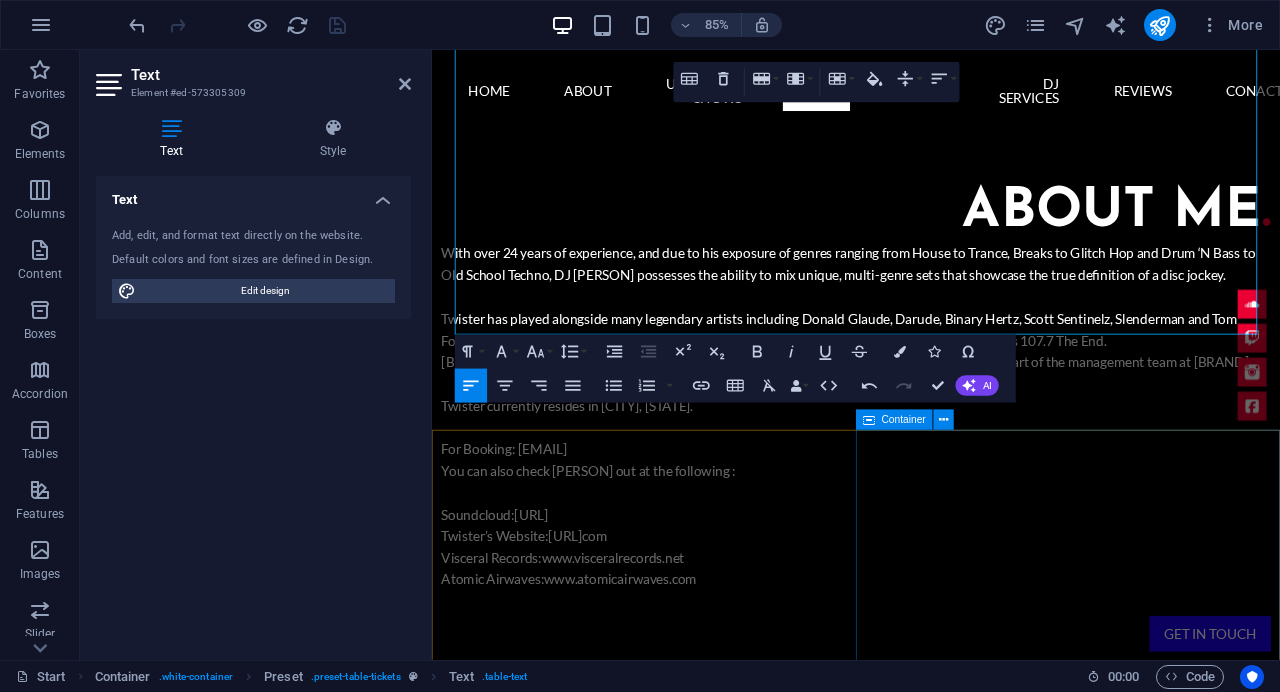 scroll, scrollTop: 2010, scrollLeft: 0, axis: vertical 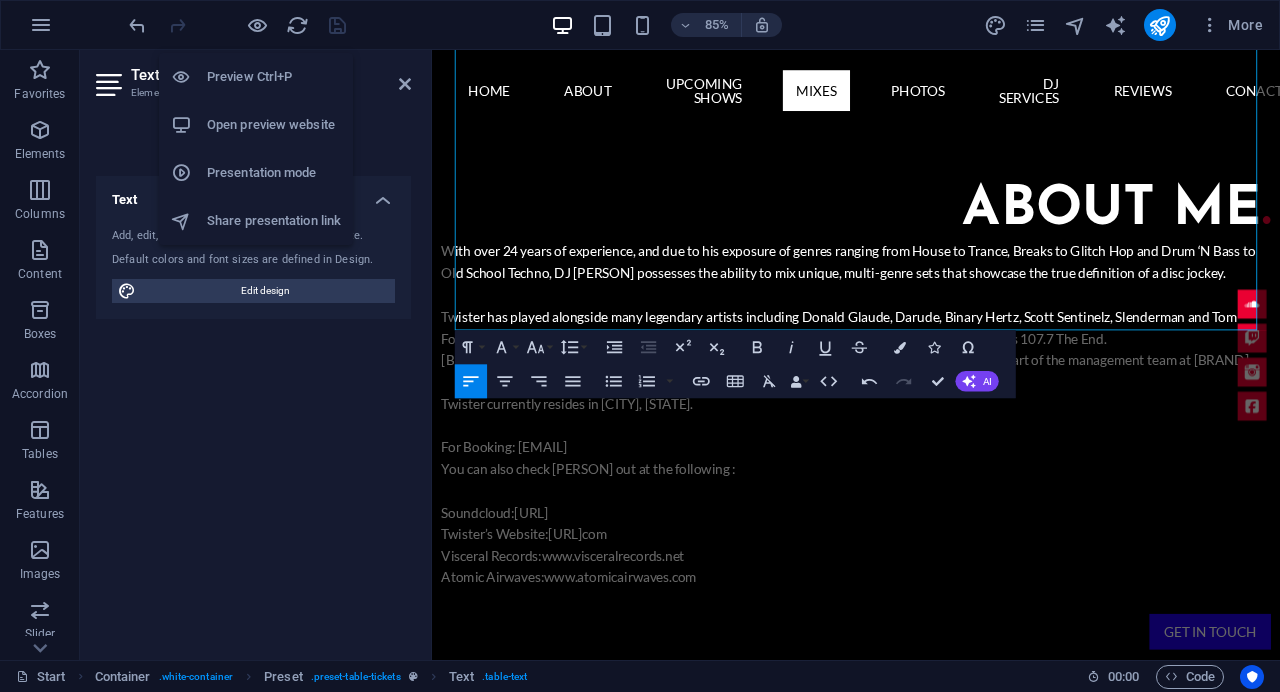 click on "Preview Ctrl+P" at bounding box center (274, 77) 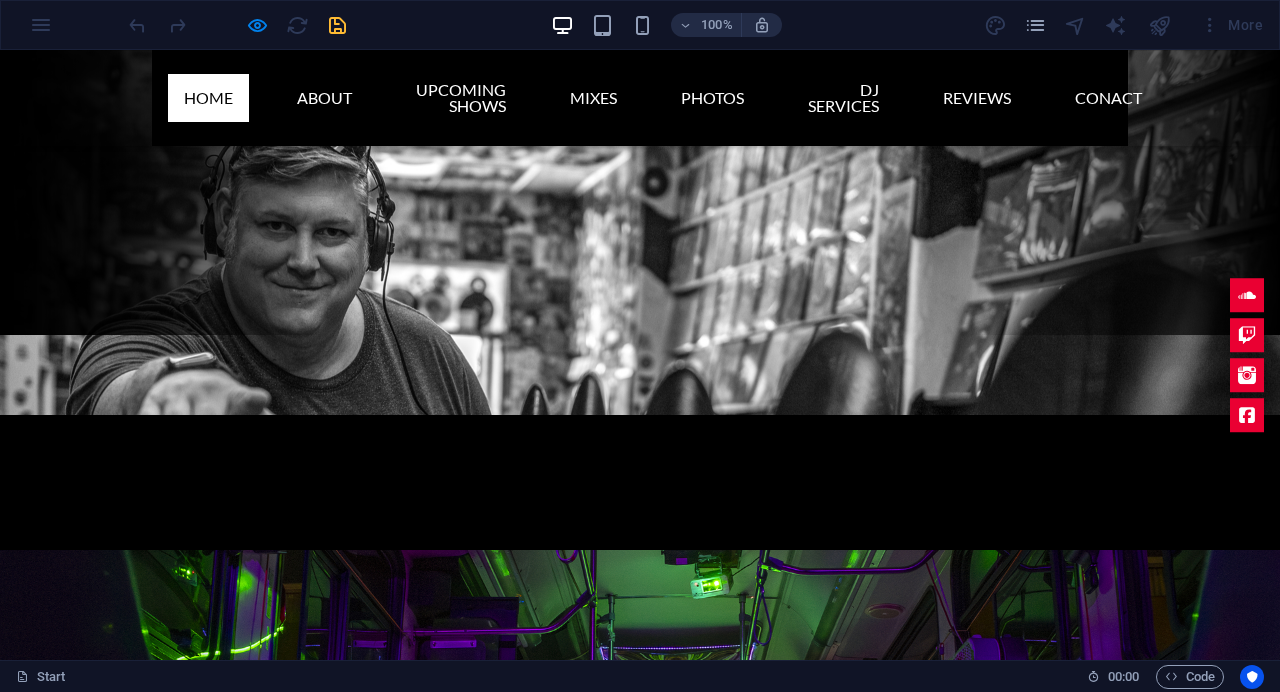 scroll, scrollTop: 0, scrollLeft: 0, axis: both 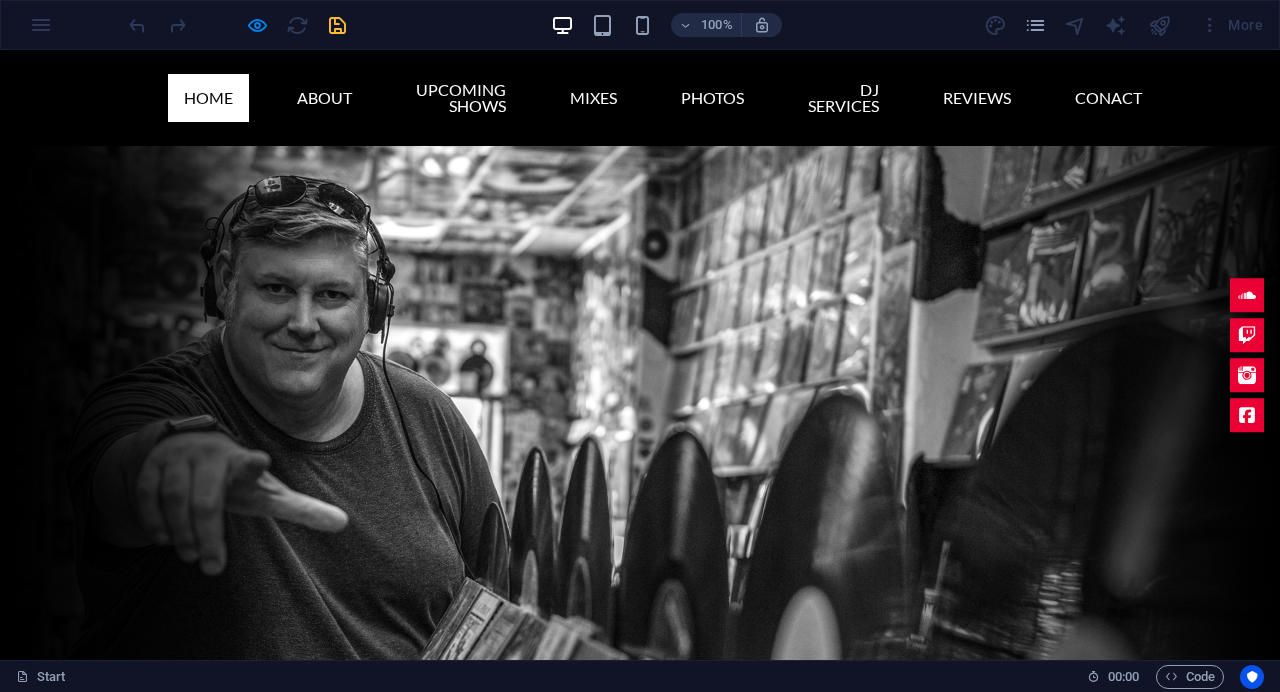 click at bounding box center [237, 25] 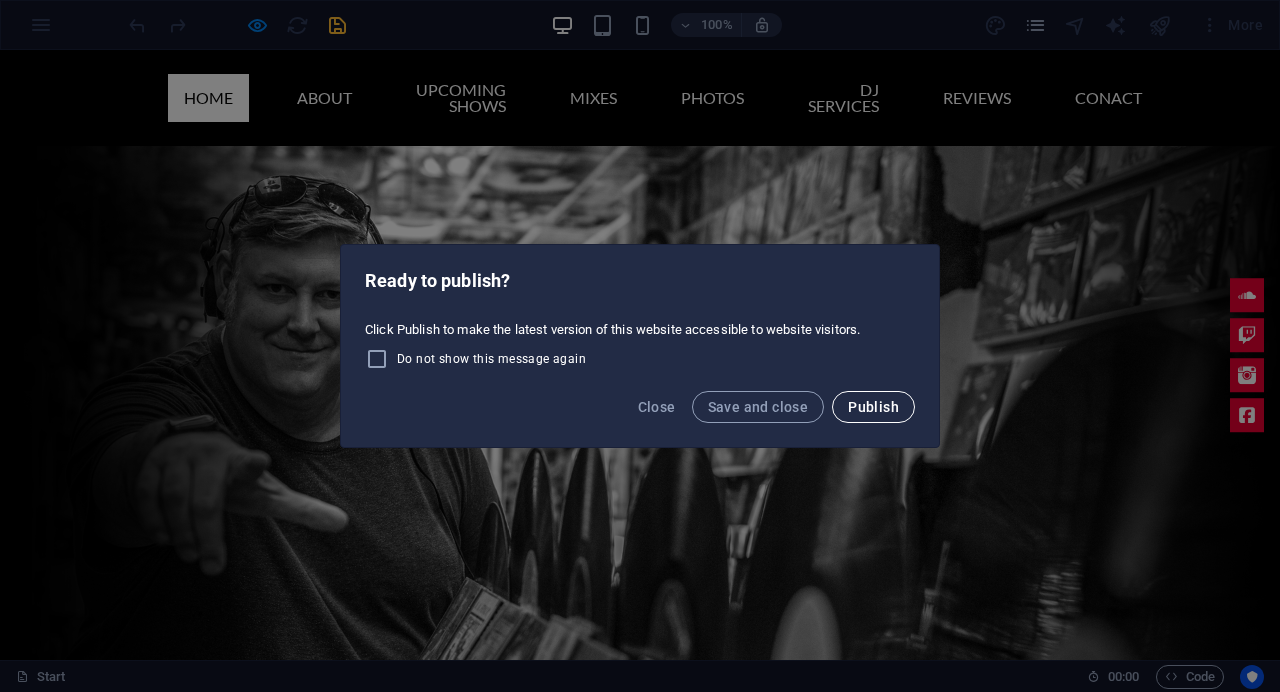click on "Publish" at bounding box center [873, 407] 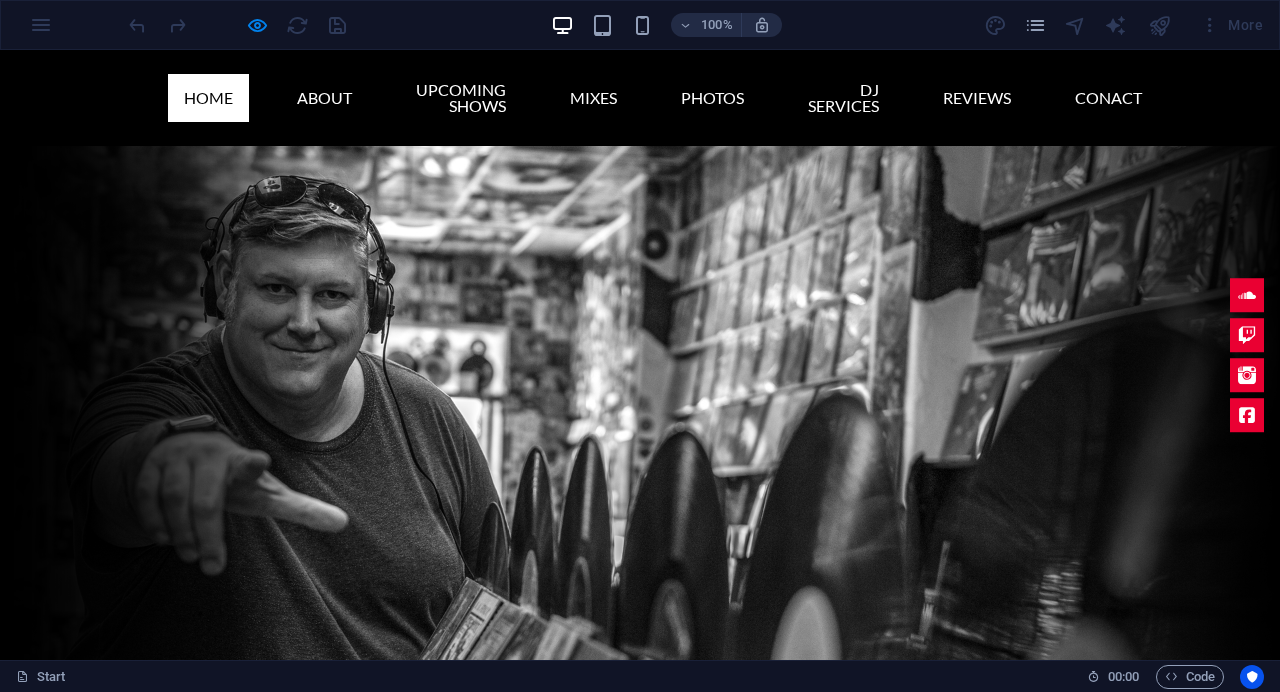 click at bounding box center [237, 25] 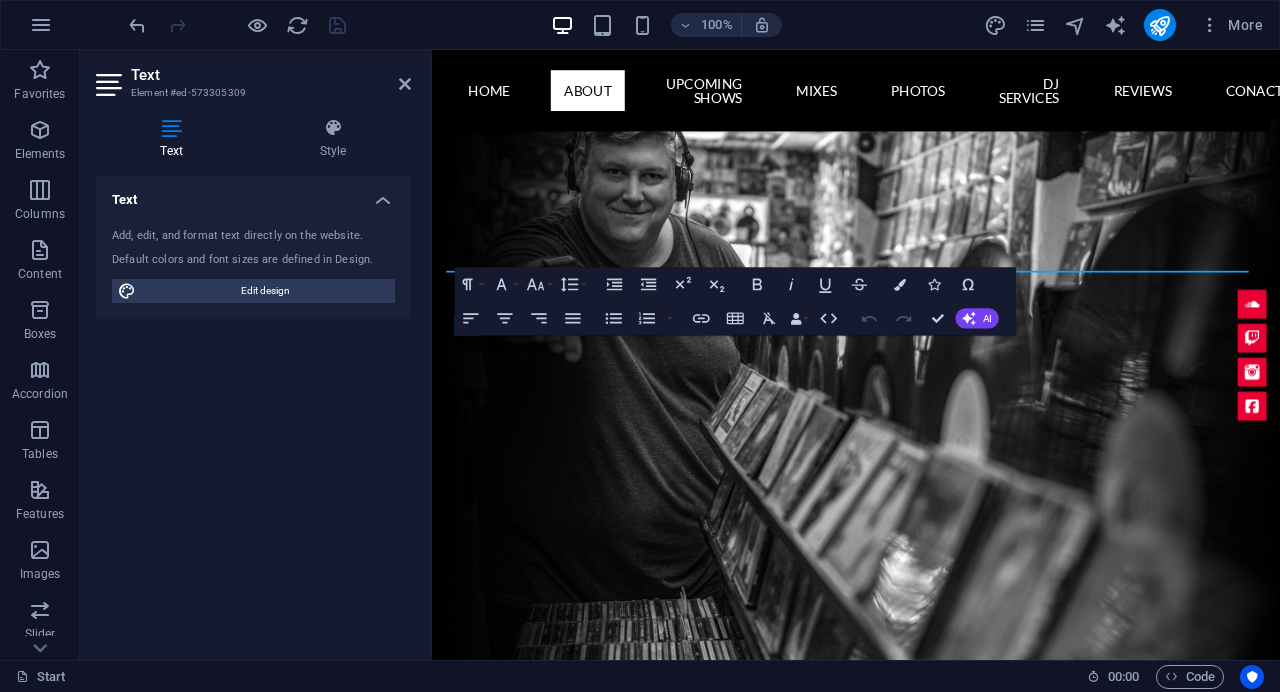 scroll, scrollTop: 1525, scrollLeft: 0, axis: vertical 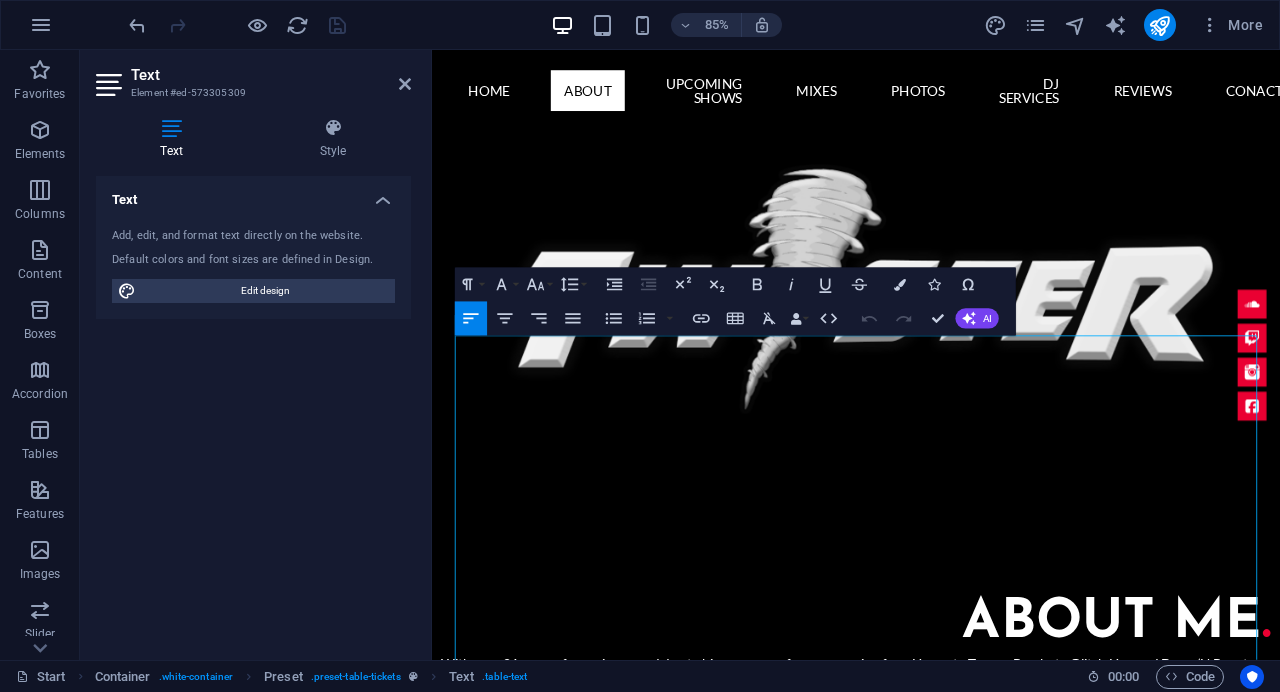 click at bounding box center (237, 25) 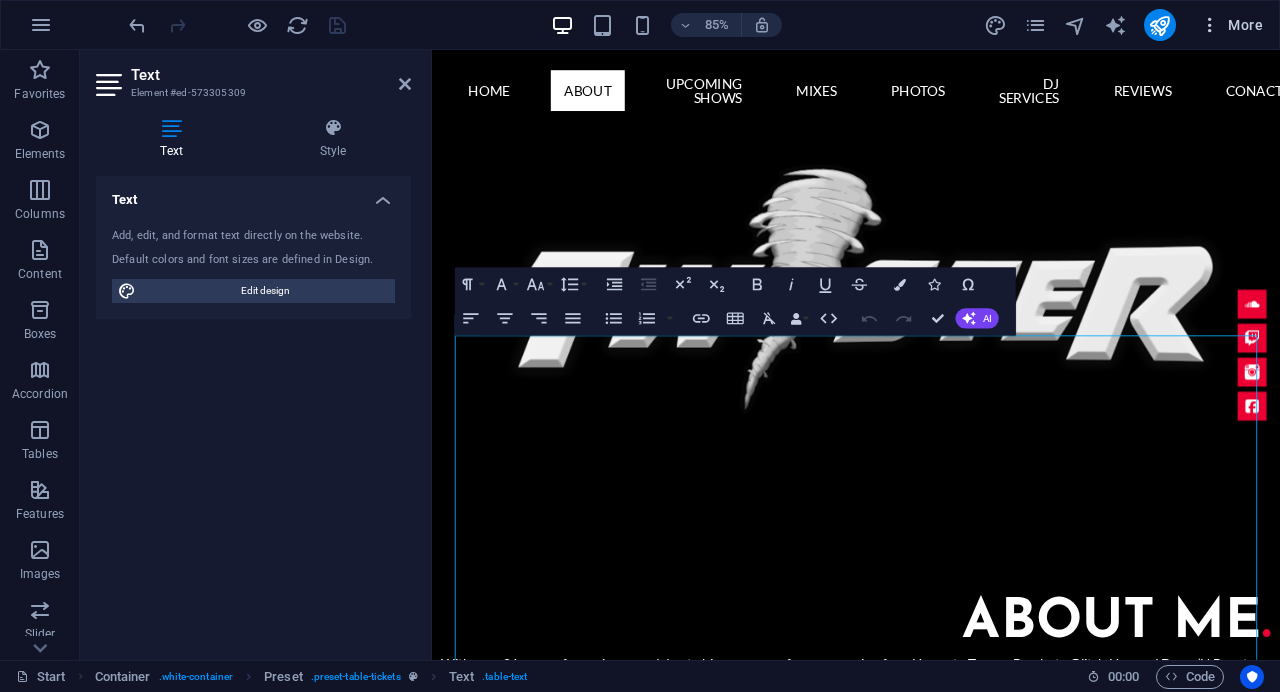 click on "More" at bounding box center [1231, 25] 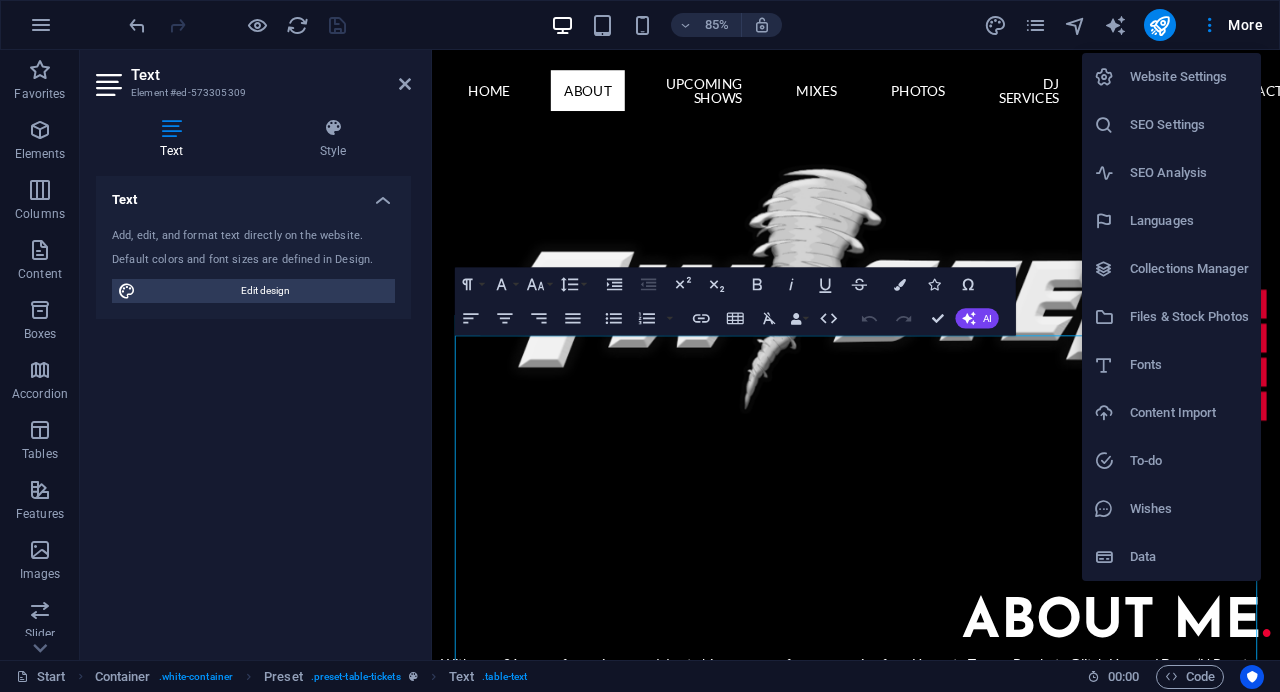 click at bounding box center [640, 346] 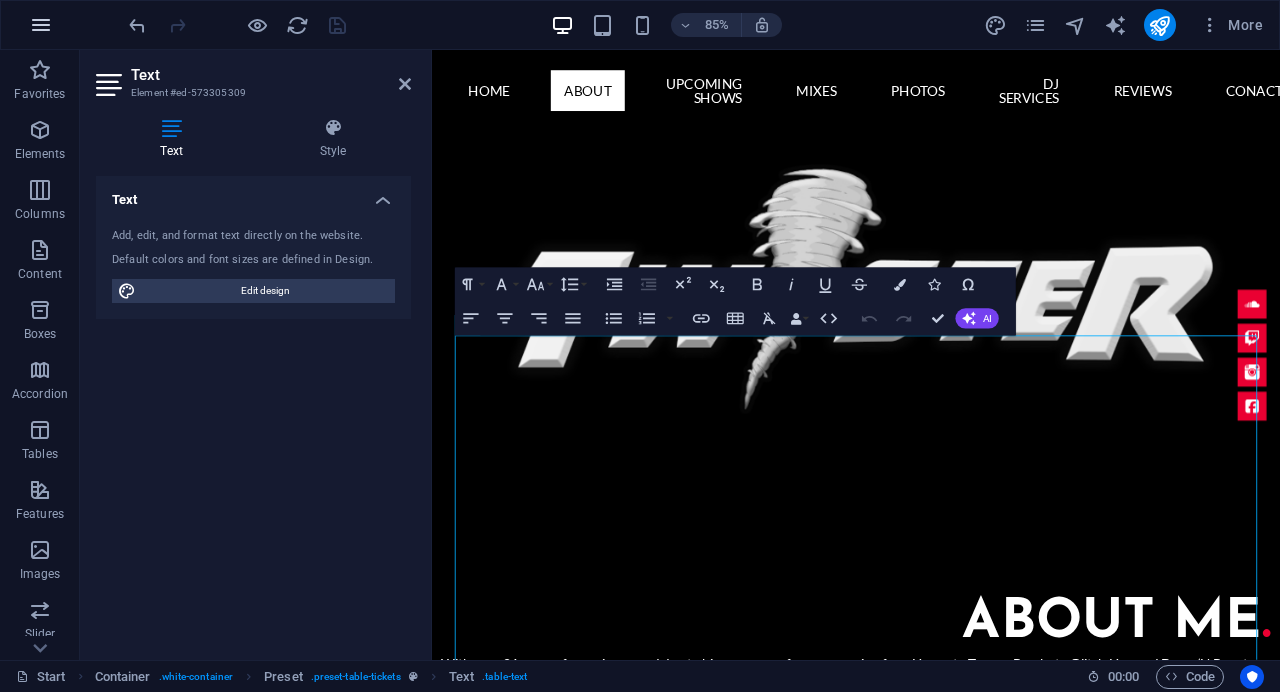 click at bounding box center [41, 25] 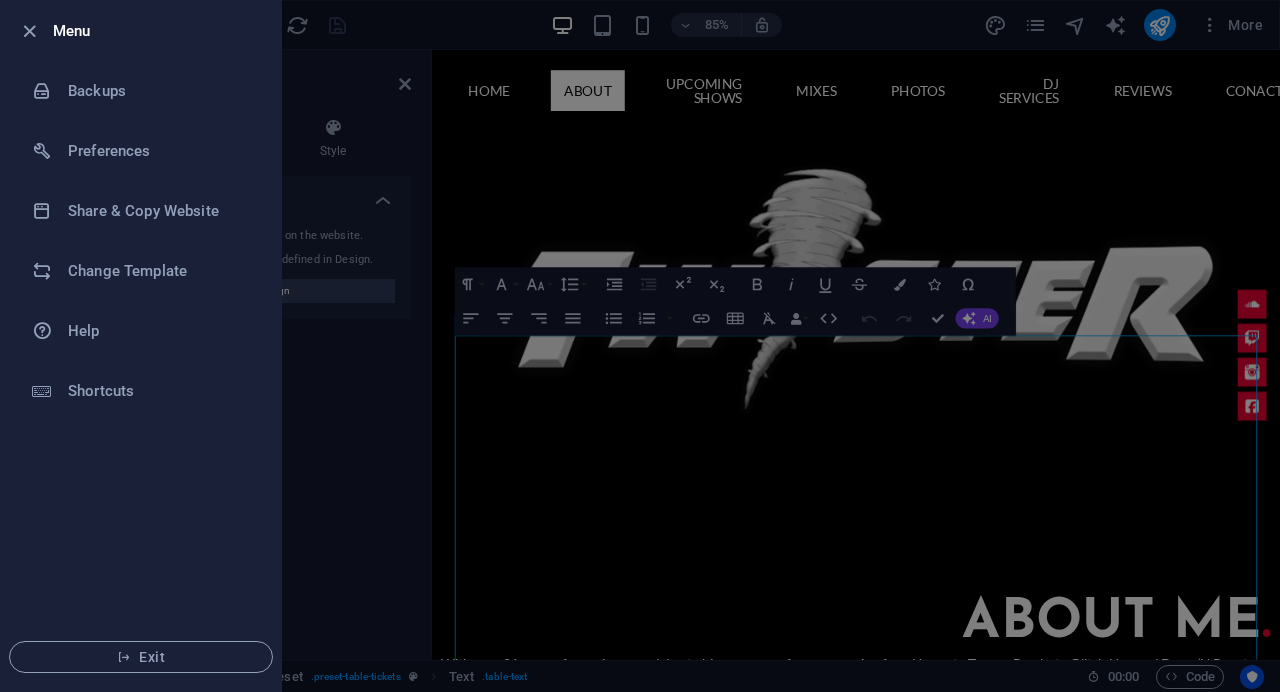 click at bounding box center (640, 346) 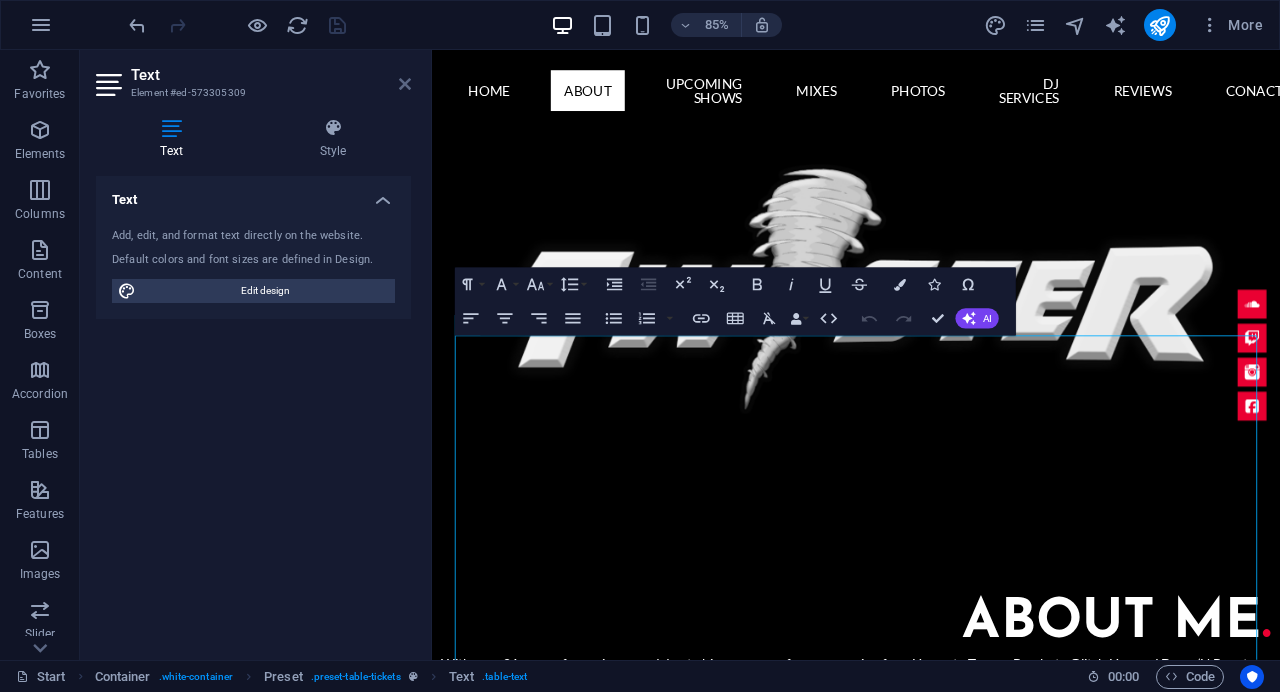 click at bounding box center (405, 84) 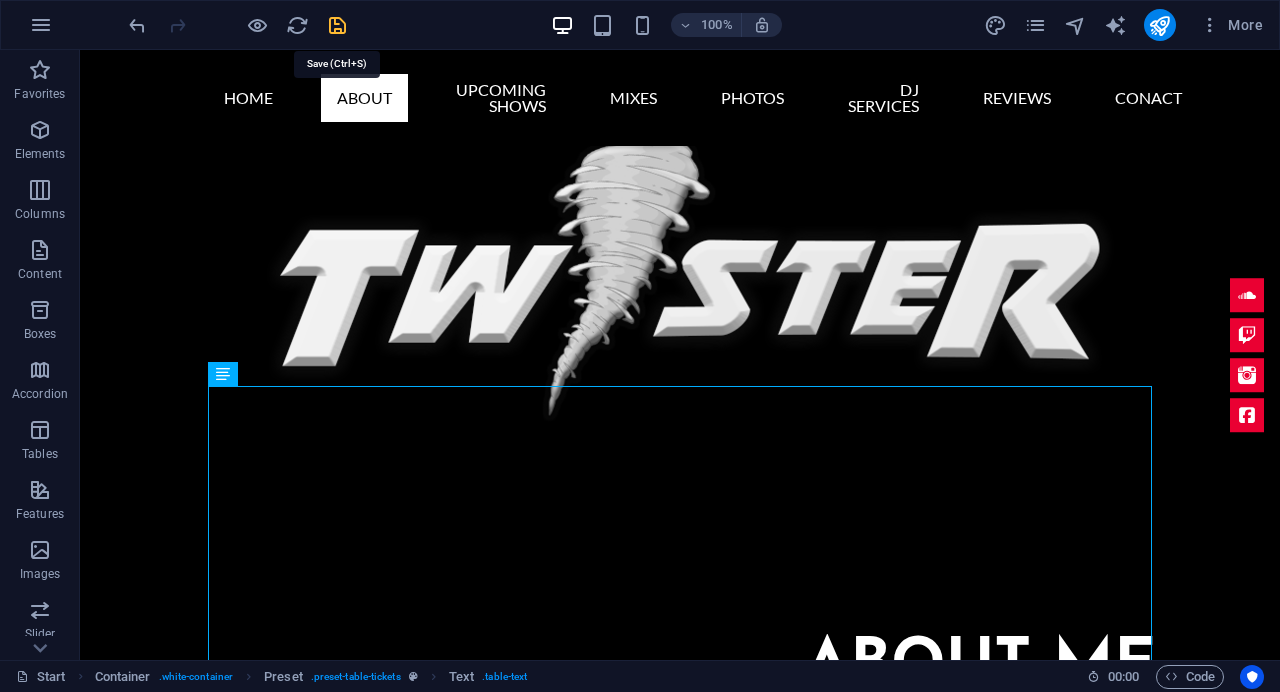 click at bounding box center [337, 25] 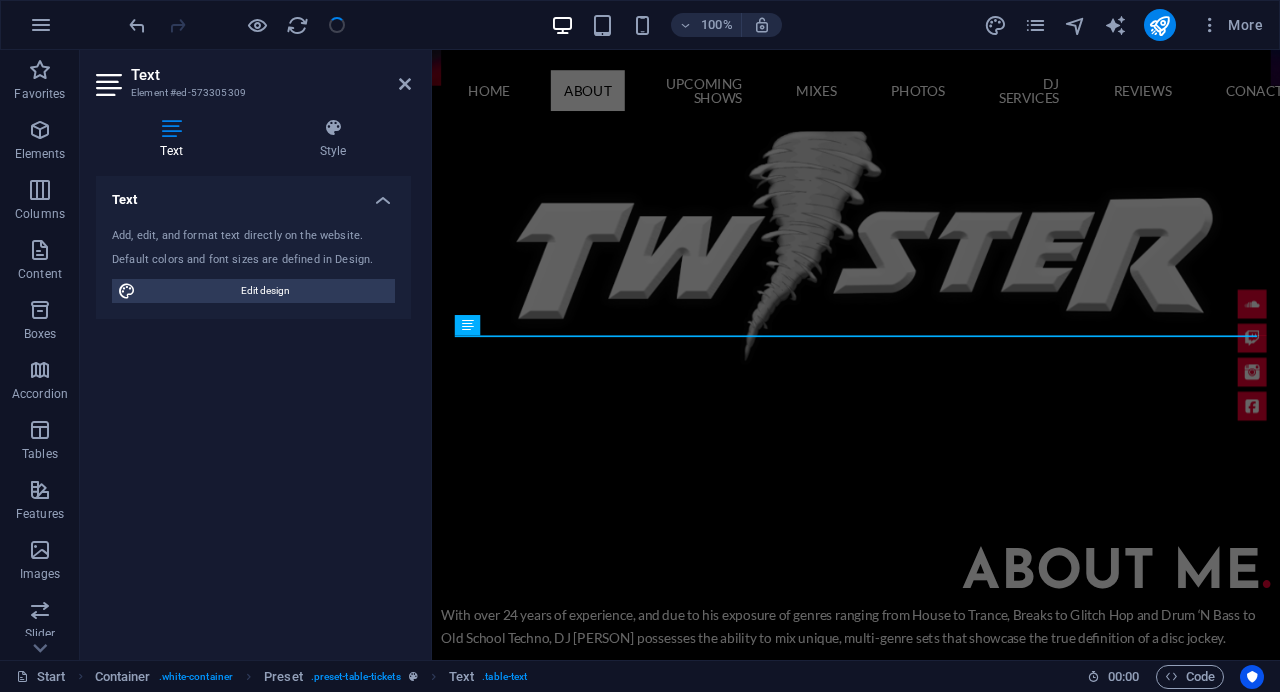 scroll, scrollTop: 1525, scrollLeft: 0, axis: vertical 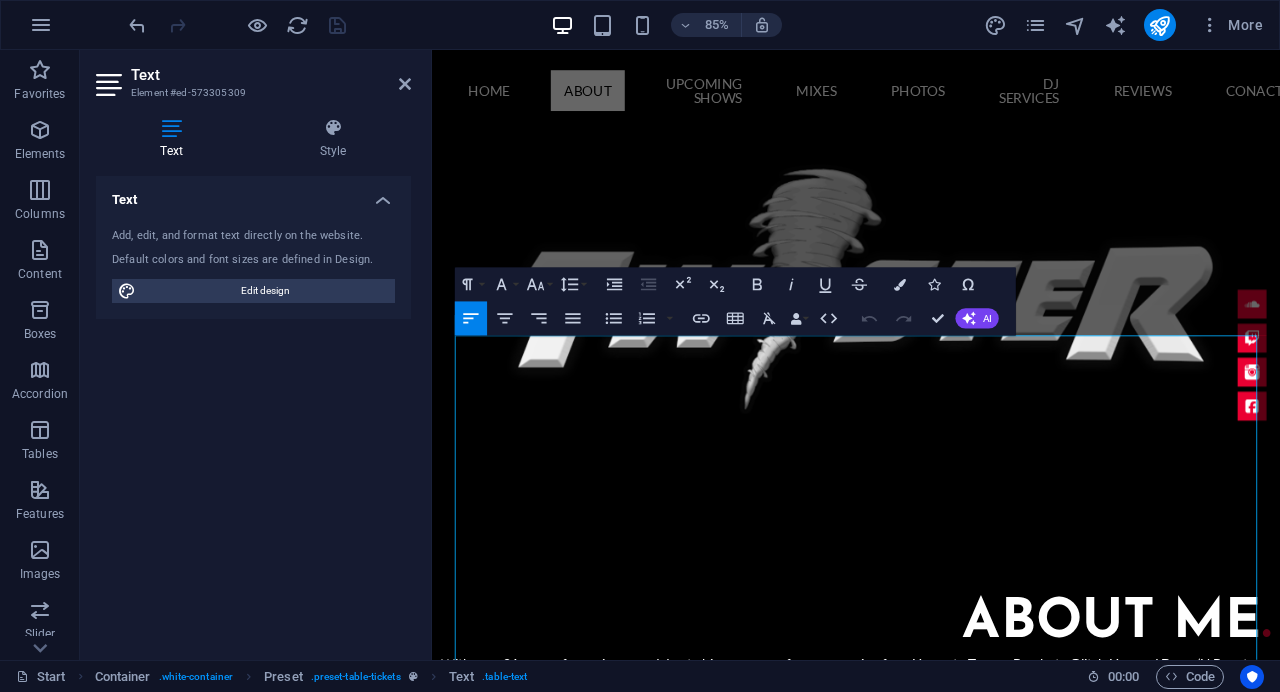 click at bounding box center (237, 25) 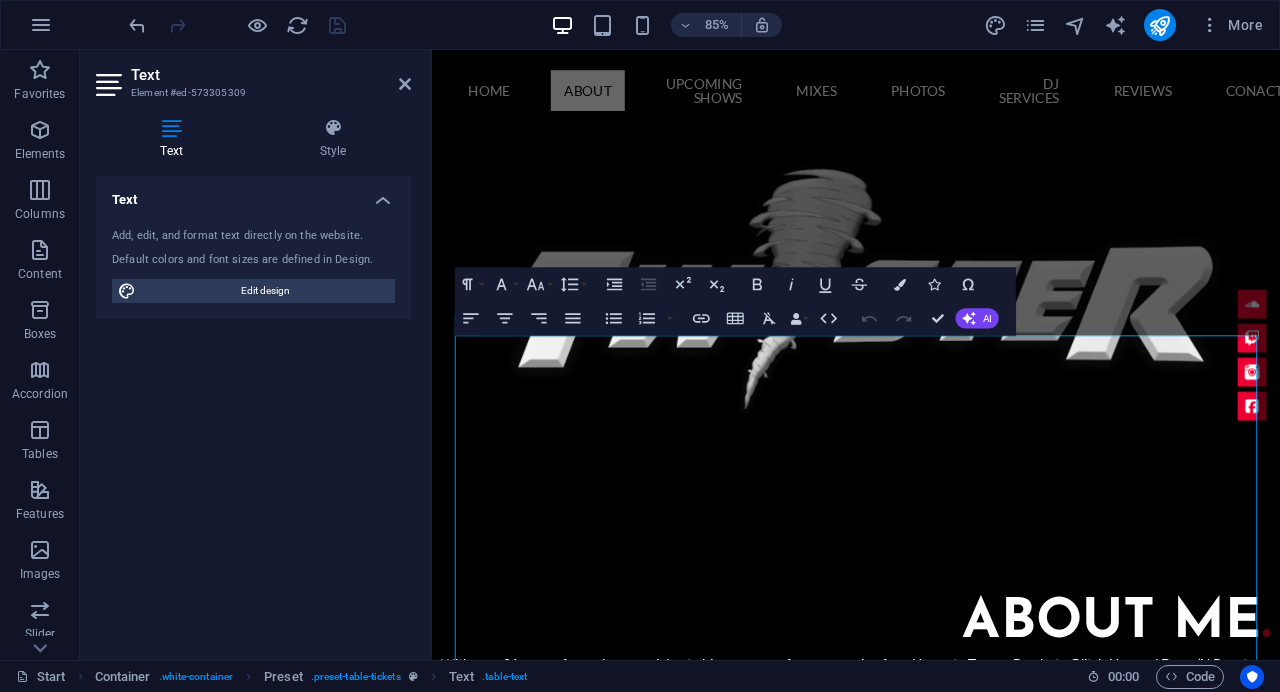 click at bounding box center [237, 25] 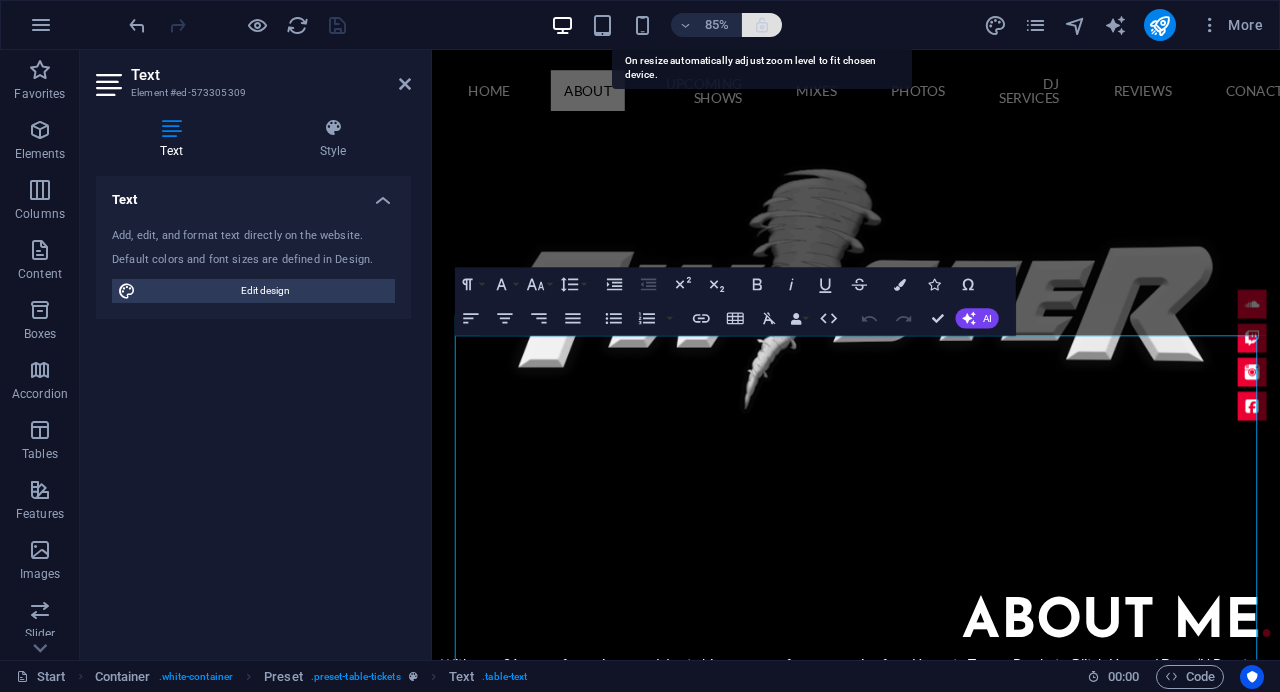 click at bounding box center [762, 25] 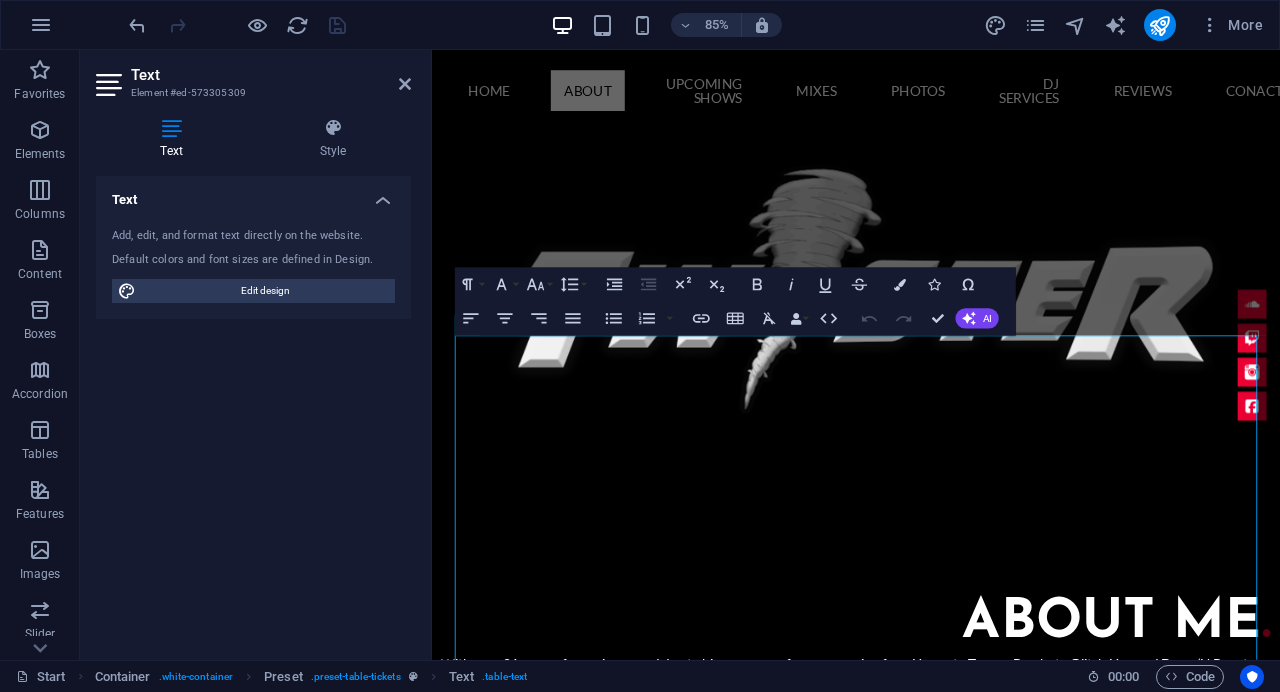click on "Text Add, edit, and format text directly on the website. Default colors and font sizes are defined in Design. Edit design Alignment Left aligned Centered Right aligned" at bounding box center [253, 410] 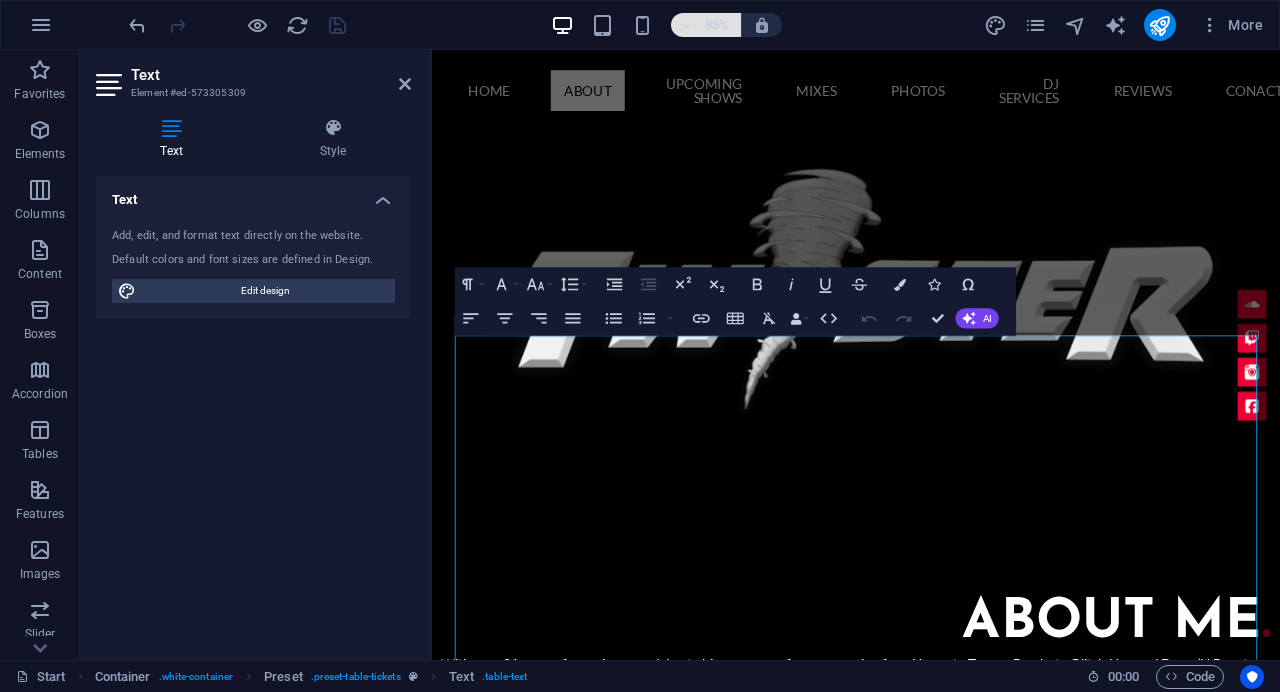 click on "85%" at bounding box center [717, 25] 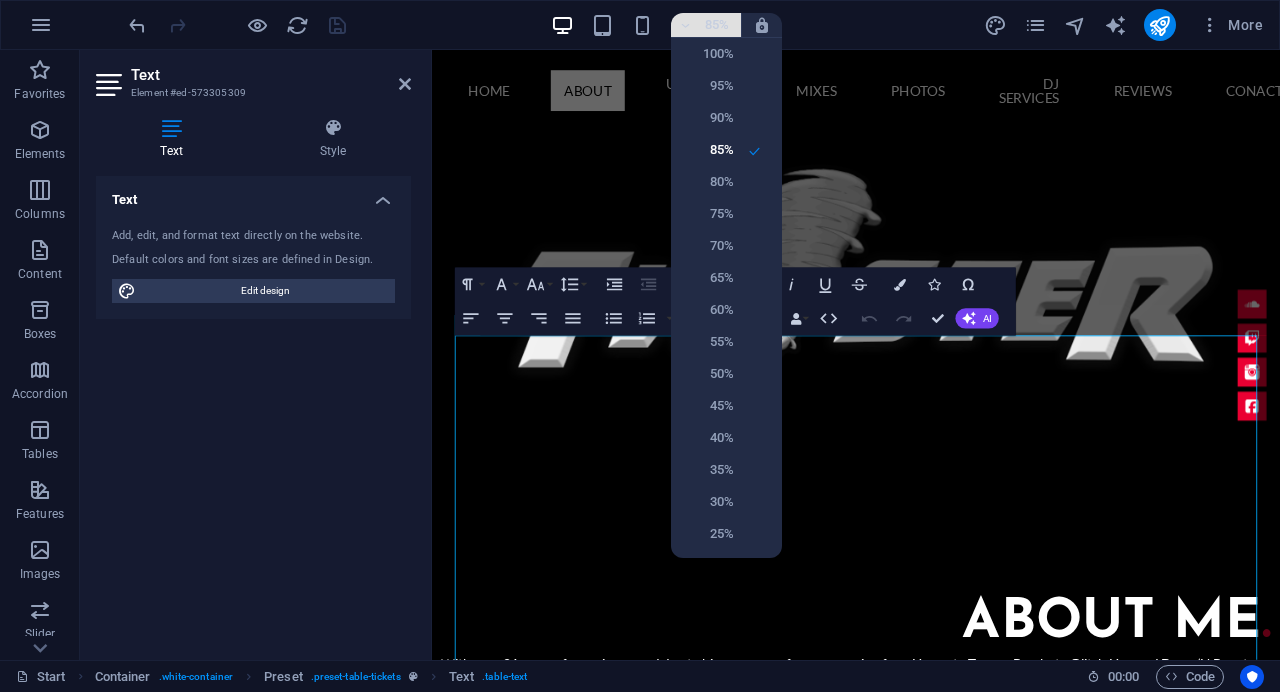 click at bounding box center [640, 346] 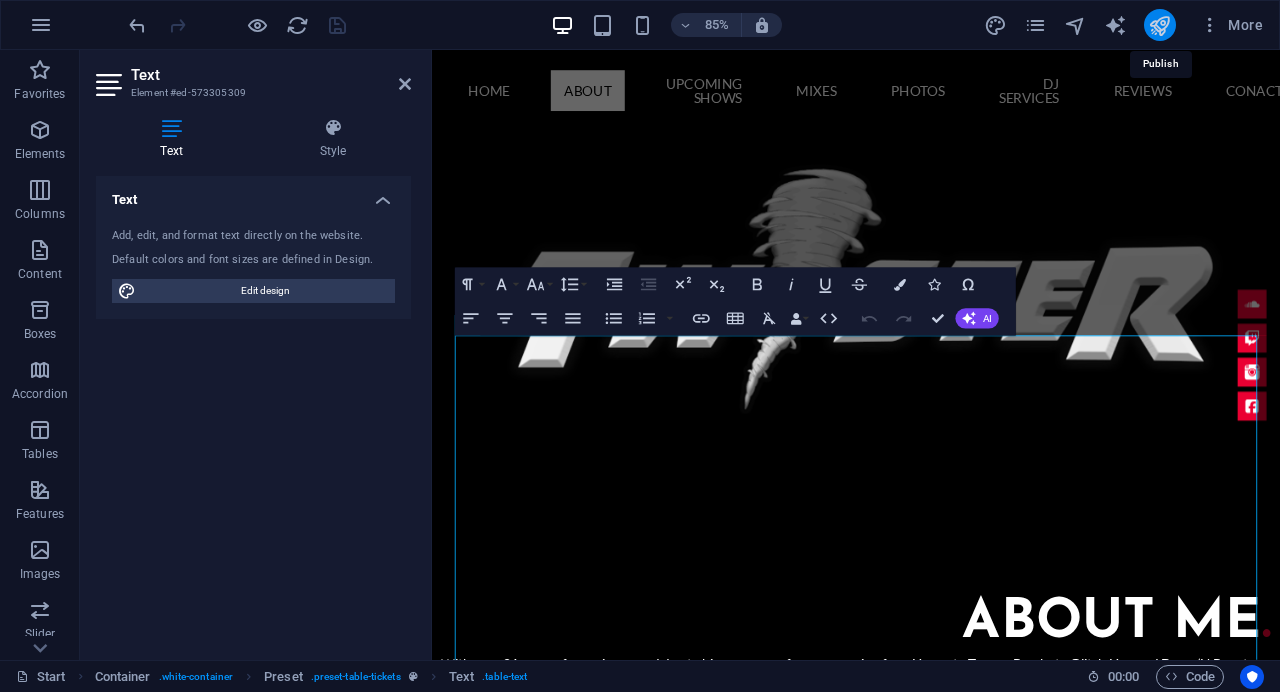 click at bounding box center [1159, 25] 